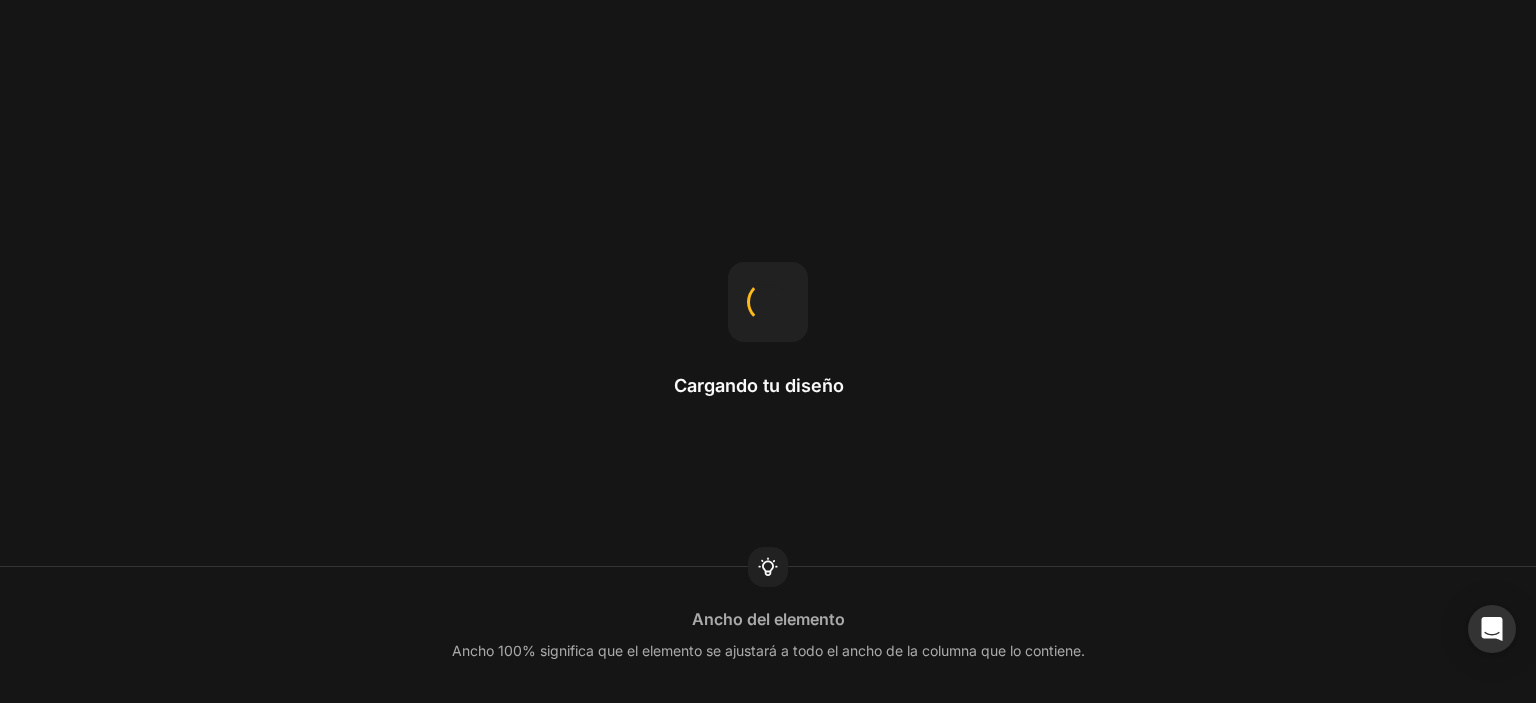 scroll, scrollTop: 0, scrollLeft: 0, axis: both 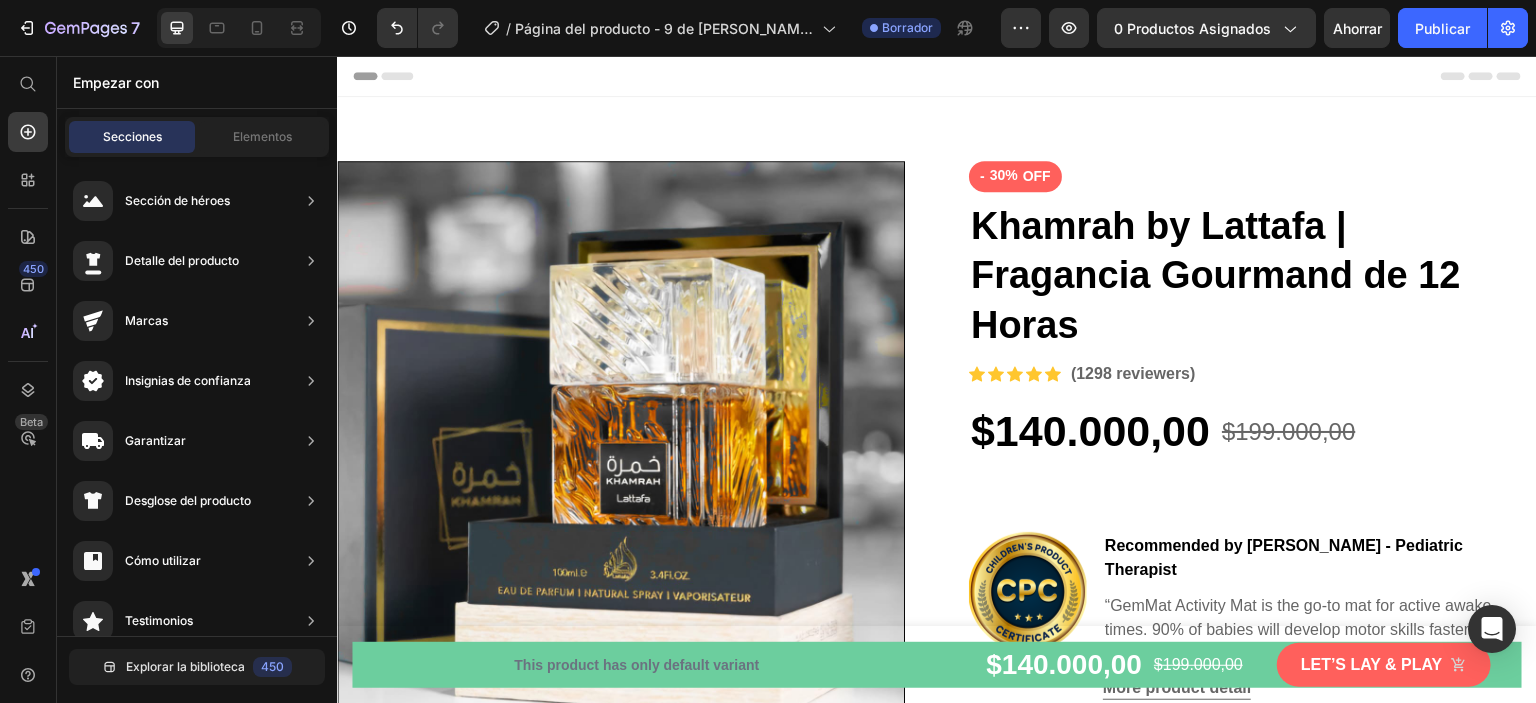 click at bounding box center [239, 28] 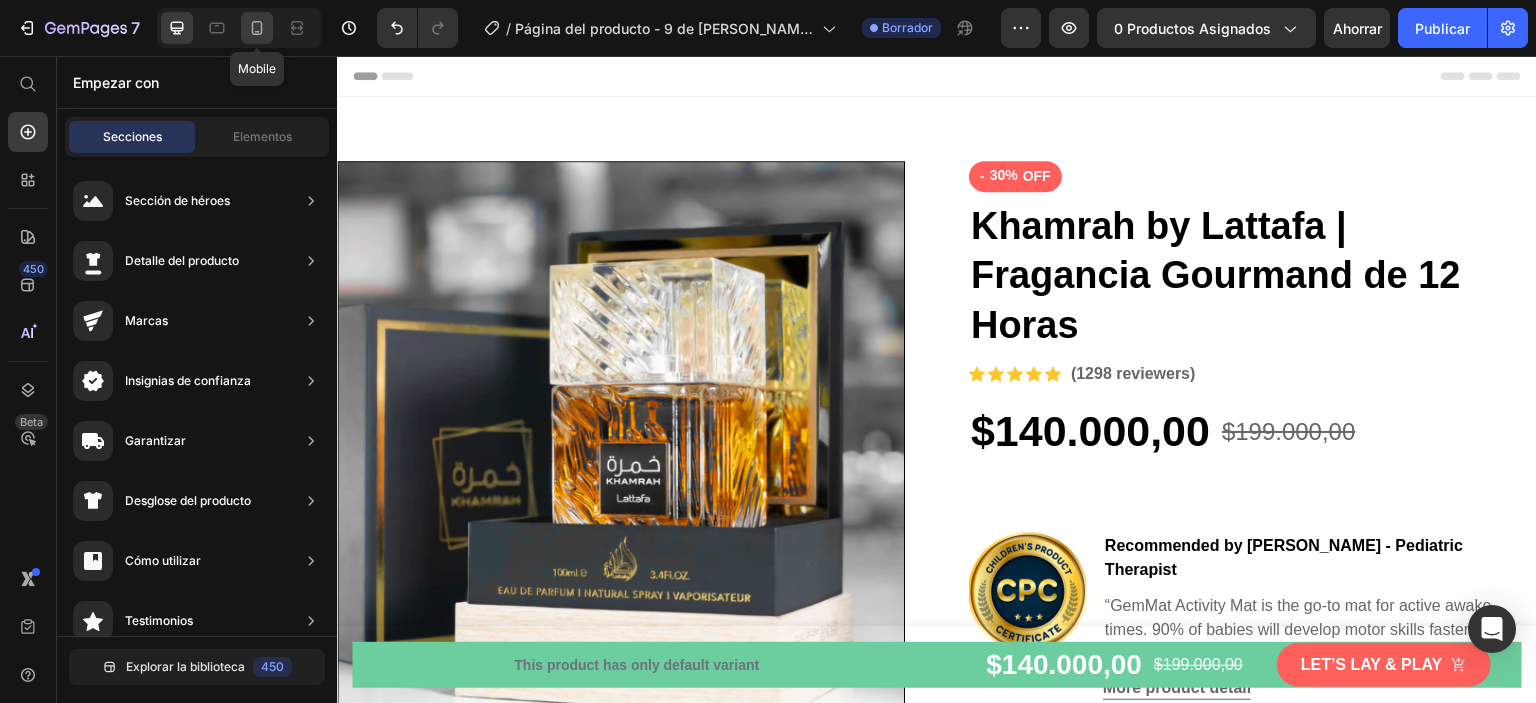 click 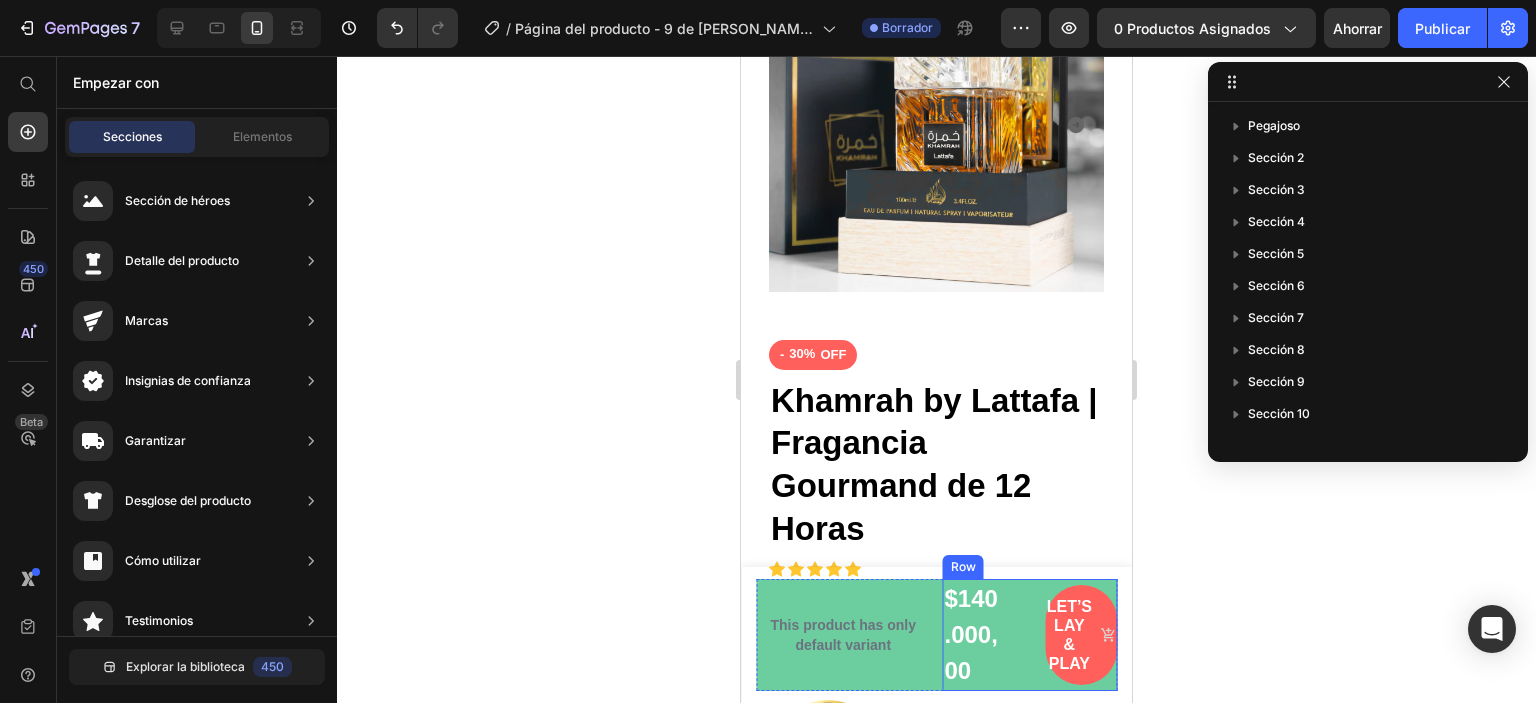scroll, scrollTop: 300, scrollLeft: 0, axis: vertical 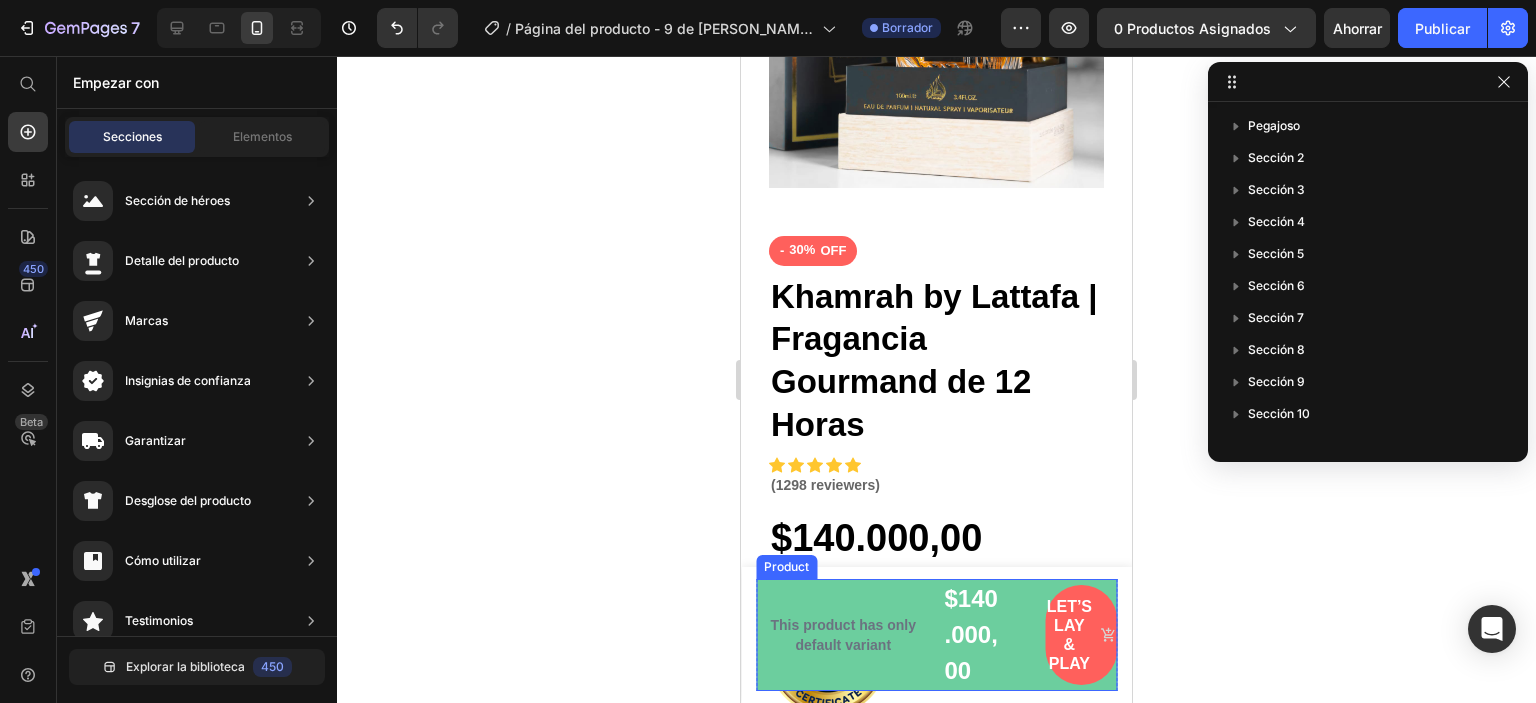 click on "Product" at bounding box center [786, 567] 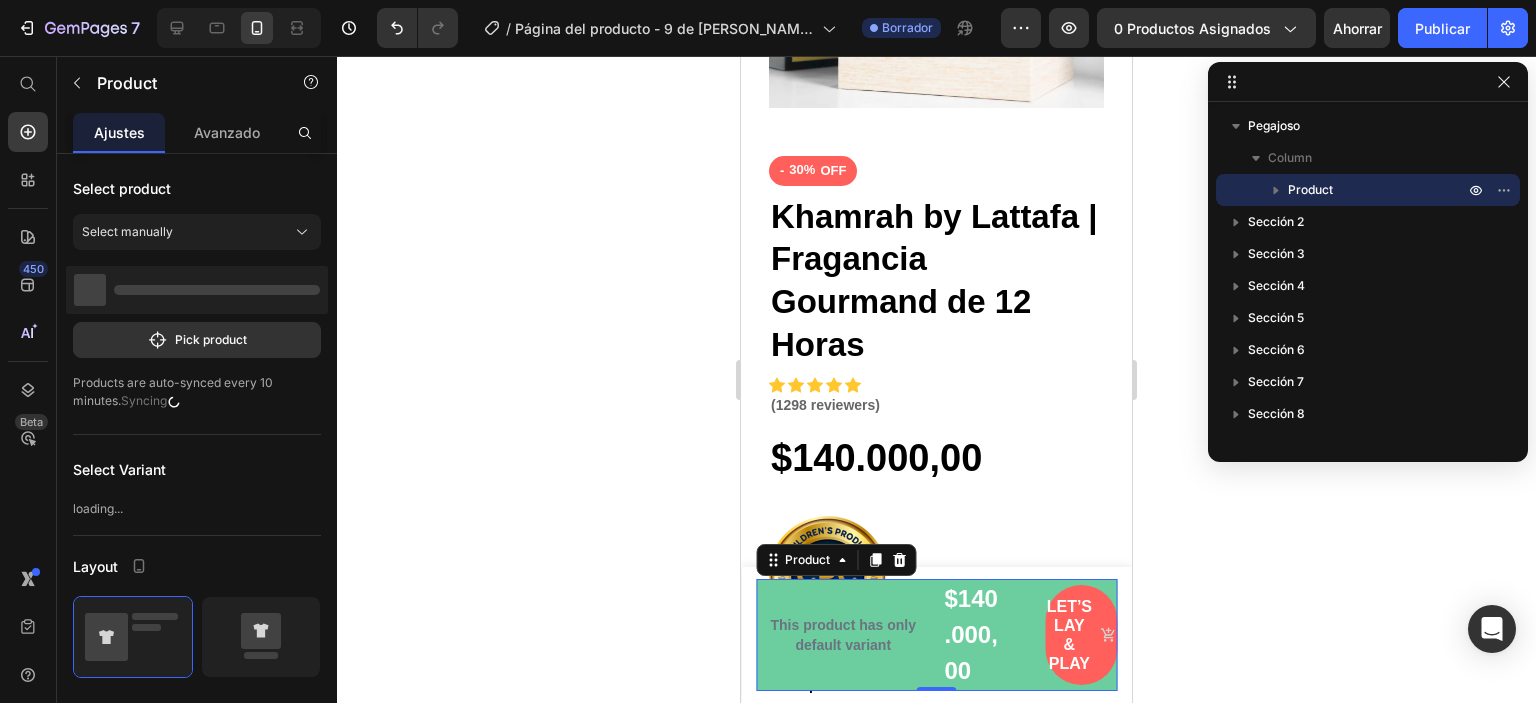 scroll, scrollTop: 400, scrollLeft: 0, axis: vertical 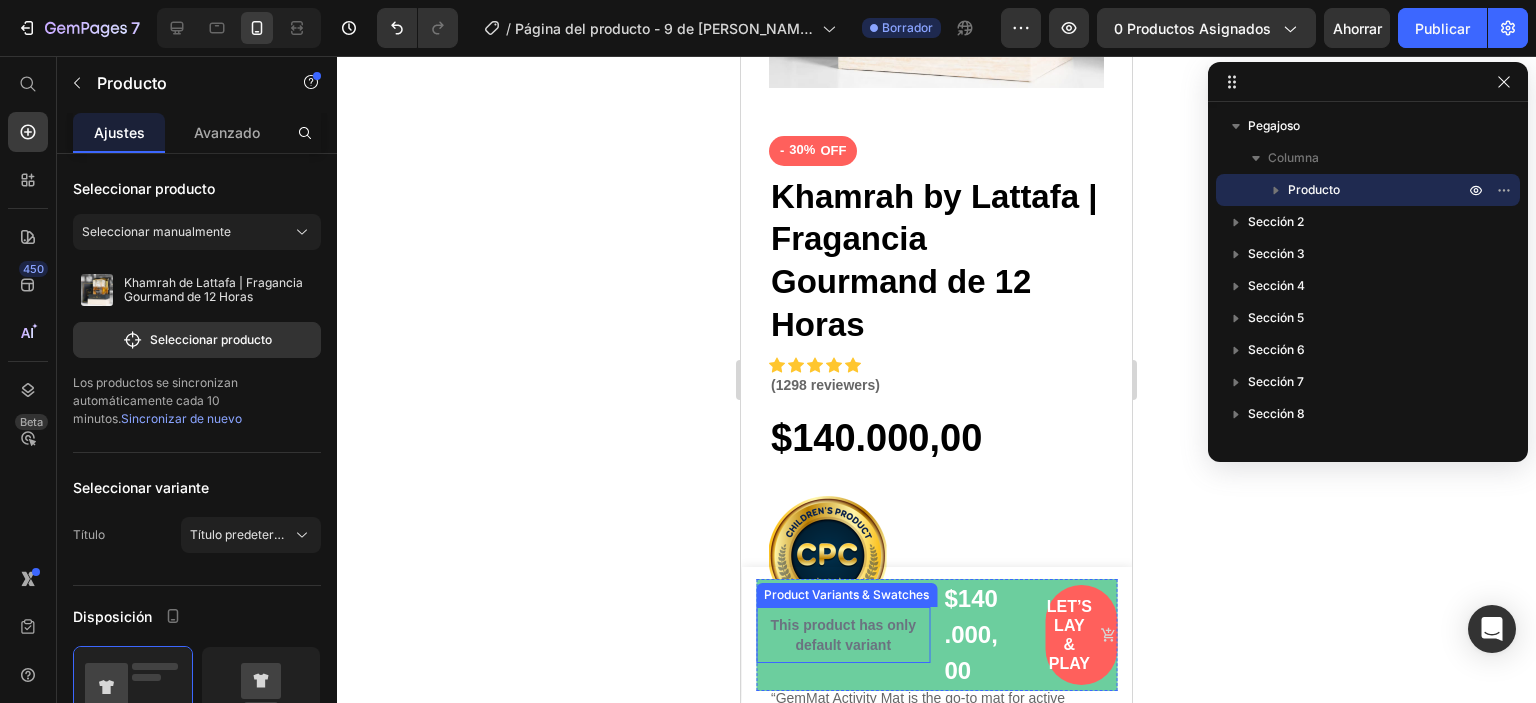 click on "This product has only default variant" at bounding box center (843, 635) 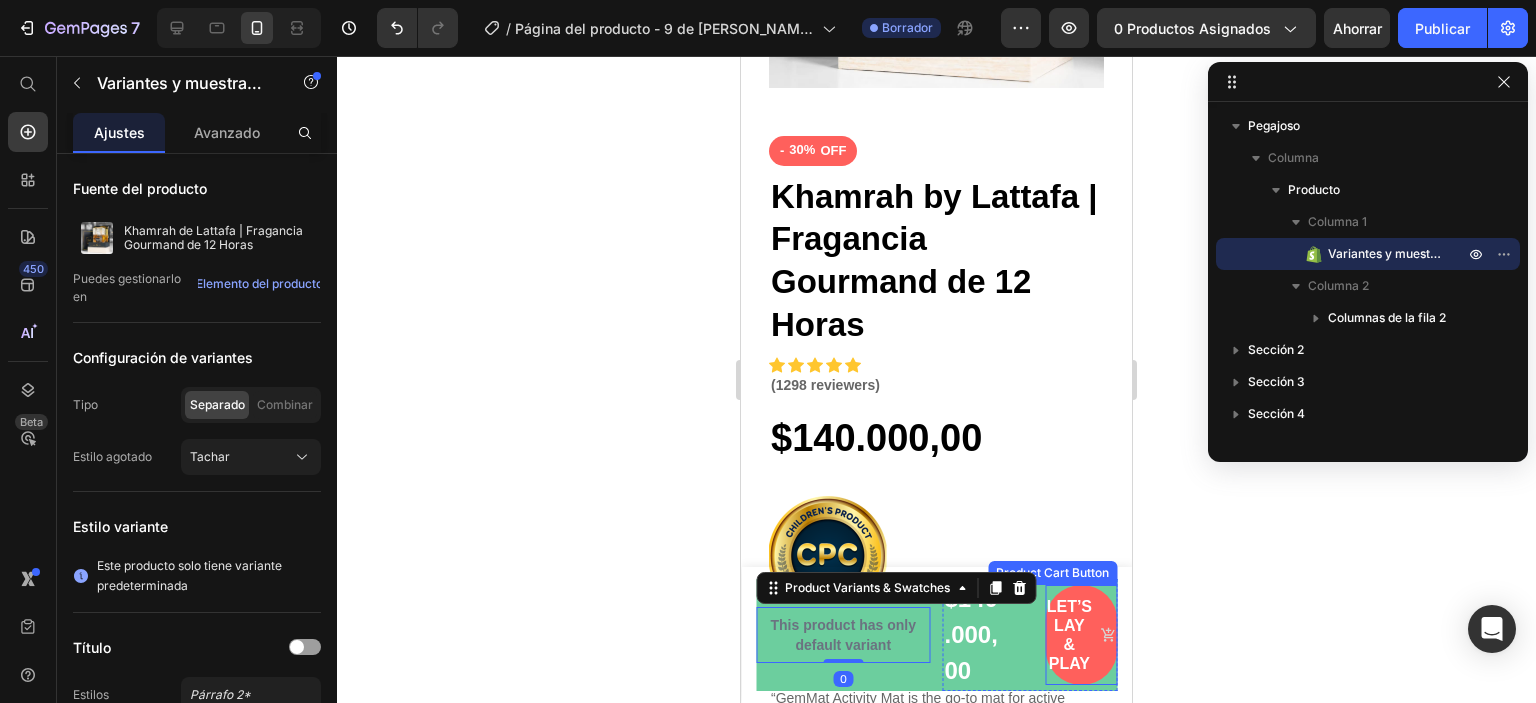 click on "Let’s lay & play Product Cart Button" at bounding box center (1081, 635) 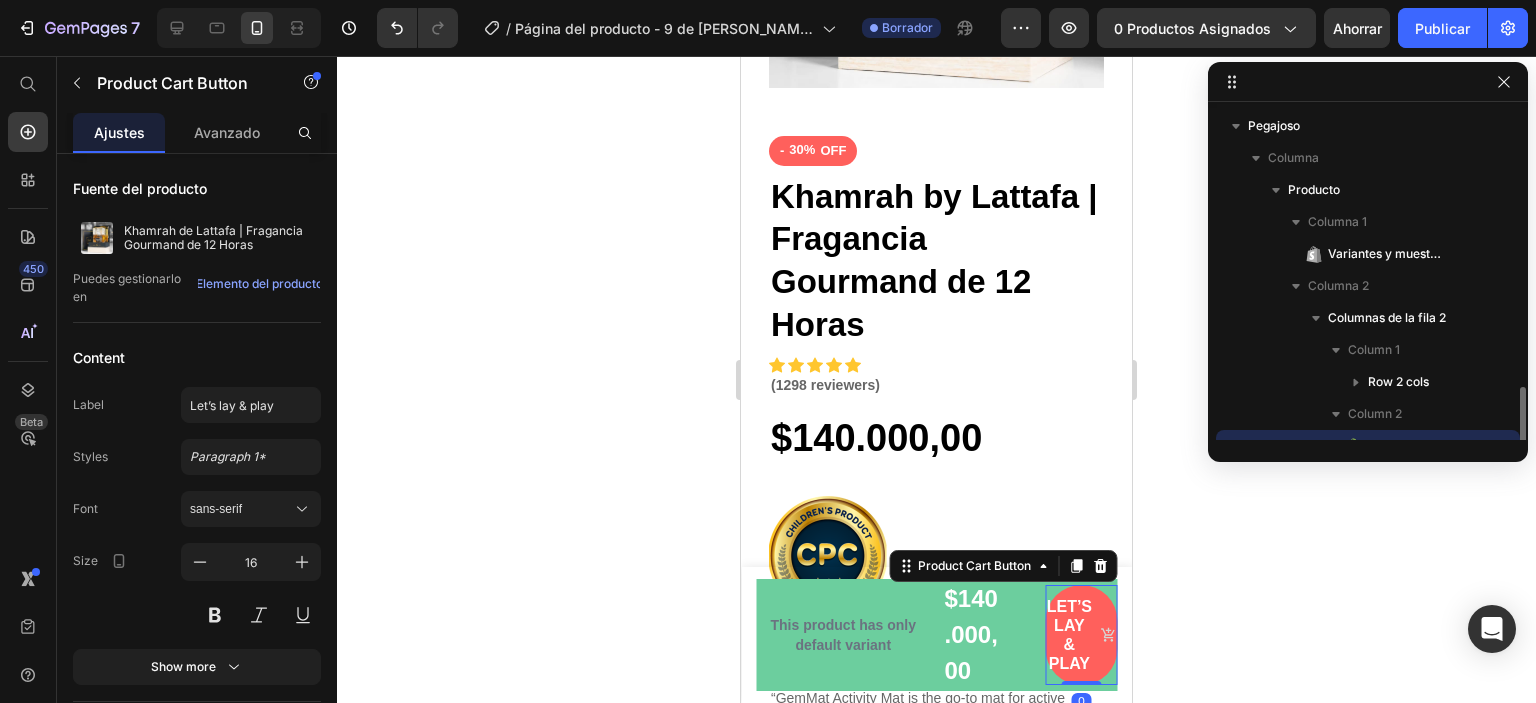 scroll, scrollTop: 186, scrollLeft: 0, axis: vertical 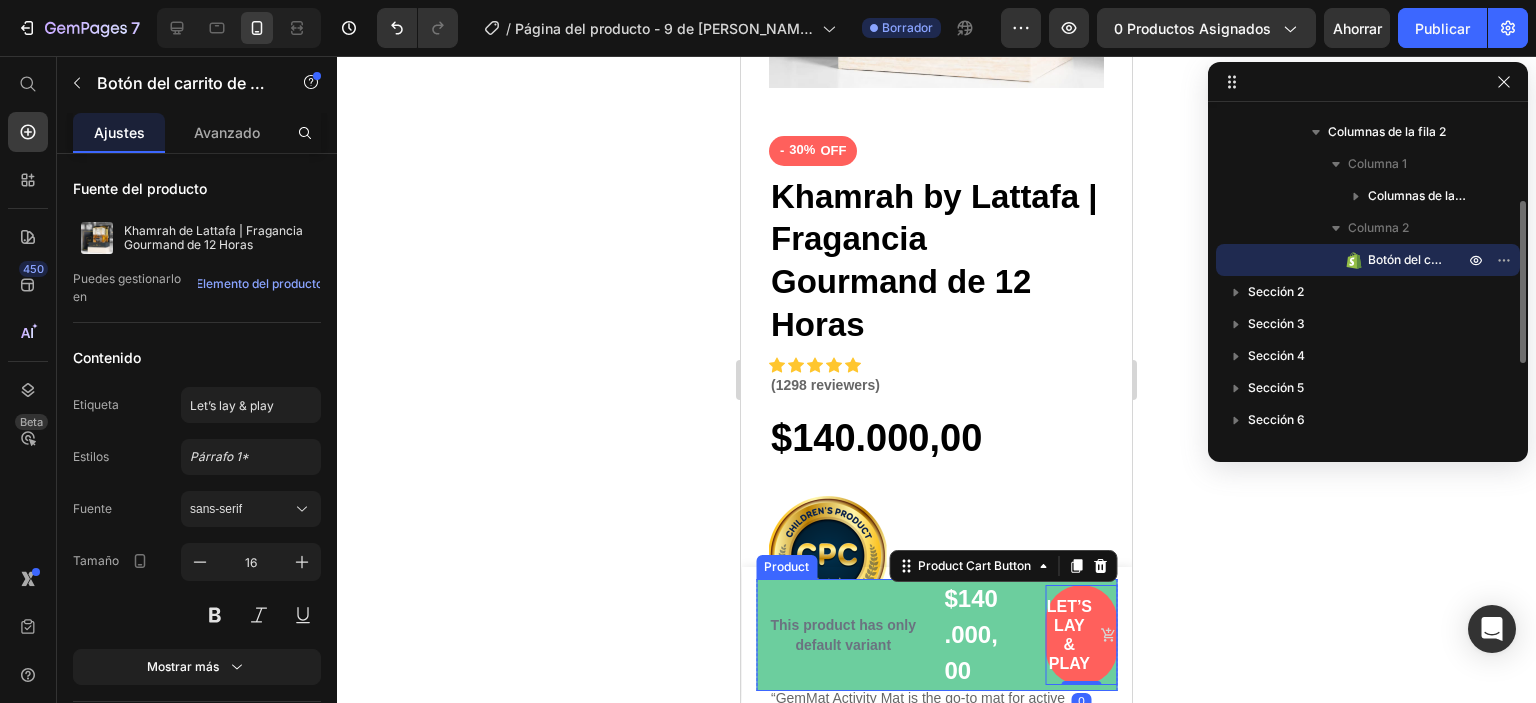 click on "This product has only default variant Product Variants & Swatches $140.000,00 Product Price $199.000,00 Product Price Row Let’s lay & play Product Cart Button   0 Row Product Sticky" at bounding box center (936, 635) 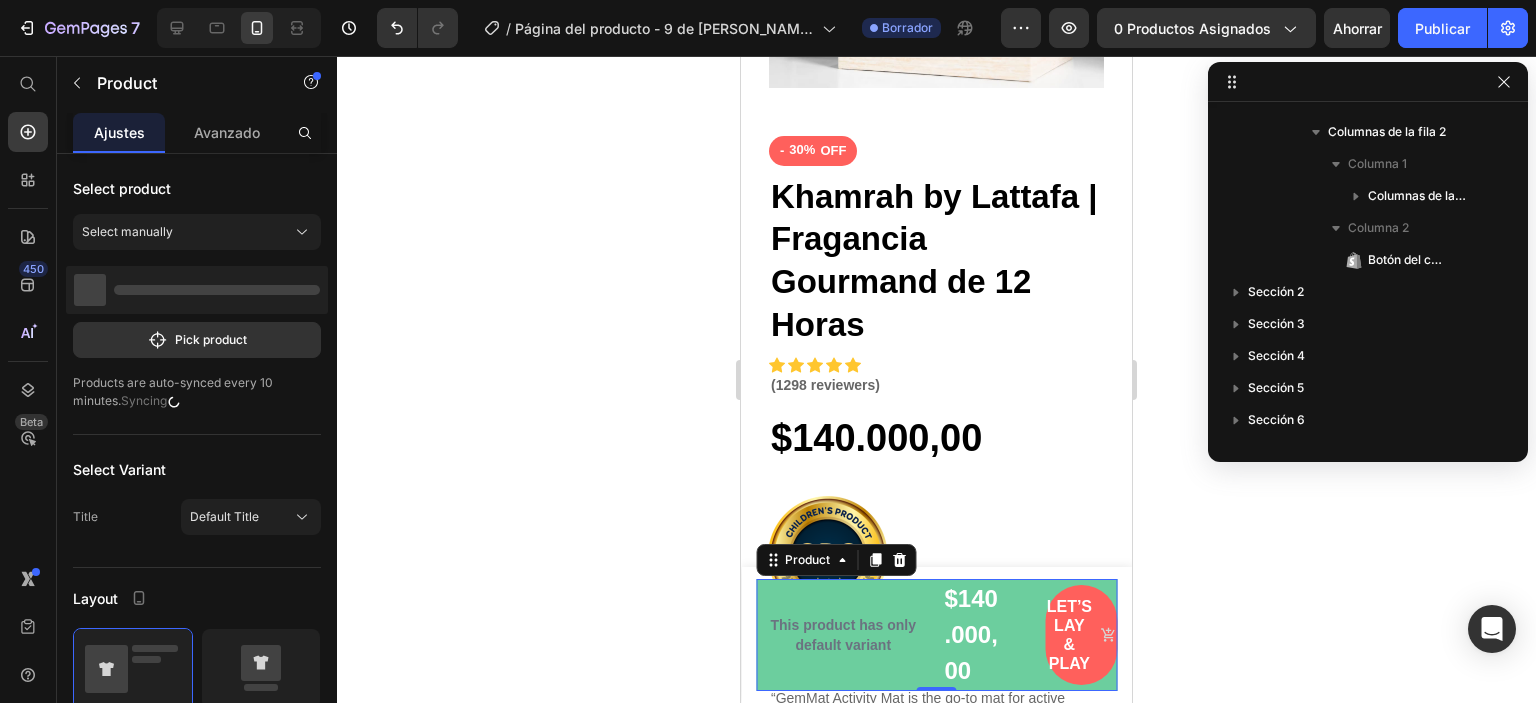 scroll, scrollTop: 0, scrollLeft: 0, axis: both 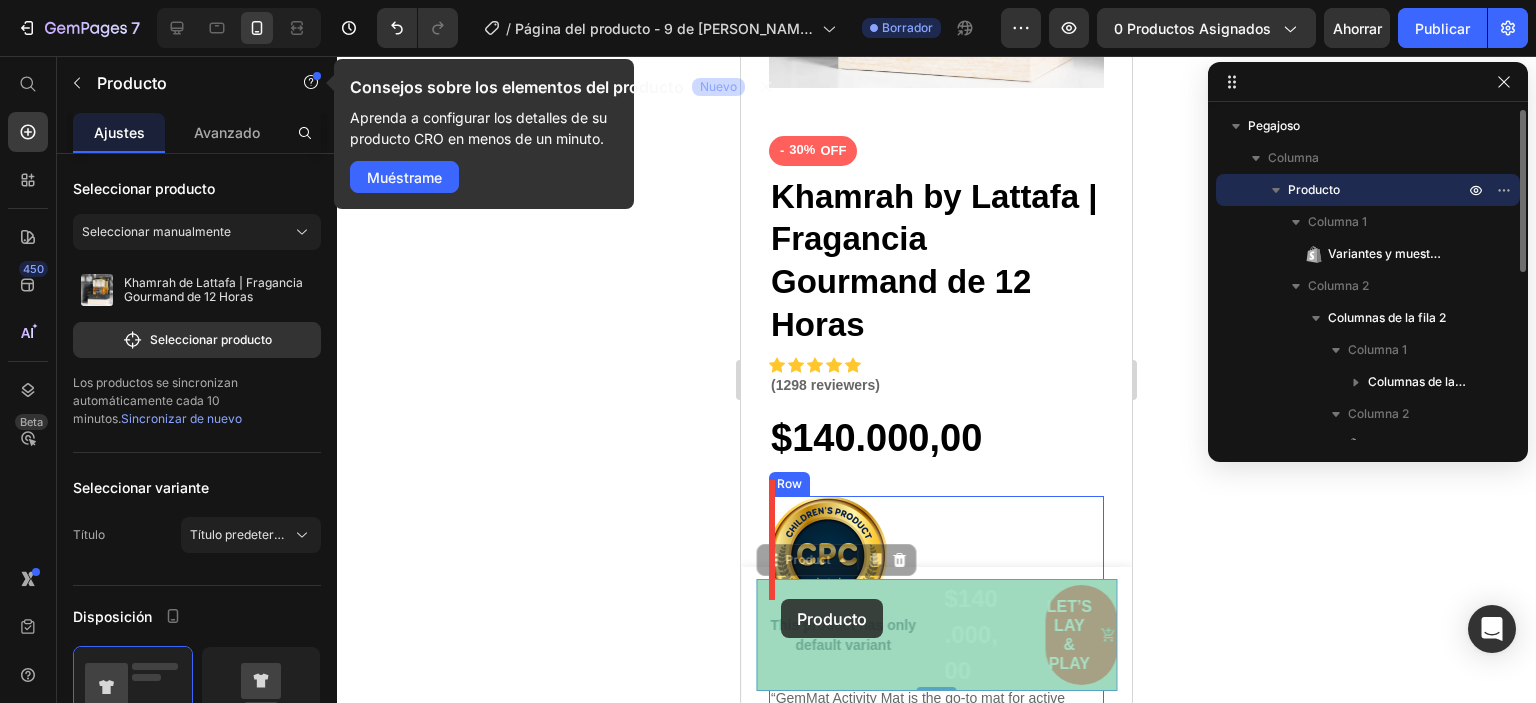 click at bounding box center (936, 2690) 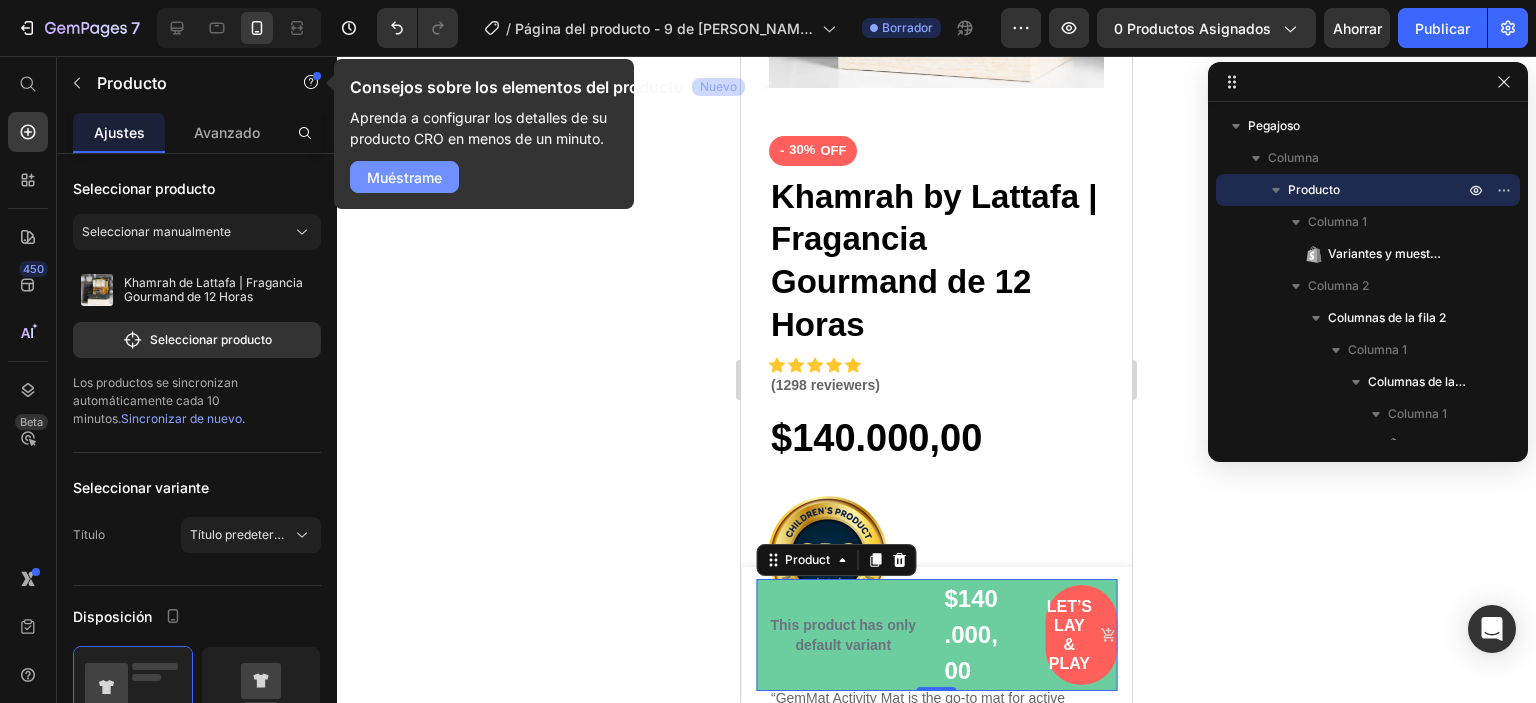 click on "Muéstrame" at bounding box center [404, 177] 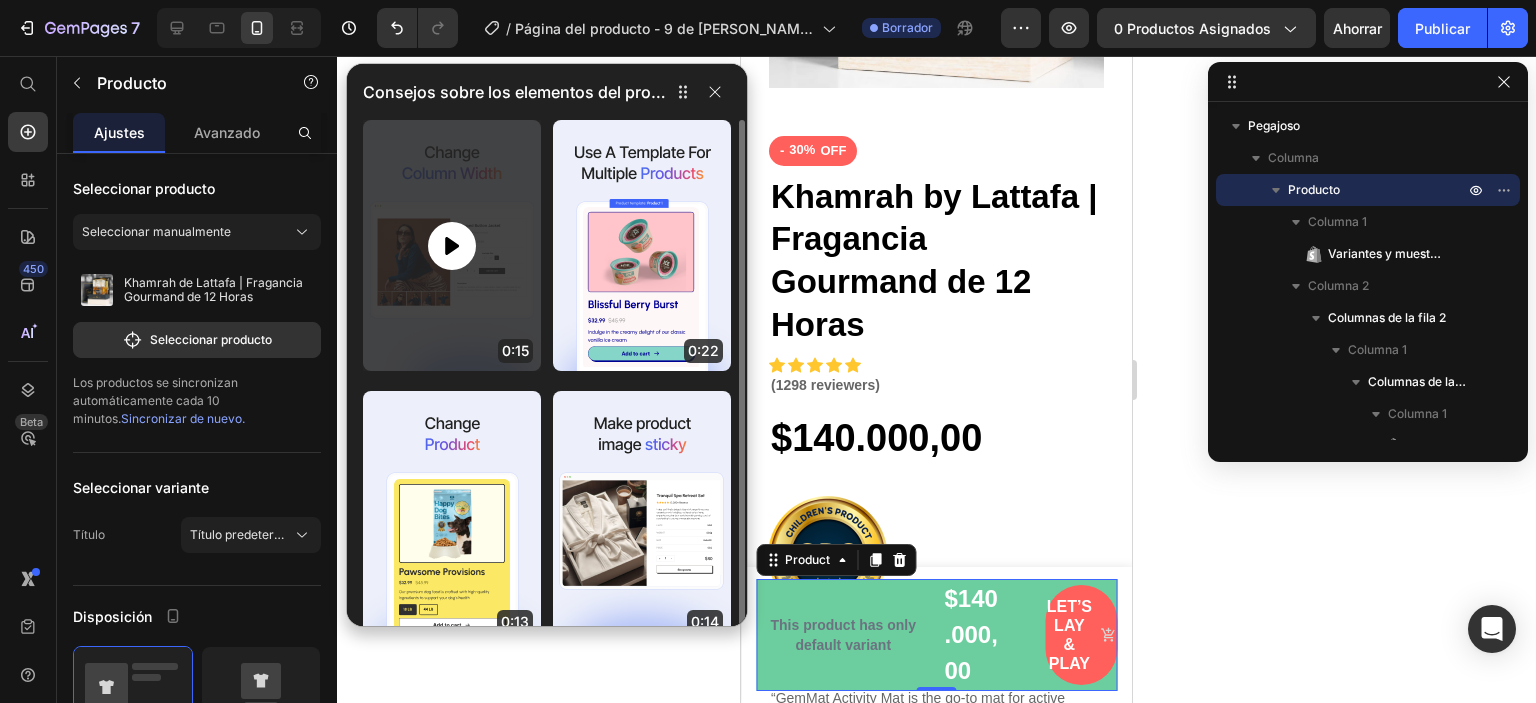 click at bounding box center (452, 245) 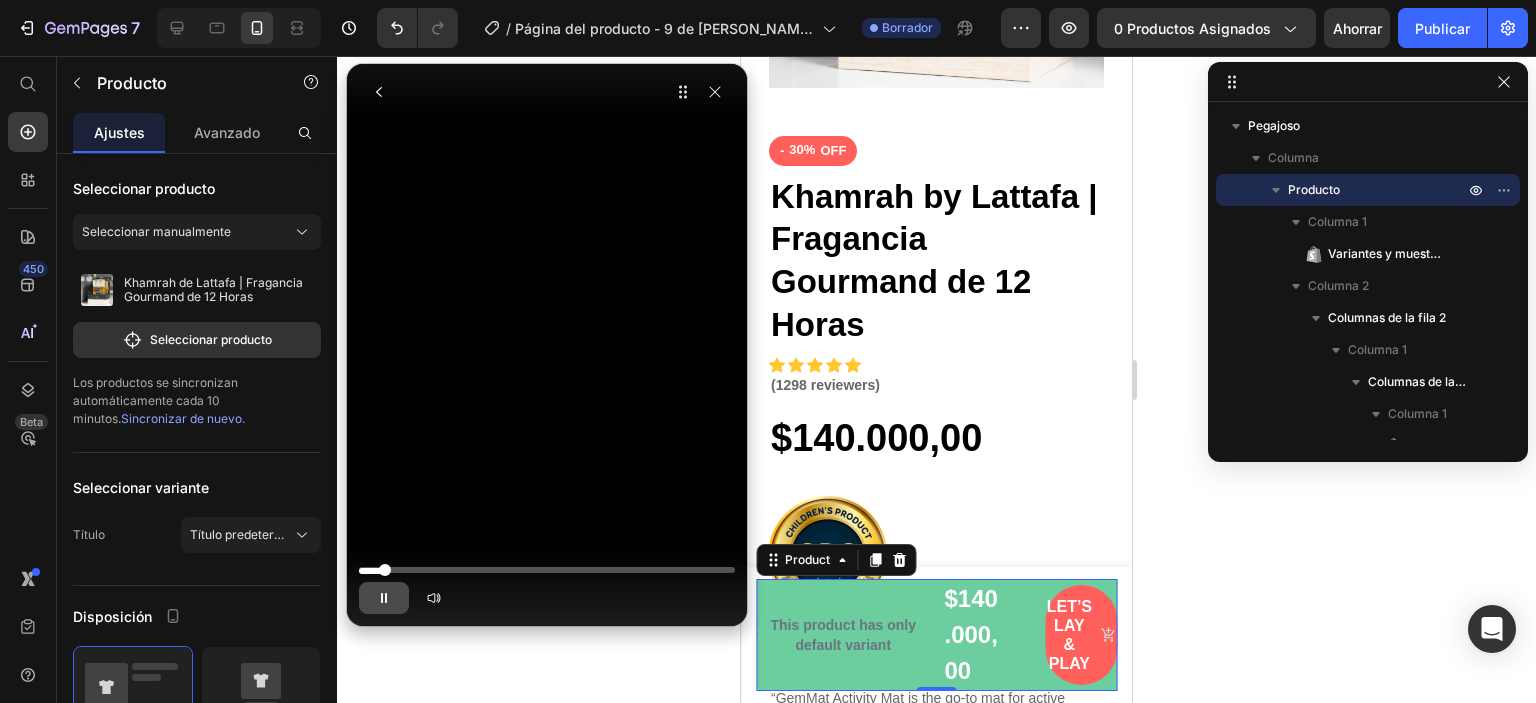 click 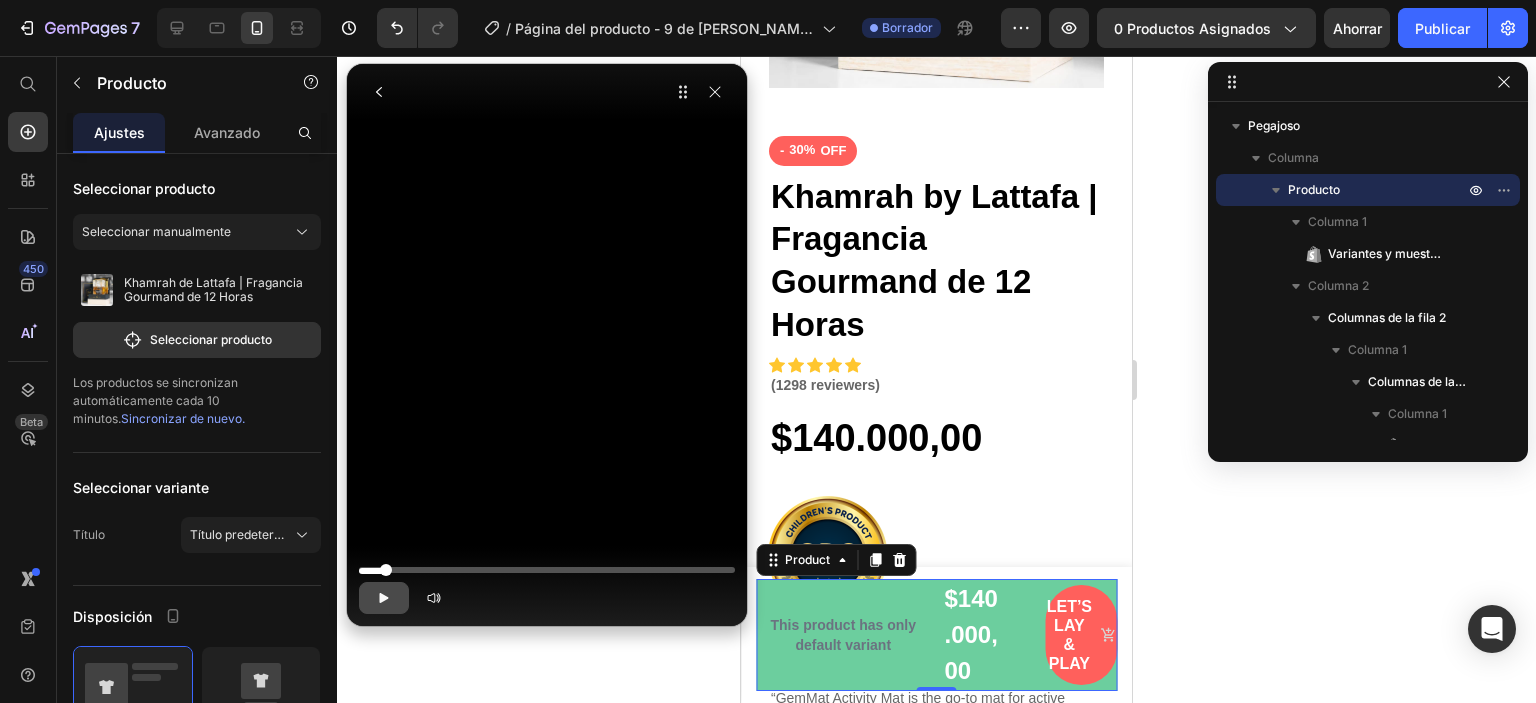click 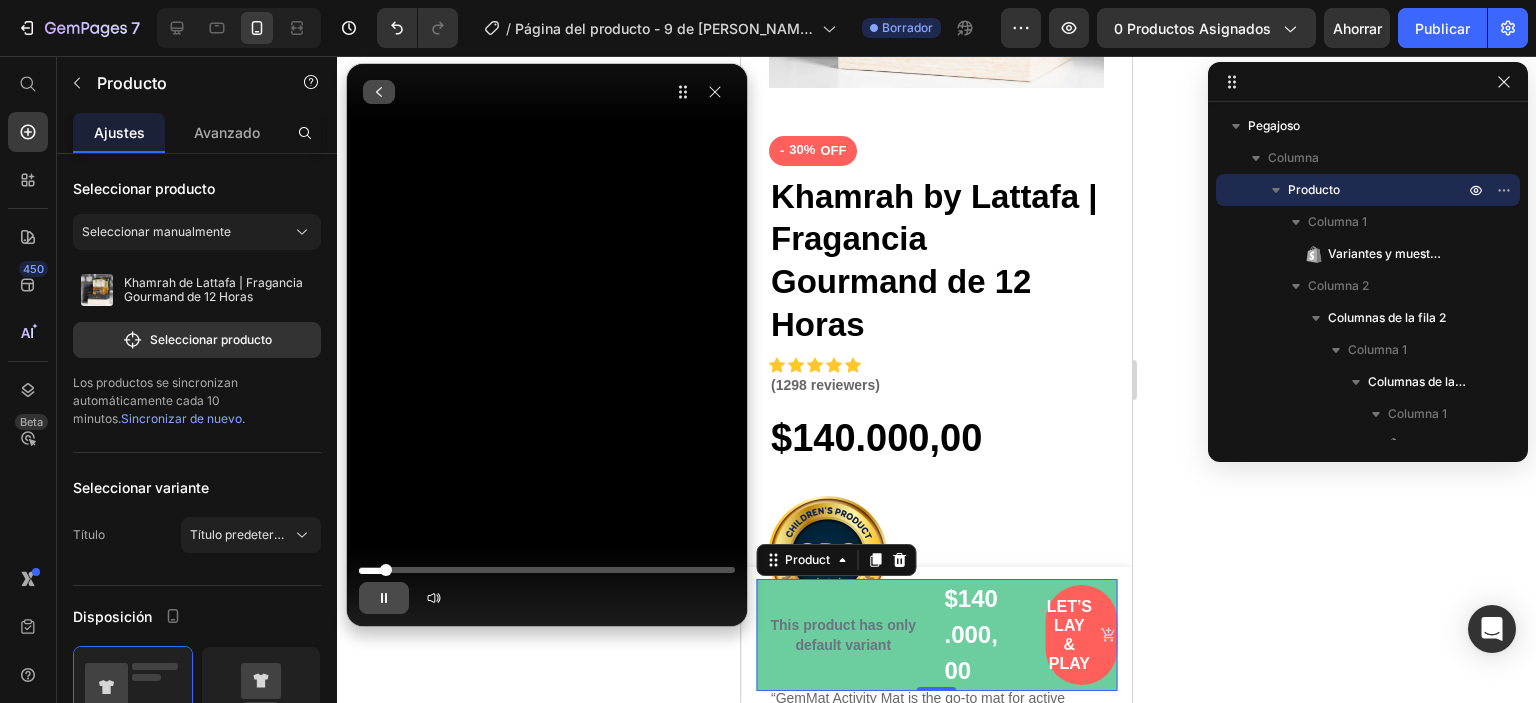 click at bounding box center (379, 92) 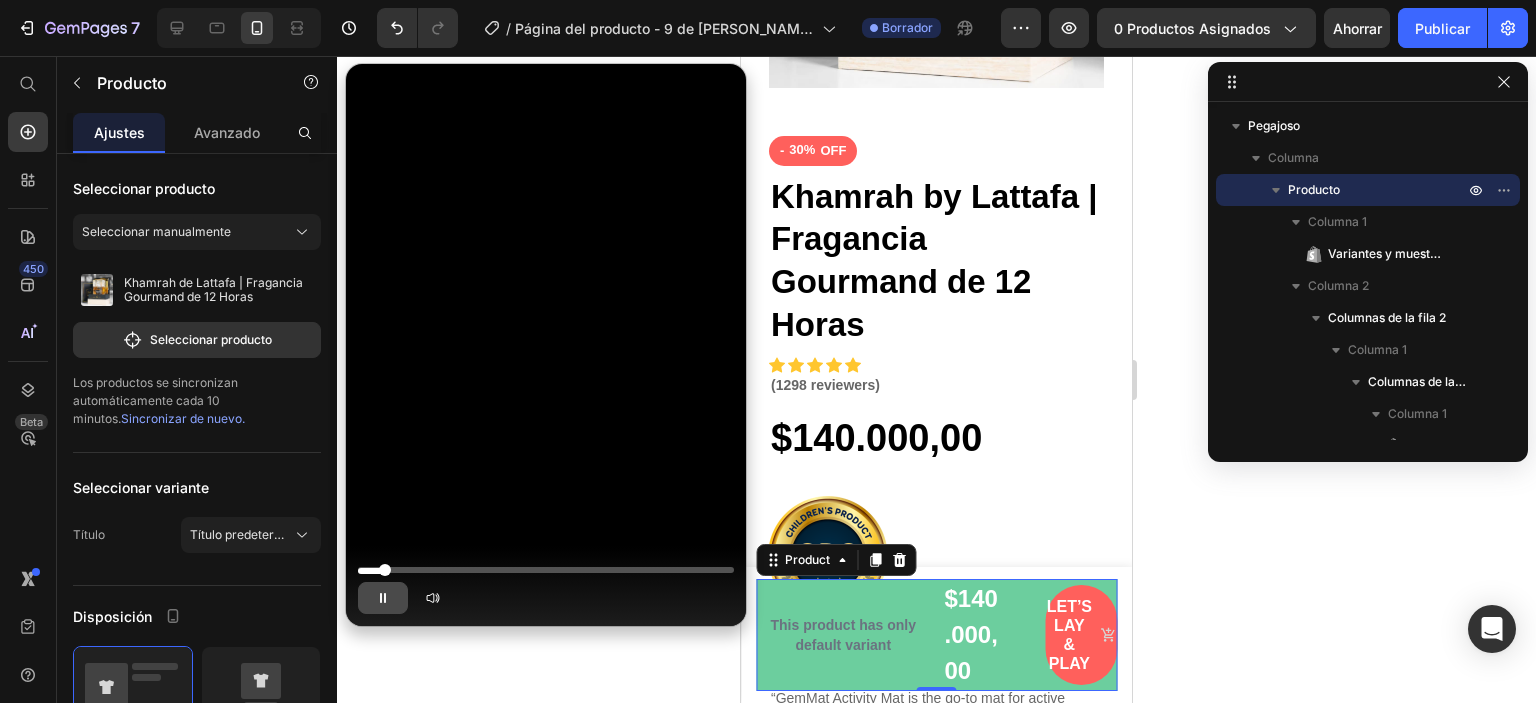 click at bounding box center (546, 139) 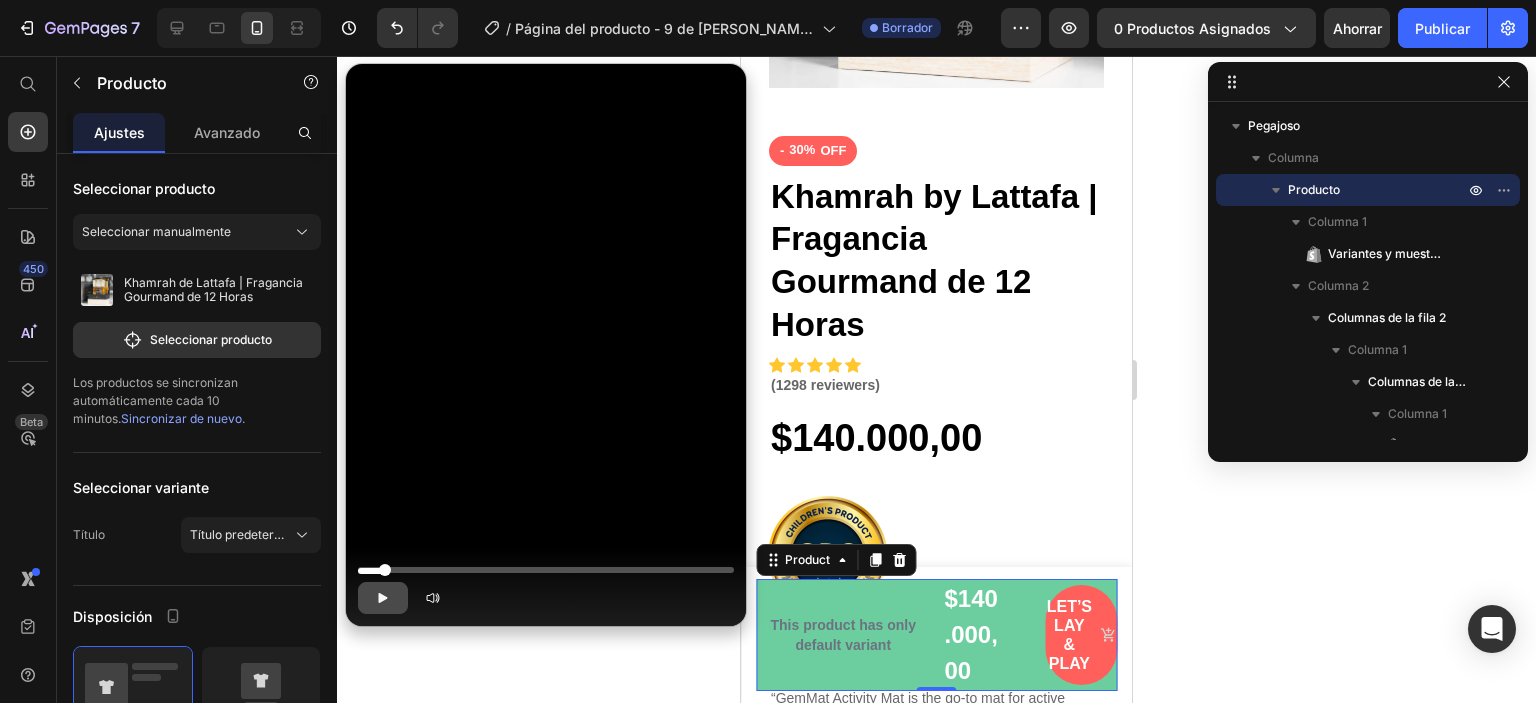 click at bounding box center (546, 139) 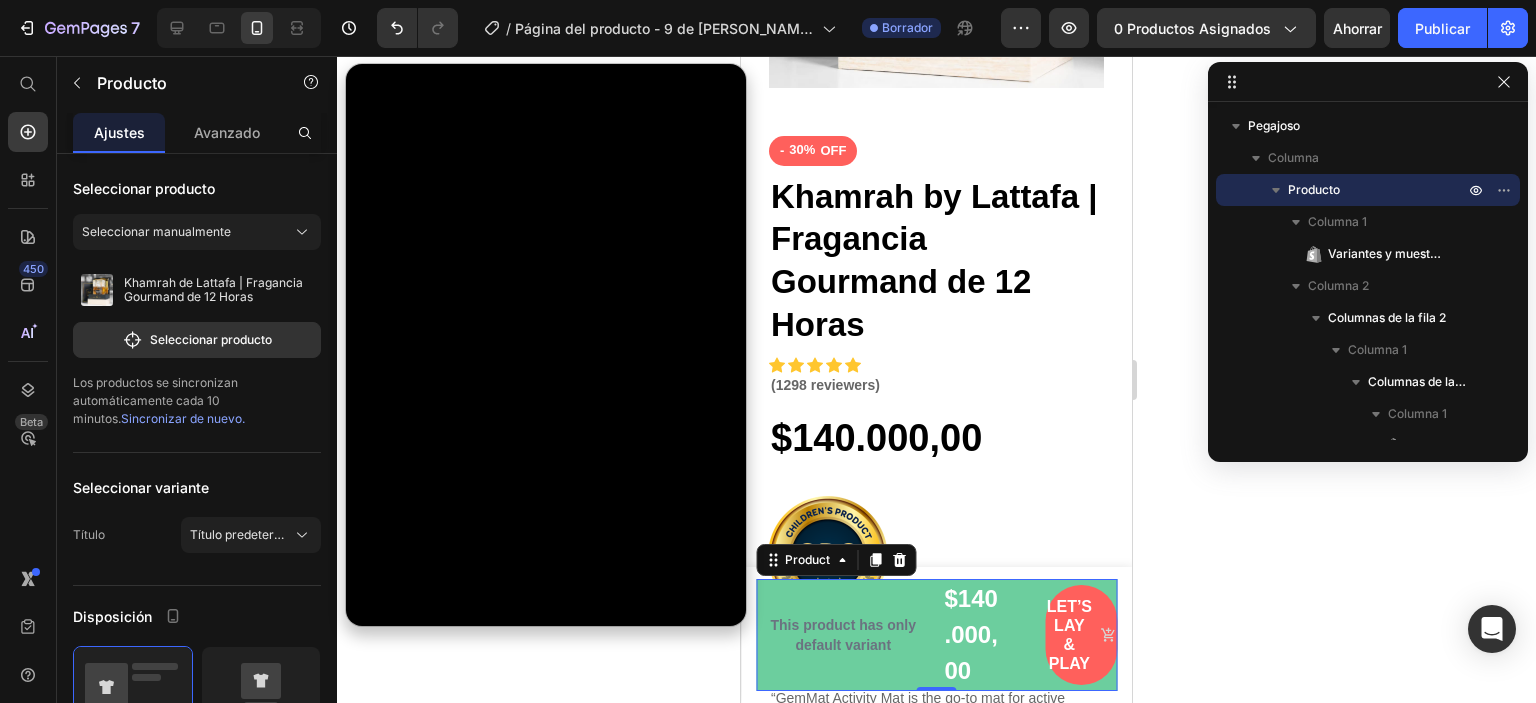 drag, startPoint x: 379, startPoint y: 108, endPoint x: 373, endPoint y: 85, distance: 23.769728 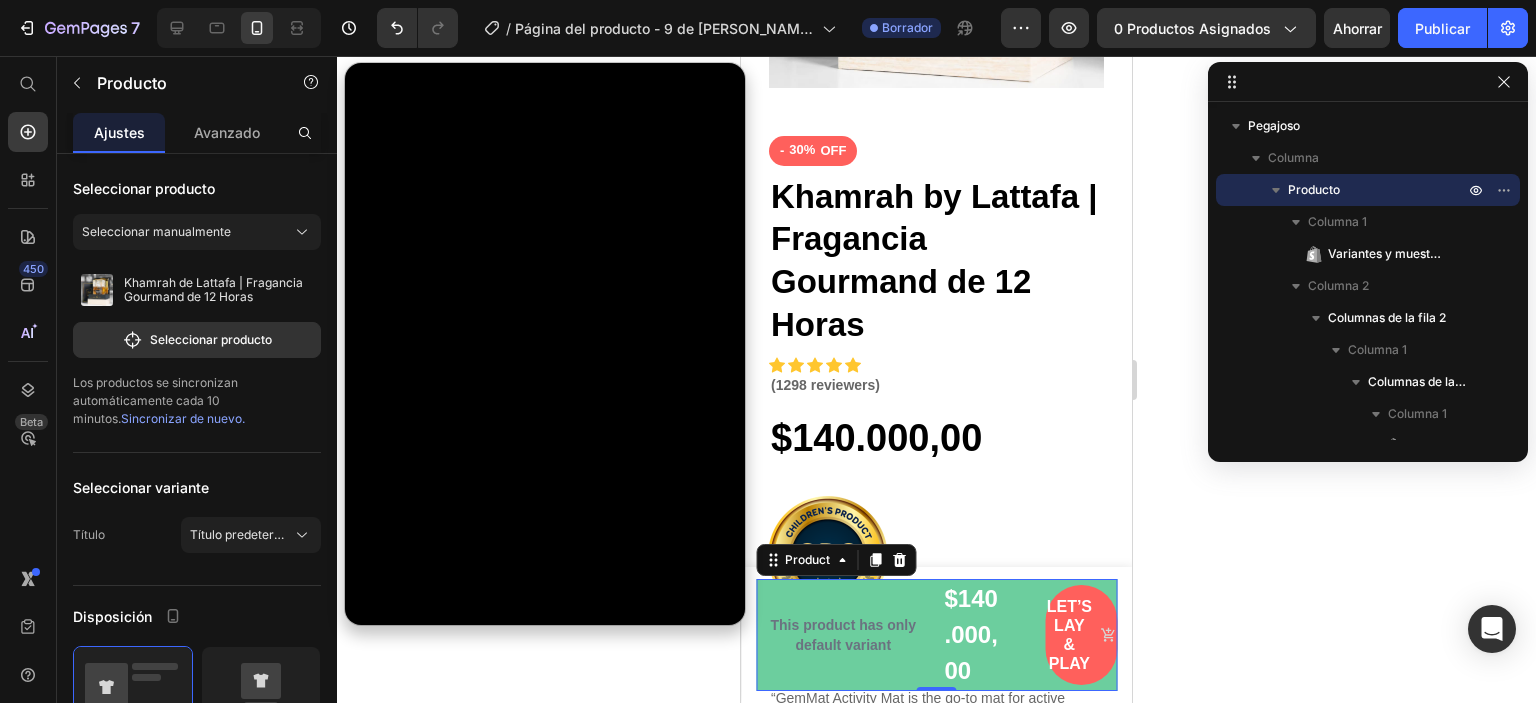 click 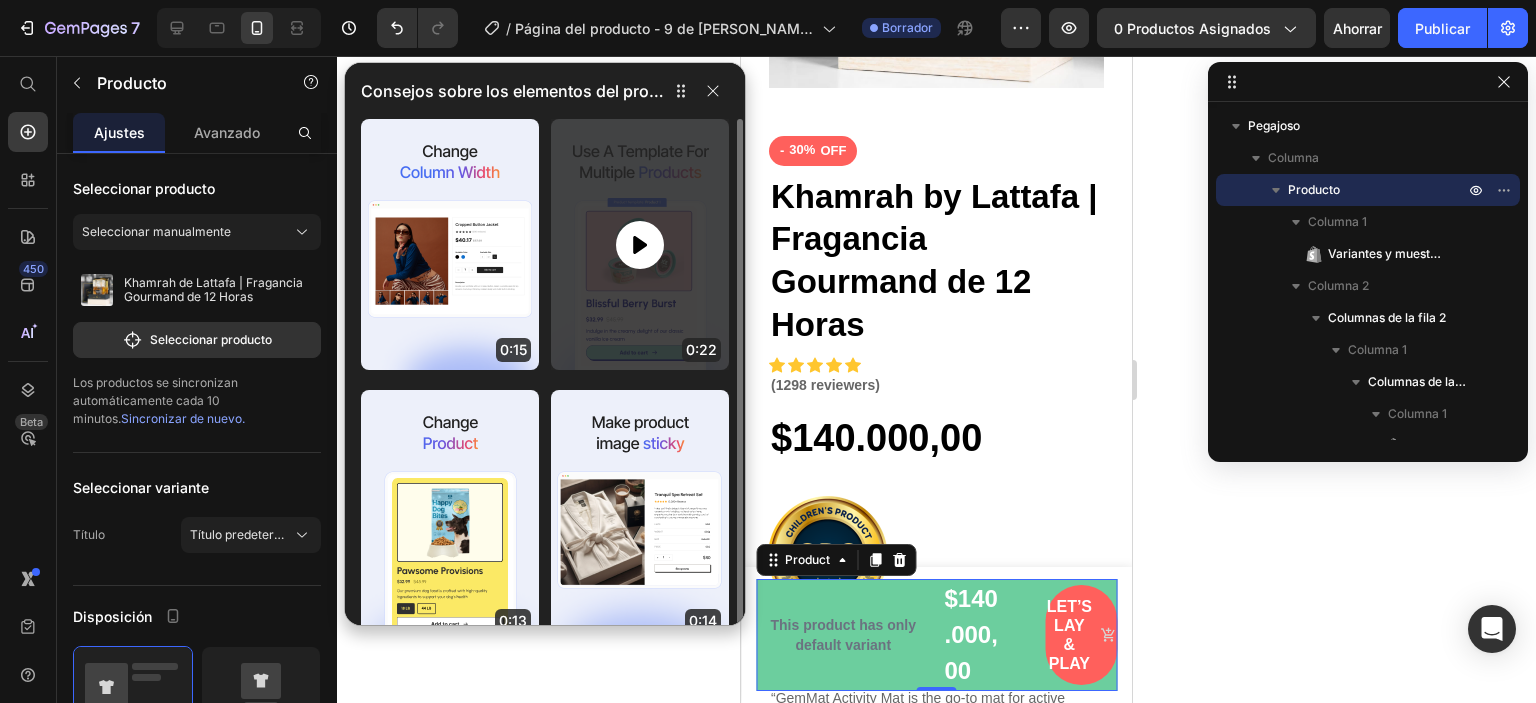 scroll, scrollTop: 80, scrollLeft: 0, axis: vertical 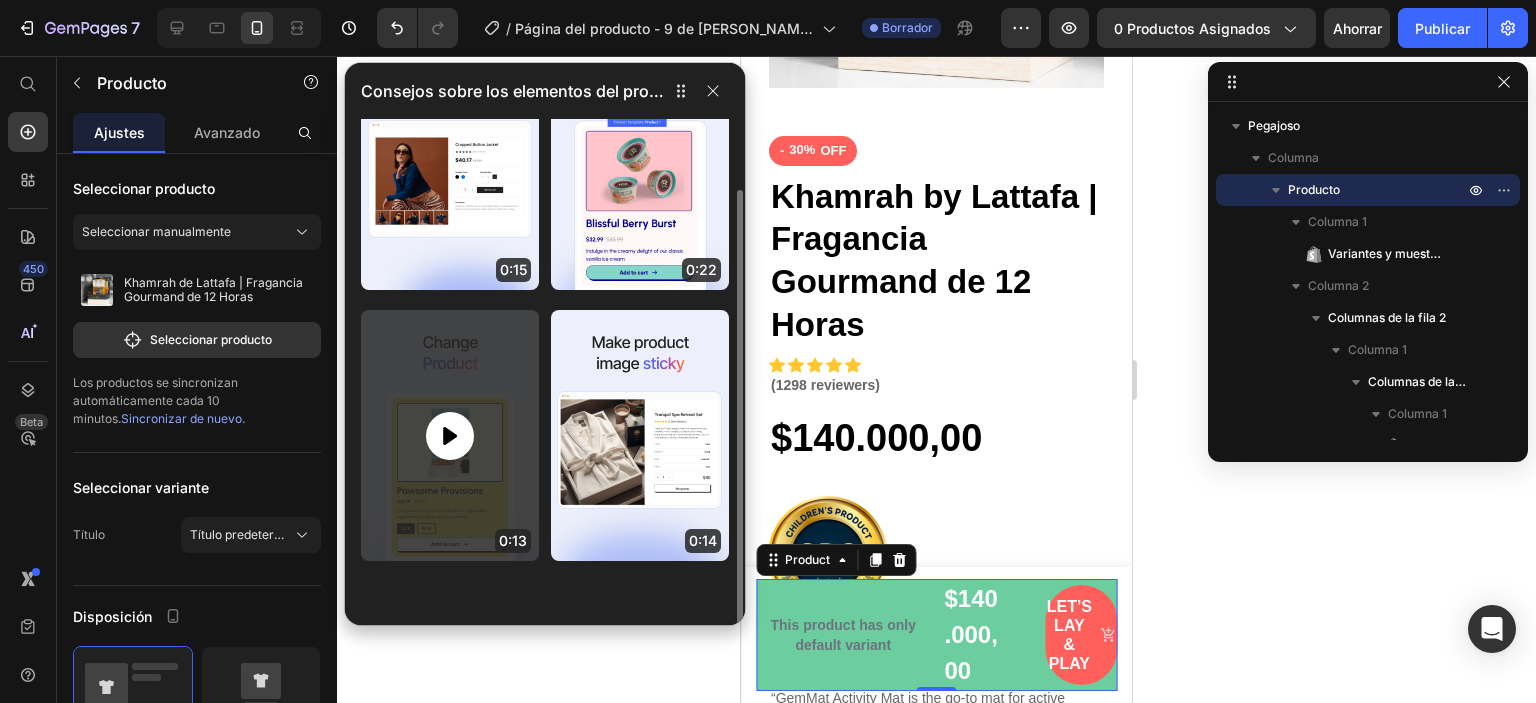 click at bounding box center [450, 435] 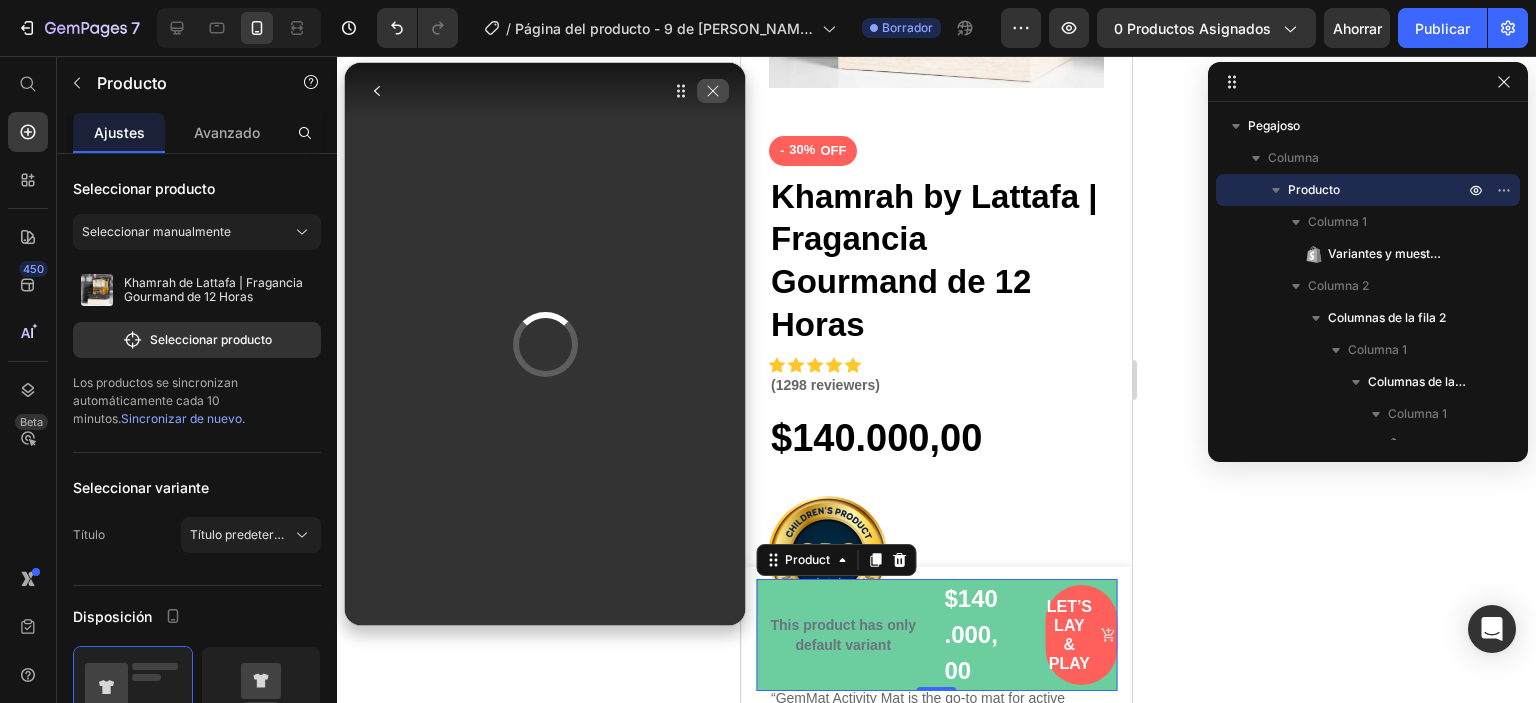 click 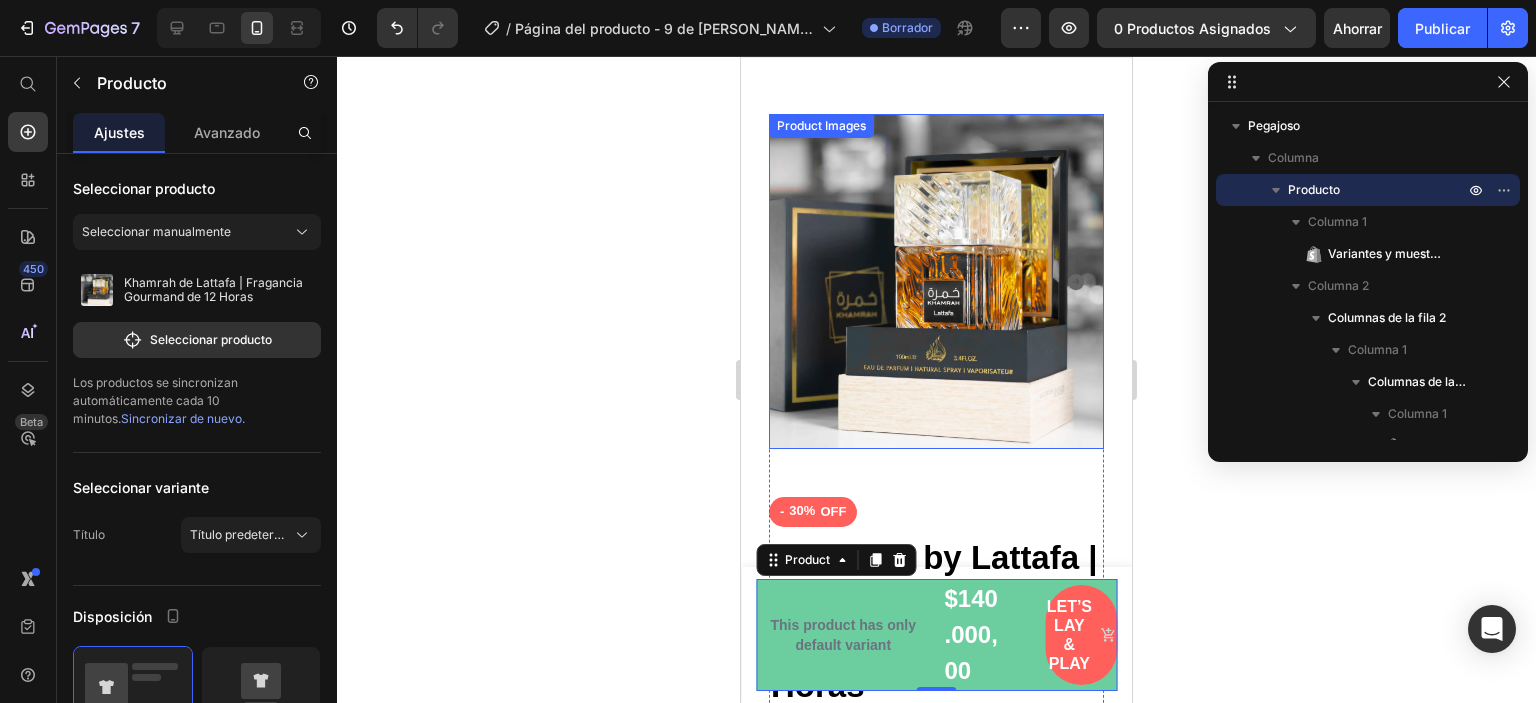 scroll, scrollTop: 0, scrollLeft: 0, axis: both 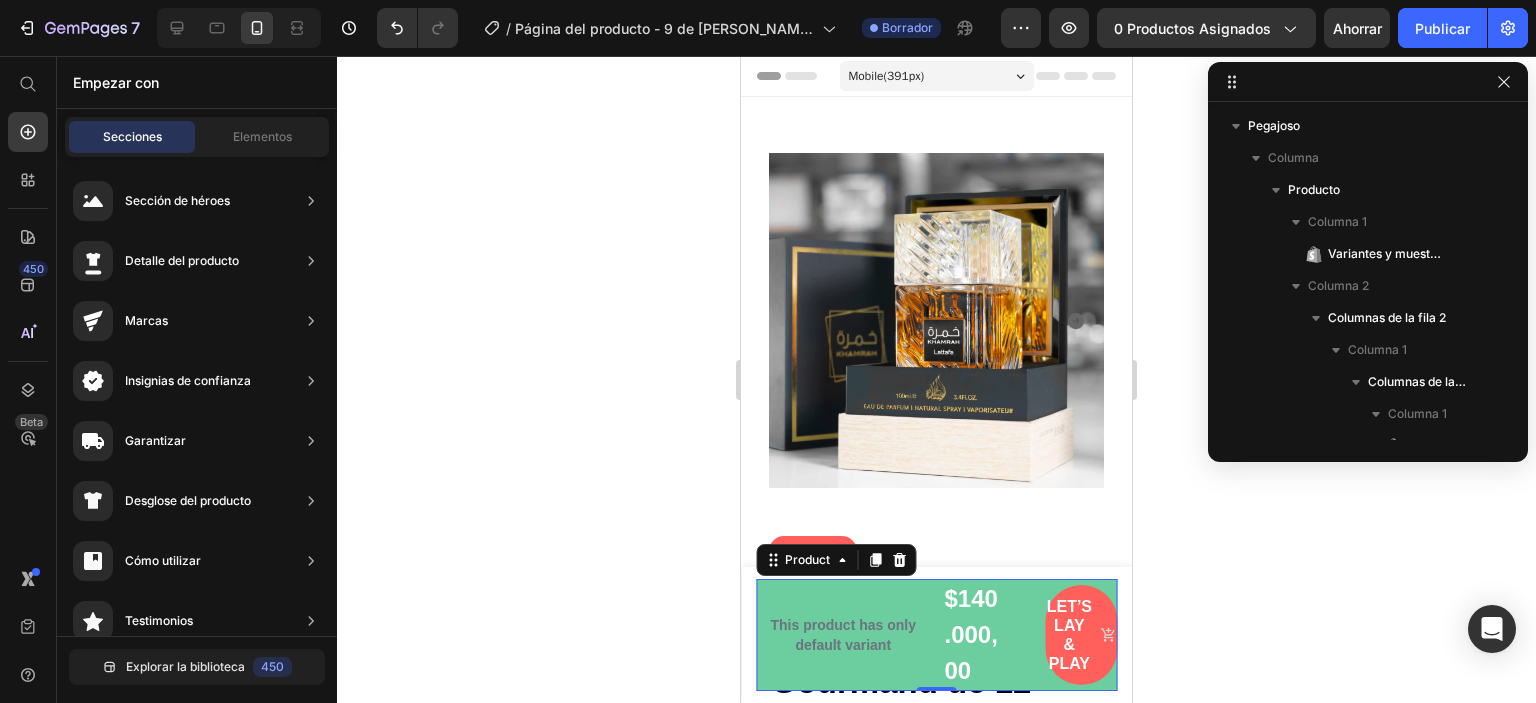 click 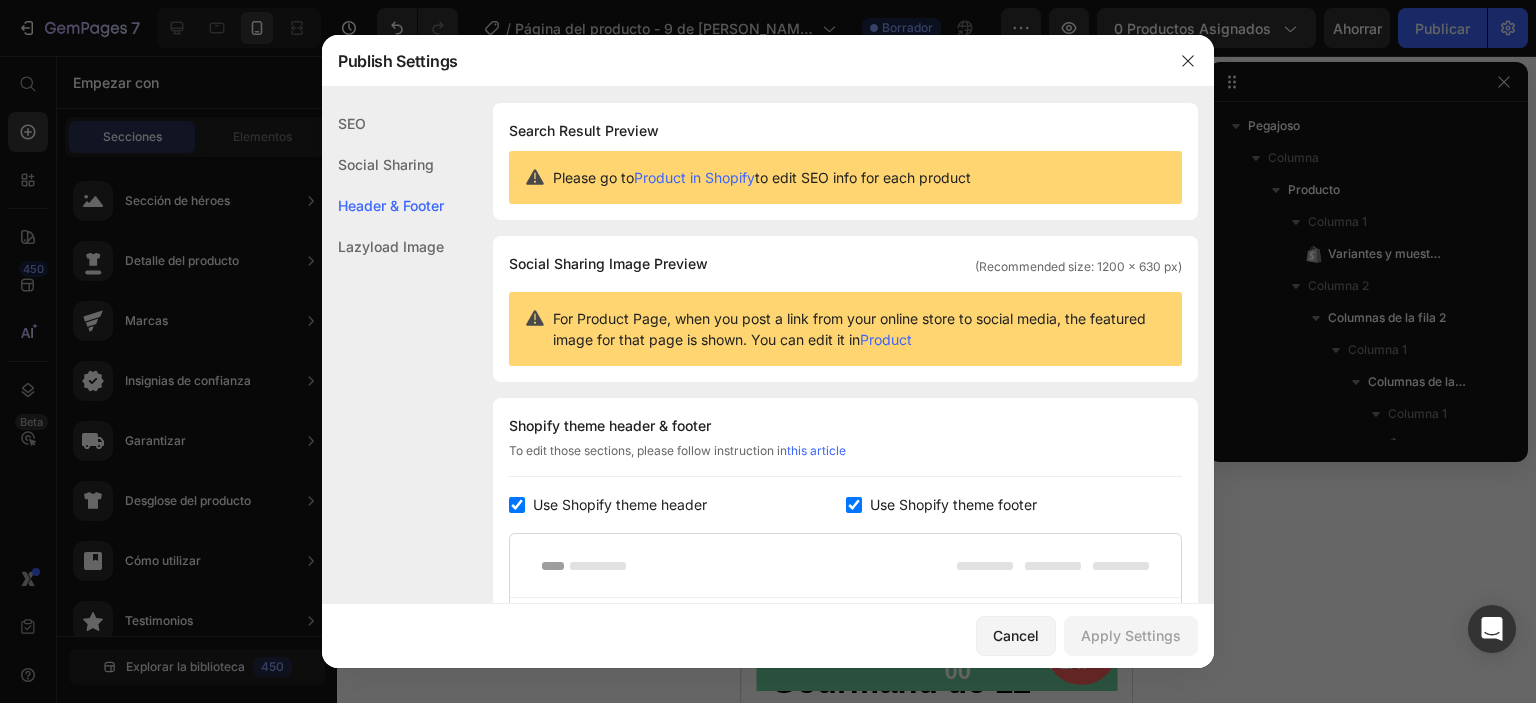 scroll, scrollTop: 291, scrollLeft: 0, axis: vertical 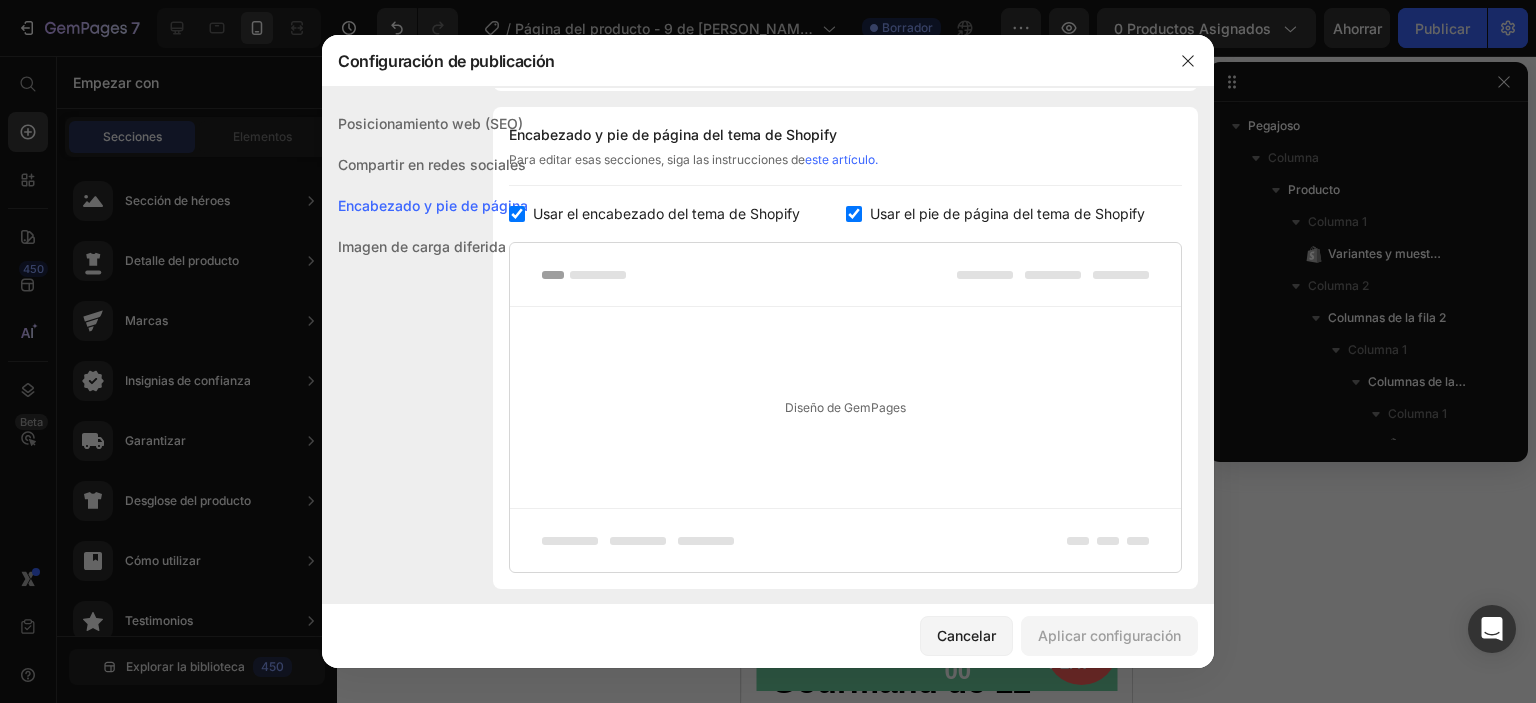click on "Usar el encabezado del tema de Shopify" at bounding box center (666, 213) 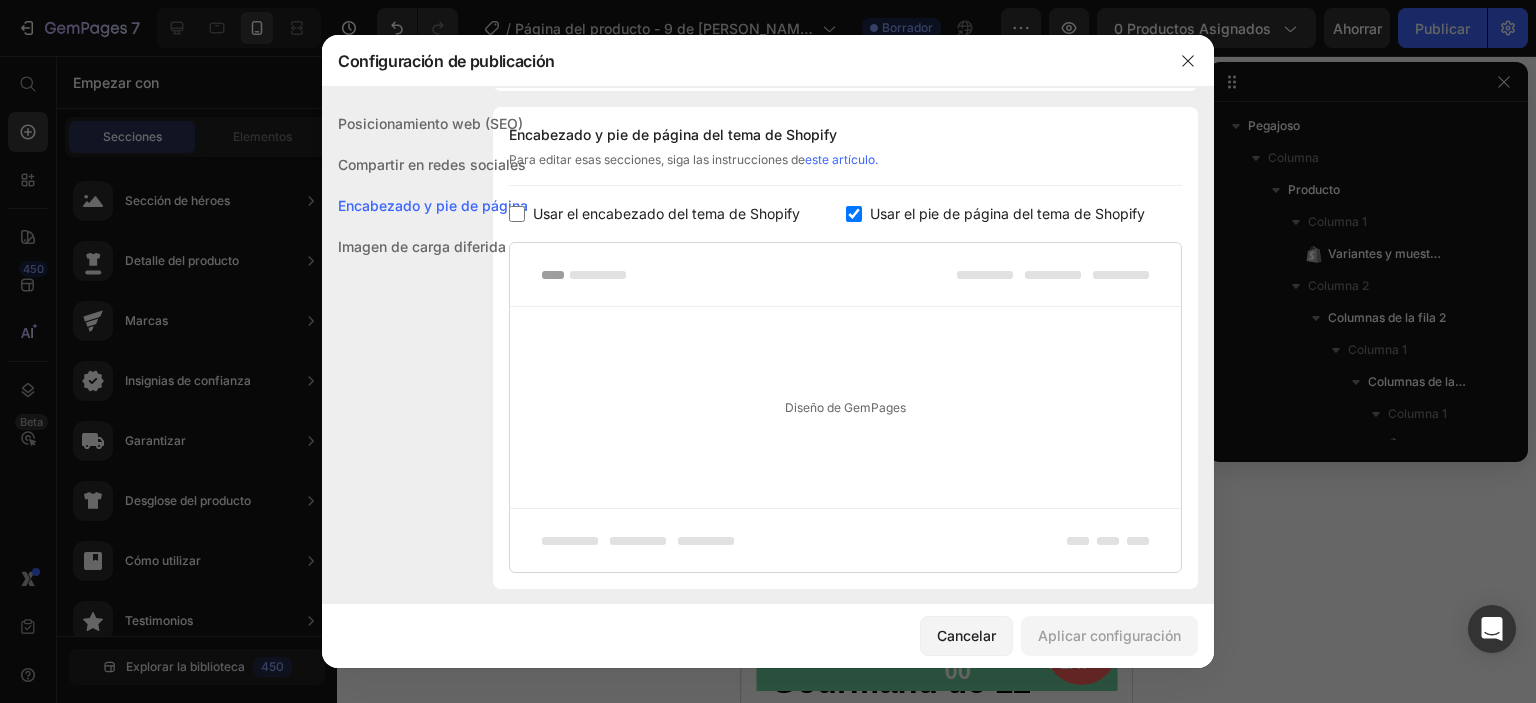 checkbox on "false" 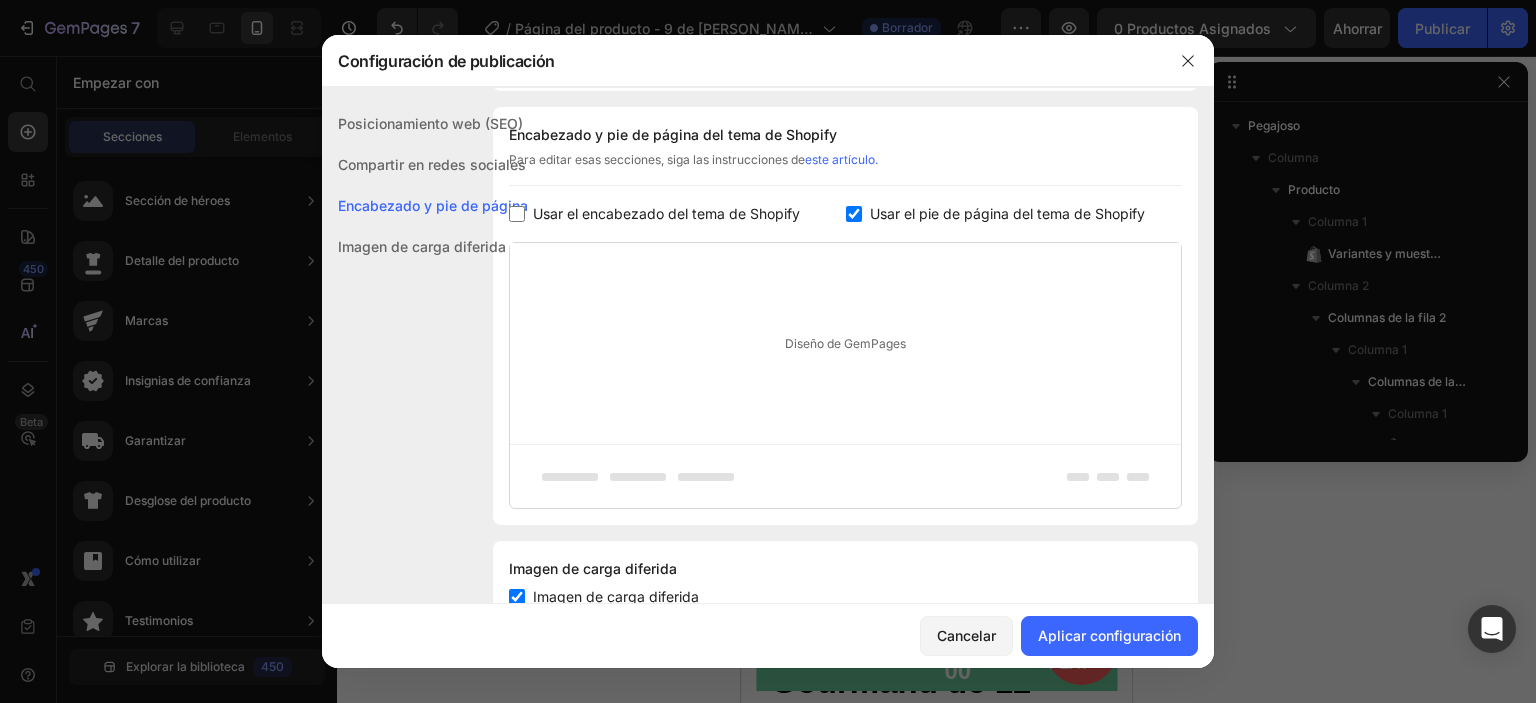 click on "Usar el pie de página del tema de Shopify" at bounding box center [1007, 214] 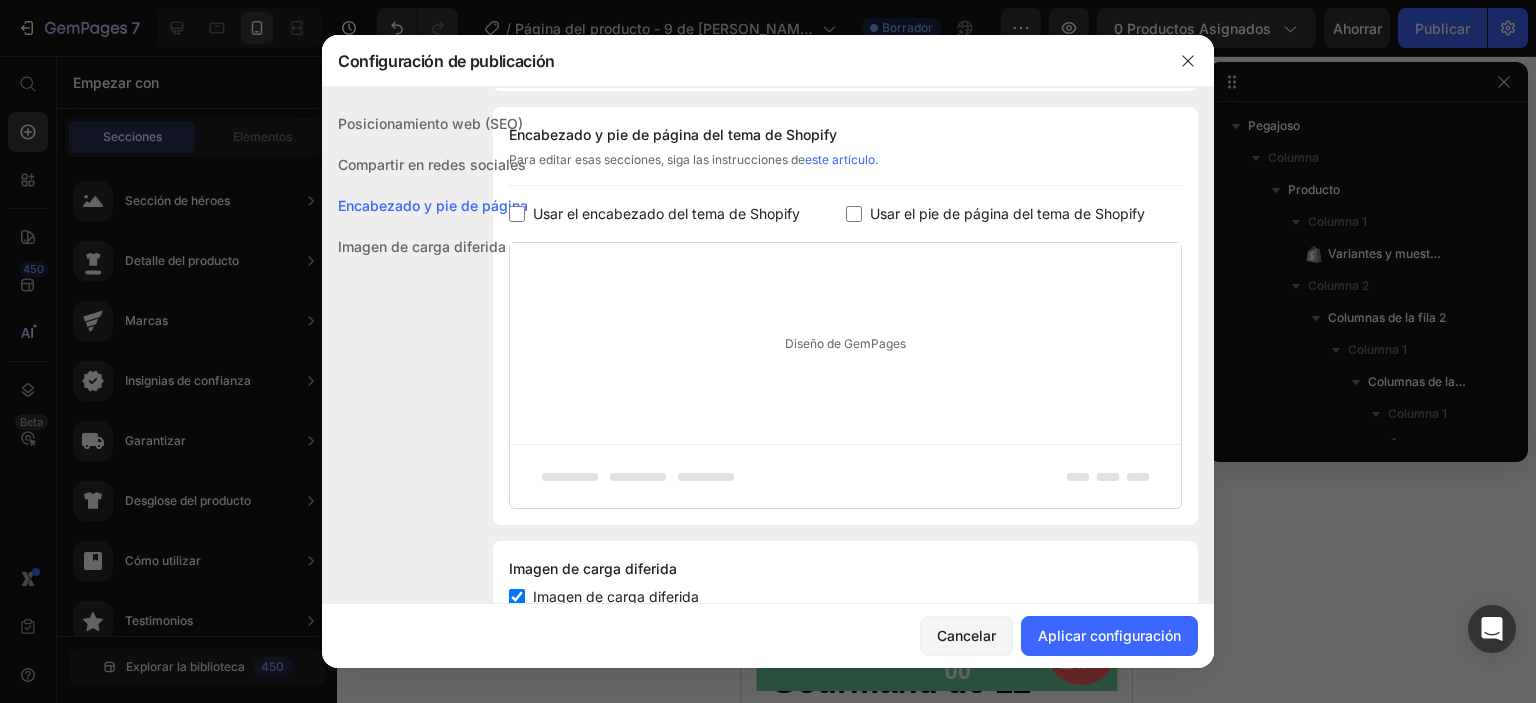 checkbox on "false" 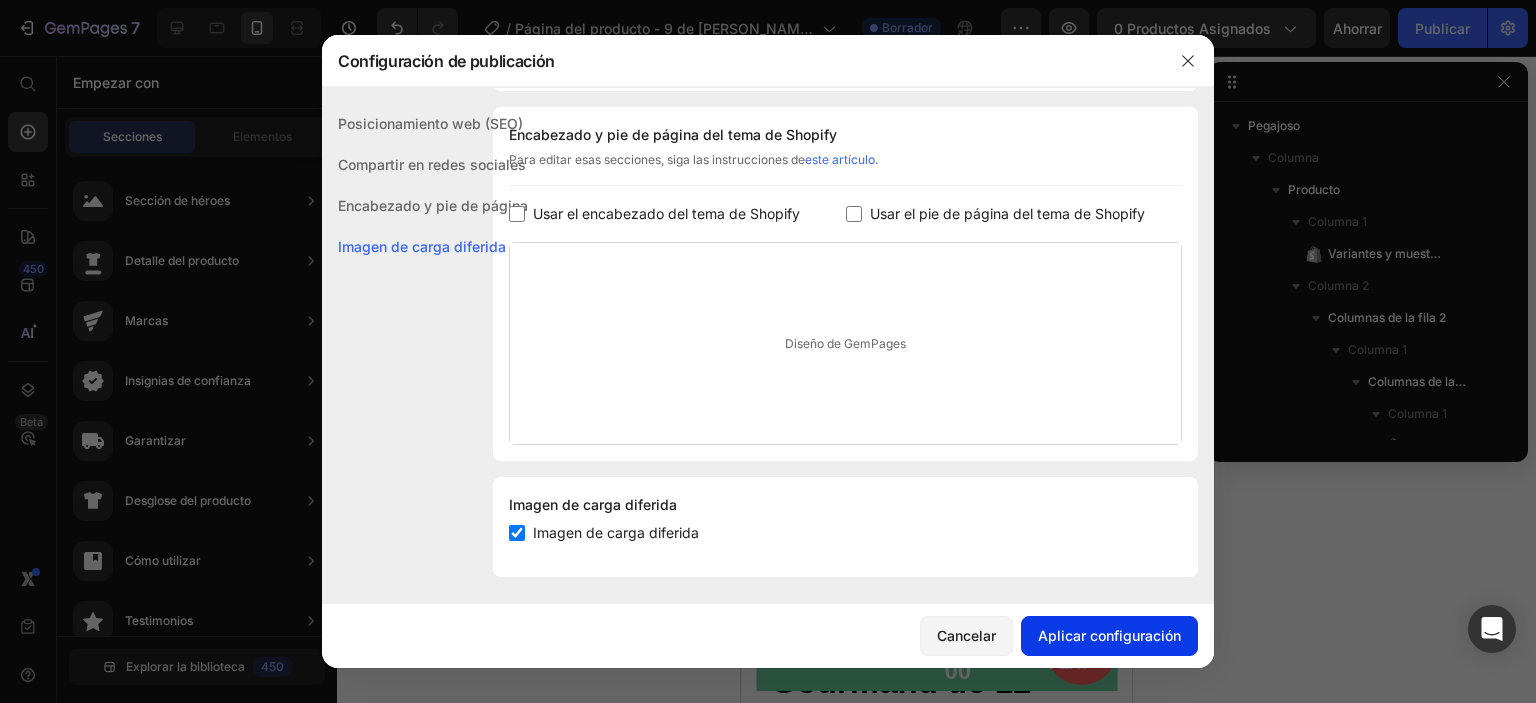 click on "Aplicar configuración" at bounding box center [1109, 635] 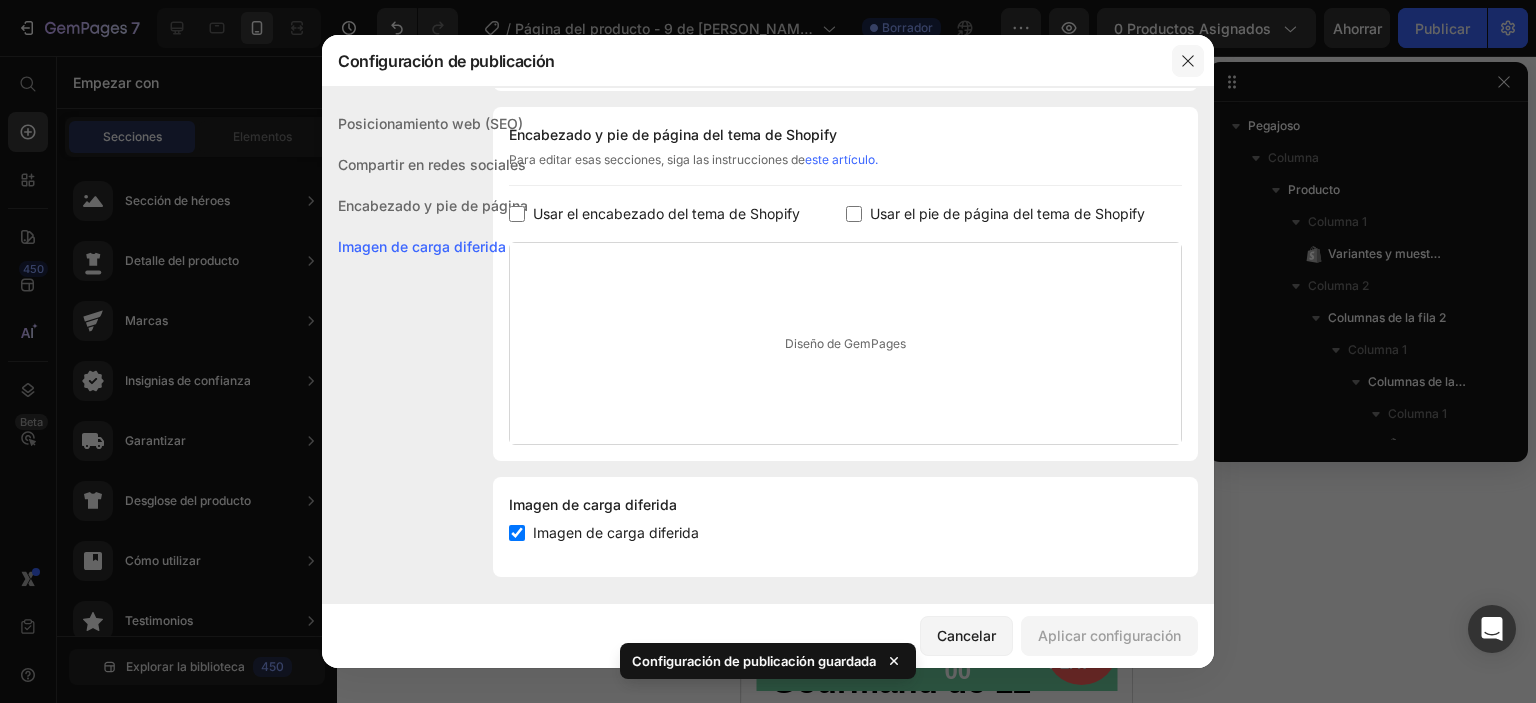 click 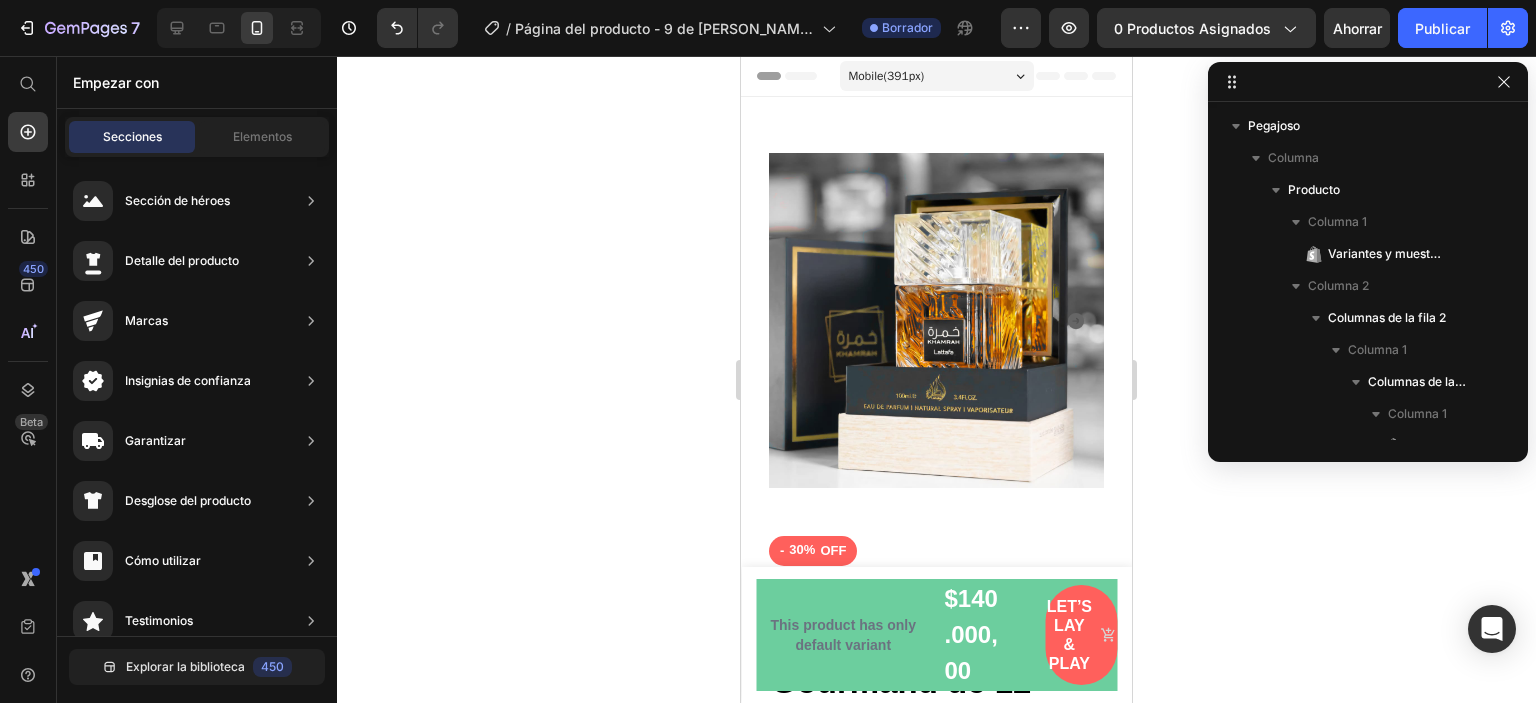 click on "Mobile  ( 391 px)" at bounding box center [937, 76] 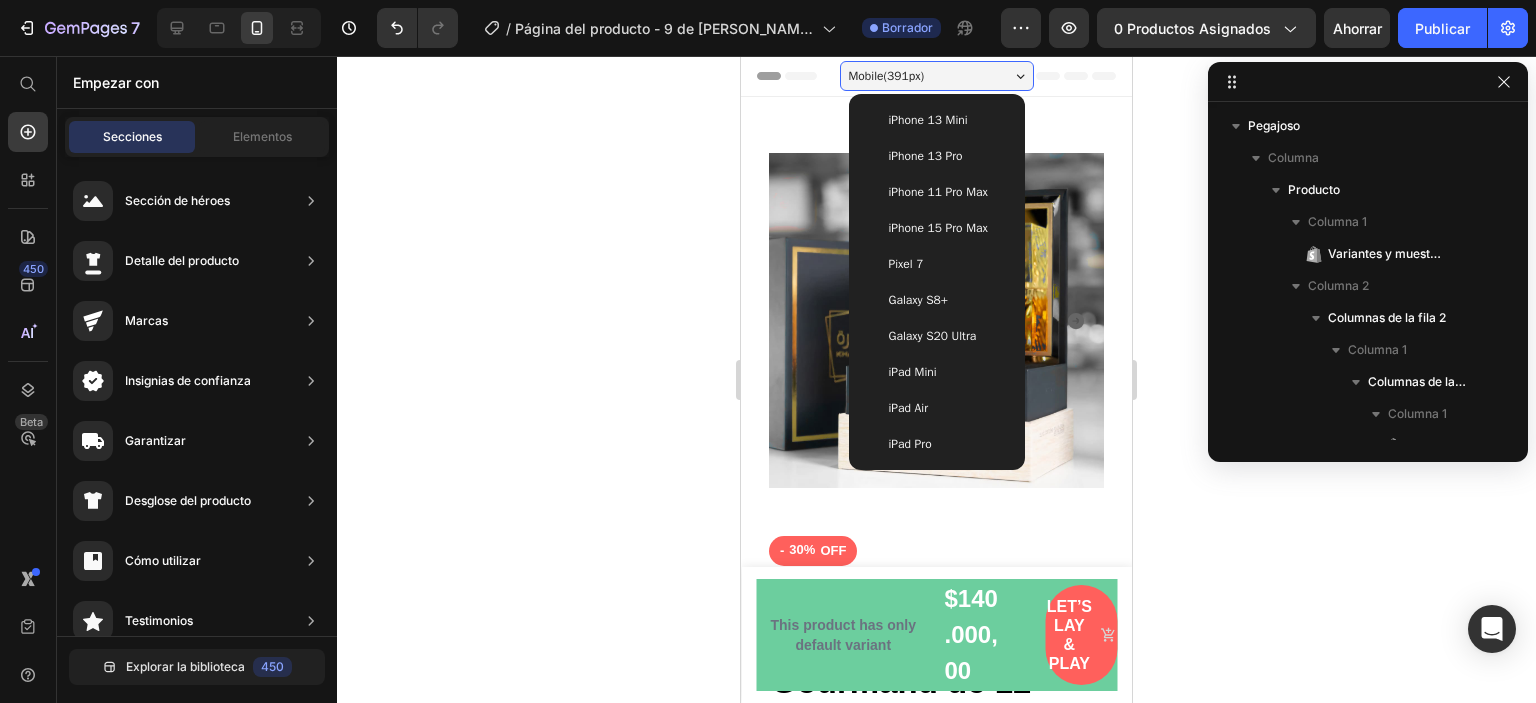 click on "iPhone 13 Pro" at bounding box center (926, 156) 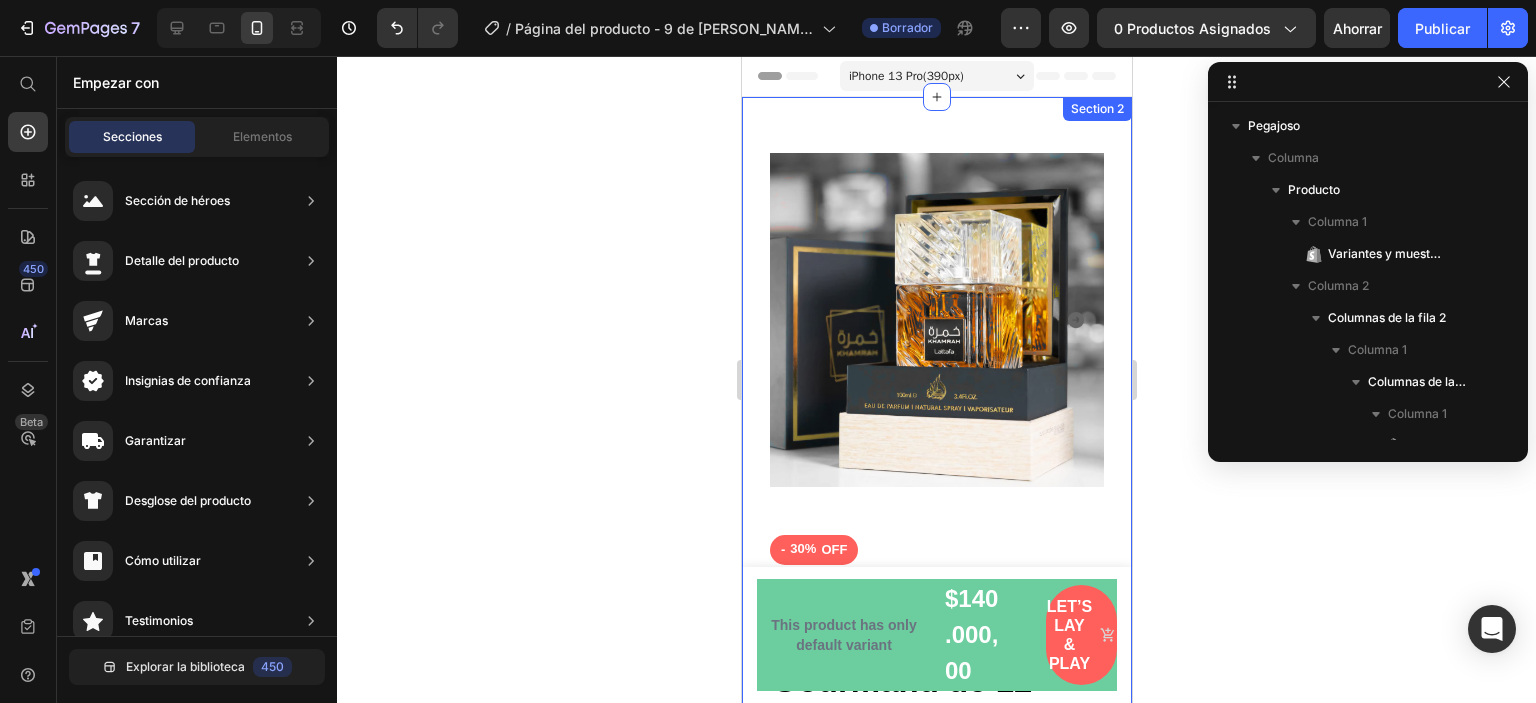click on "Product Images - 30% OFF Product Tag Khamrah by Lattafa | Fragancia Gourmand de 12 Horas Product Title                Icon                Icon                Icon                Icon                Icon Icon List Hoz (1298 reviewers) Text block Row $140.000,00 Product Price $199.000,00 Product Price Row Image Recommended by Dr. Neil Mode - Pediatric Therapist Text block “GemMat Activity Mat is the go-to mat for active awake times. 90% of babies will develop motor skills faster while using the mat and playing with the toys.” Text block More product detail Button Row This product has only default variant Product Variants & Swatches Quantity Text block 1 Product Quantity Image Hurry, Only A Few Left! Text block Row Row Let’s lay & play Product Cart Button Guaranteed SAFE Checkout Text block                Title Line Row Image Image Image Image Image Row Product Section 2" at bounding box center (936, 845) 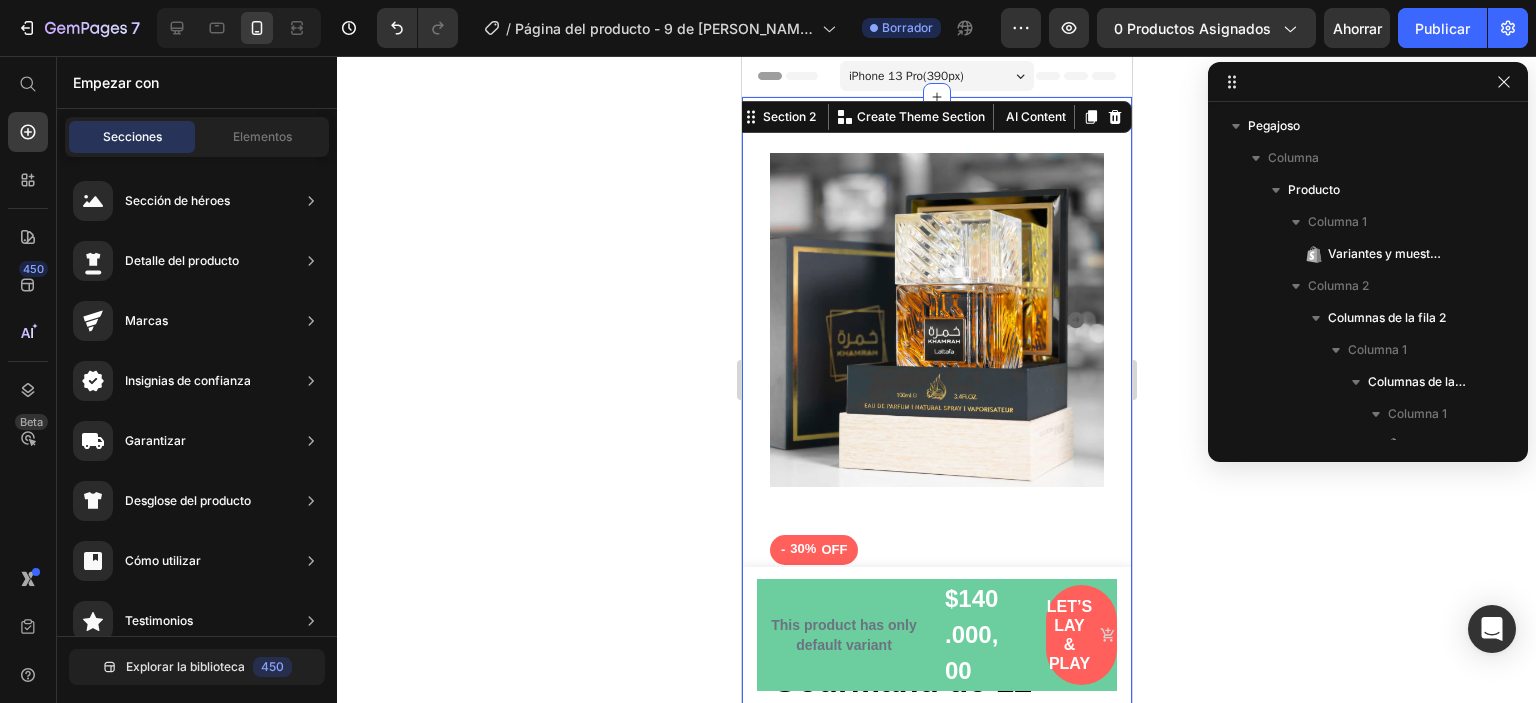 scroll, scrollTop: 346, scrollLeft: 0, axis: vertical 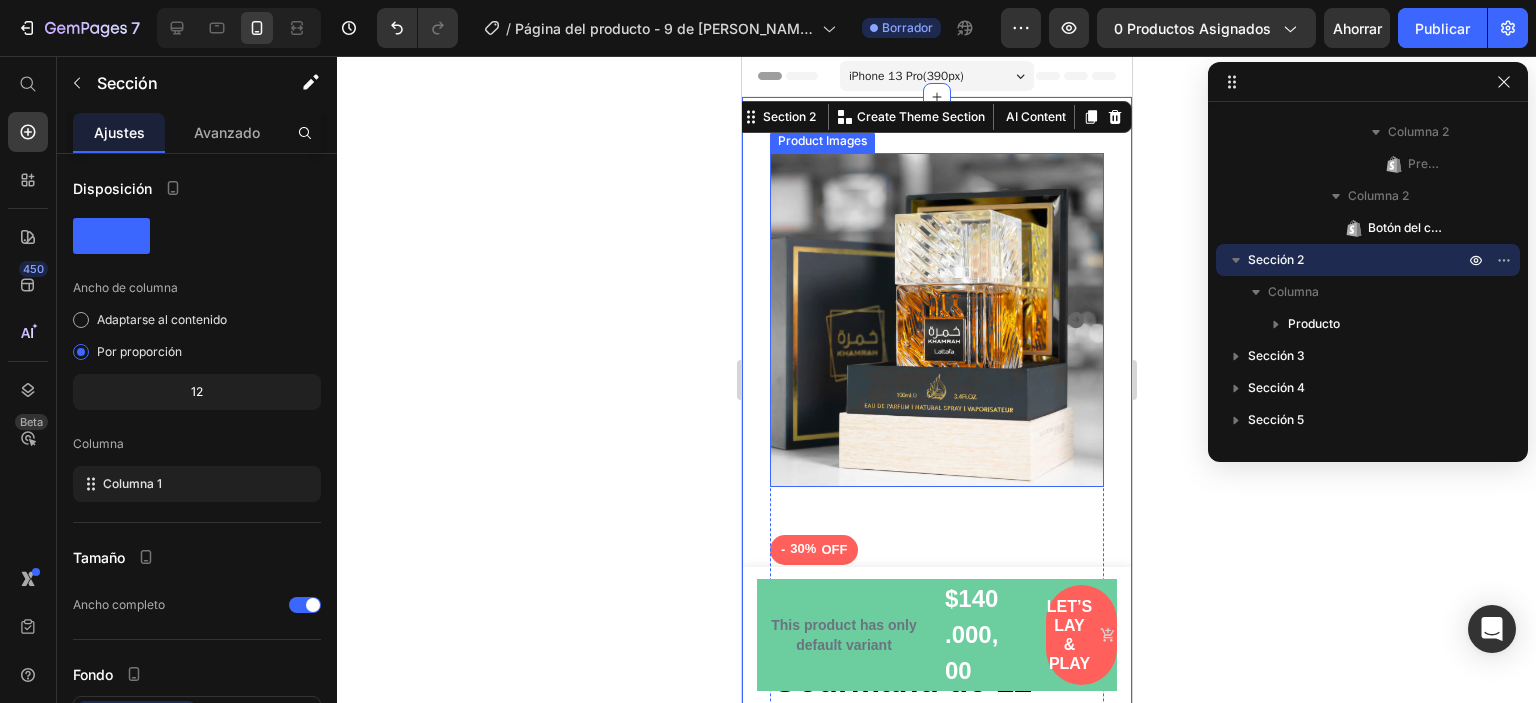 click at bounding box center [936, 320] 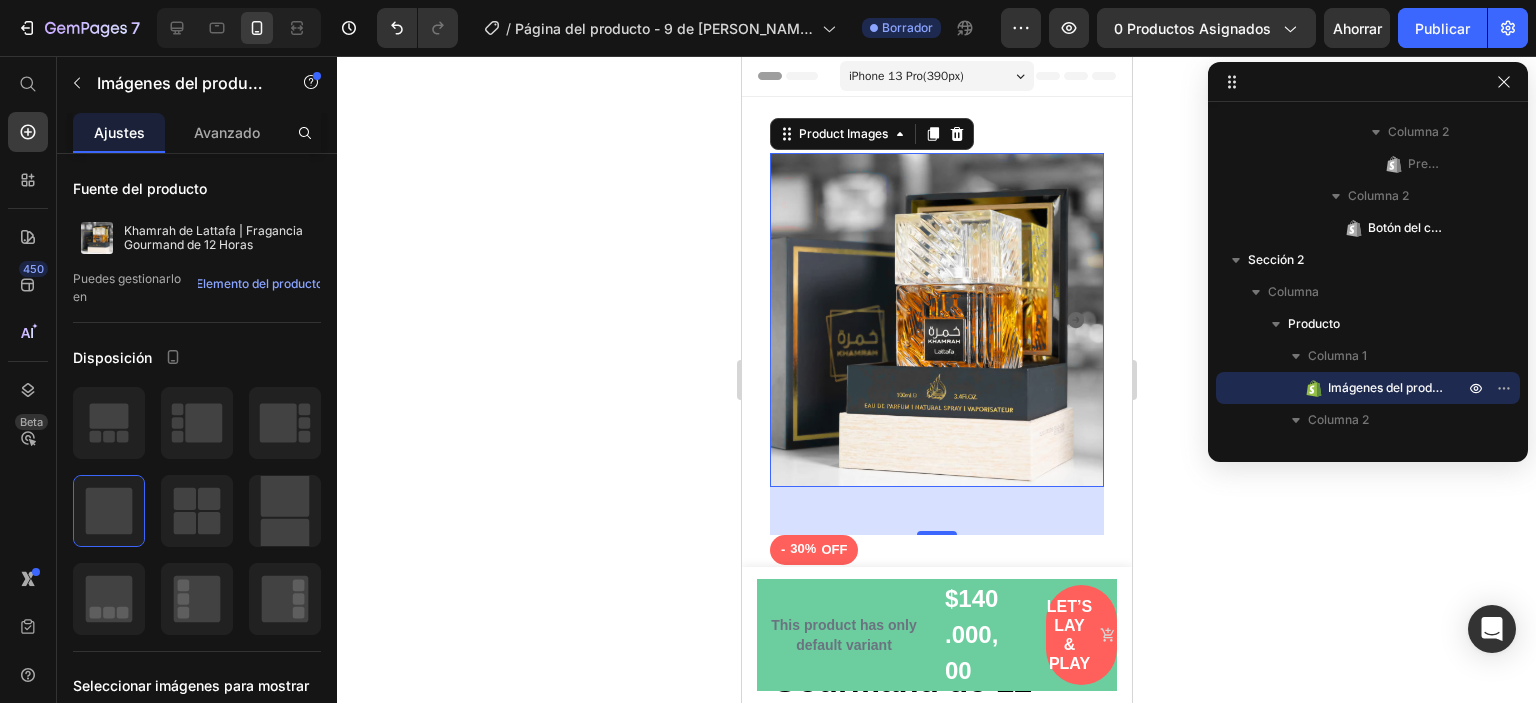 click at bounding box center (936, 320) 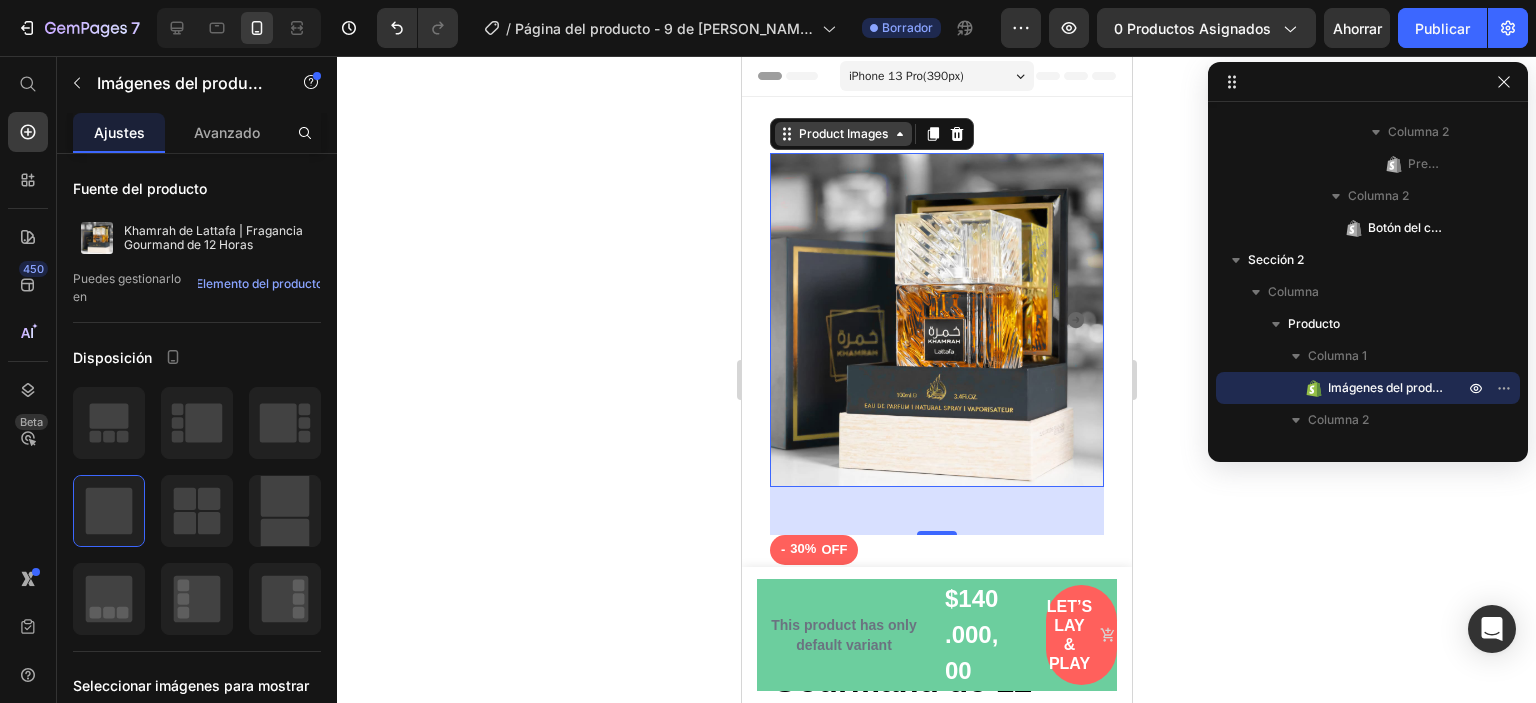 click 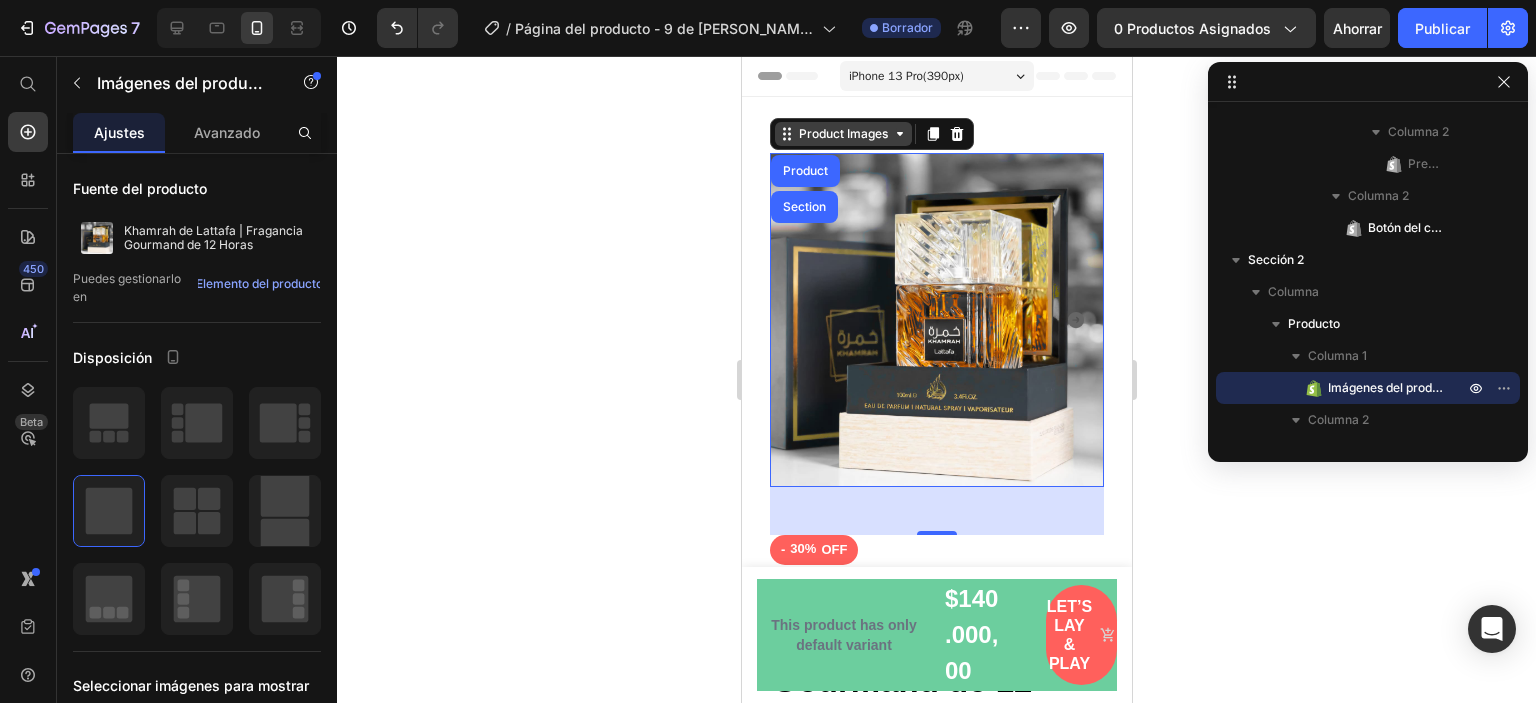 click 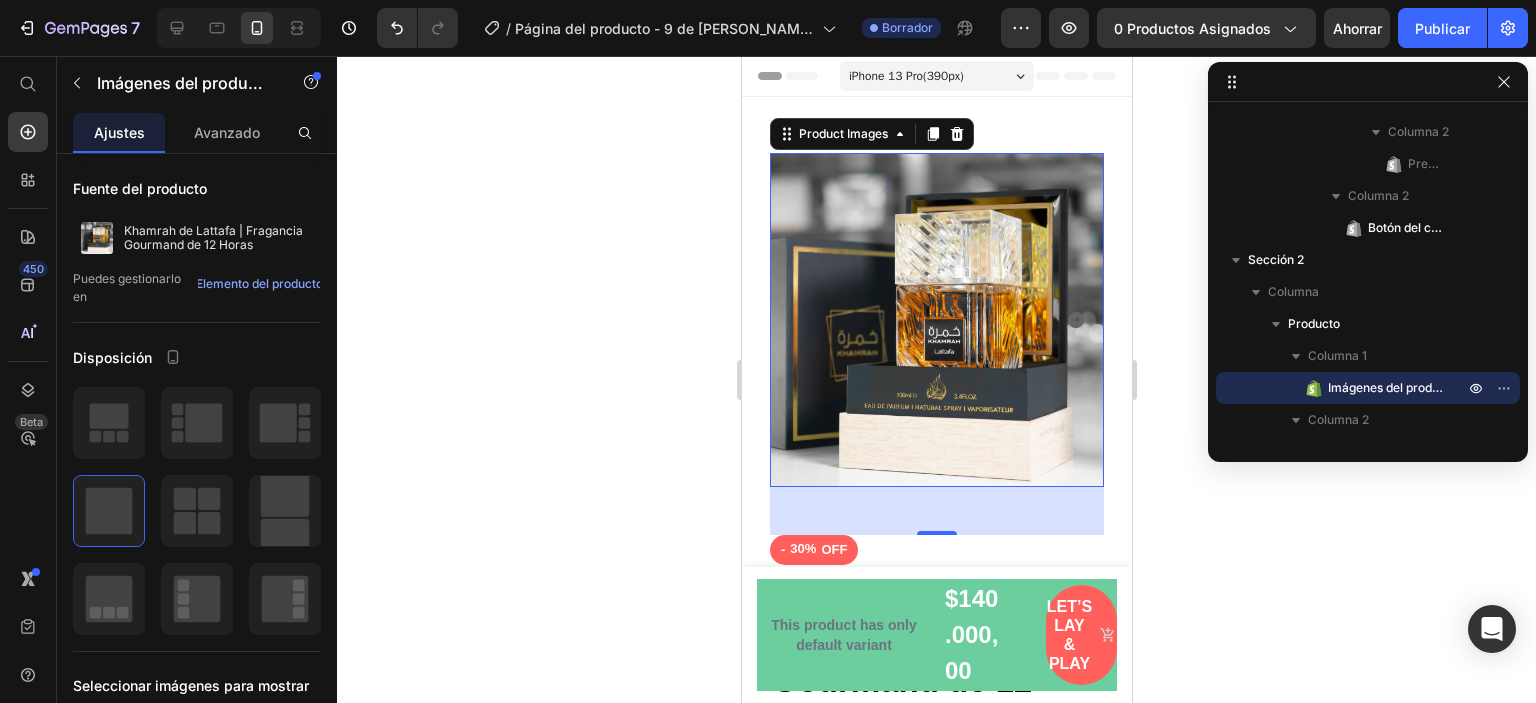 click on "Ajustes" at bounding box center (119, 132) 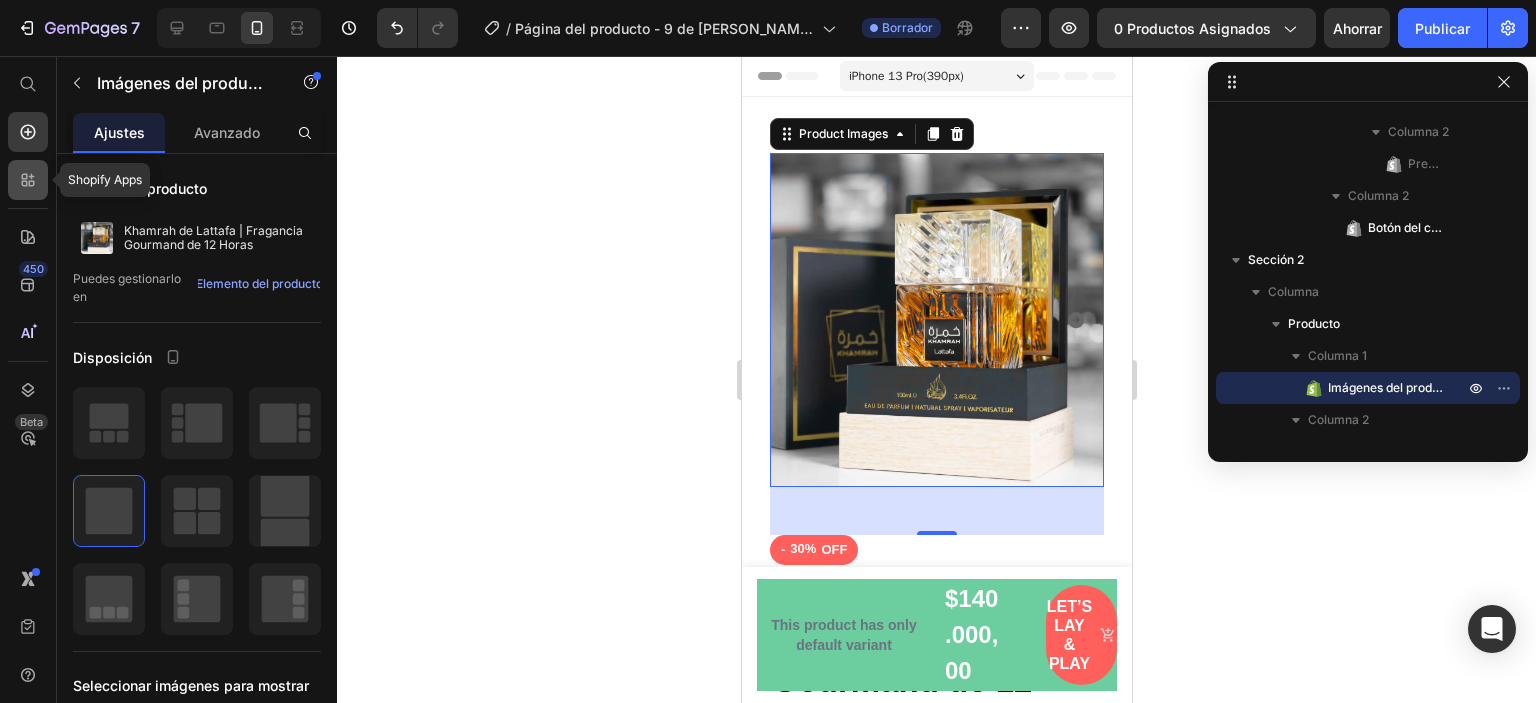 click 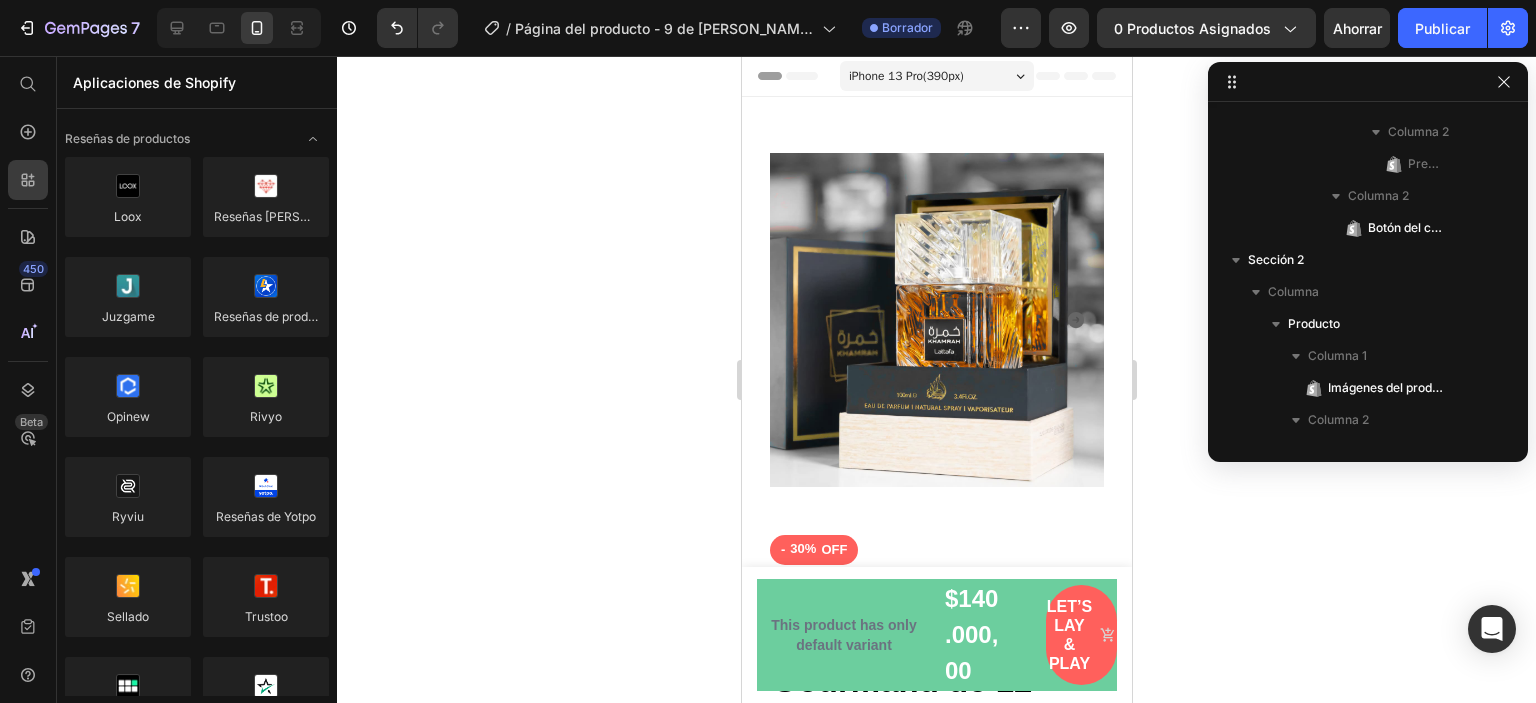 click on "450 Beta" at bounding box center (28, 379) 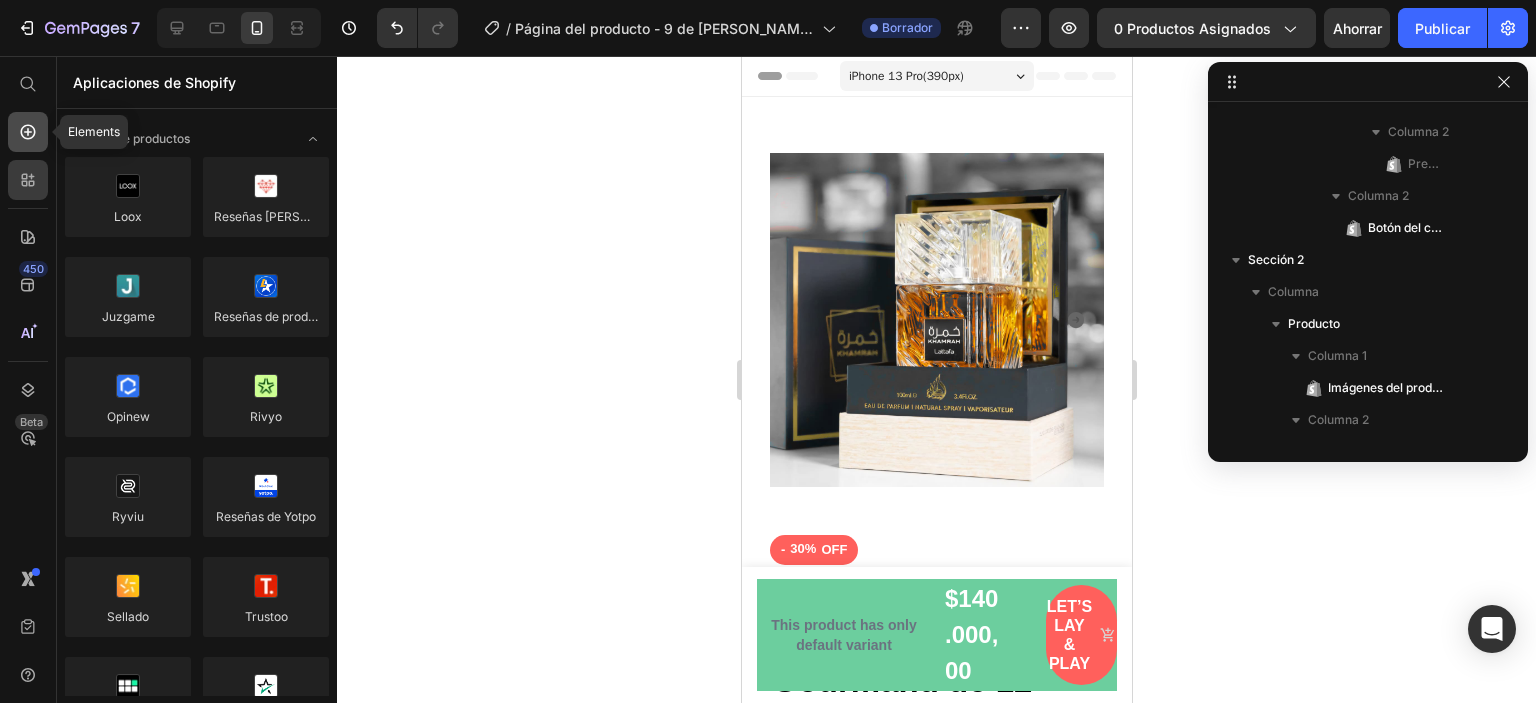 click 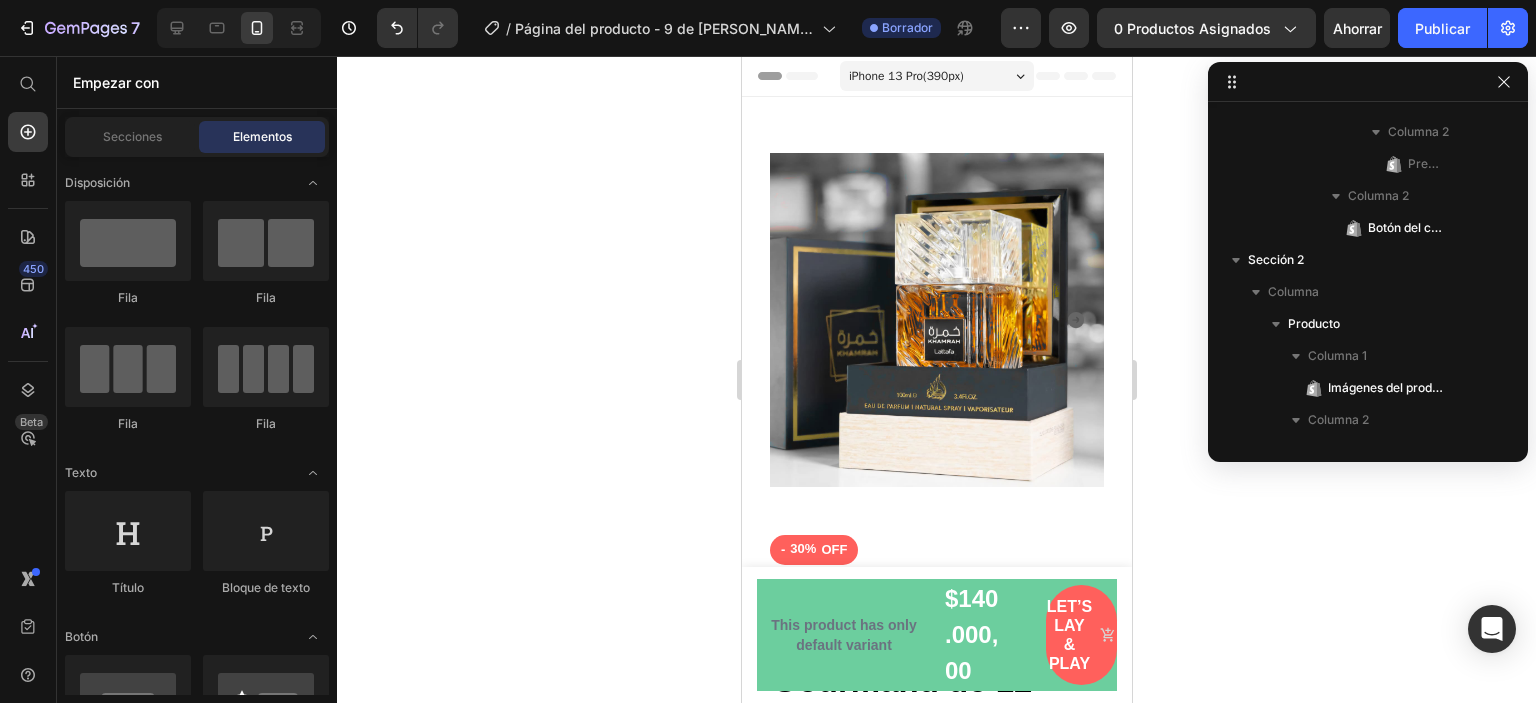 click on "Secciones Elementos" at bounding box center [197, 137] 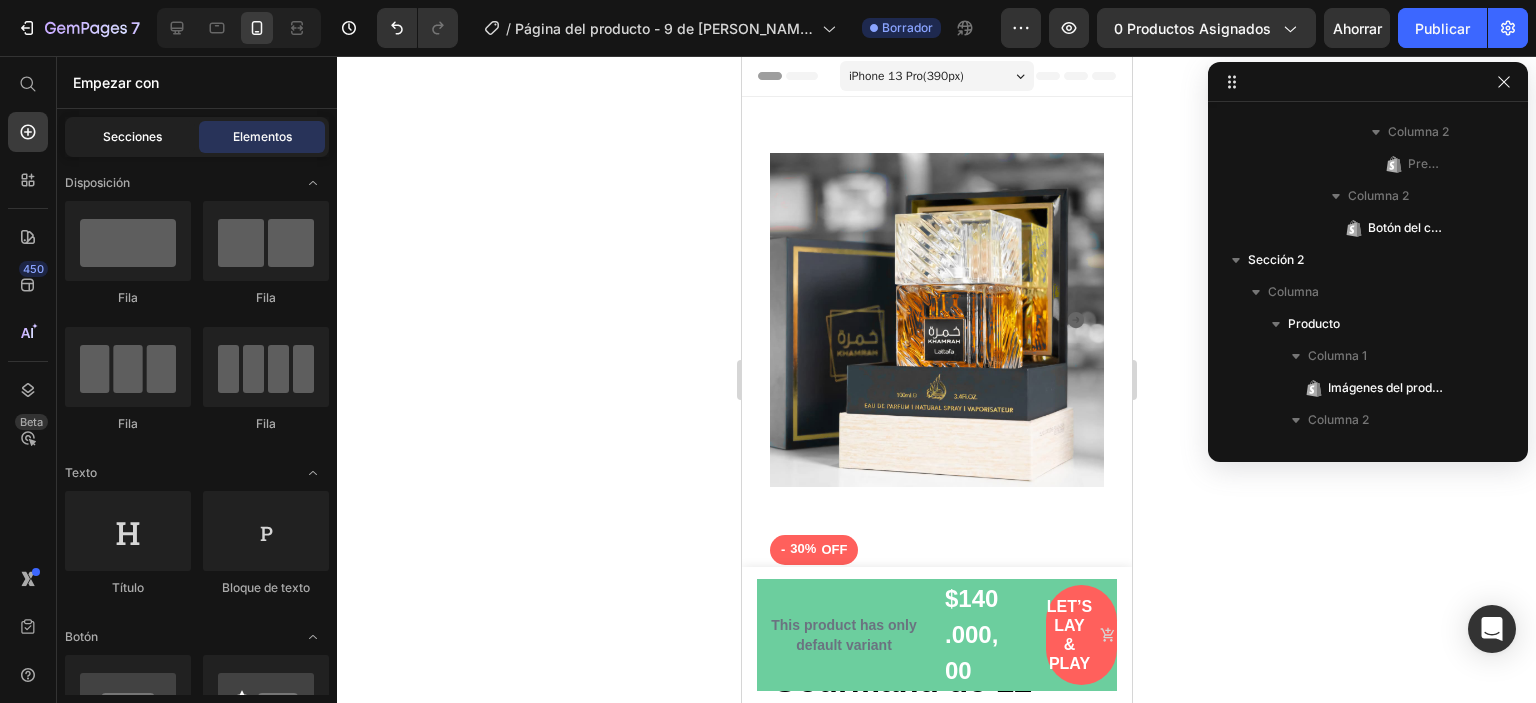 click on "Secciones" 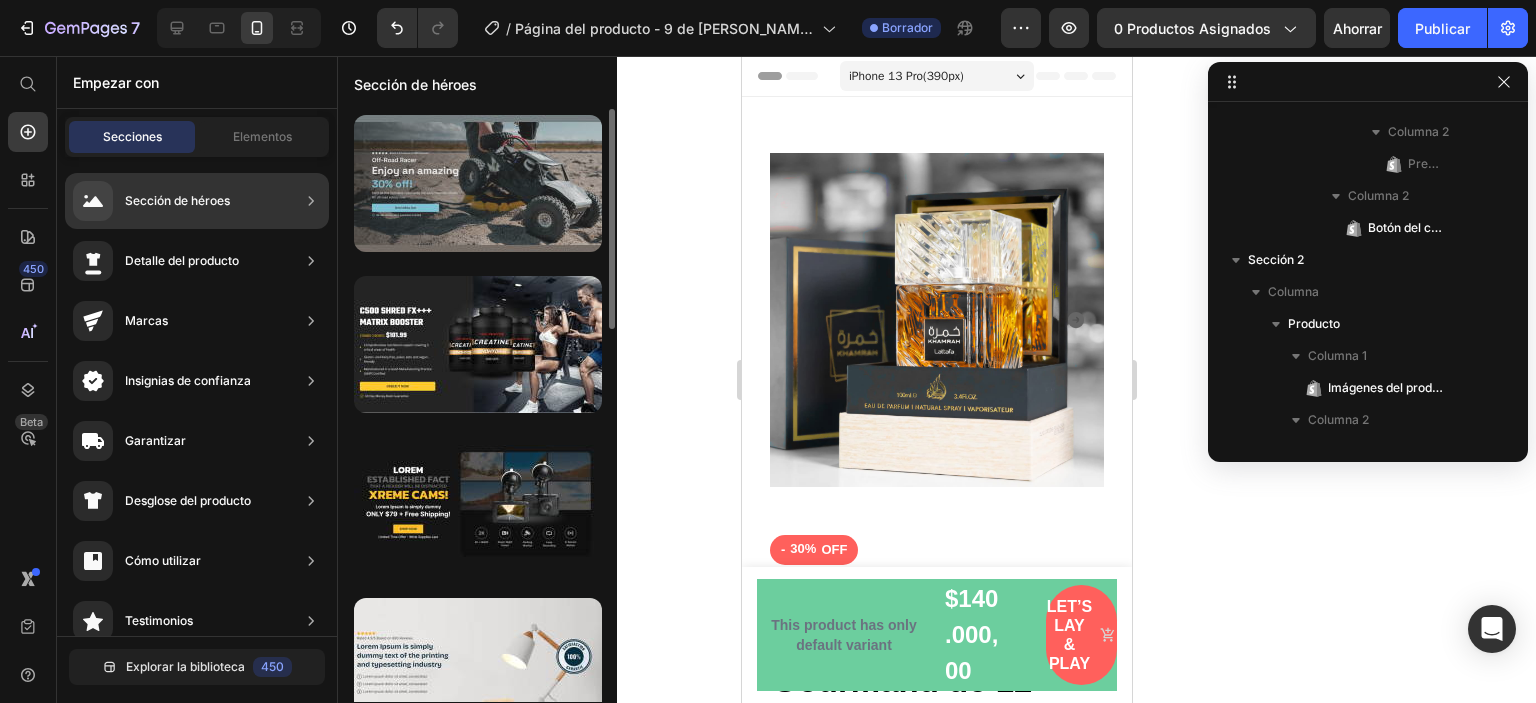 click at bounding box center [478, 183] 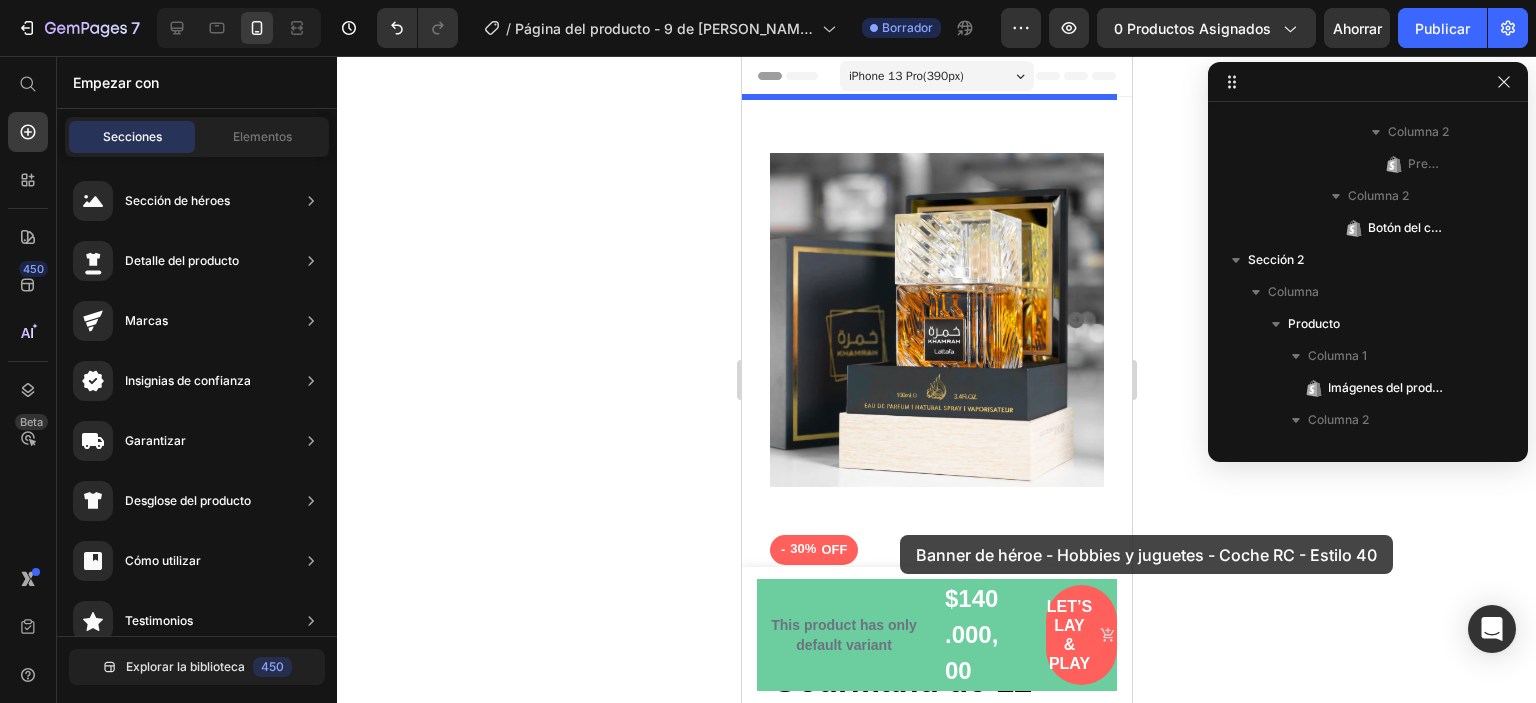drag, startPoint x: 1254, startPoint y: 254, endPoint x: 899, endPoint y: 535, distance: 452.75378 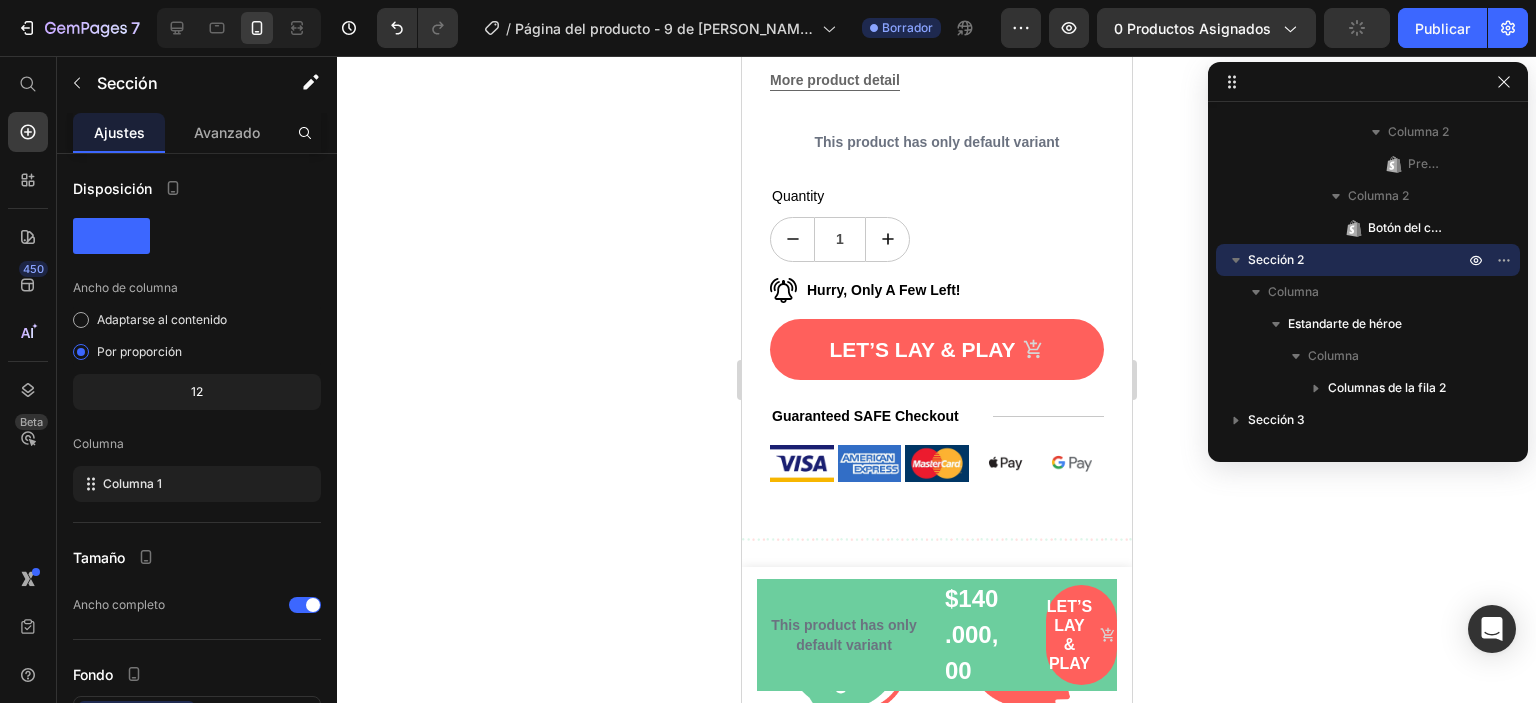 scroll, scrollTop: 1300, scrollLeft: 0, axis: vertical 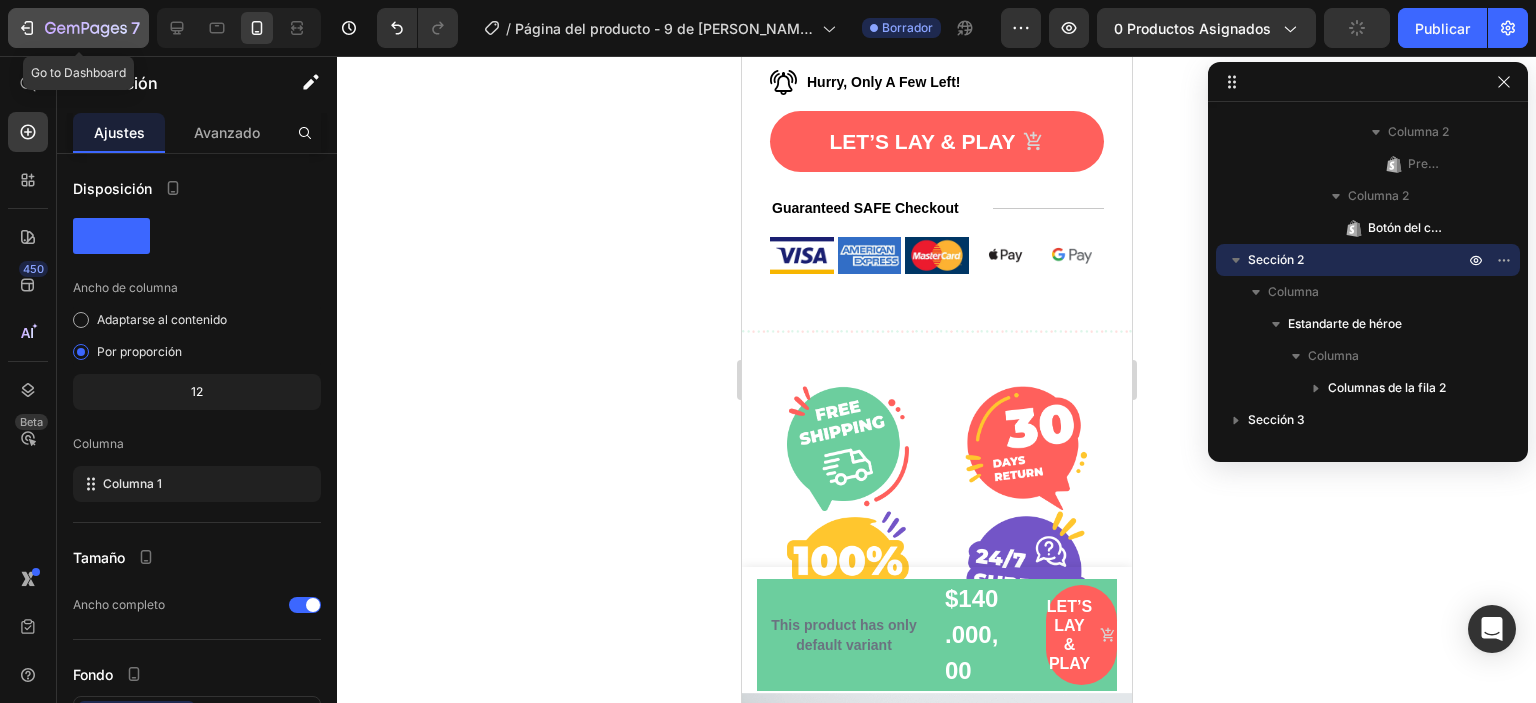 click on "7" 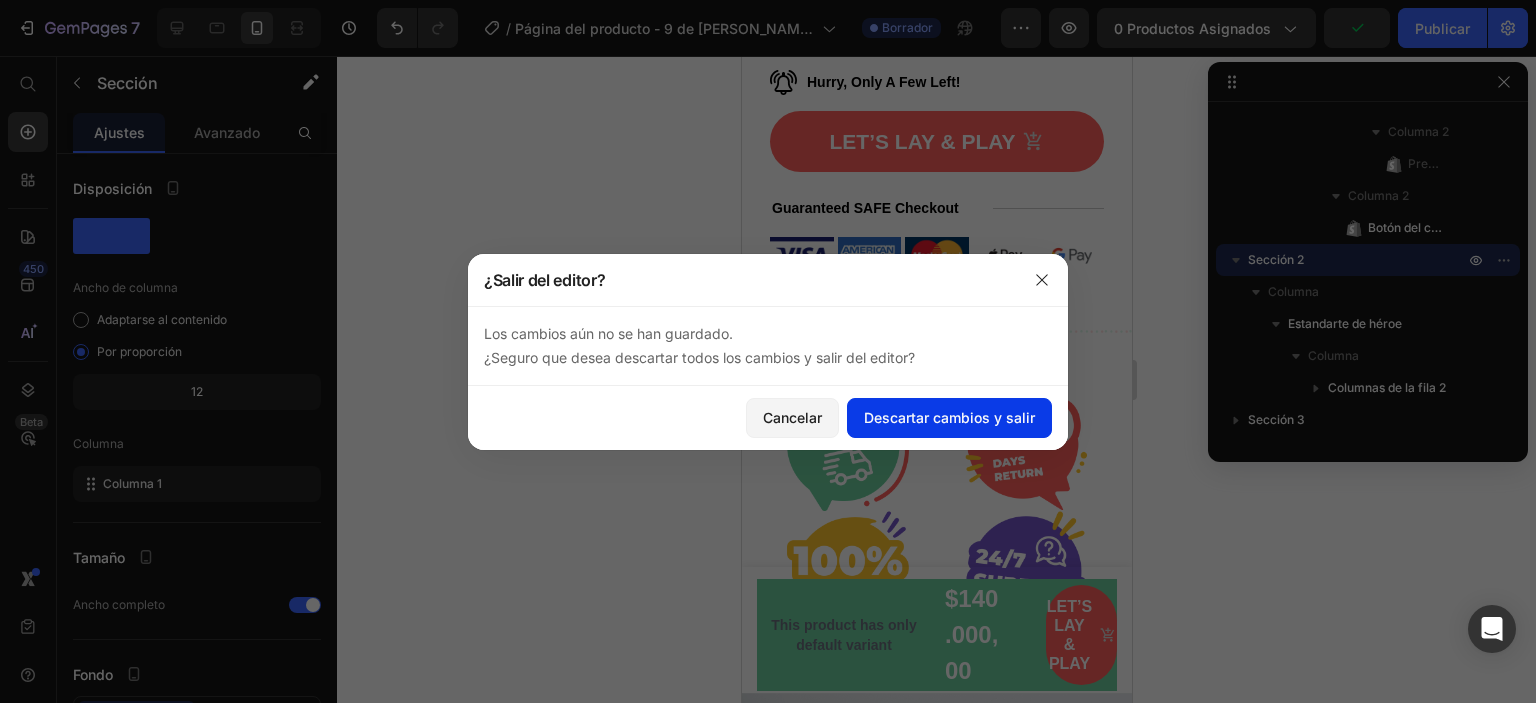 click on "Descartar cambios y salir" at bounding box center (949, 417) 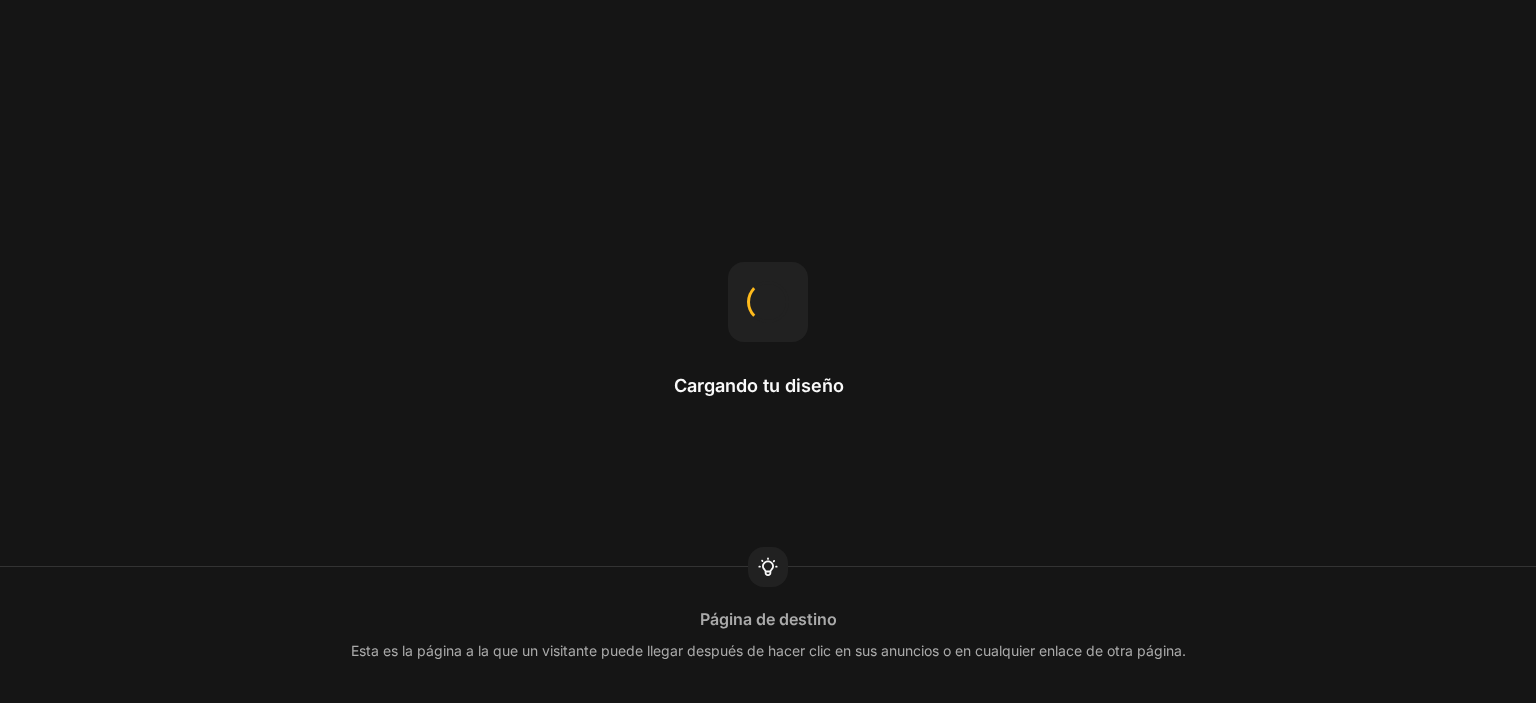 scroll, scrollTop: 0, scrollLeft: 0, axis: both 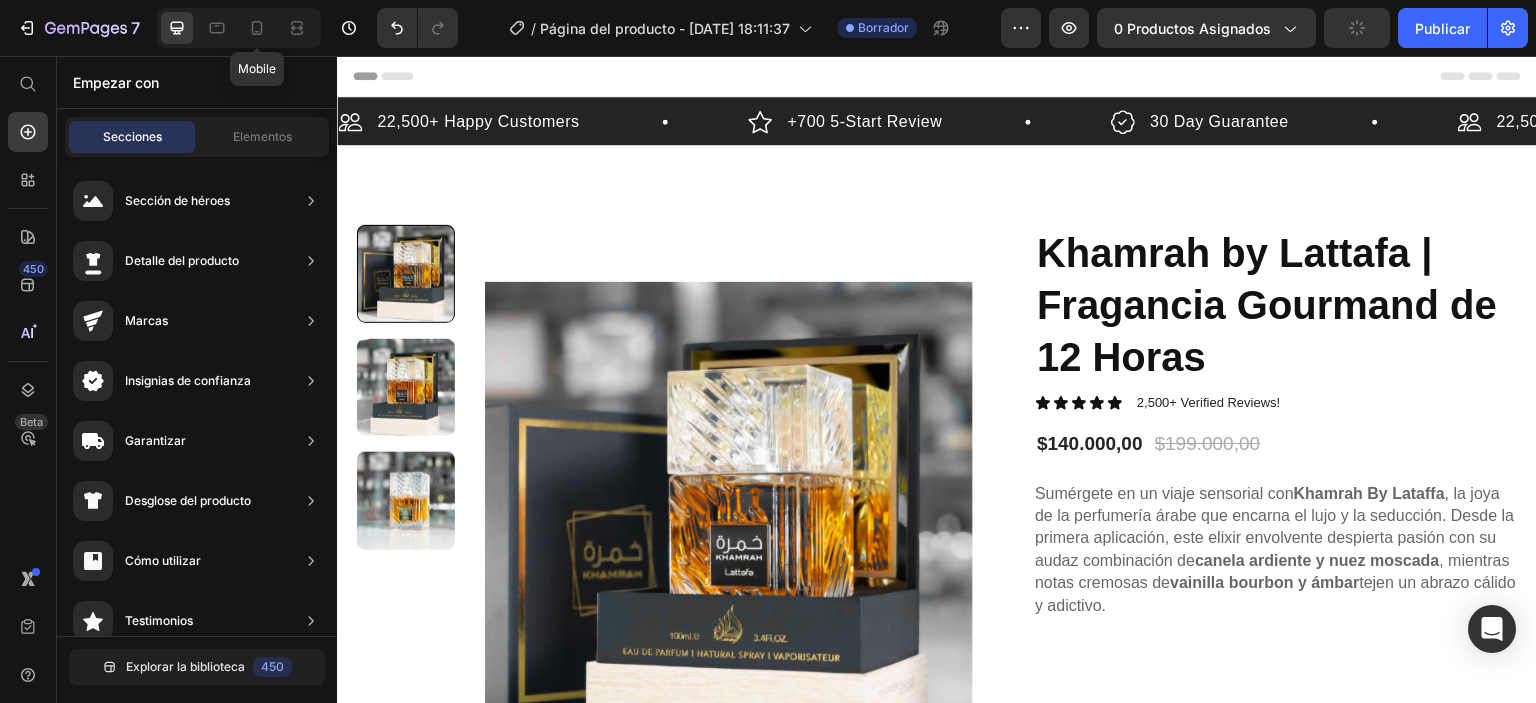 drag, startPoint x: 244, startPoint y: 28, endPoint x: 343, endPoint y: 55, distance: 102.61579 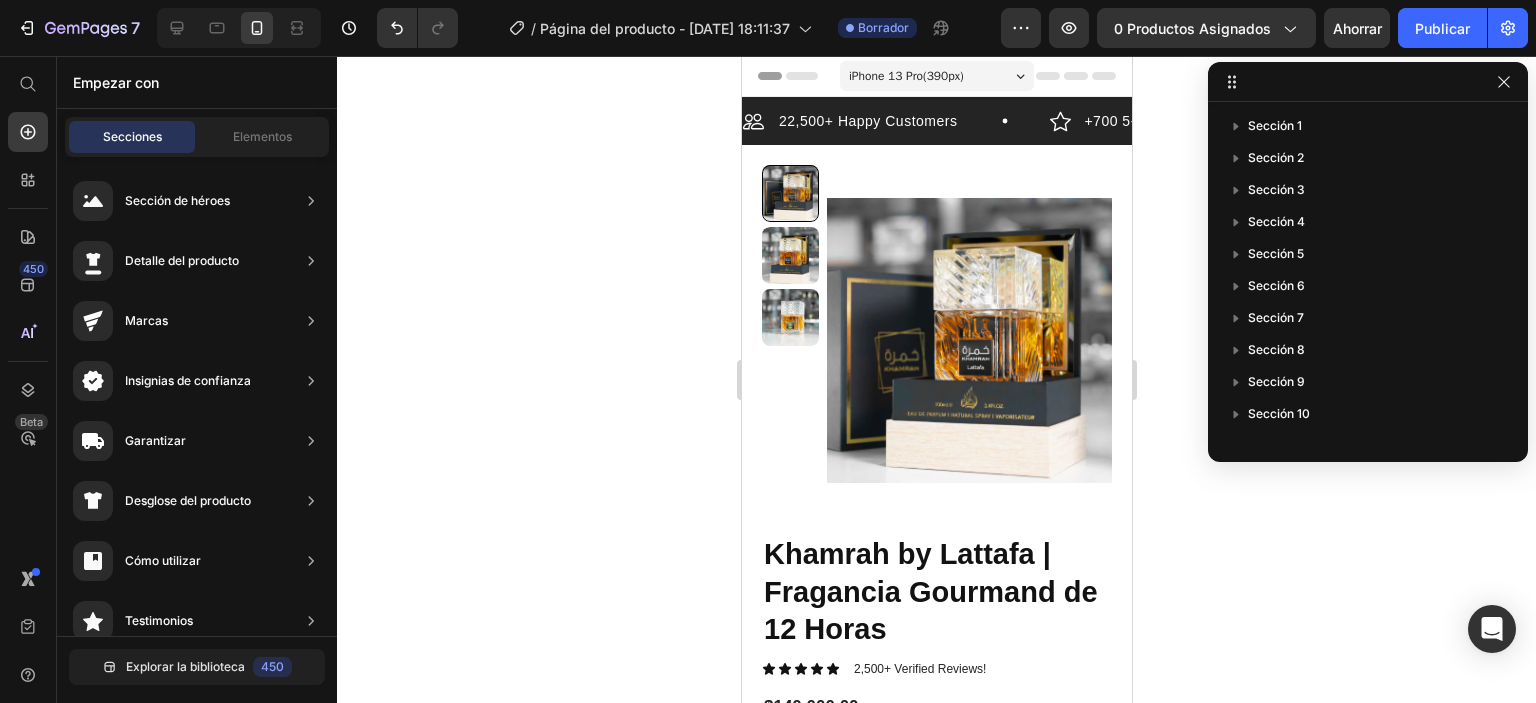 click 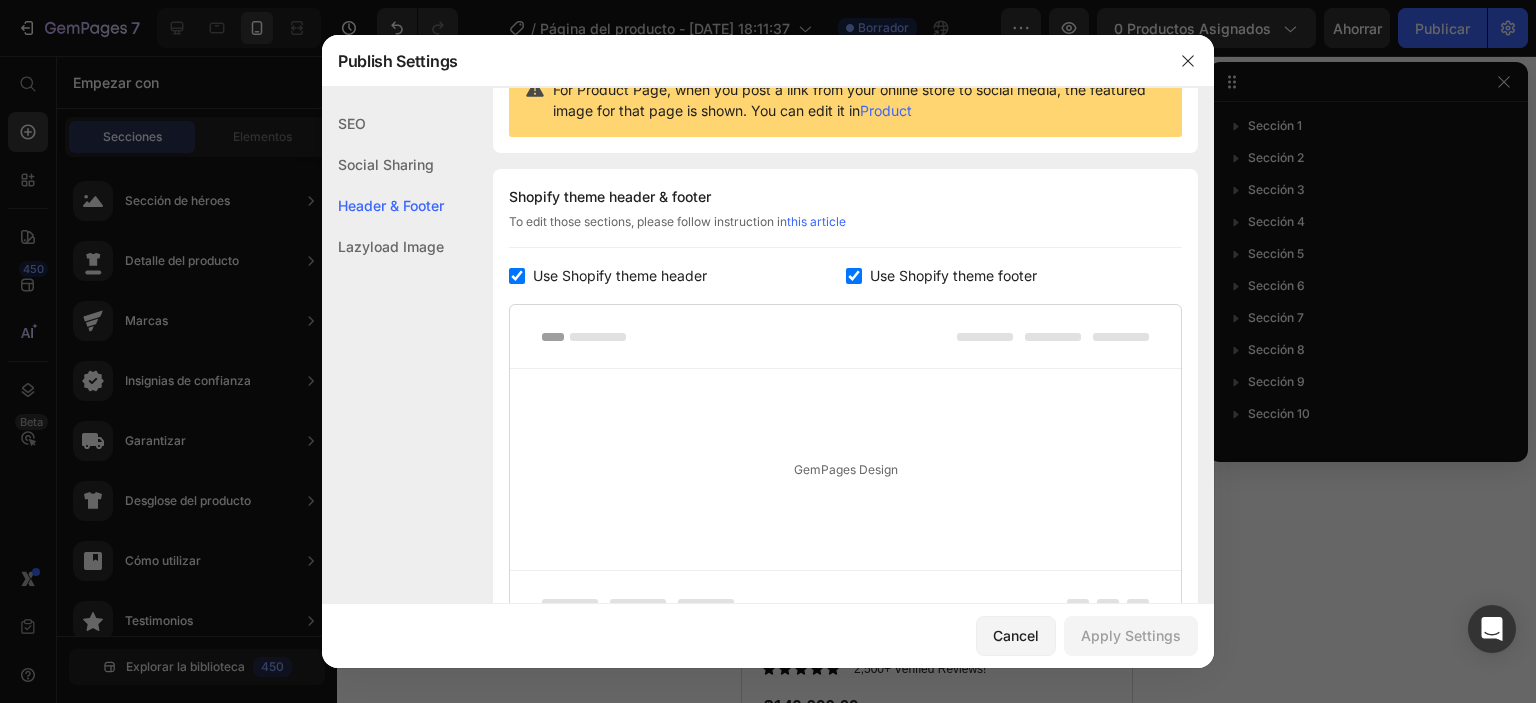 scroll, scrollTop: 291, scrollLeft: 0, axis: vertical 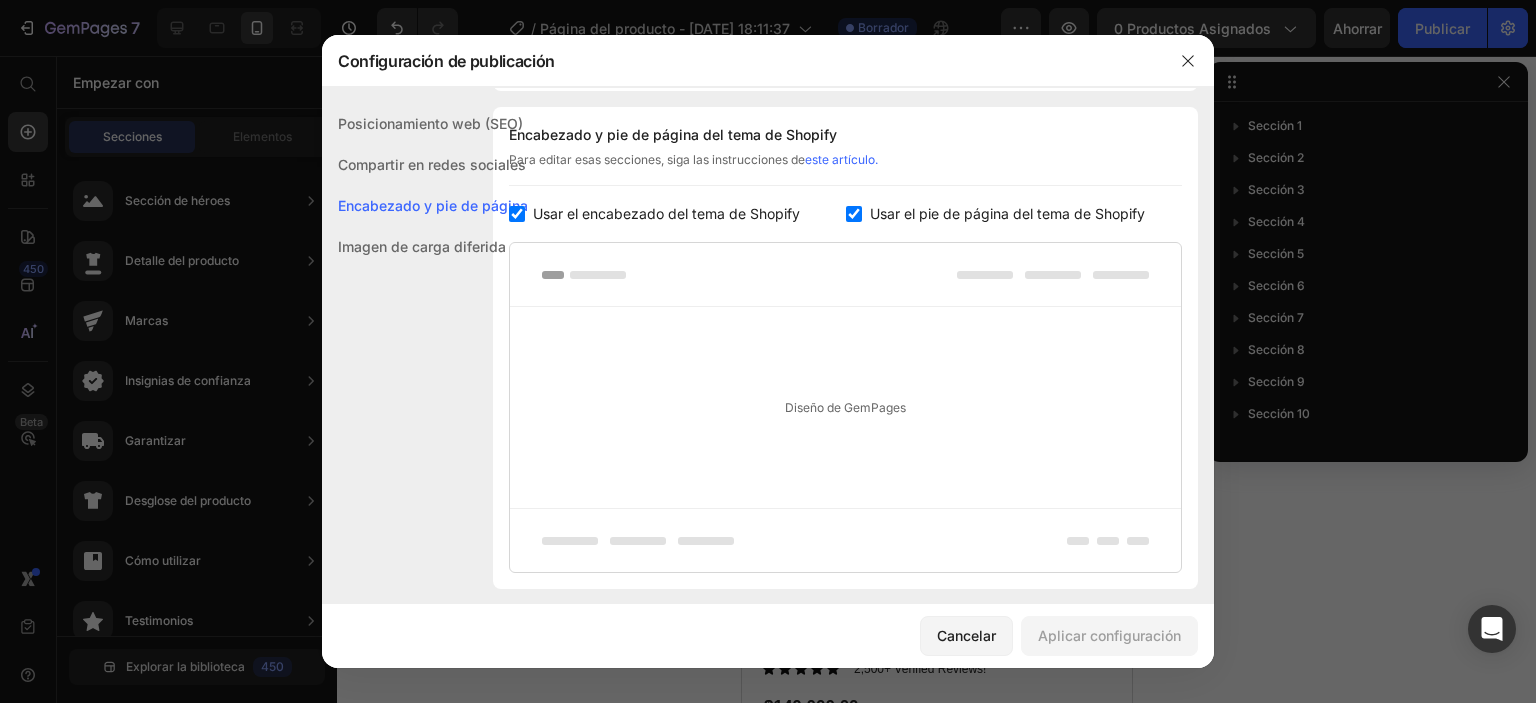 click on "Usar el encabezado del tema de Shopify" at bounding box center (666, 213) 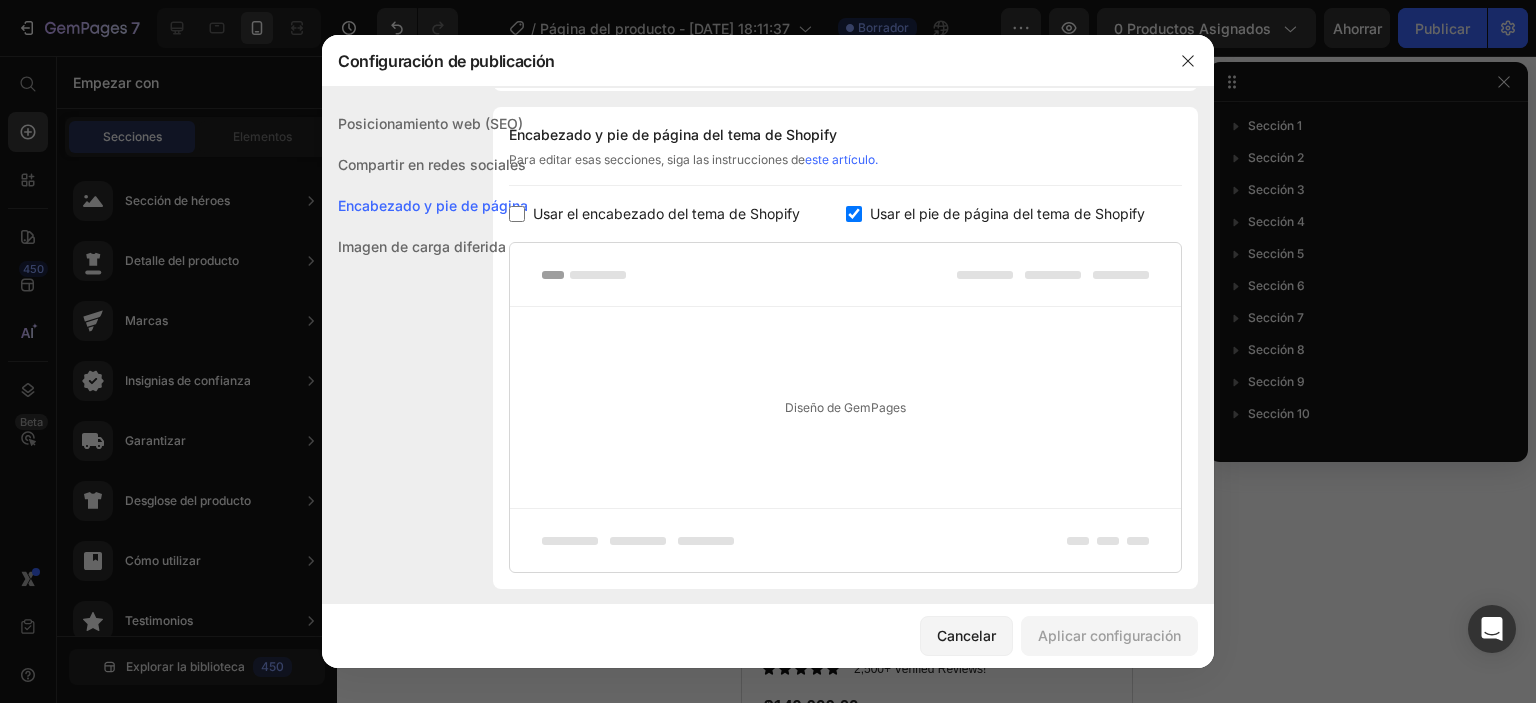 checkbox on "false" 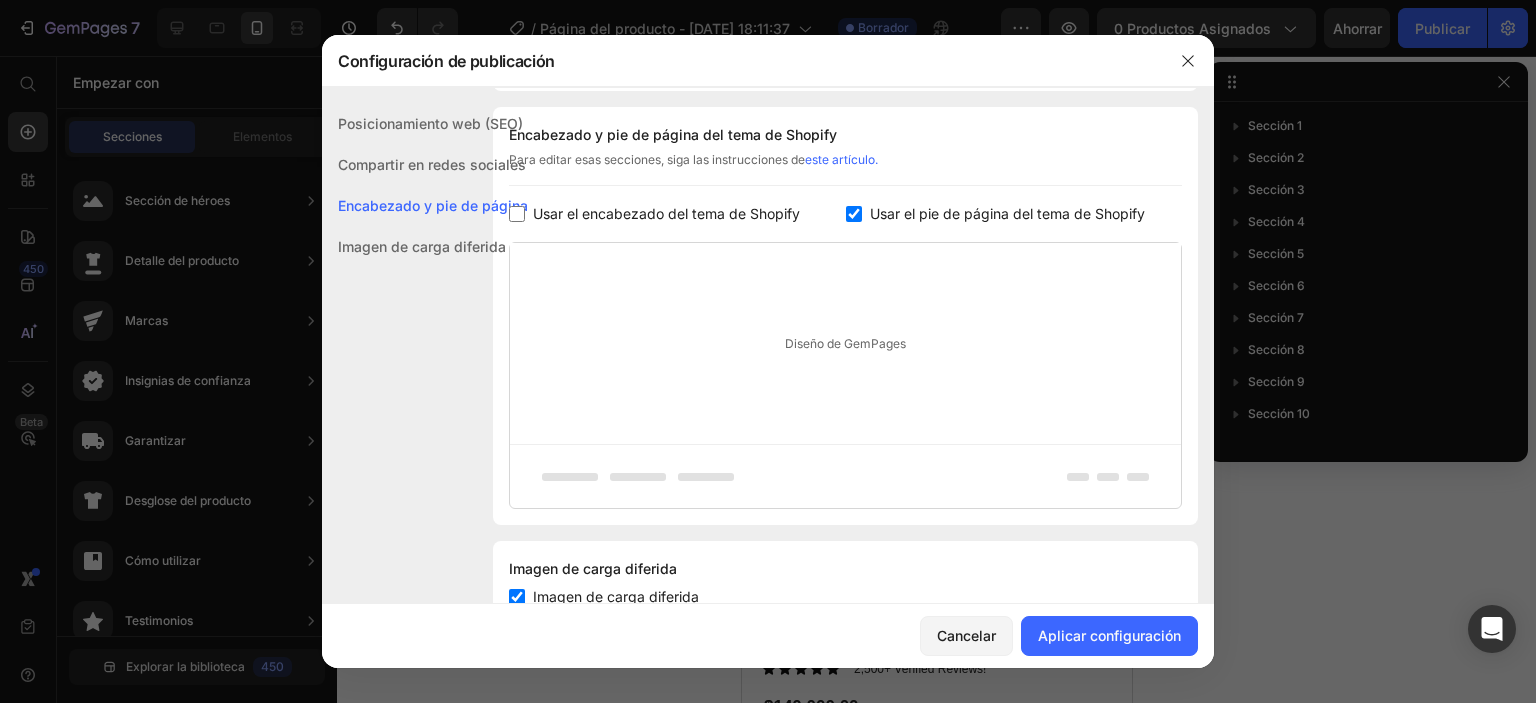 click on "Usar el pie de página del tema de Shopify" at bounding box center (1007, 213) 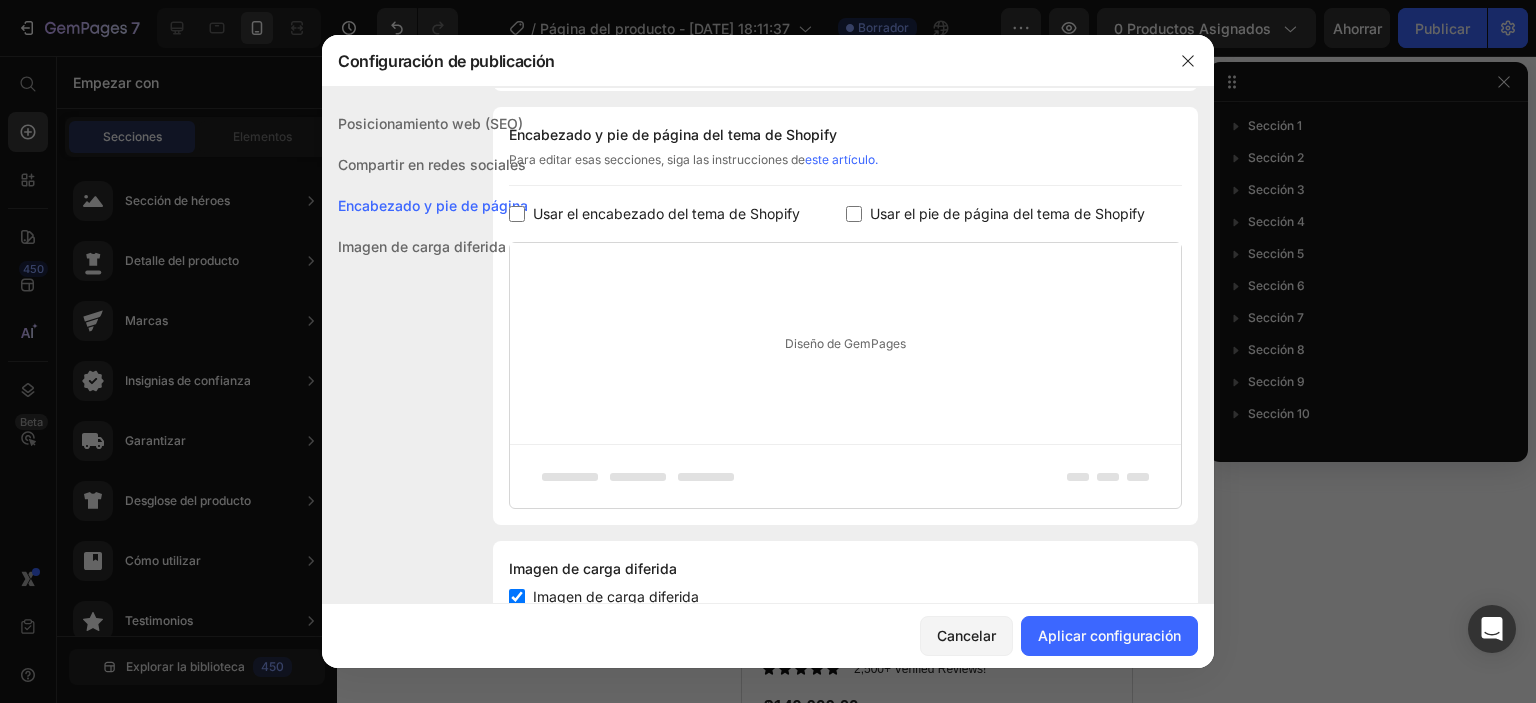 checkbox on "false" 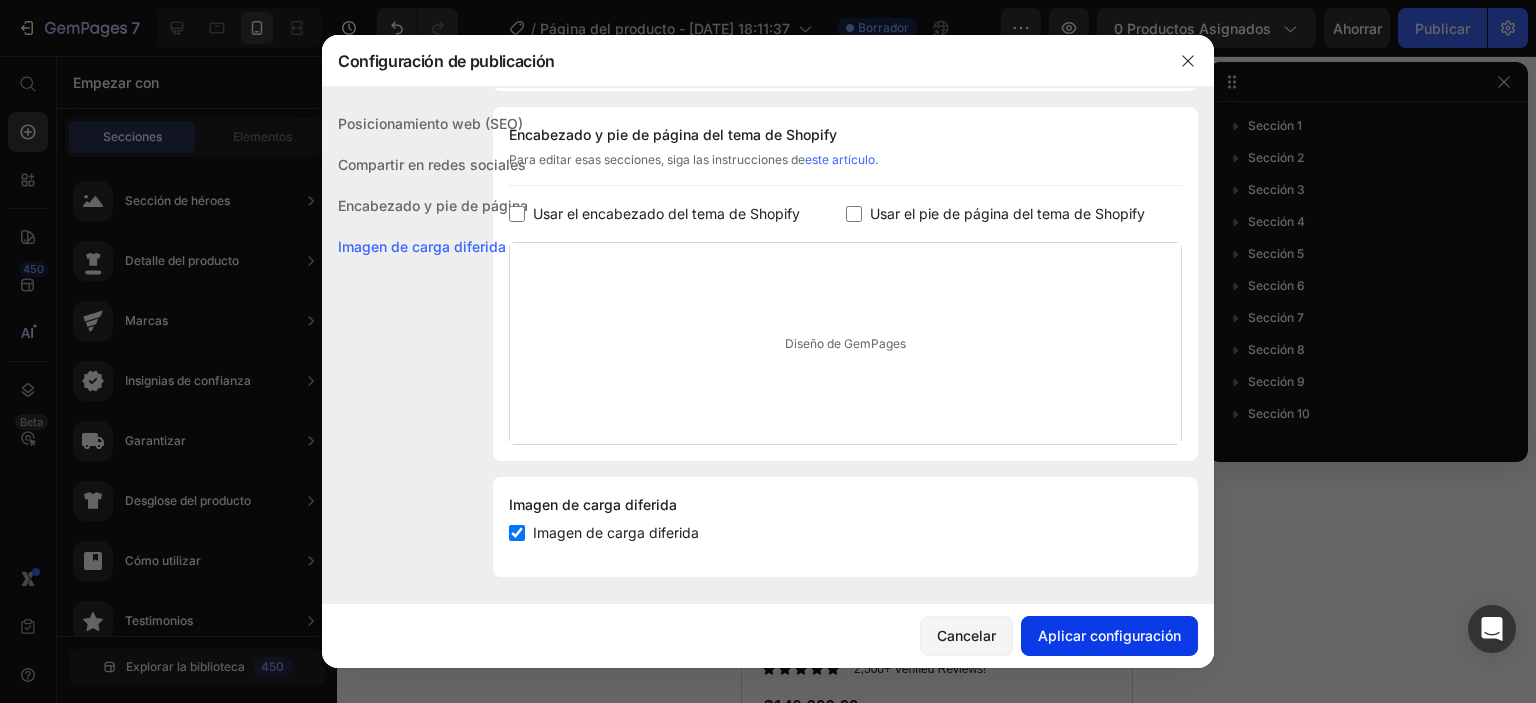 click on "Aplicar configuración" 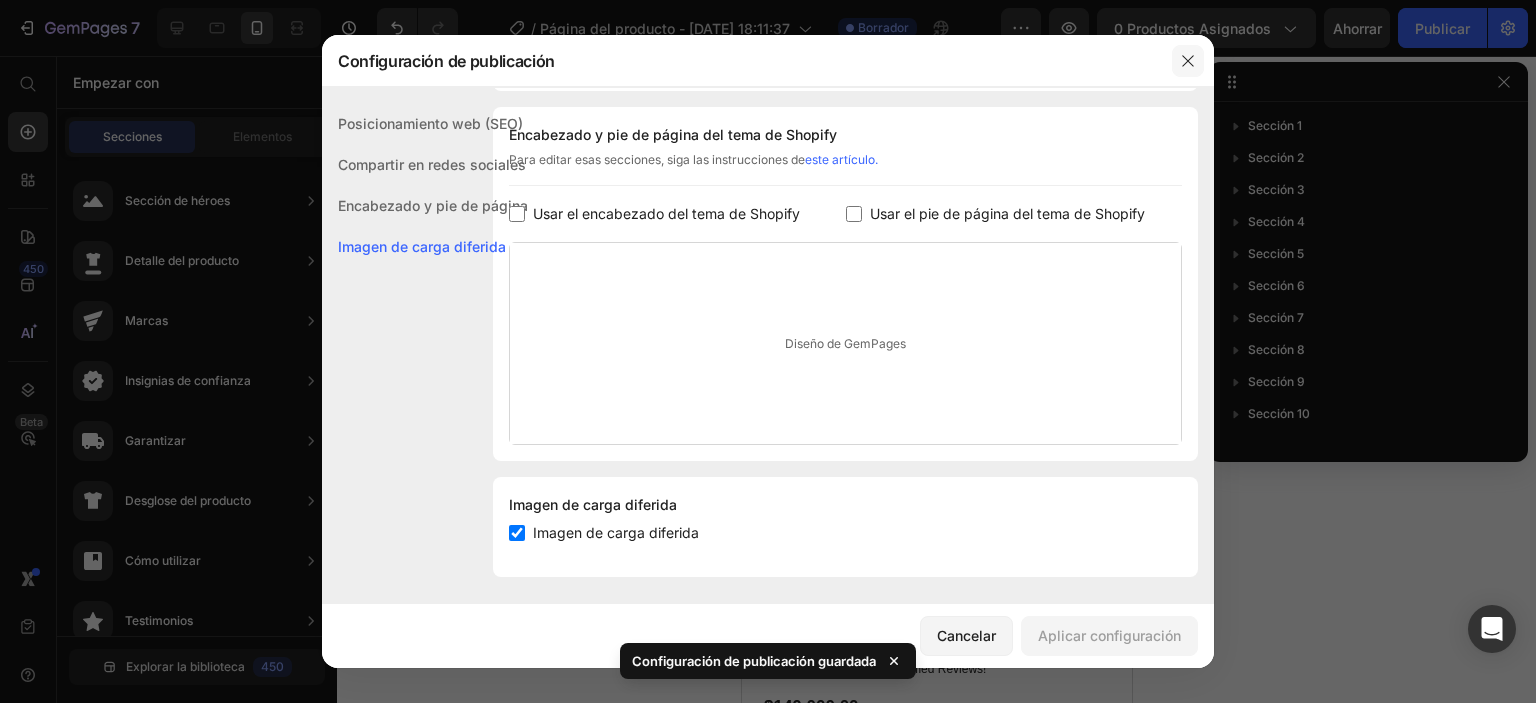 click 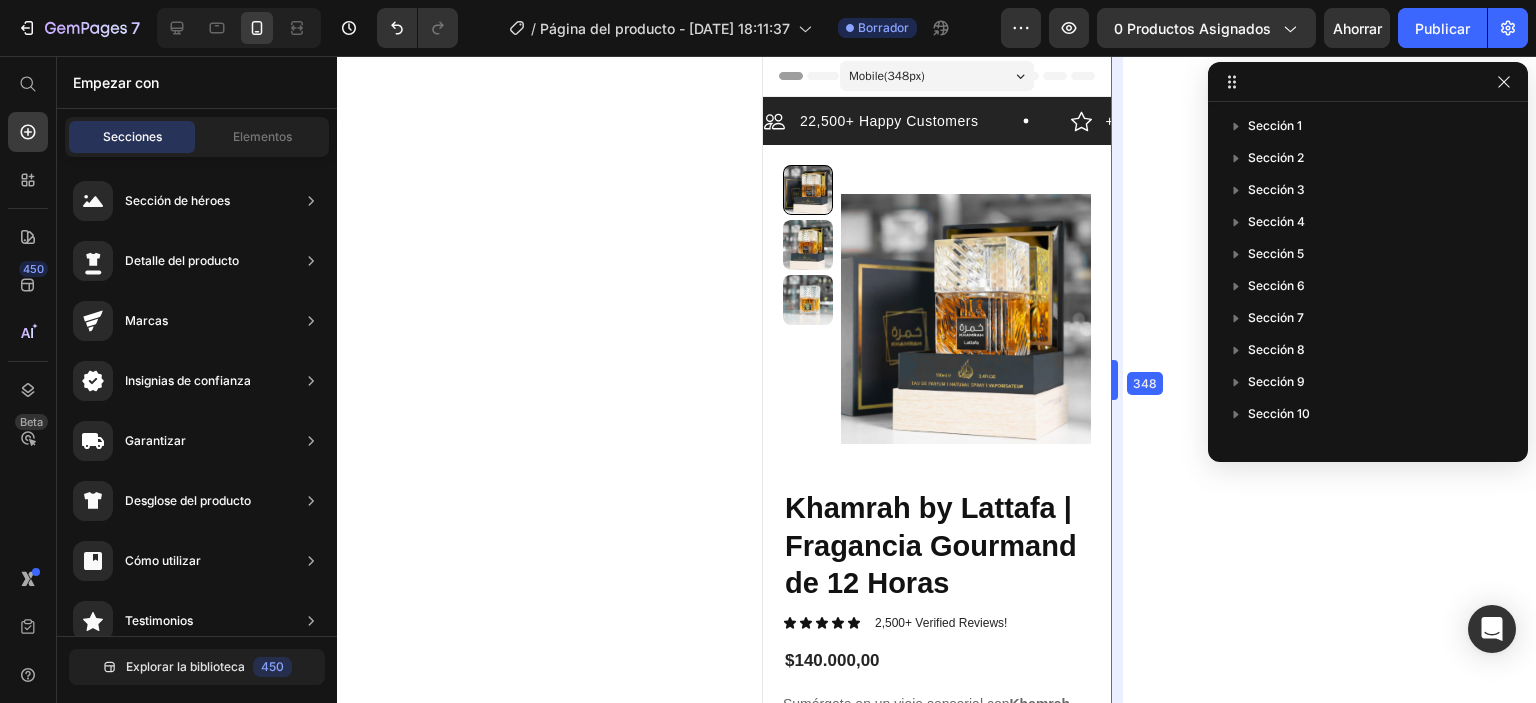 drag, startPoint x: 1136, startPoint y: 376, endPoint x: 349, endPoint y: 360, distance: 787.1626 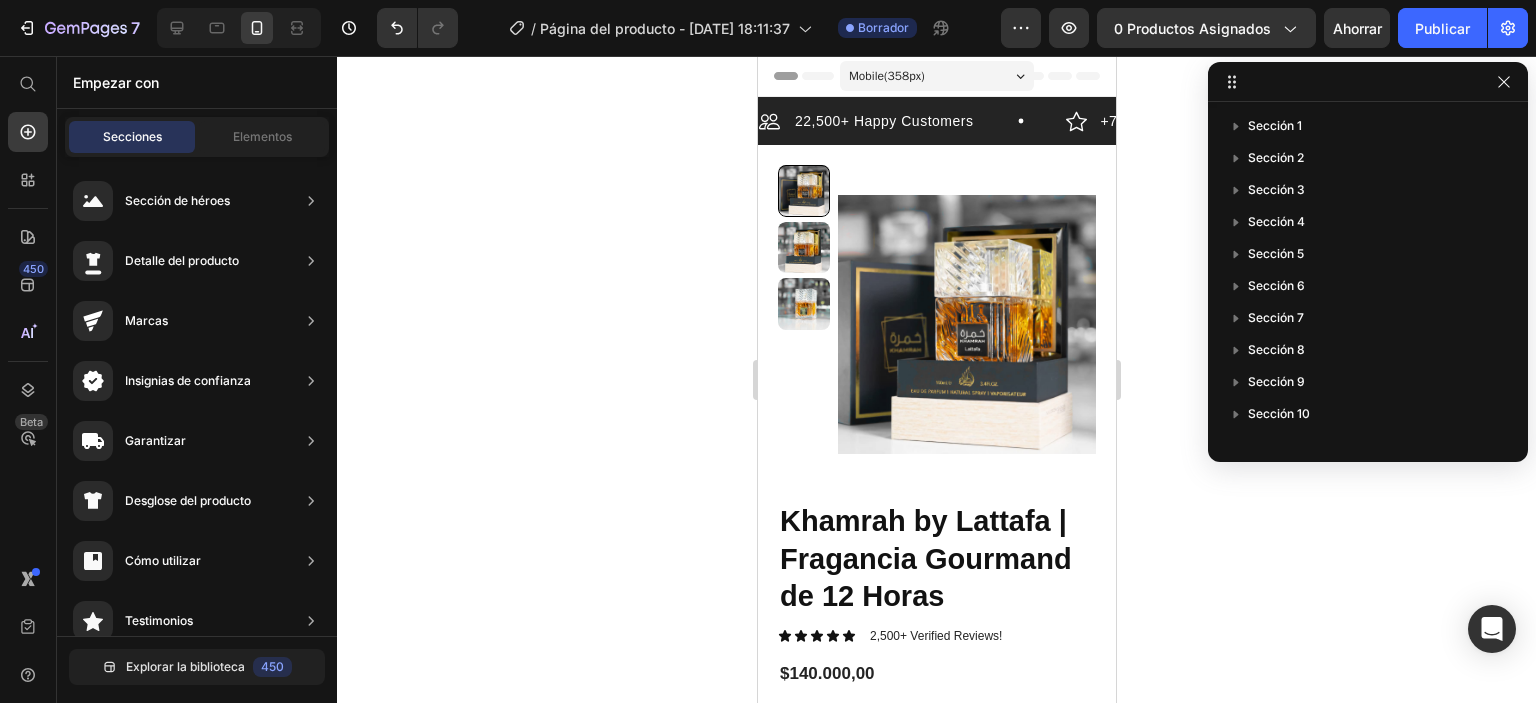click on "Mobile  ( 358 px)" at bounding box center [886, 76] 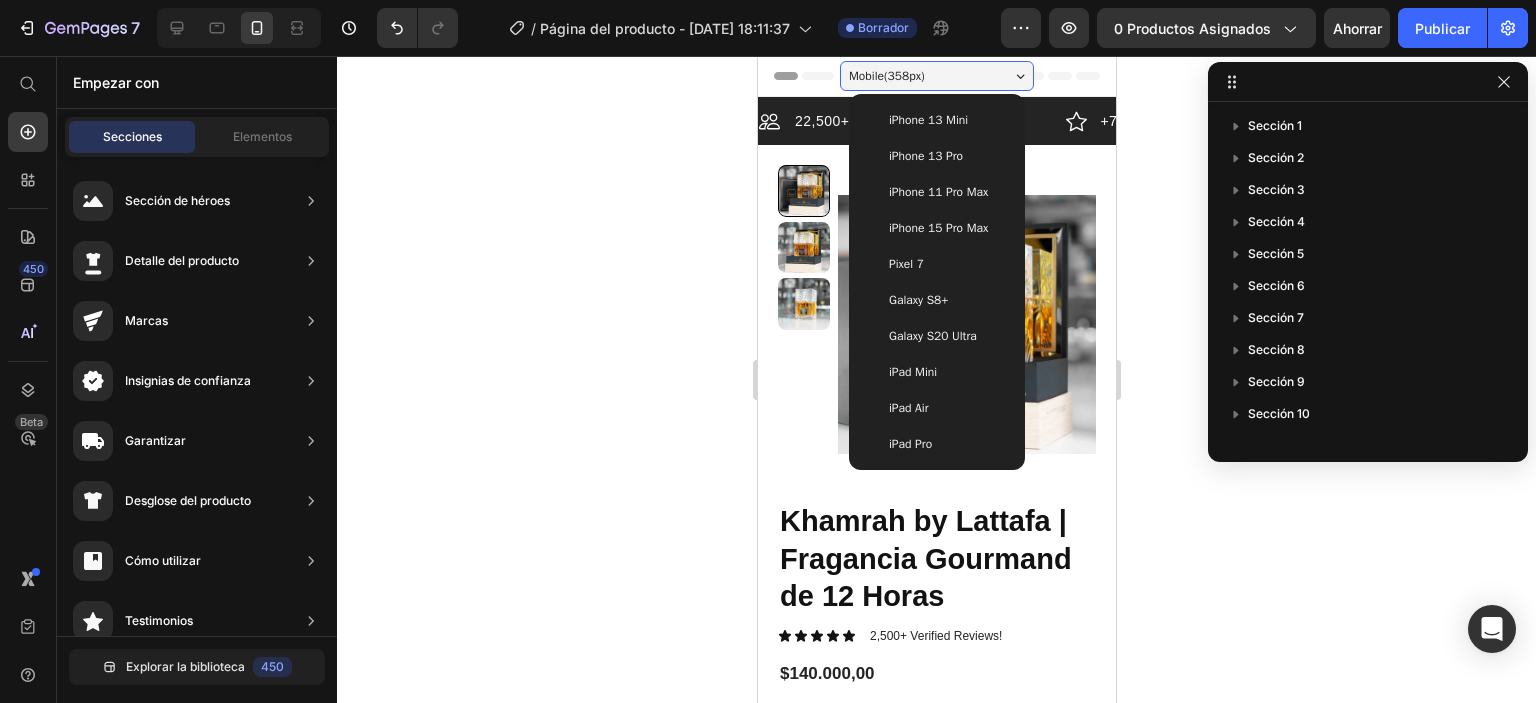 click on "iPhone 15 Pro Max" at bounding box center (937, 228) 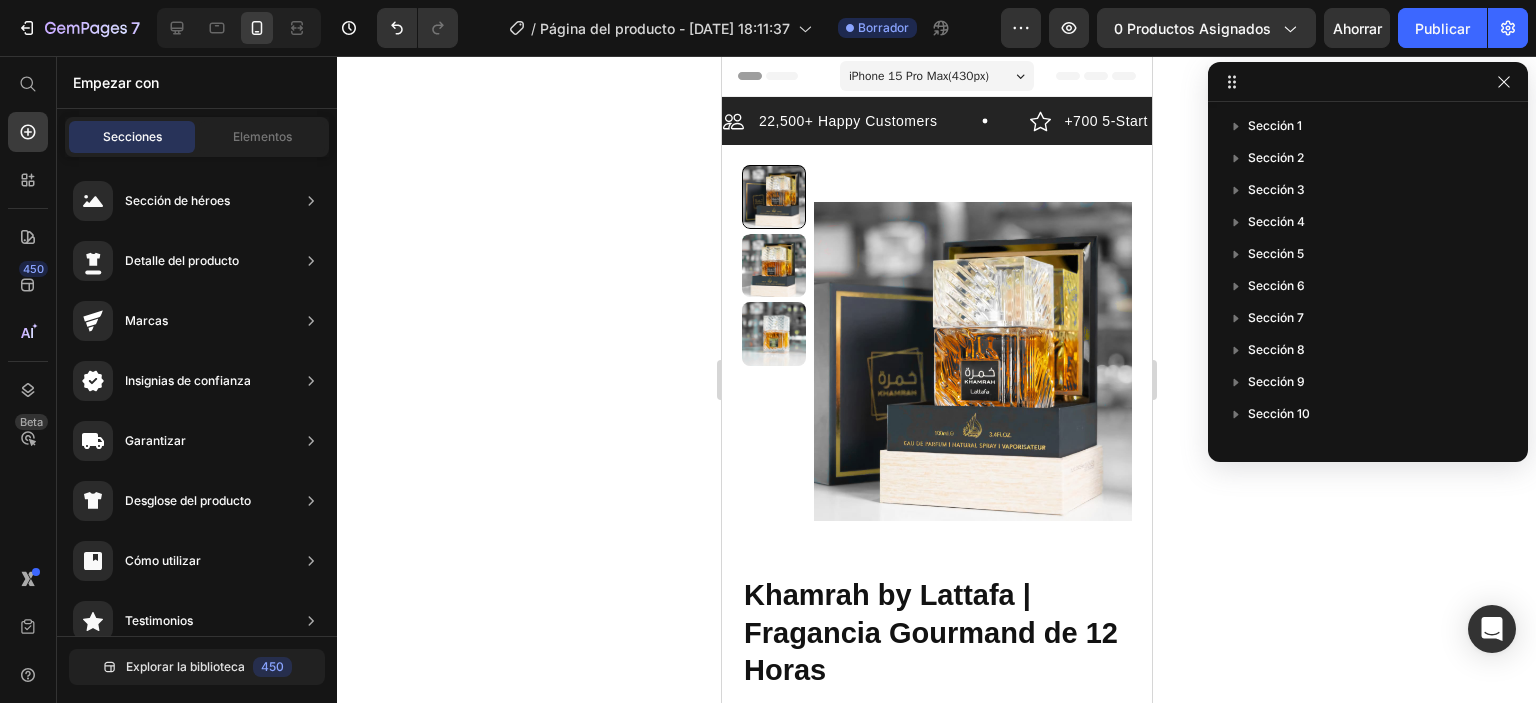 click on "iPhone 15 Pro Max  ( 430 px)" at bounding box center [918, 76] 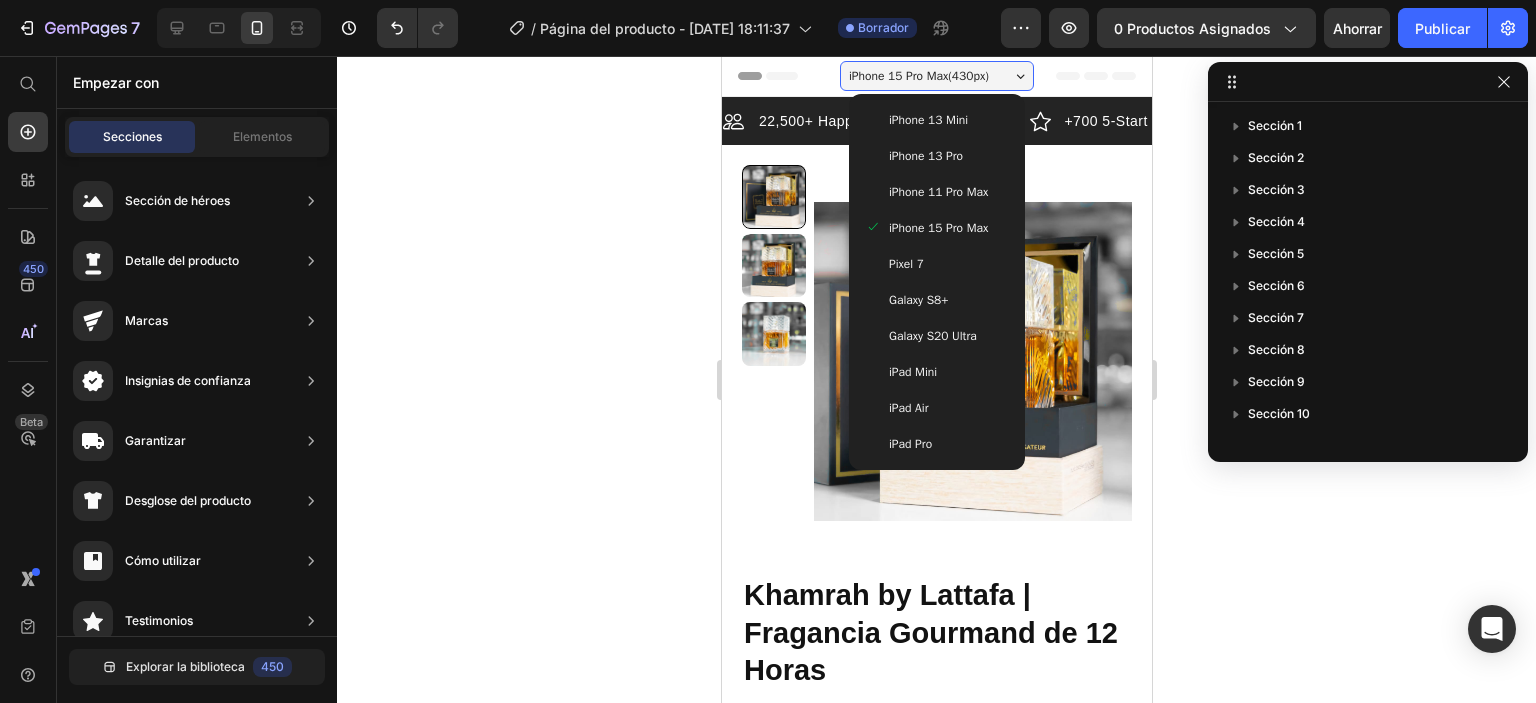 click on "iPhone 11 Pro Max" at bounding box center [936, 192] 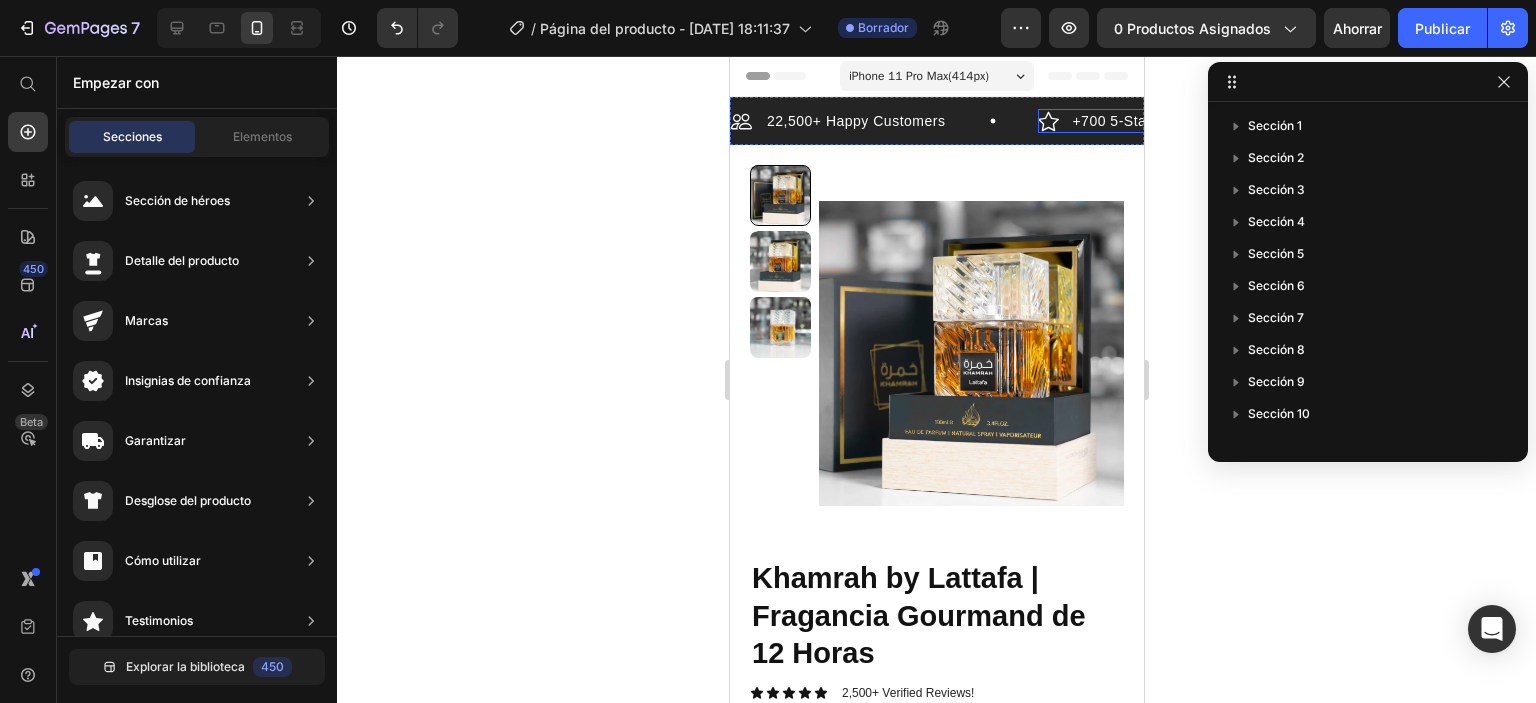 click on "+700 5-Start Review" at bounding box center (1139, 121) 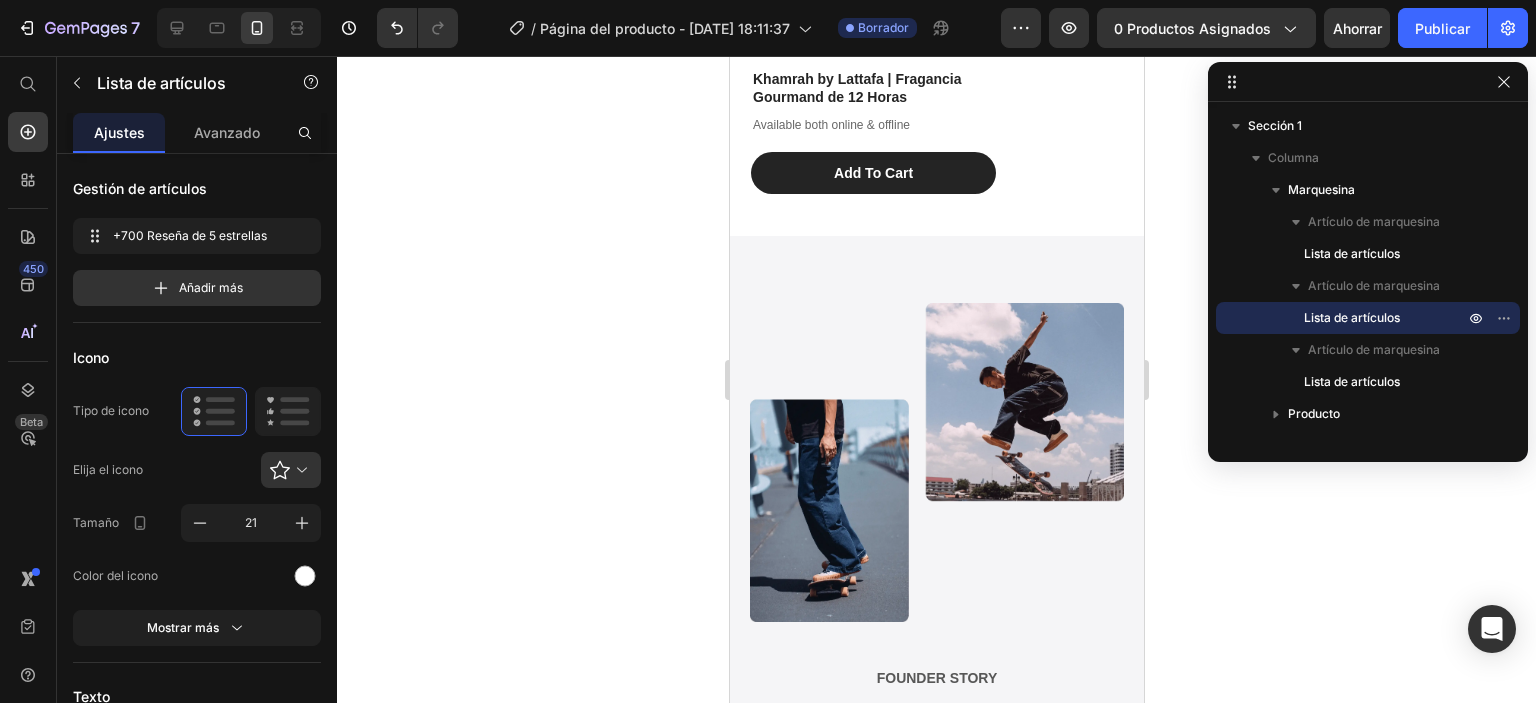 scroll, scrollTop: 3500, scrollLeft: 0, axis: vertical 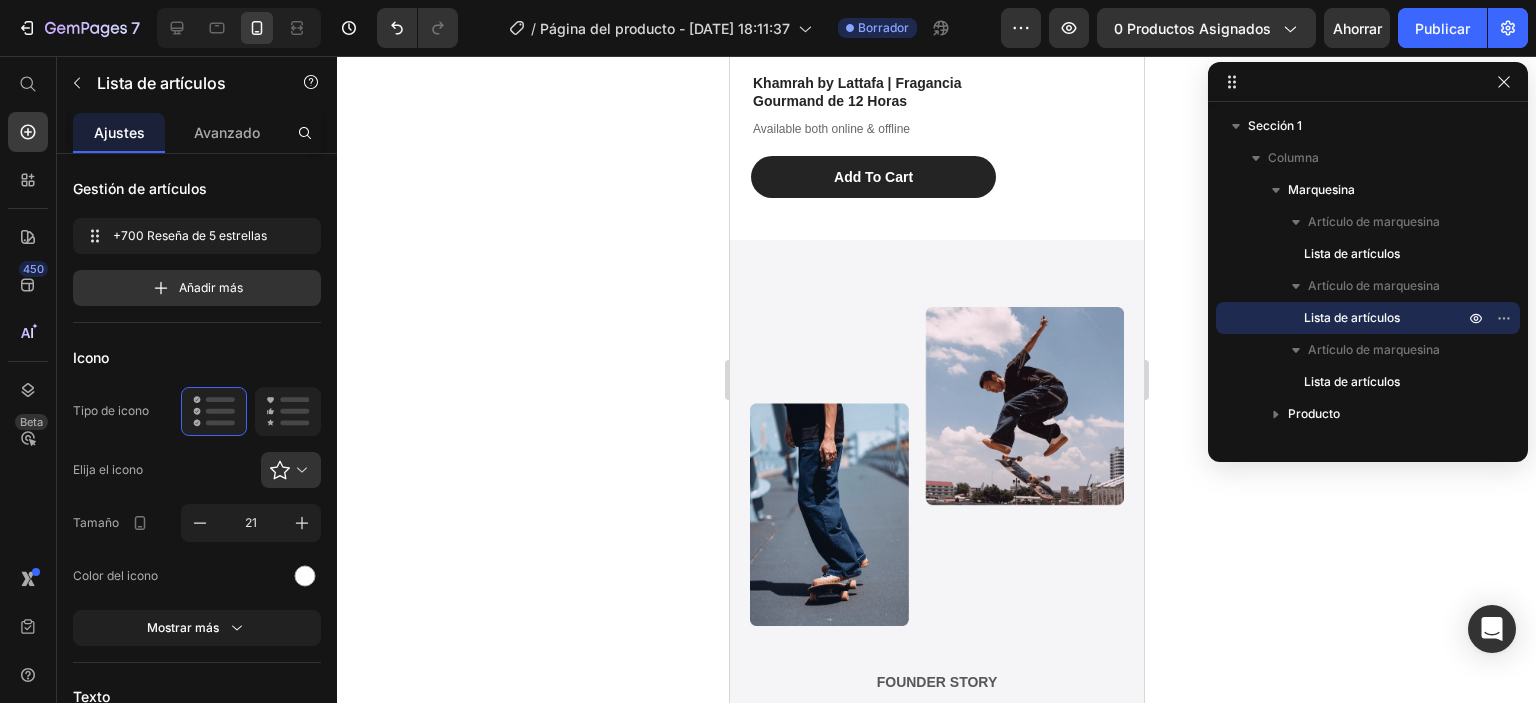 click on "Image Image Image Image Image Image Image Image Image Image Image Image Image Image Image Image Image Image Marquee" at bounding box center (936, -395) 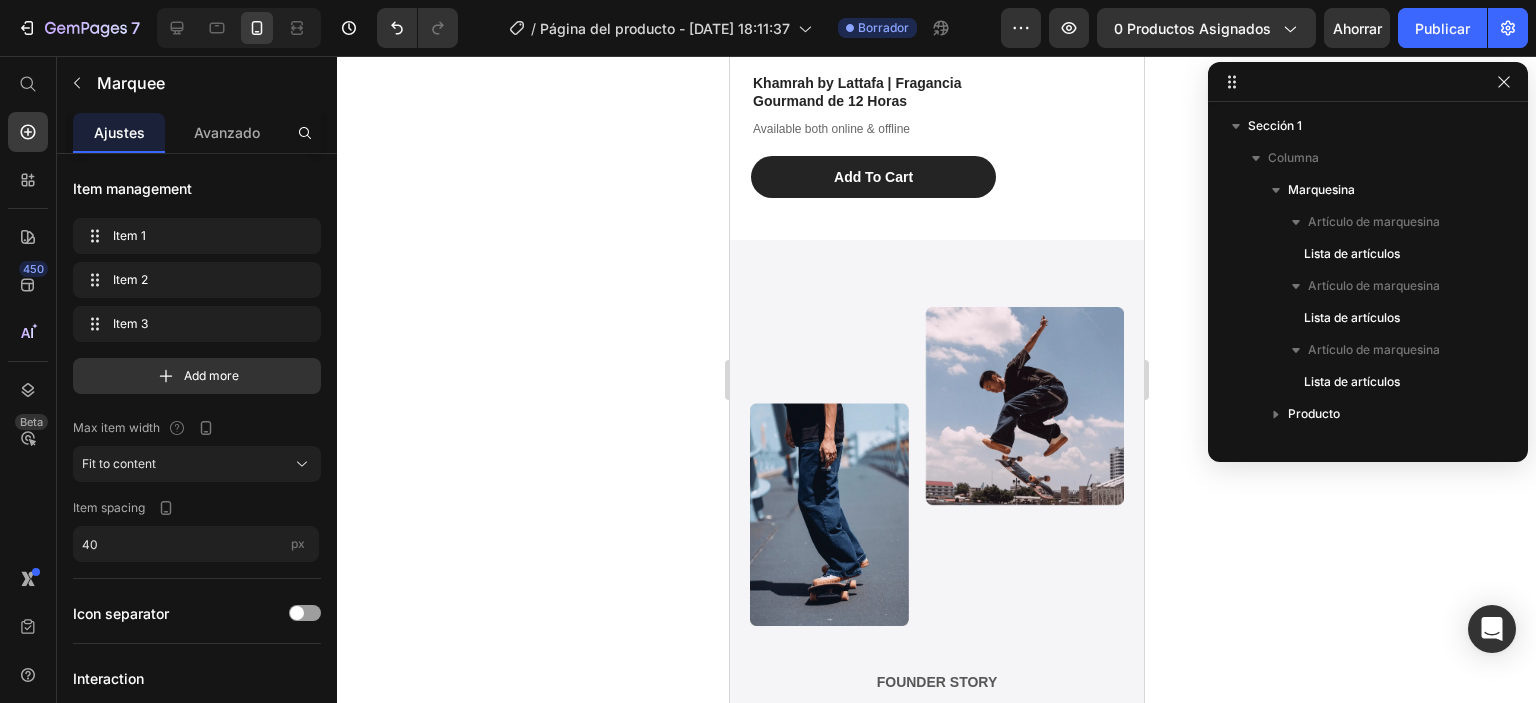 scroll, scrollTop: 346, scrollLeft: 0, axis: vertical 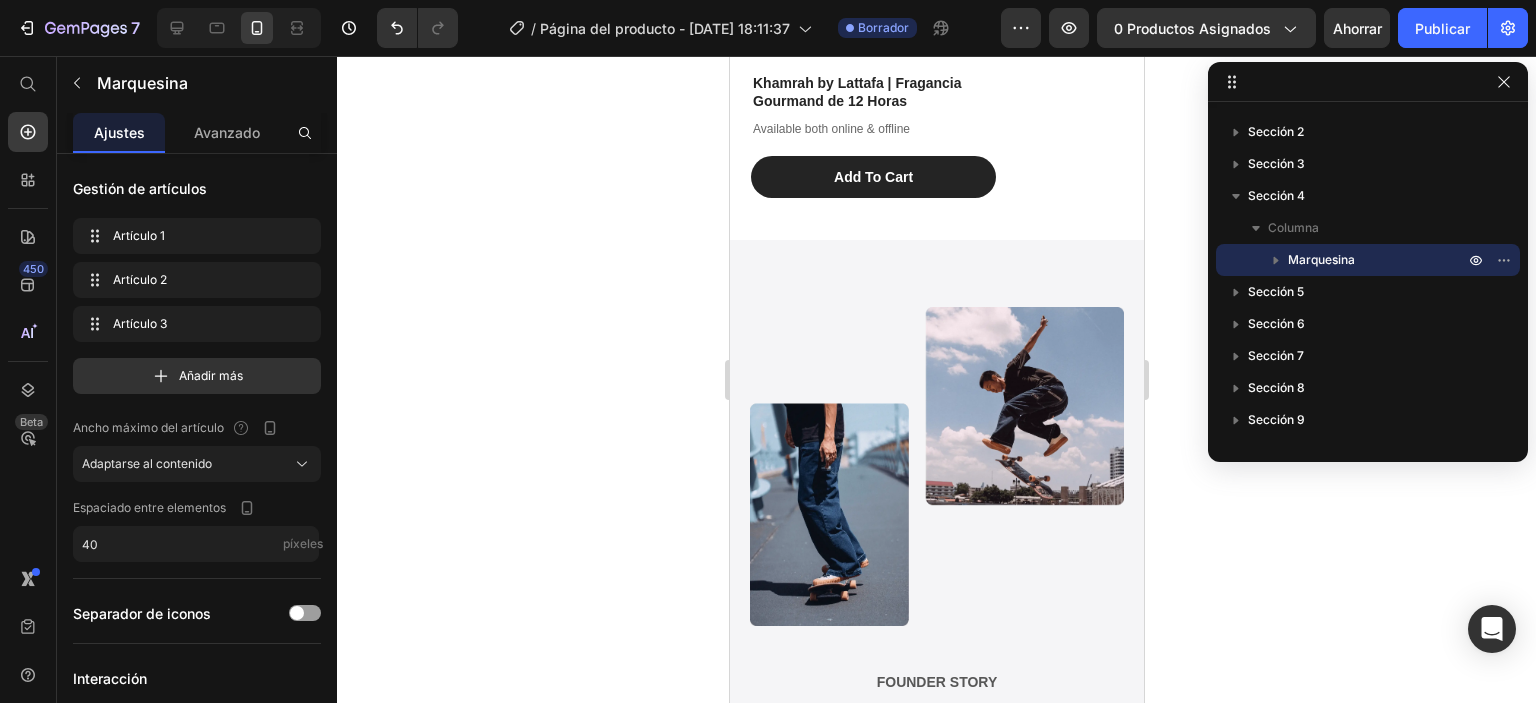 click at bounding box center [971, -397] 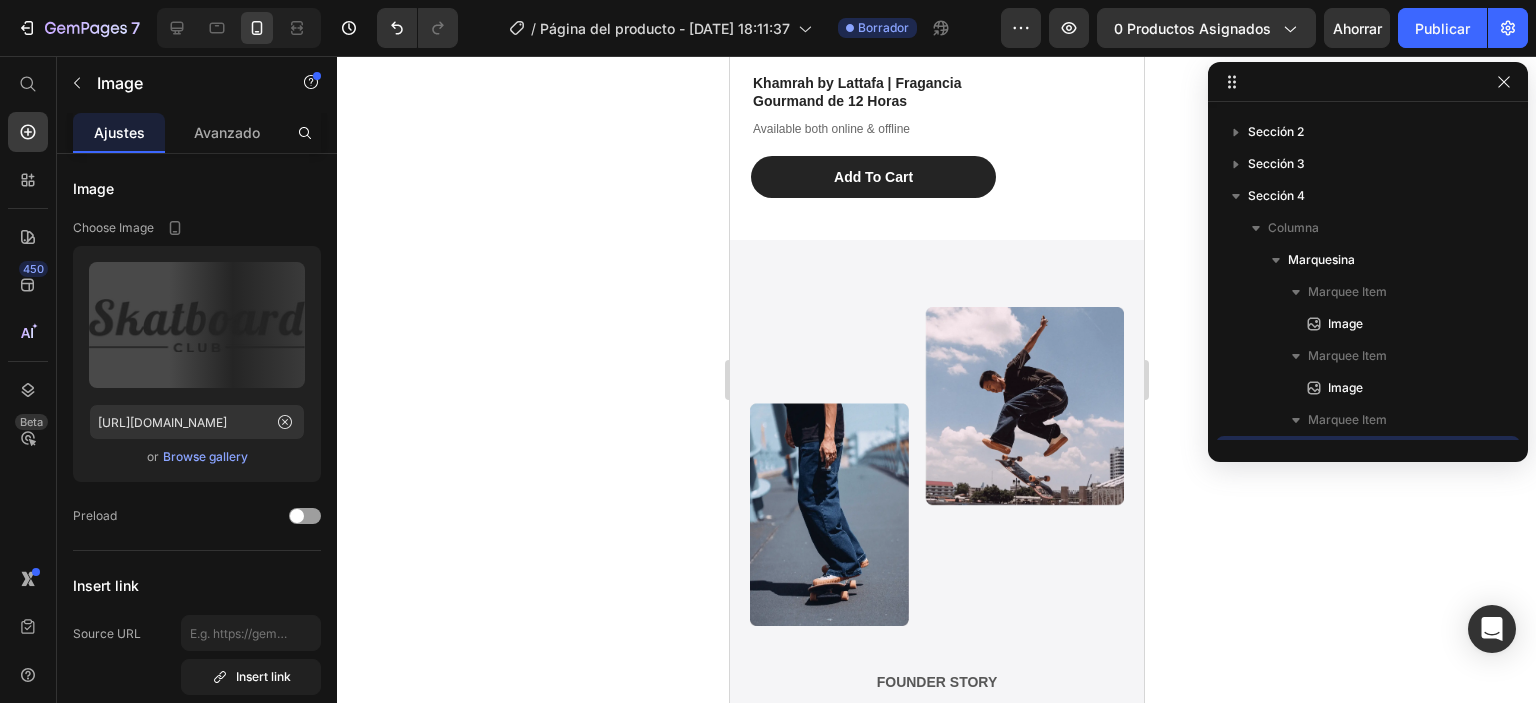 scroll, scrollTop: 538, scrollLeft: 0, axis: vertical 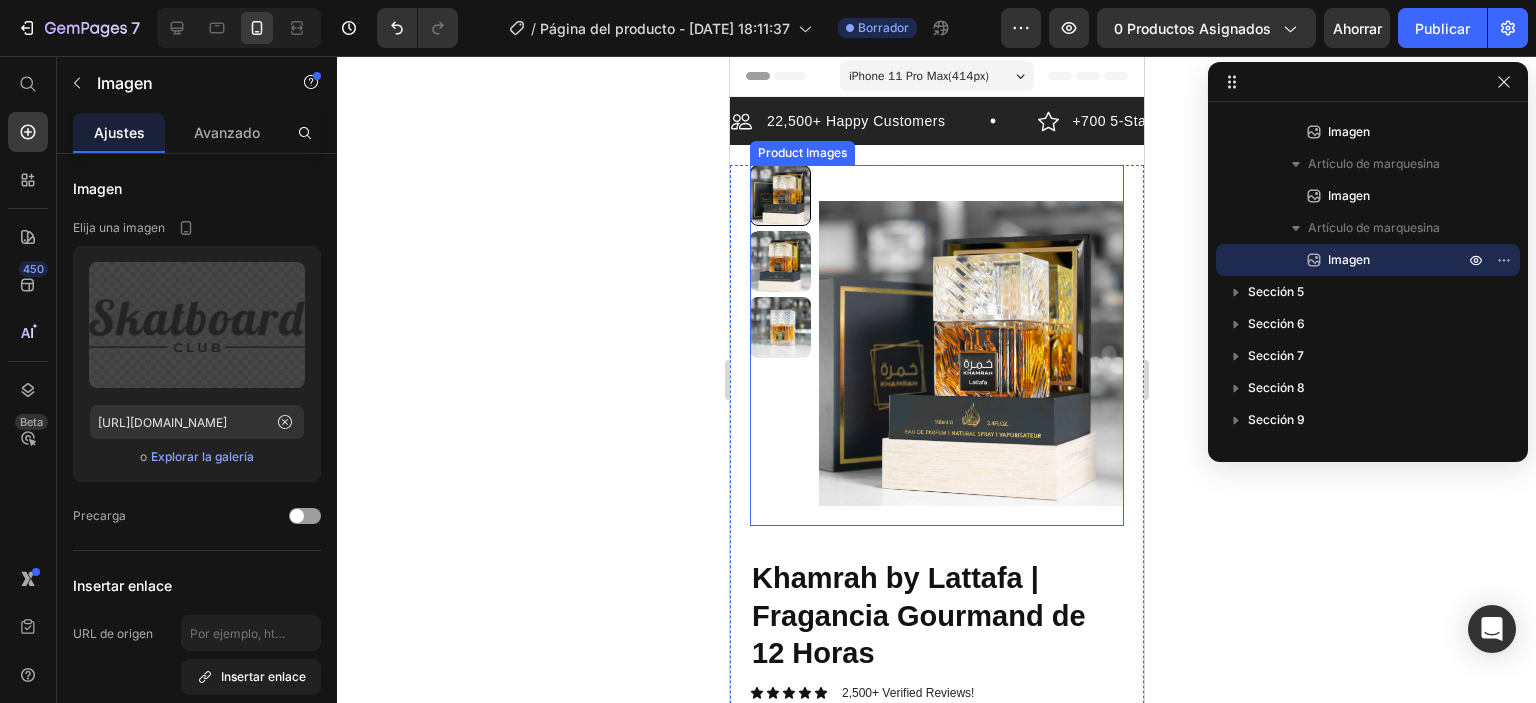 click at bounding box center [779, 261] 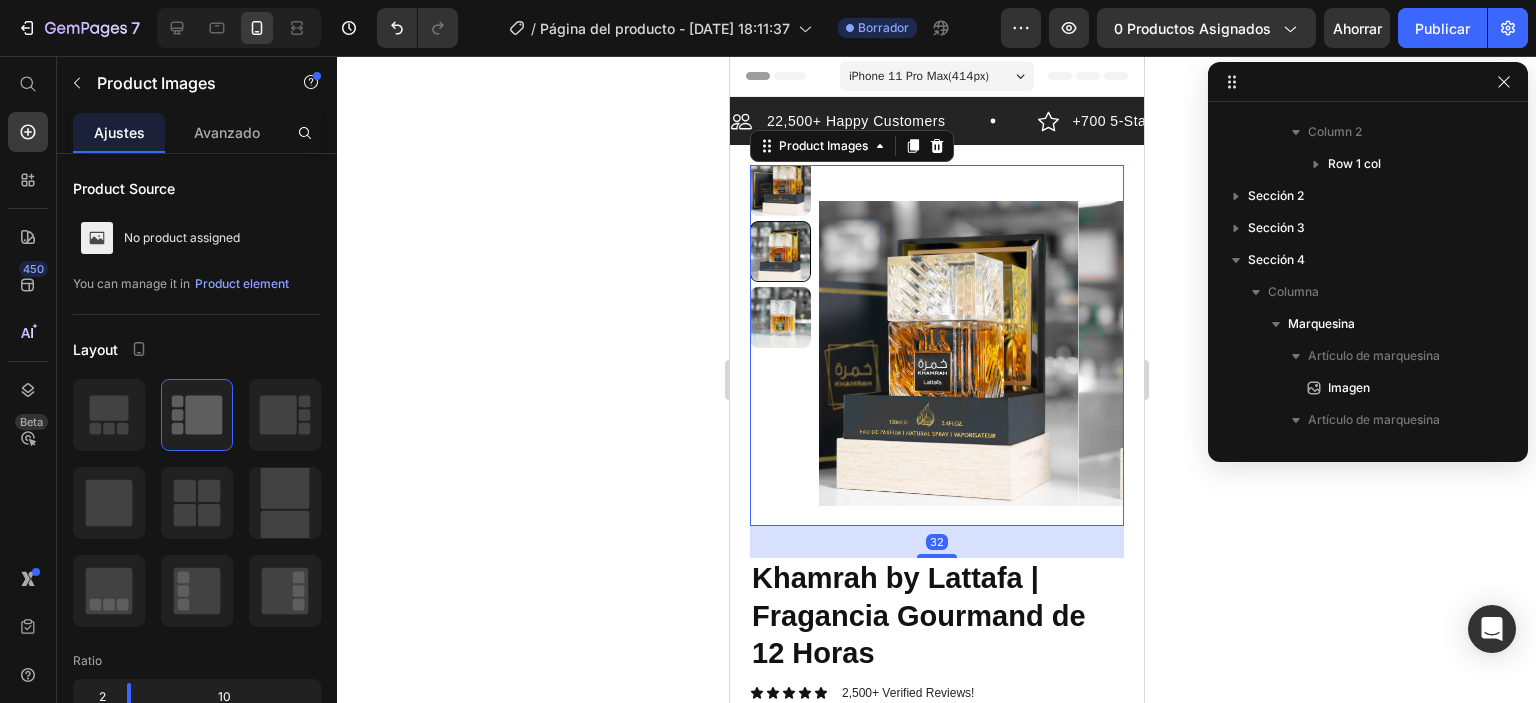scroll, scrollTop: 218, scrollLeft: 0, axis: vertical 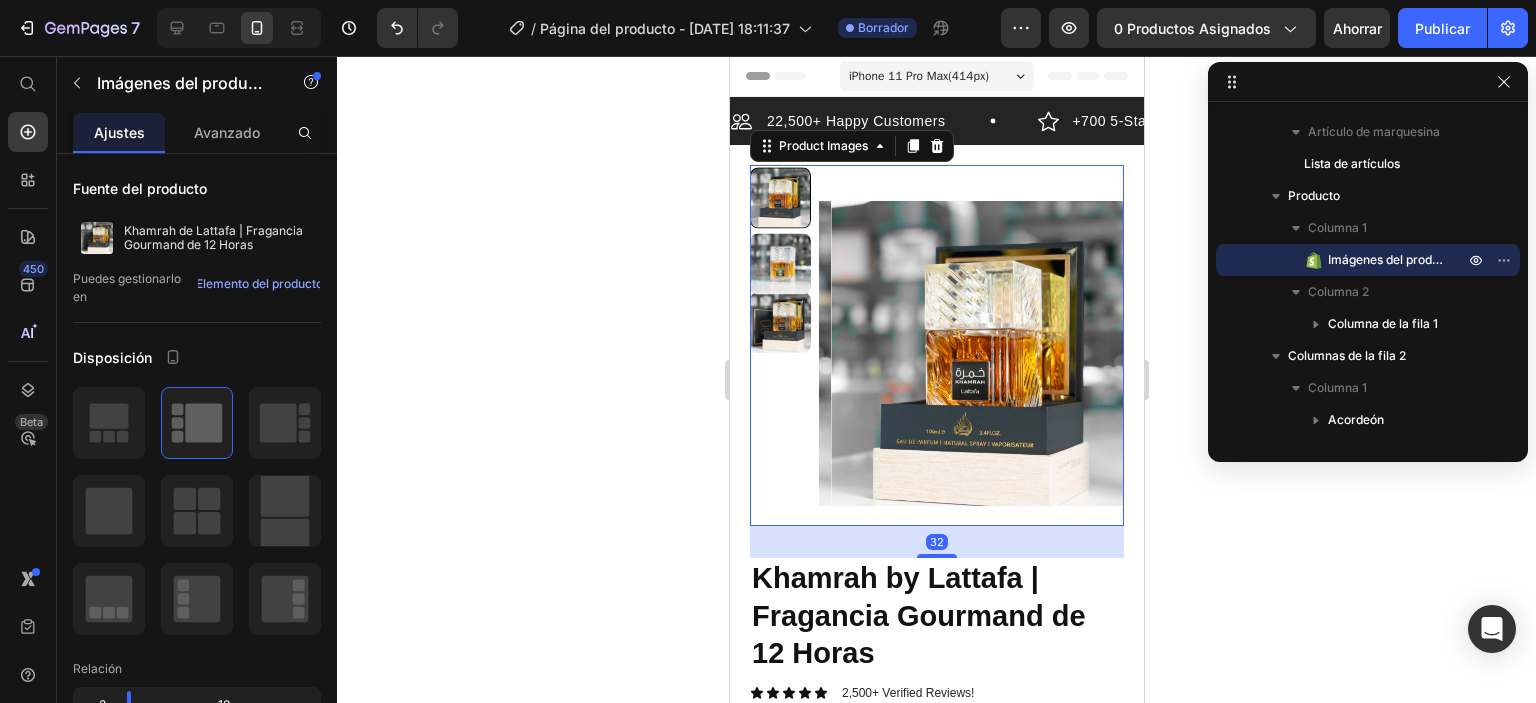 click at bounding box center [779, 322] 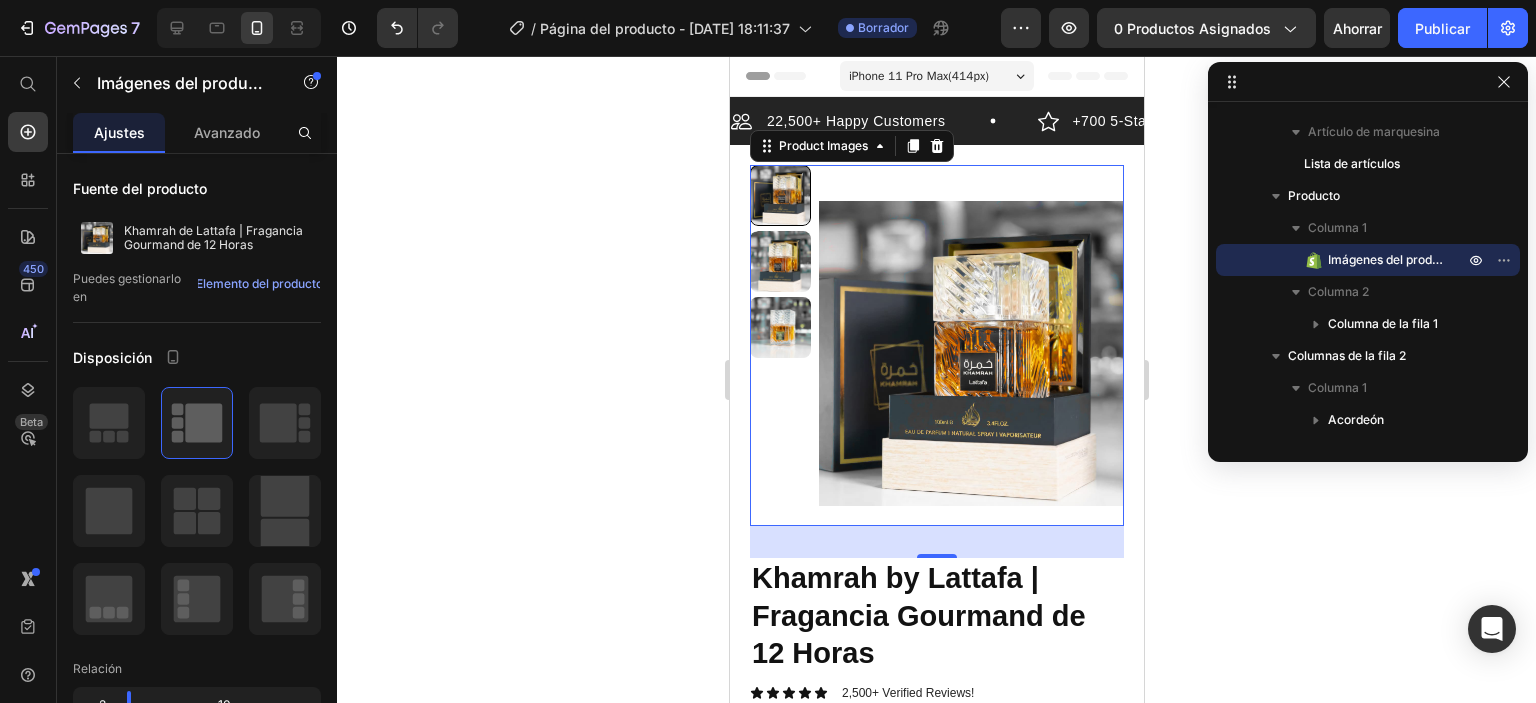 click at bounding box center [779, 261] 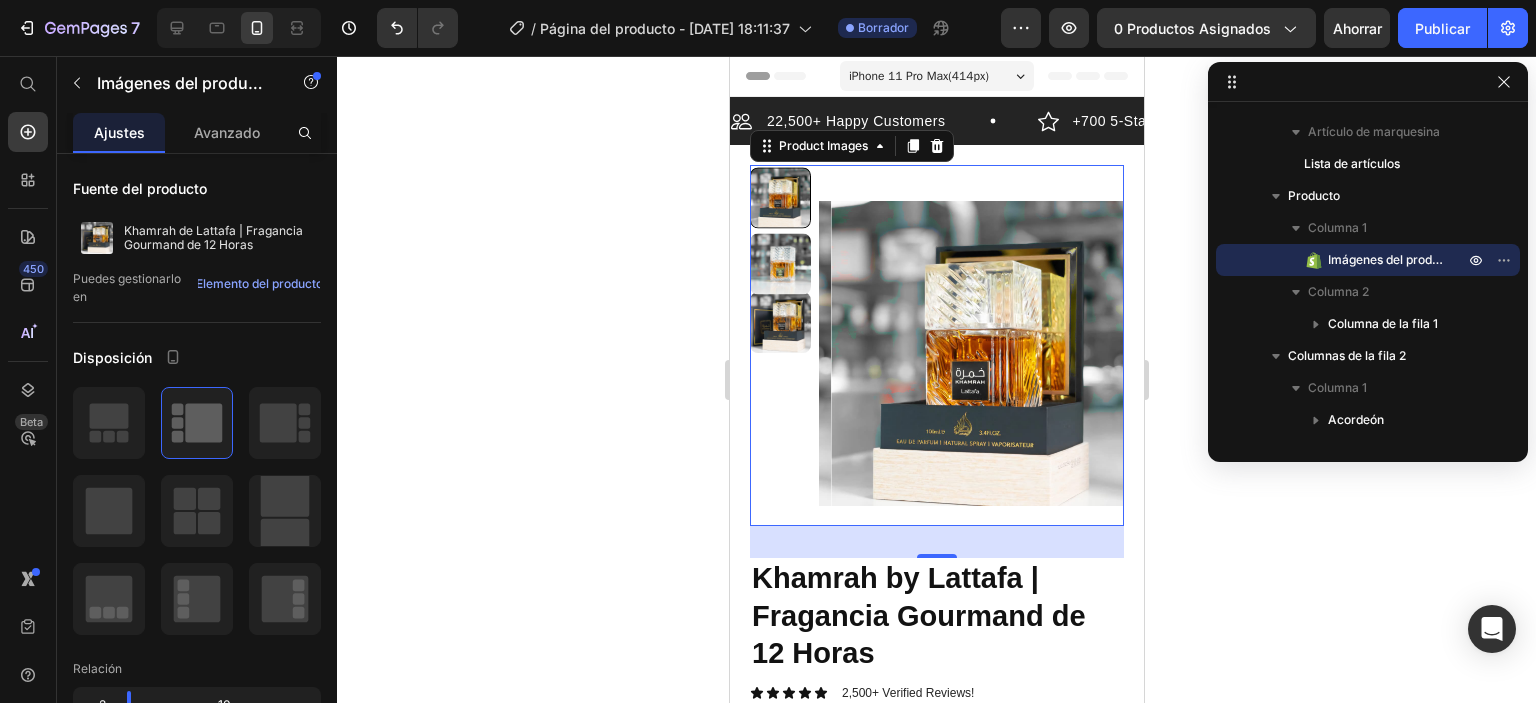 click at bounding box center [779, 322] 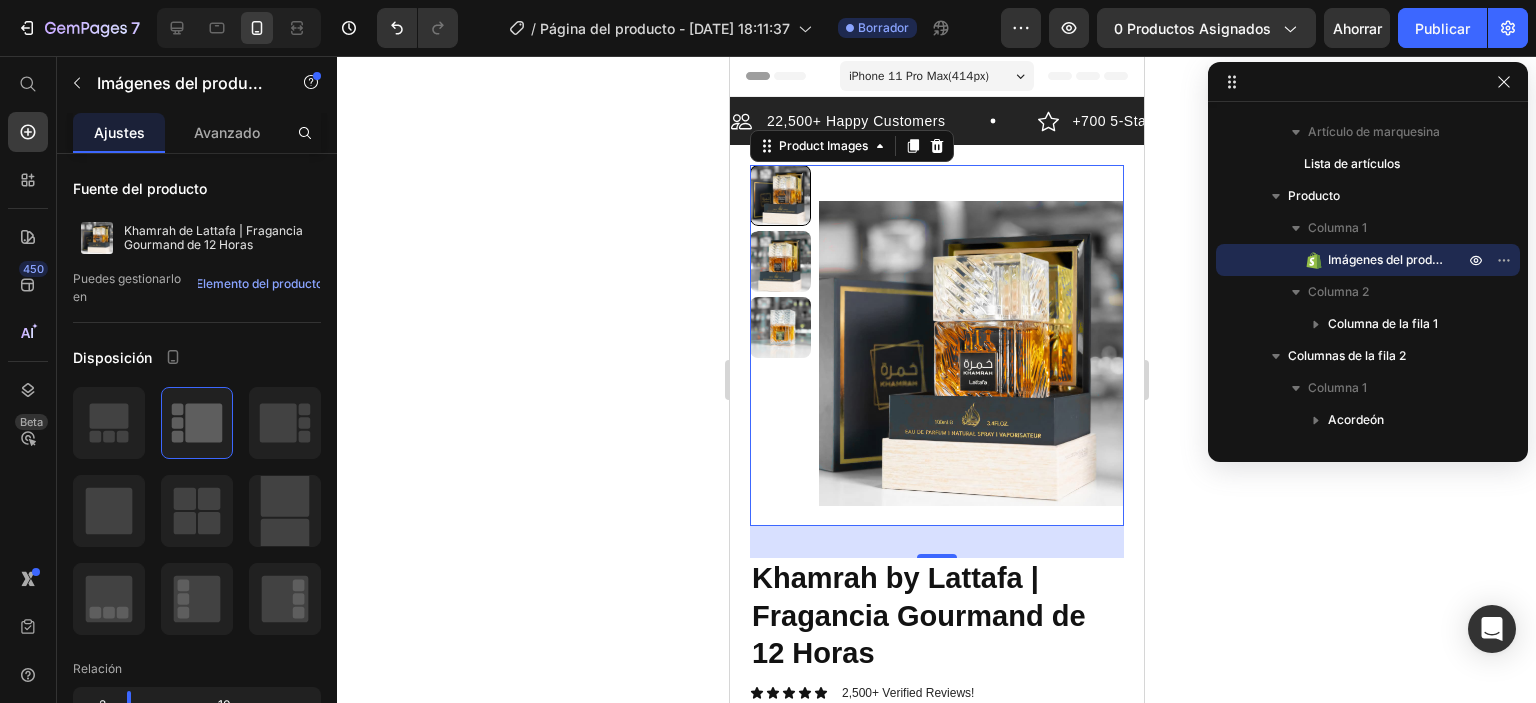 click on "Ajustes" 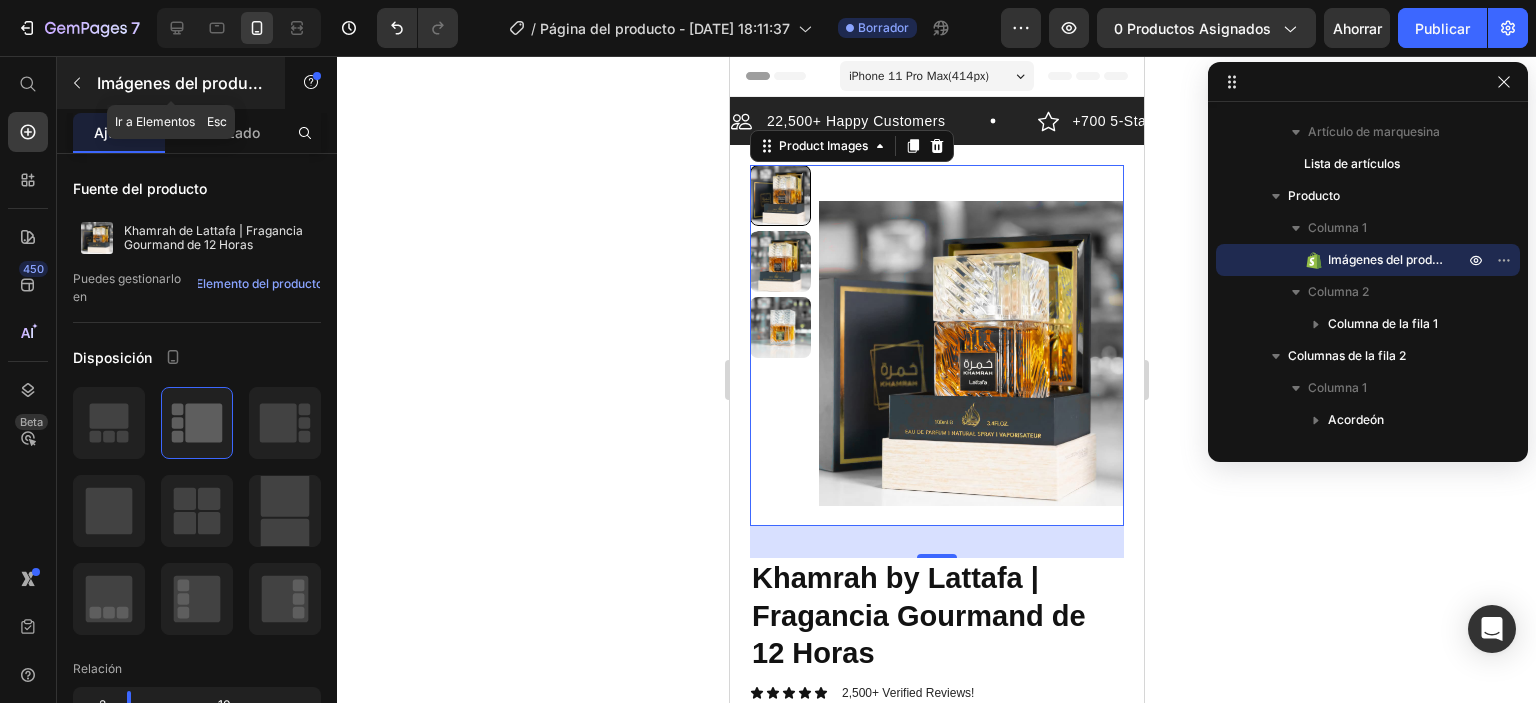 click at bounding box center [77, 83] 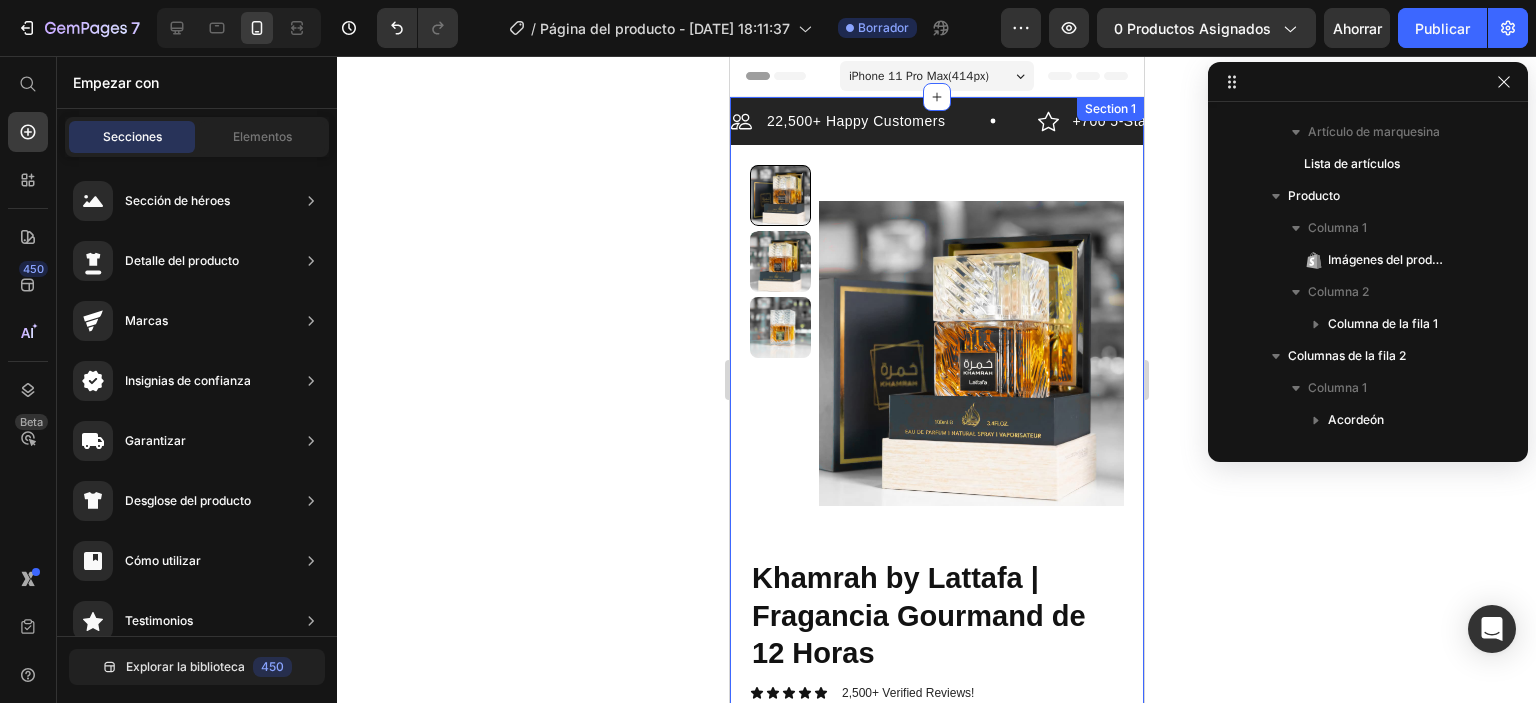 click on "22,500+ Happy Customers Item List
+700 5-Start Review Item List
30 Day Guarantee Item List
22,500+ Happy Customers Item List
+700 5-Start Review Item List
30 Day Guarantee Item List
Marquee Product Images [PERSON_NAME] by Lattafa | Fragancia Gourmand de 12 Horas Product Title Icon Icon Icon Icon Icon Icon List 2,500+ Verified Reviews! Text Block Row $140.000,00 Product Price $199.000,00 Product Price Row Sumérgete en un viaje sensorial con   [PERSON_NAME] By Lataffa  , la joya de la perfumería árabe que encarna el lujo y la seducción. Desde la primera aplicación, este elixir envolvente despierta pasión con su audaz combinación [PERSON_NAME] ardiente y nuez moscada  , mientras notas cremosas de   vainilla bourbon y ámbar   tejen un abrazo cálido y adictivo.
Product Description This product has only default variant" at bounding box center [936, 841] 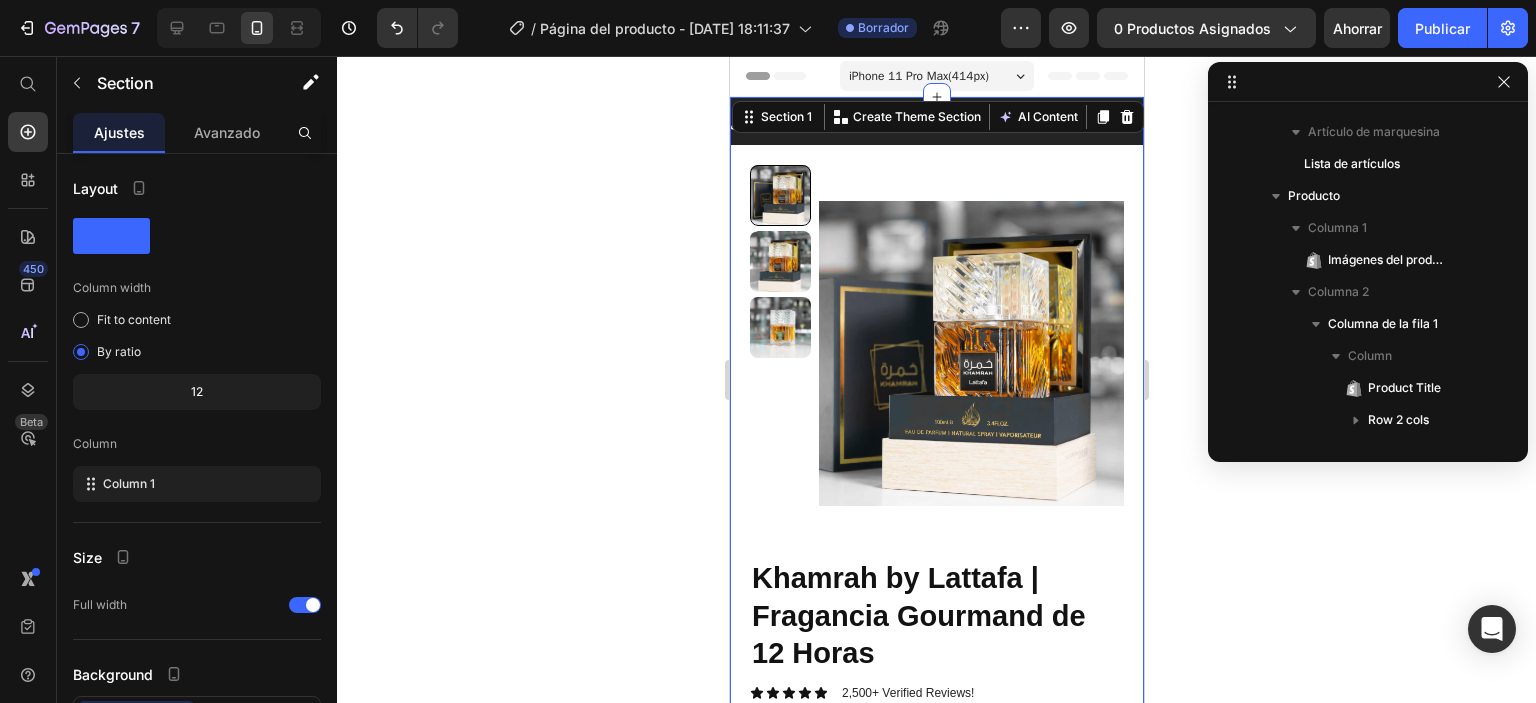 scroll, scrollTop: 0, scrollLeft: 0, axis: both 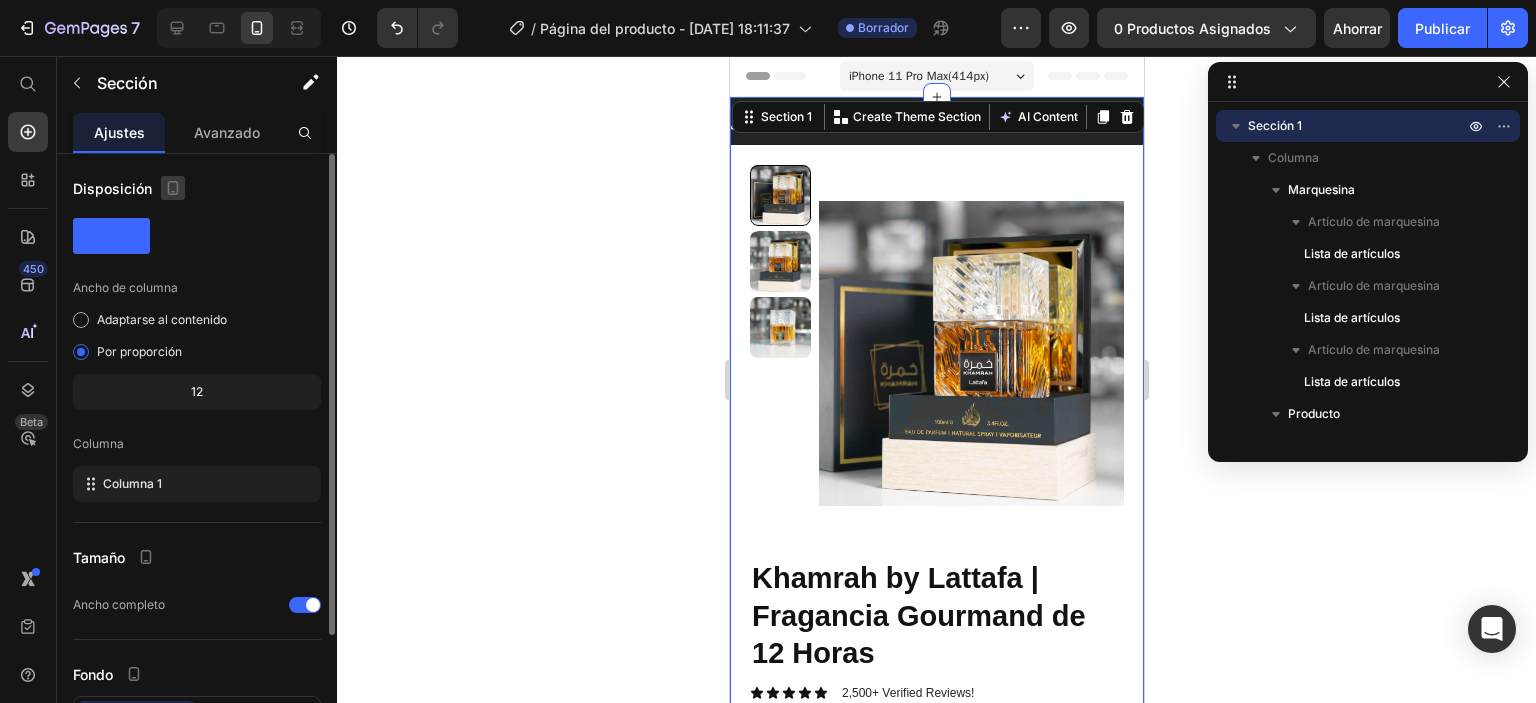 click 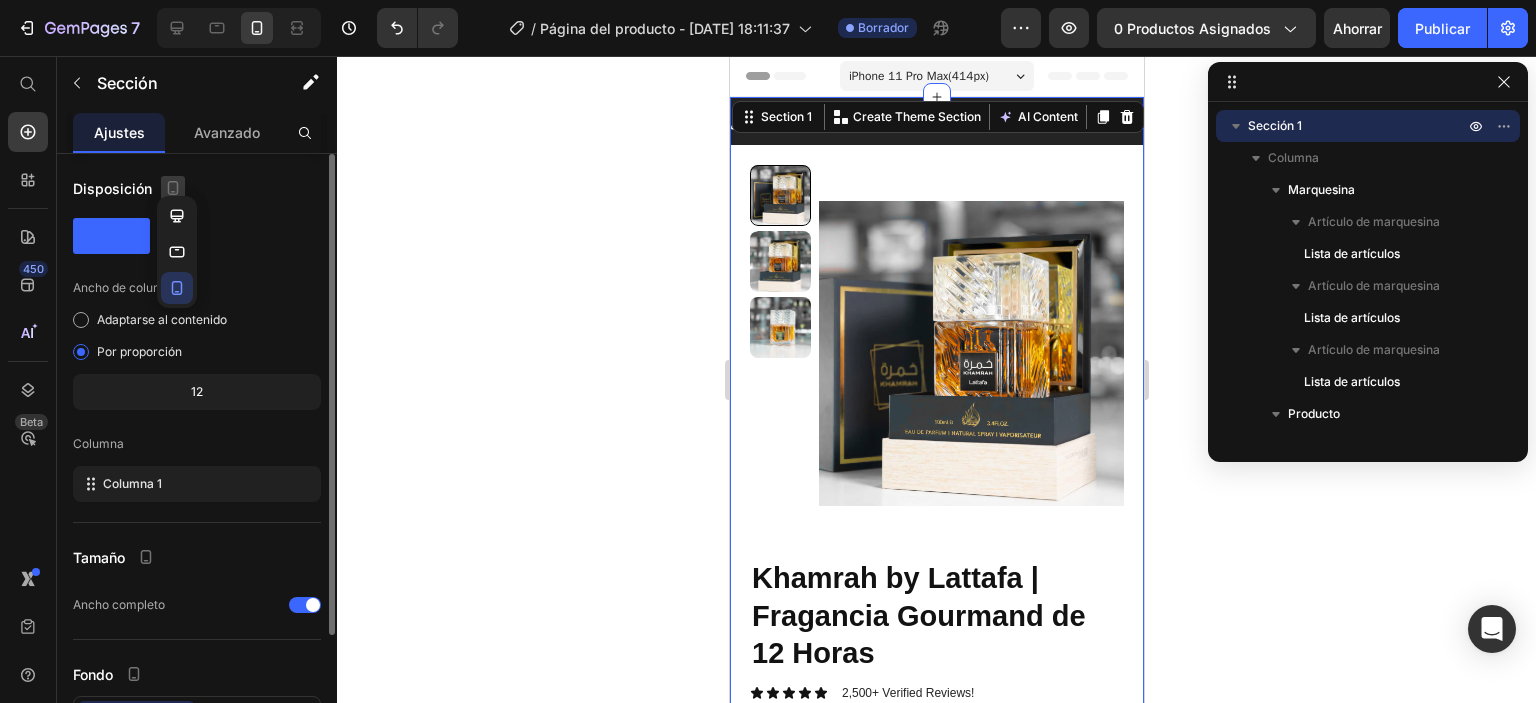 click 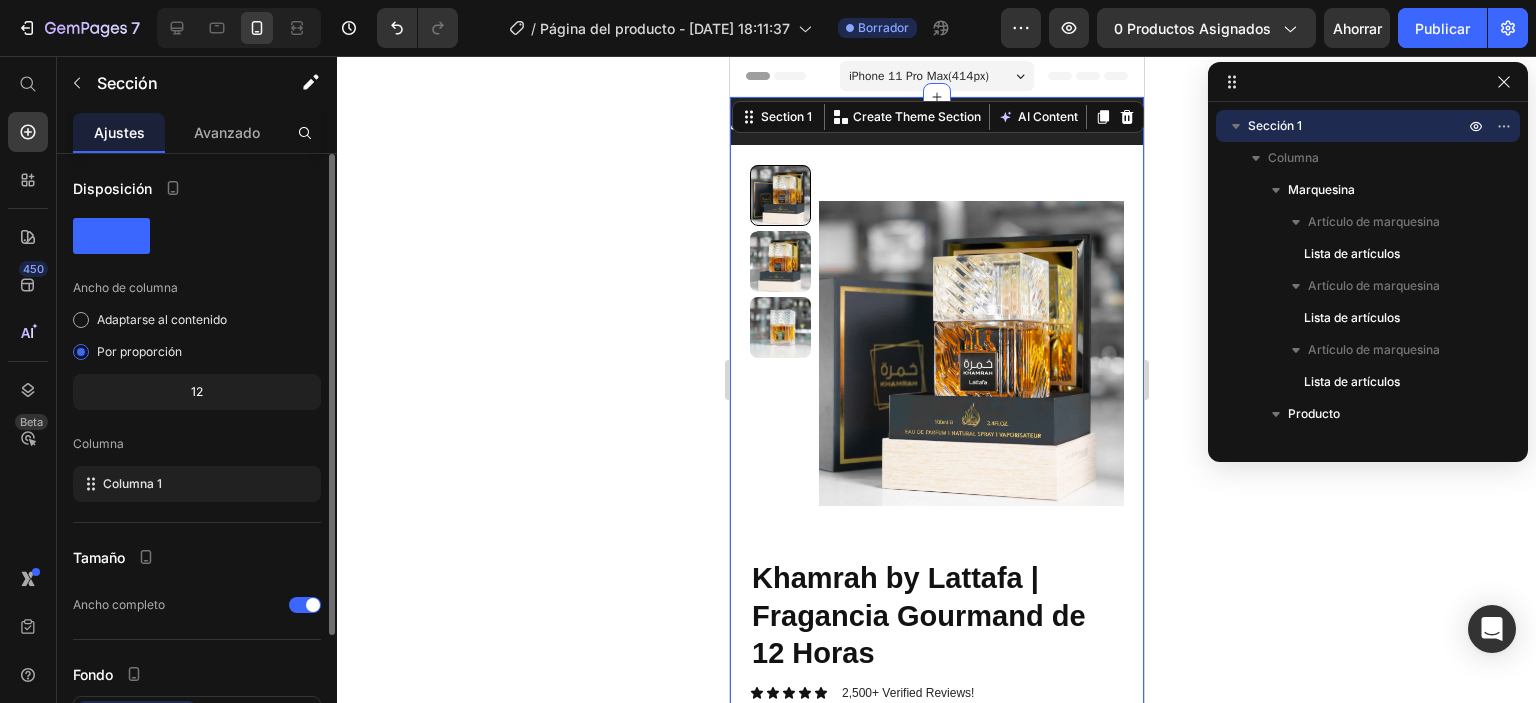 click 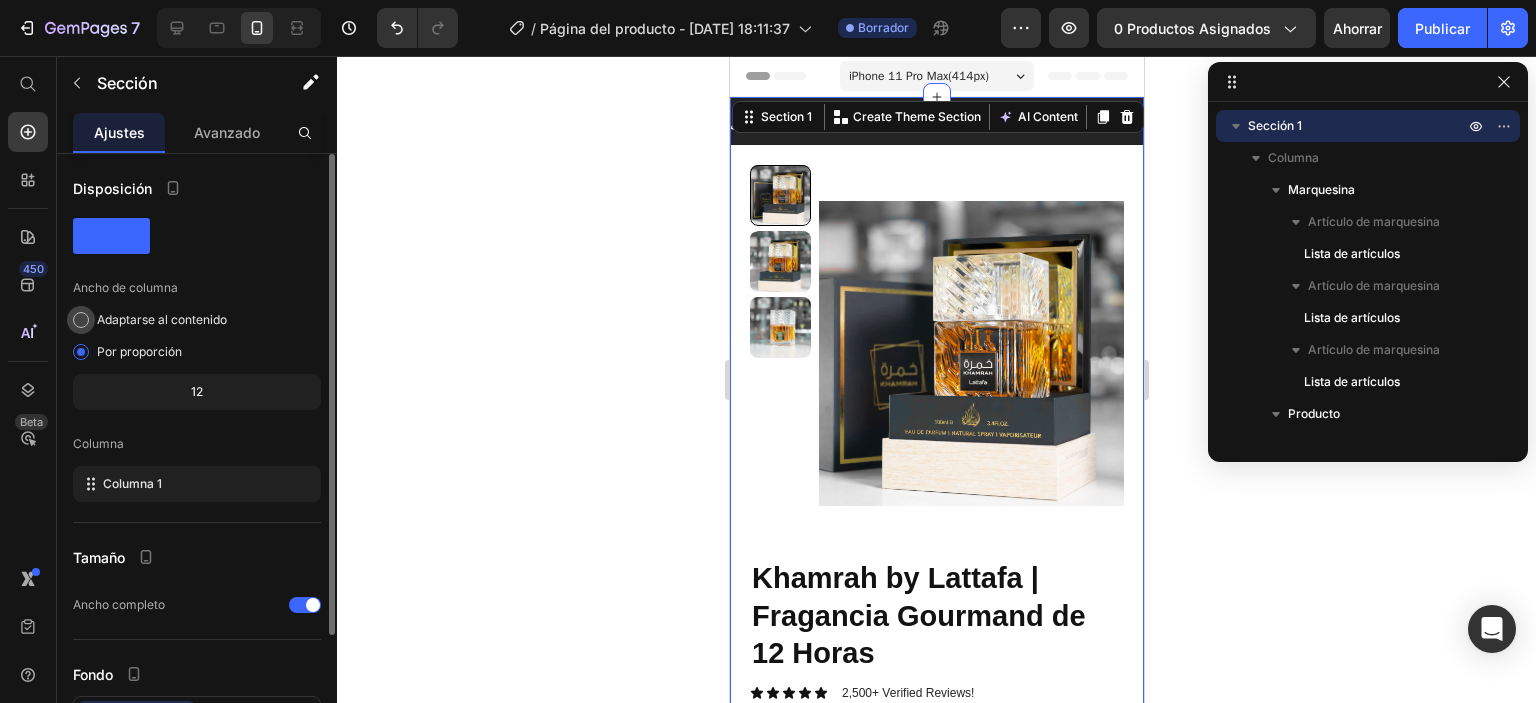 click on "Adaptarse al contenido" at bounding box center [162, 319] 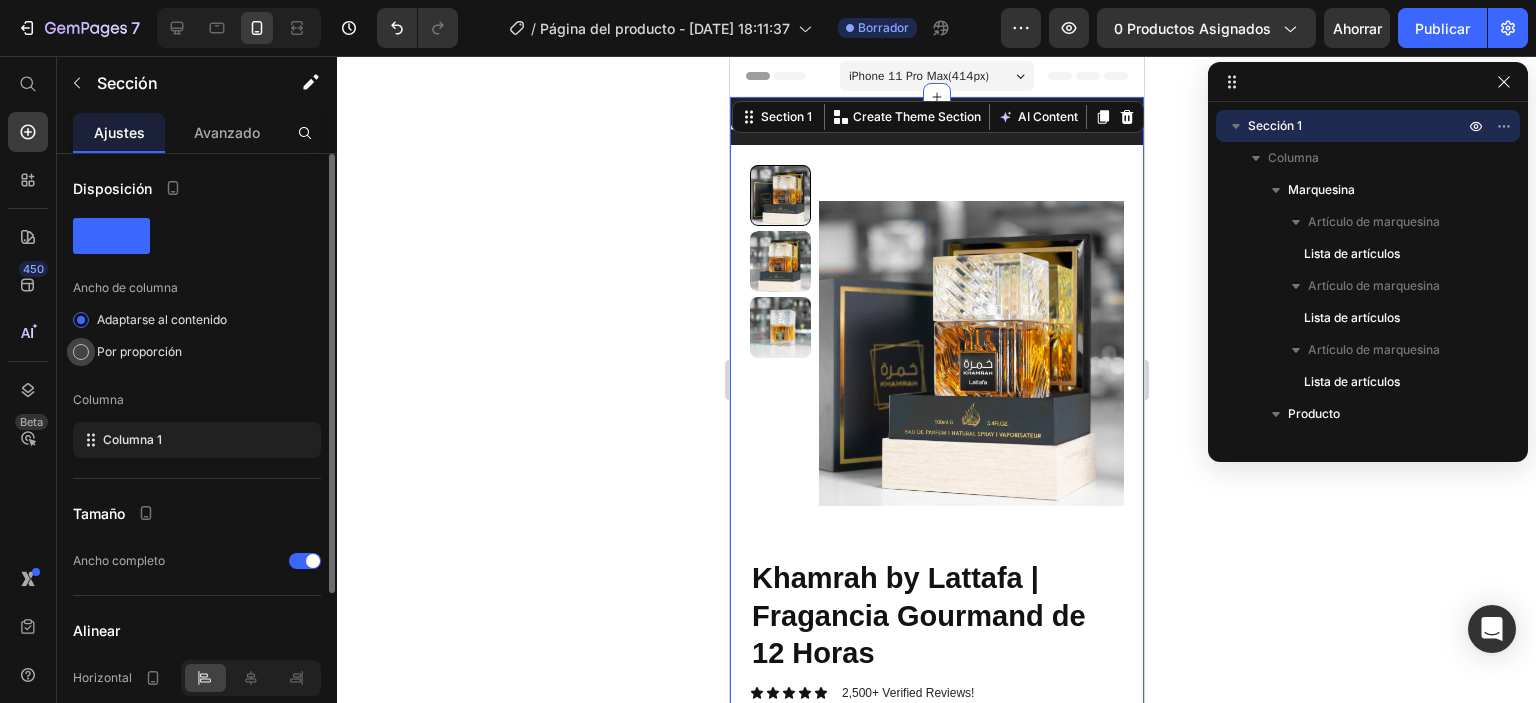 click on "Por proporción" at bounding box center [139, 351] 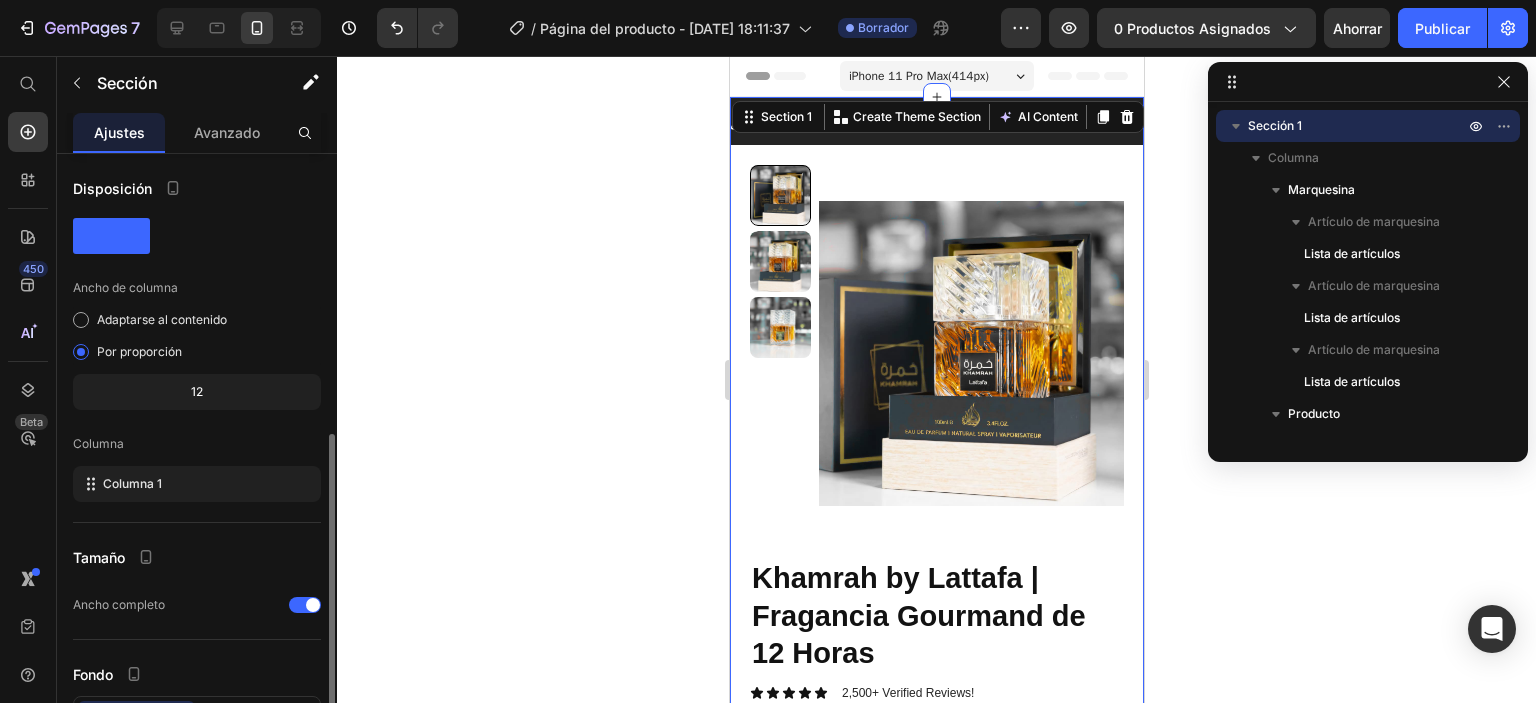 scroll, scrollTop: 156, scrollLeft: 0, axis: vertical 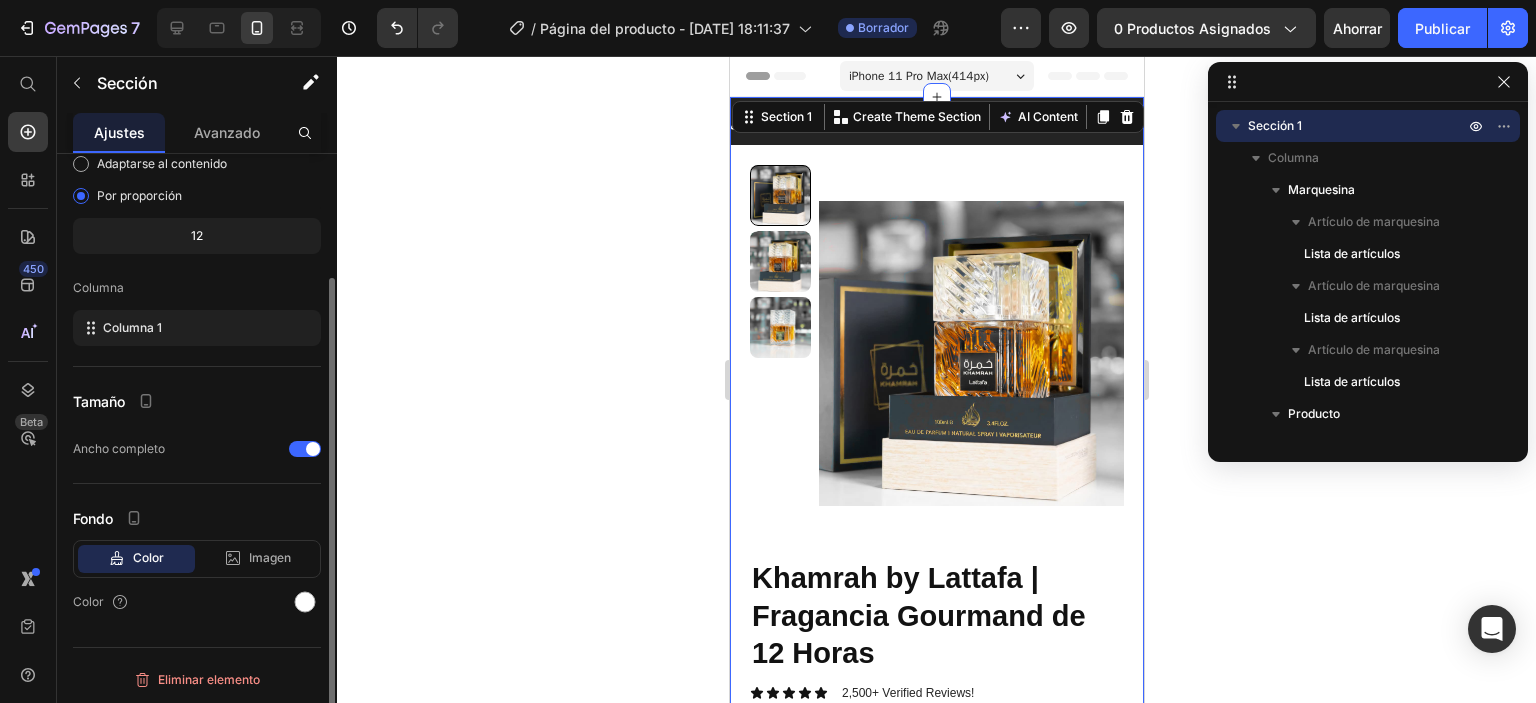 click on "Color" at bounding box center [148, 557] 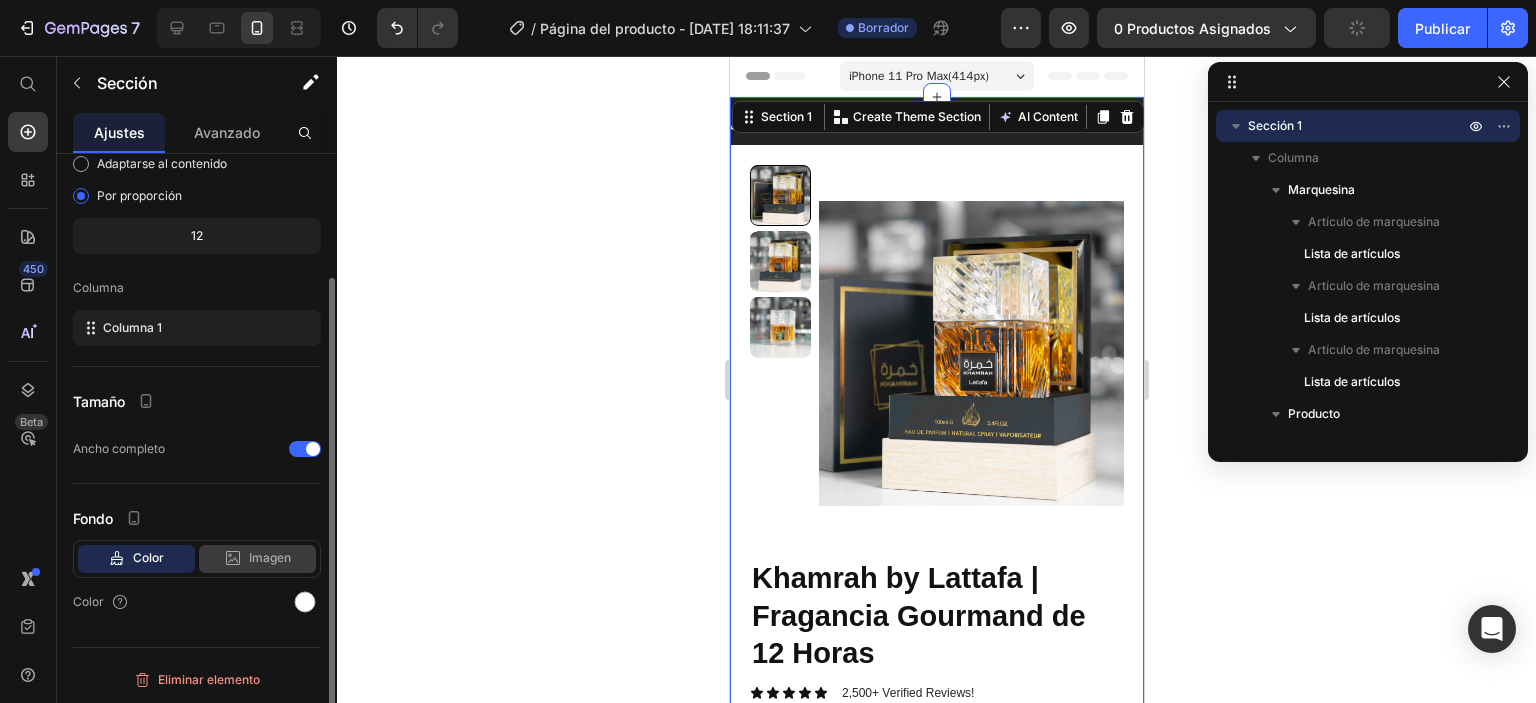 click on "Imagen" 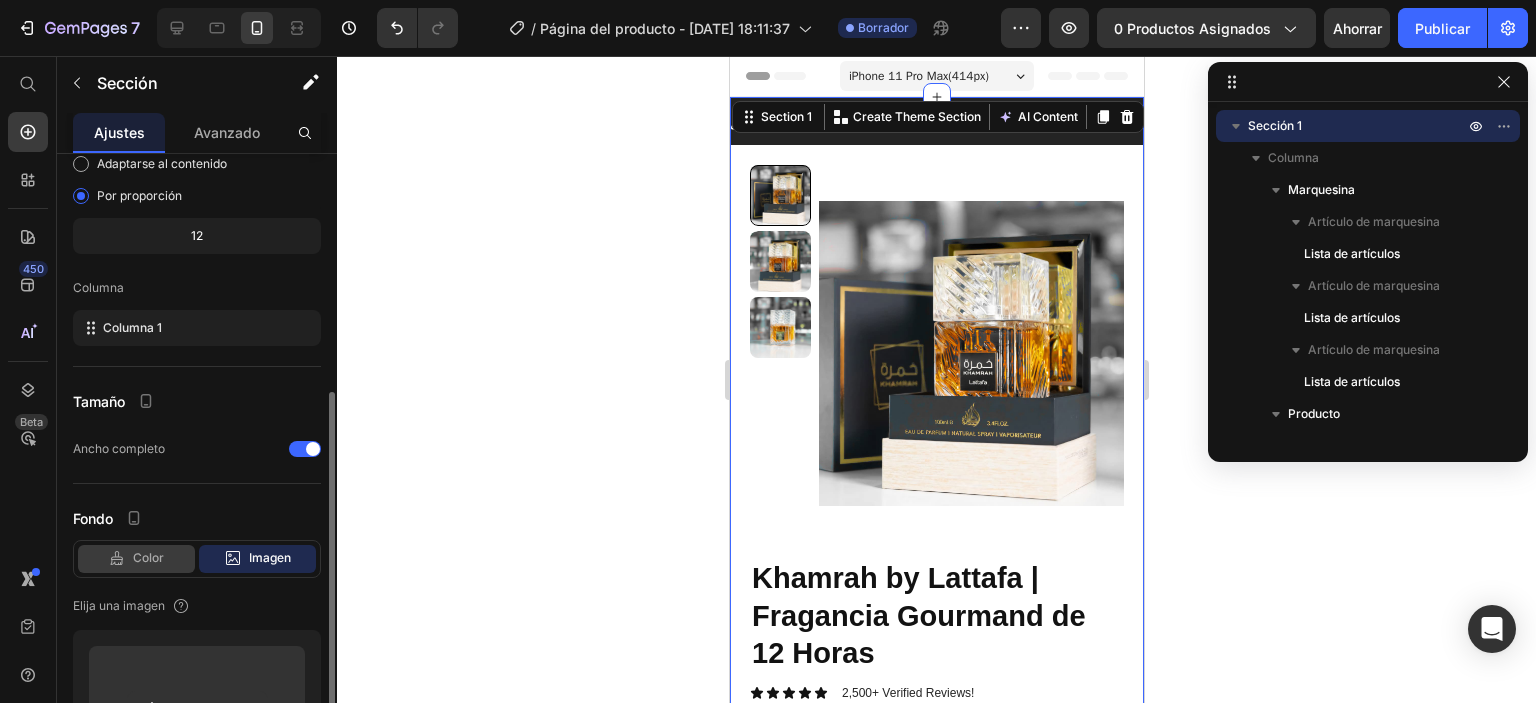 scroll, scrollTop: 356, scrollLeft: 0, axis: vertical 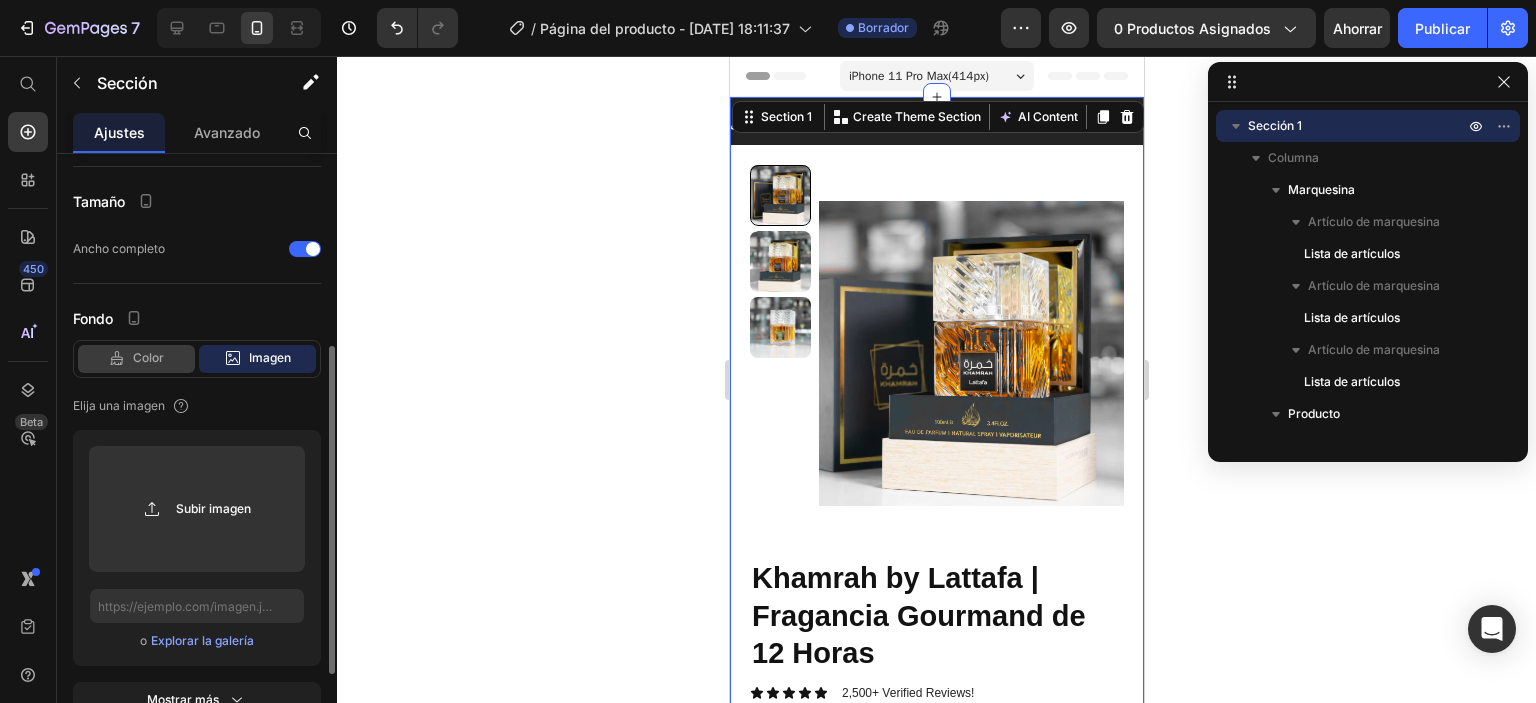 click on "Color" at bounding box center (148, 358) 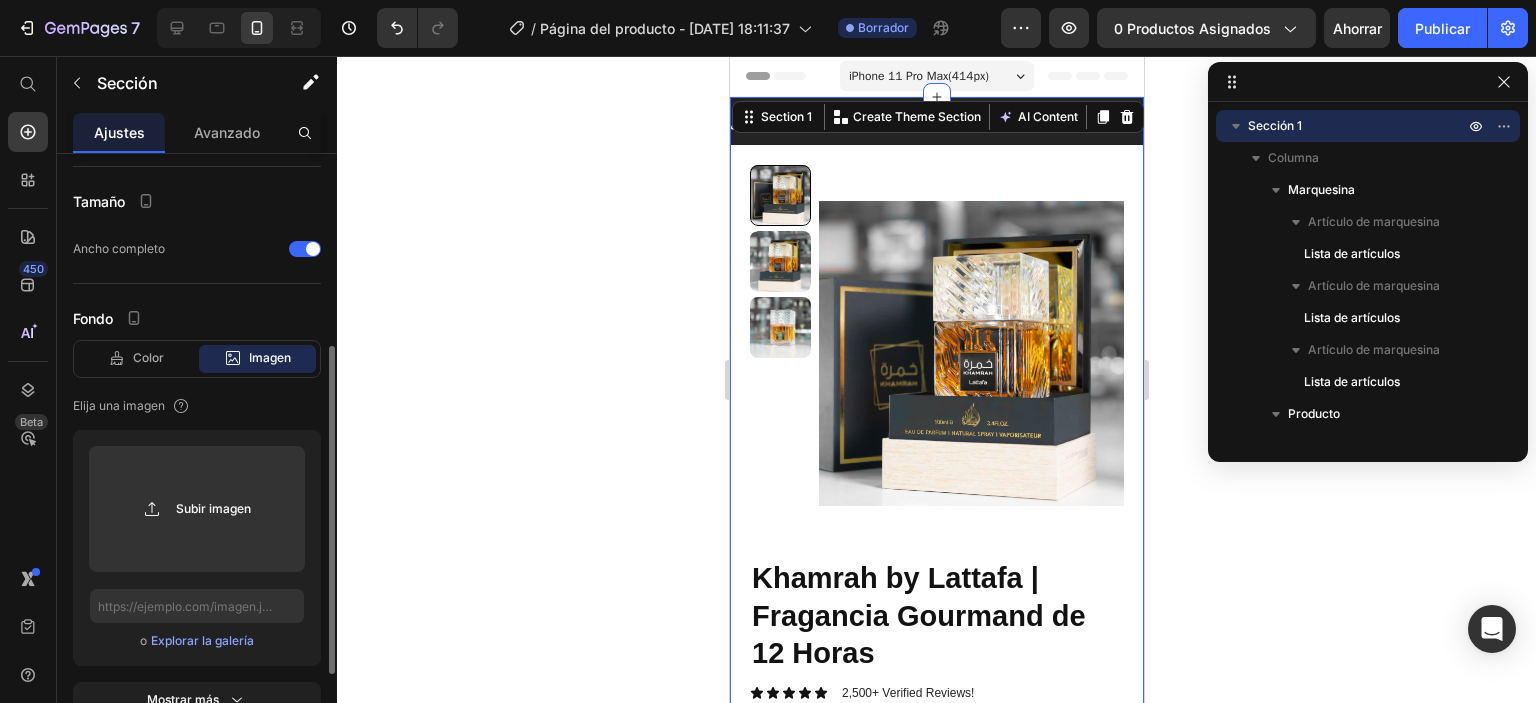 scroll, scrollTop: 156, scrollLeft: 0, axis: vertical 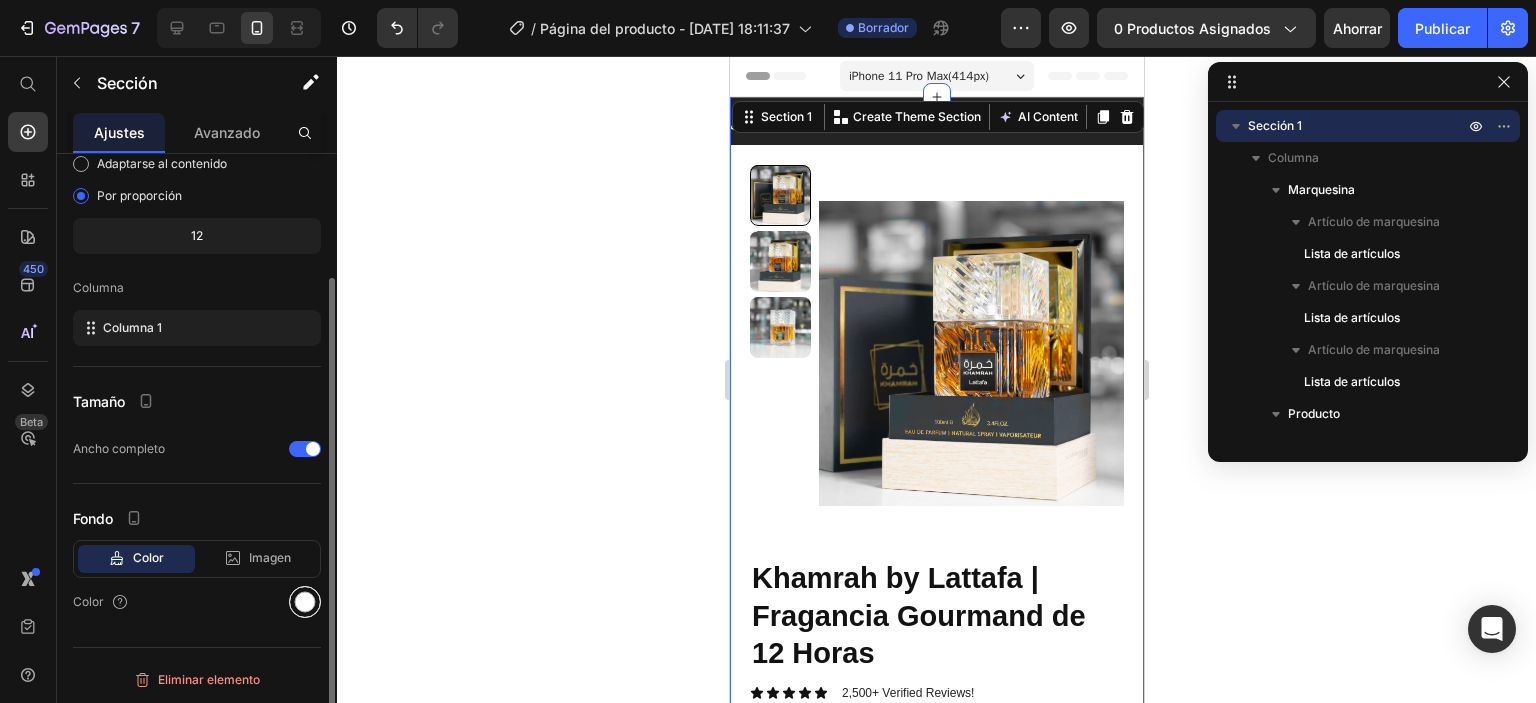 click at bounding box center [305, 602] 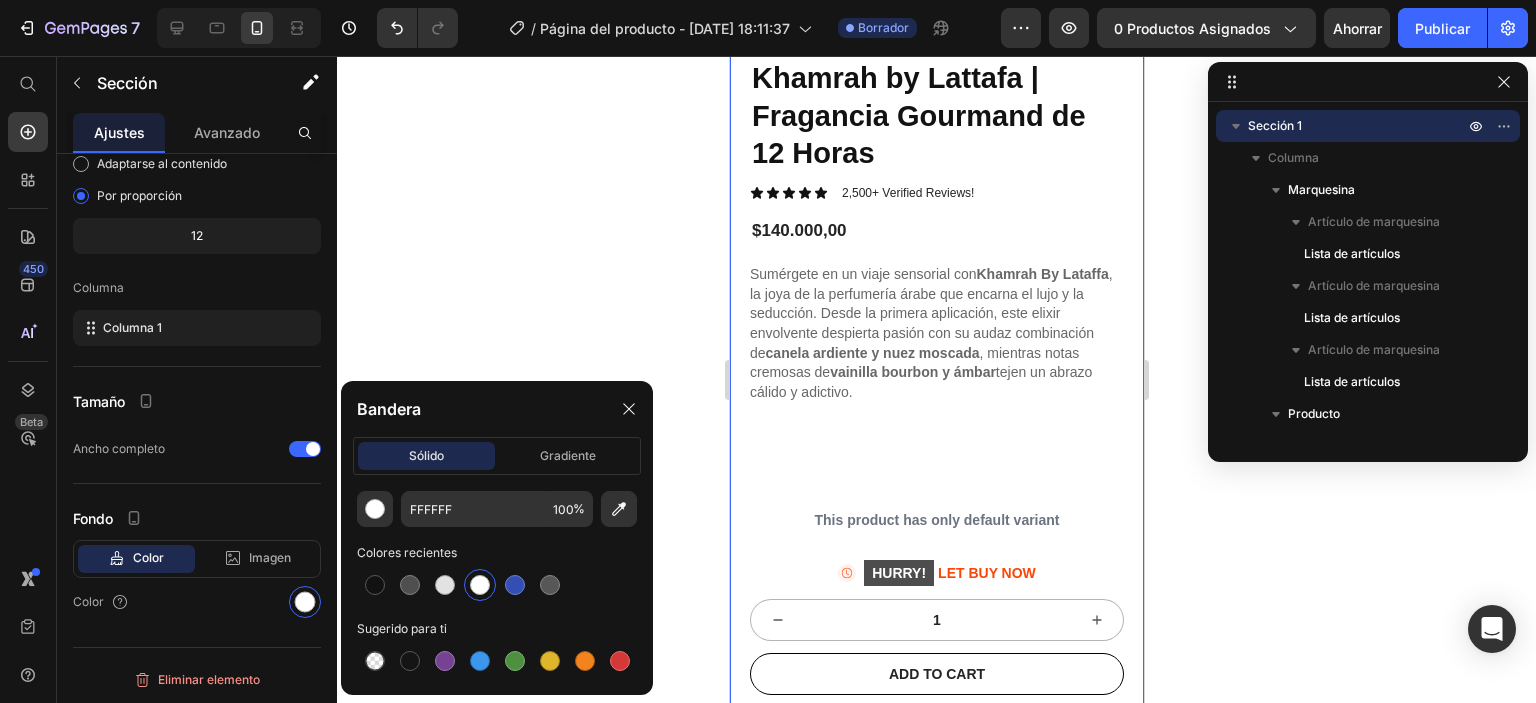 scroll, scrollTop: 0, scrollLeft: 0, axis: both 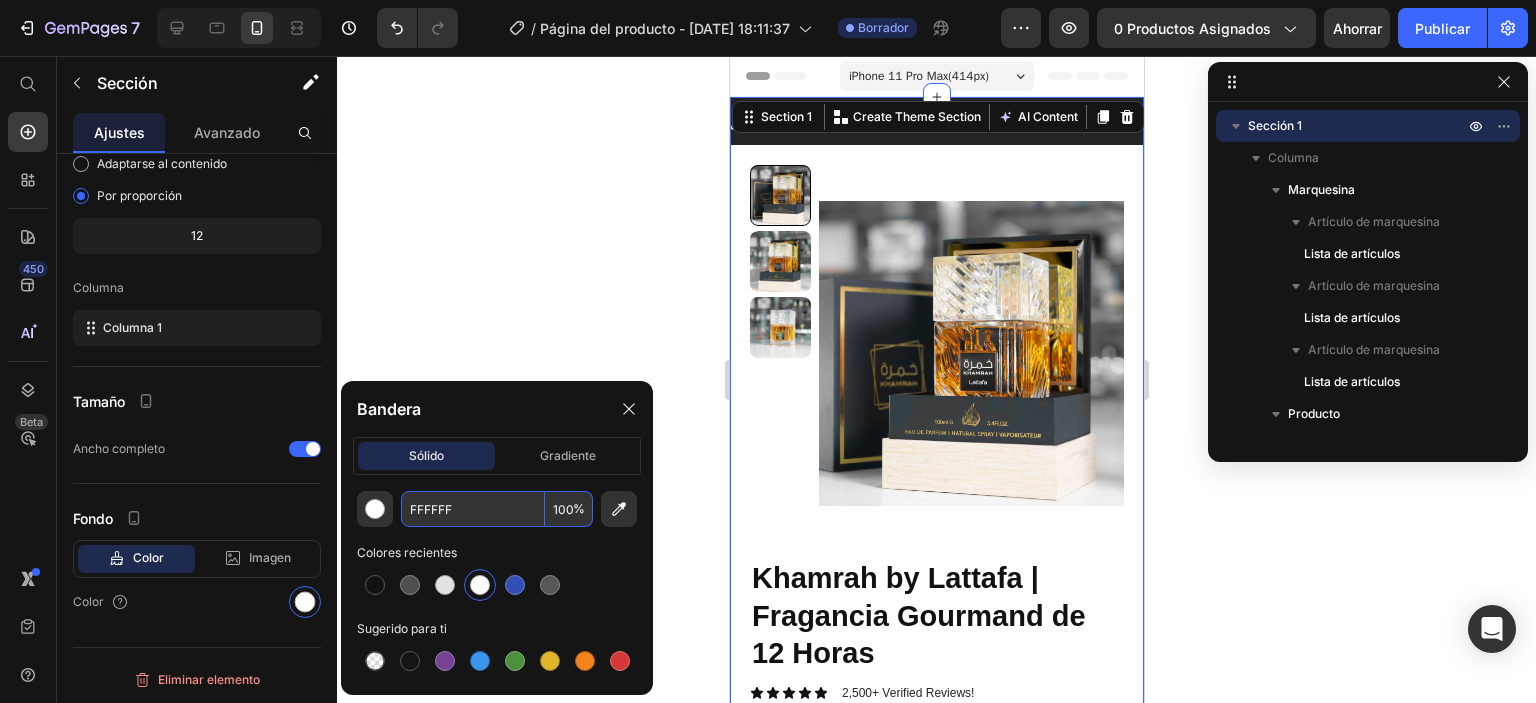 click on "FFFFFF" at bounding box center [473, 509] 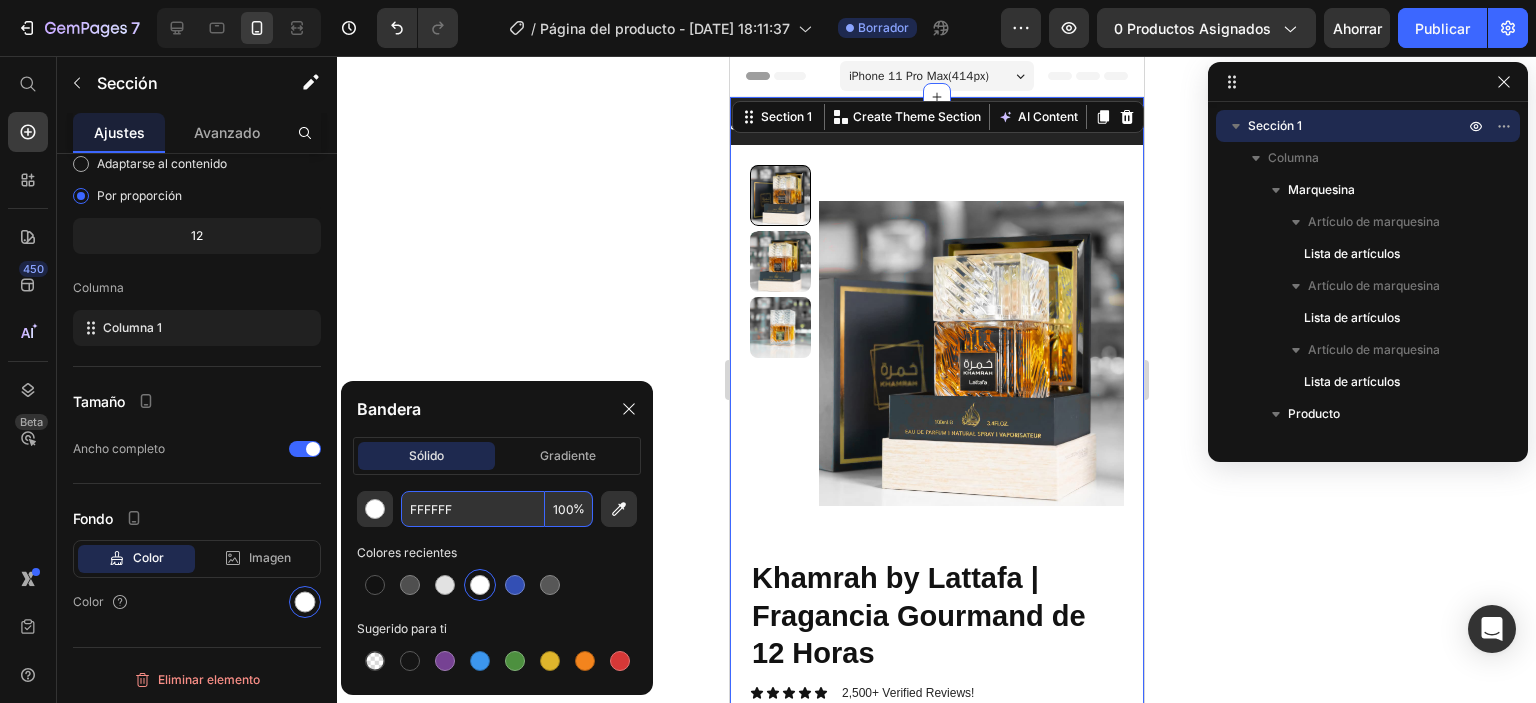 paste on "0A0A0A" 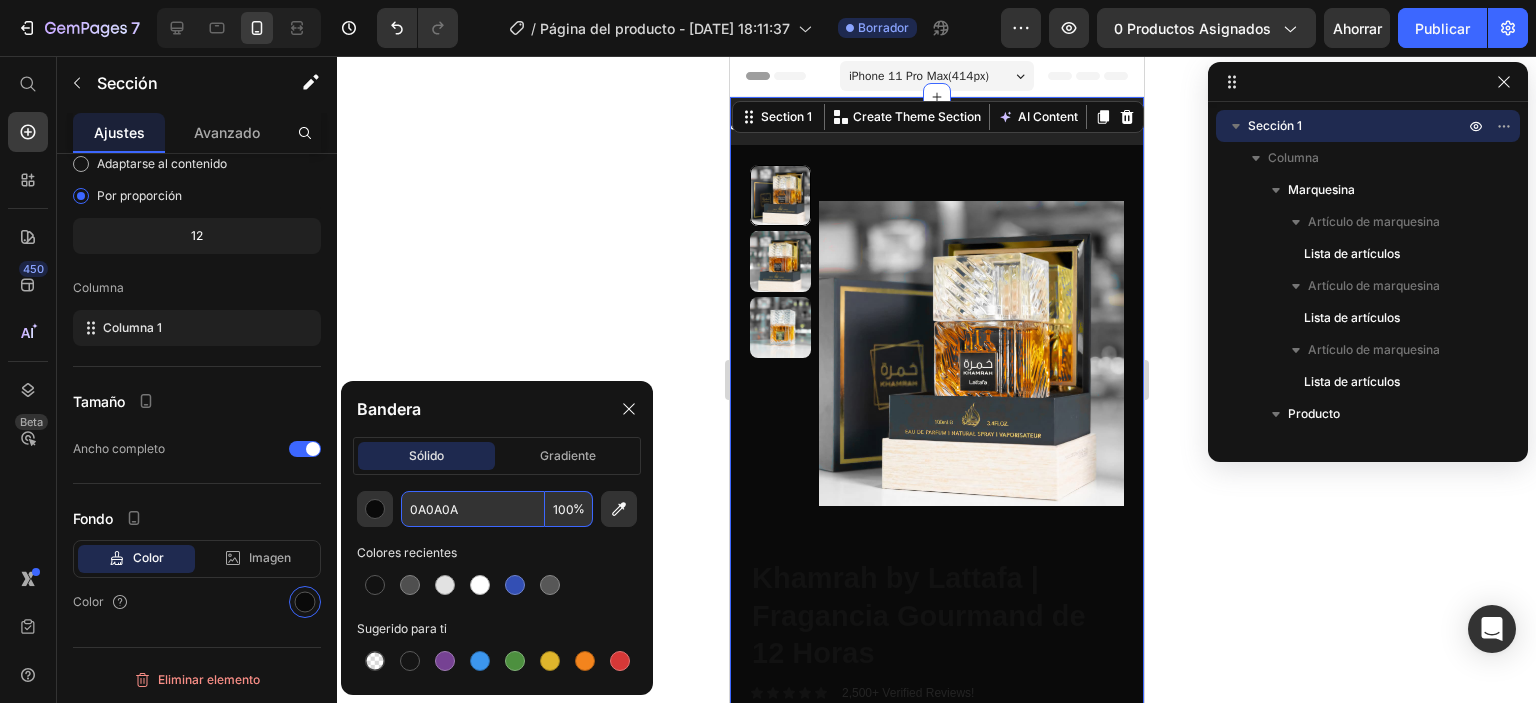 type on "0A0A0A" 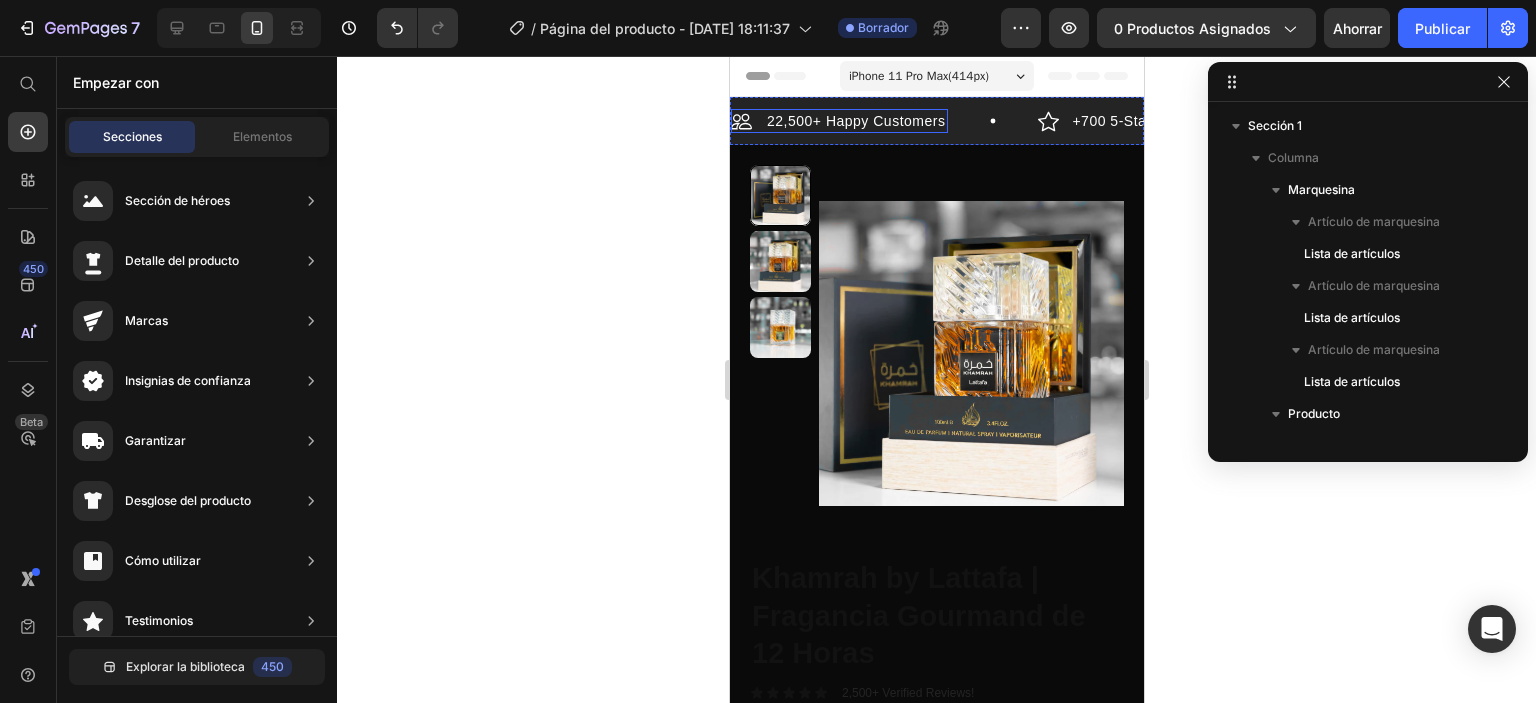 click on "22,500+ Happy Customers" at bounding box center (855, 121) 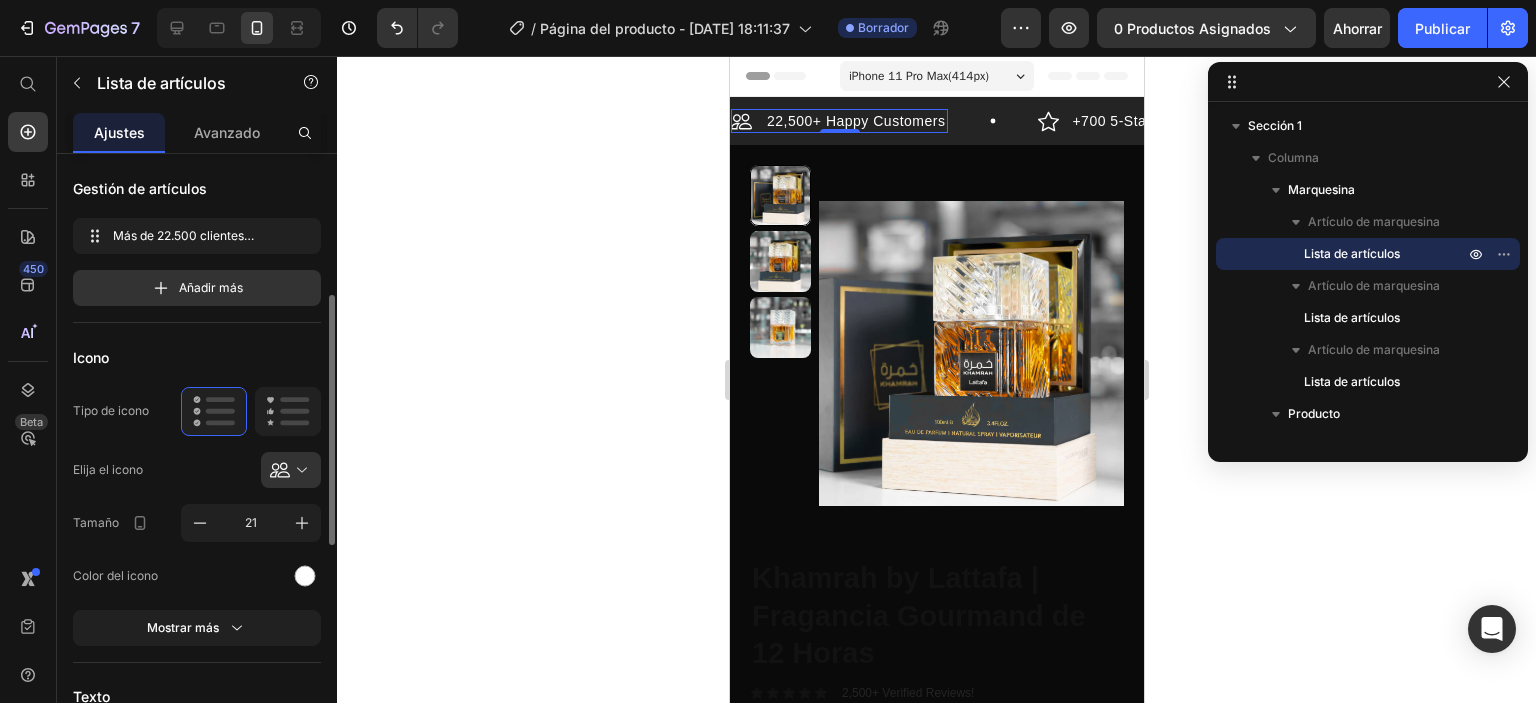 scroll, scrollTop: 300, scrollLeft: 0, axis: vertical 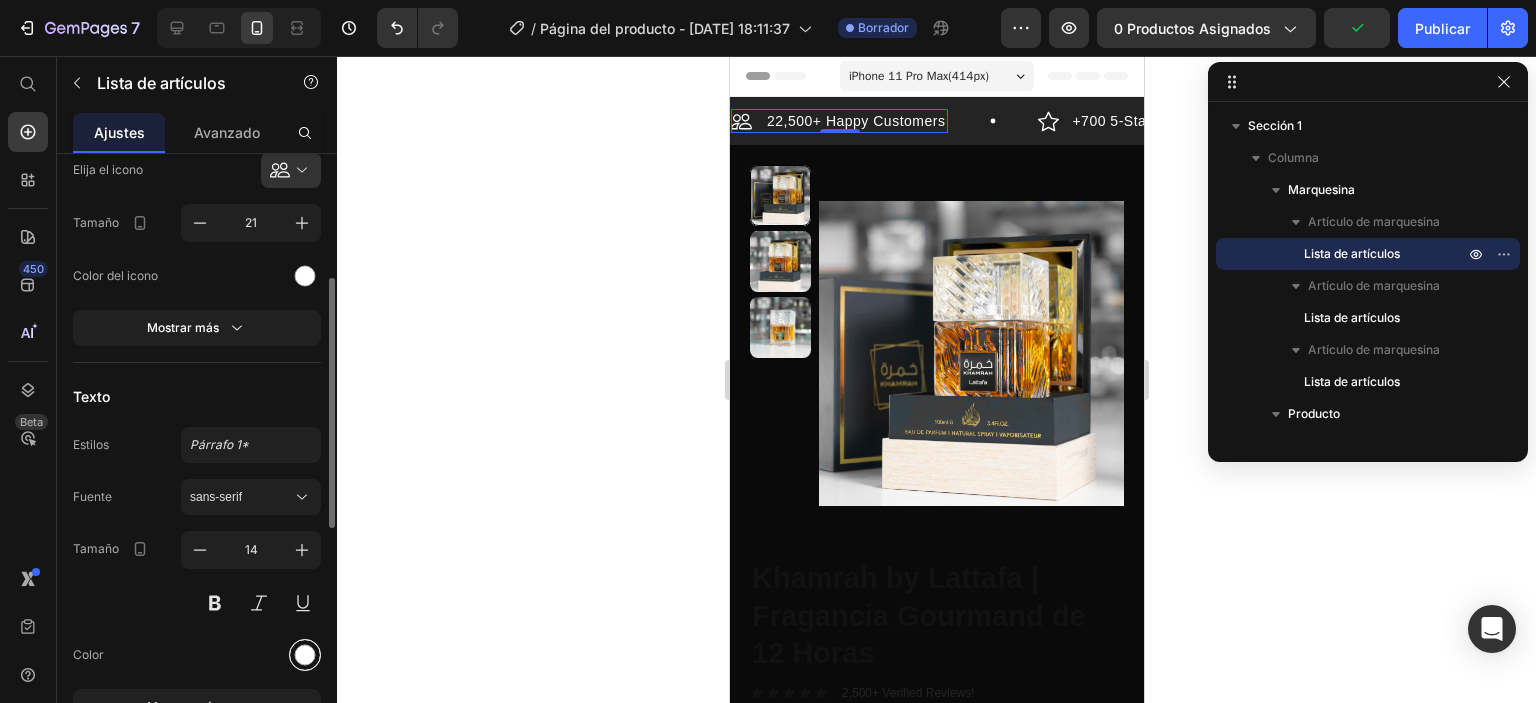 click at bounding box center (305, 654) 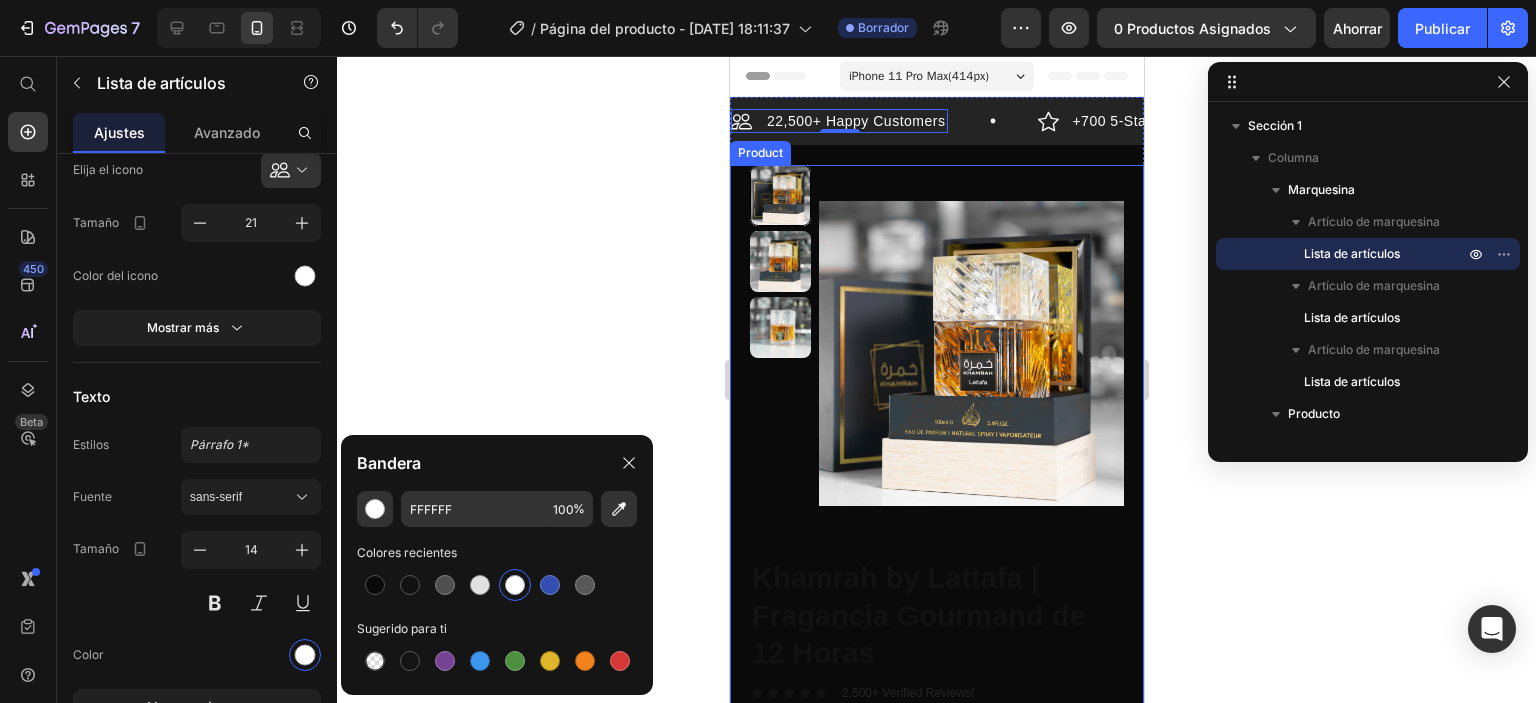 click on "Product Images" at bounding box center (936, 361) 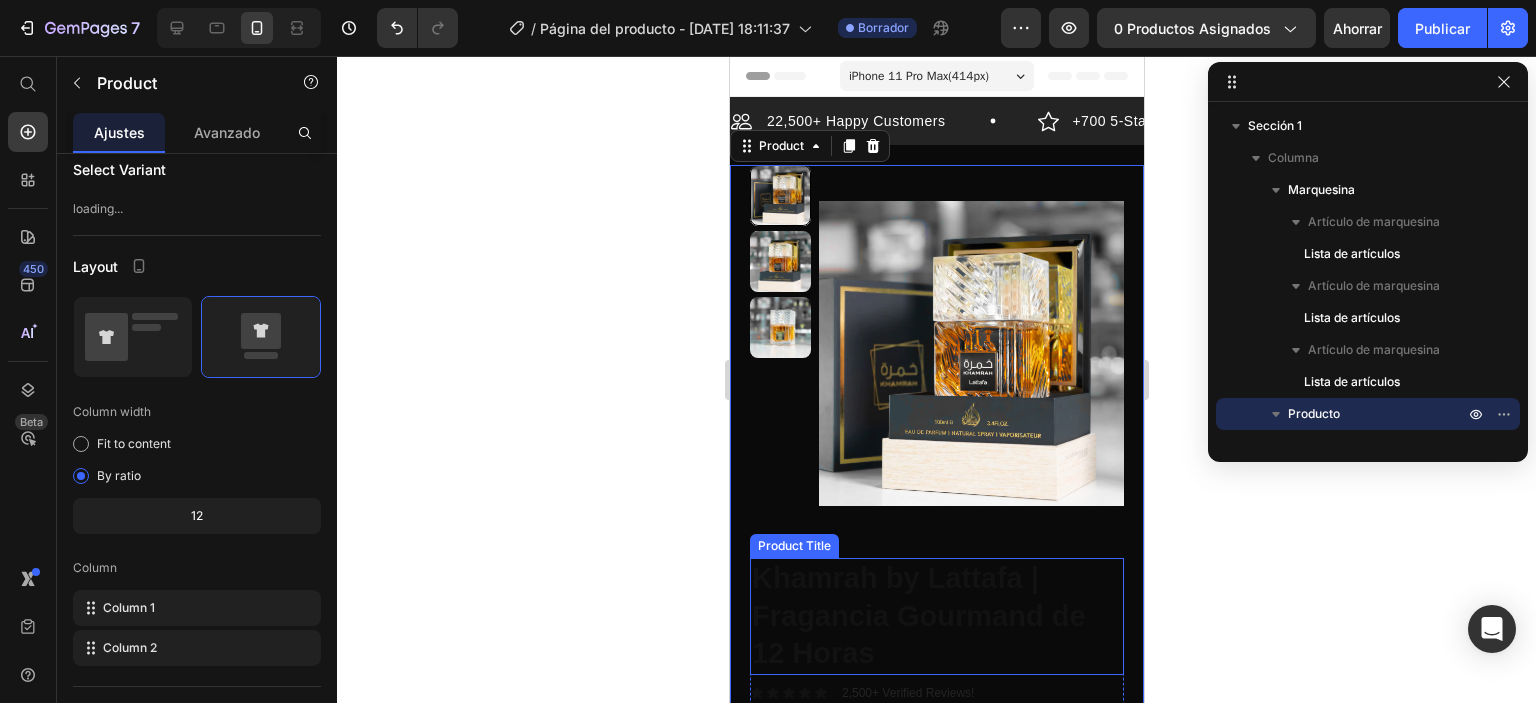 scroll, scrollTop: 0, scrollLeft: 0, axis: both 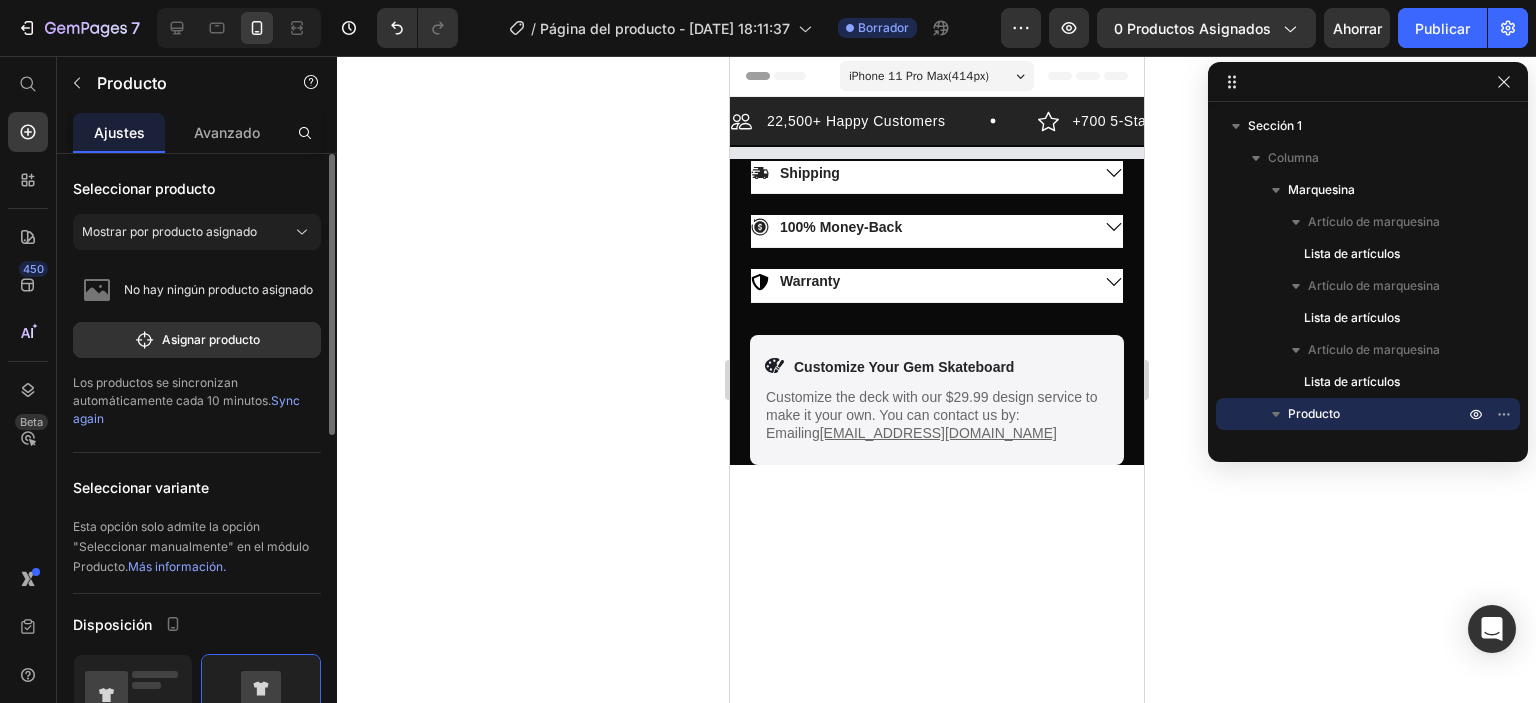 click at bounding box center [936, 819] 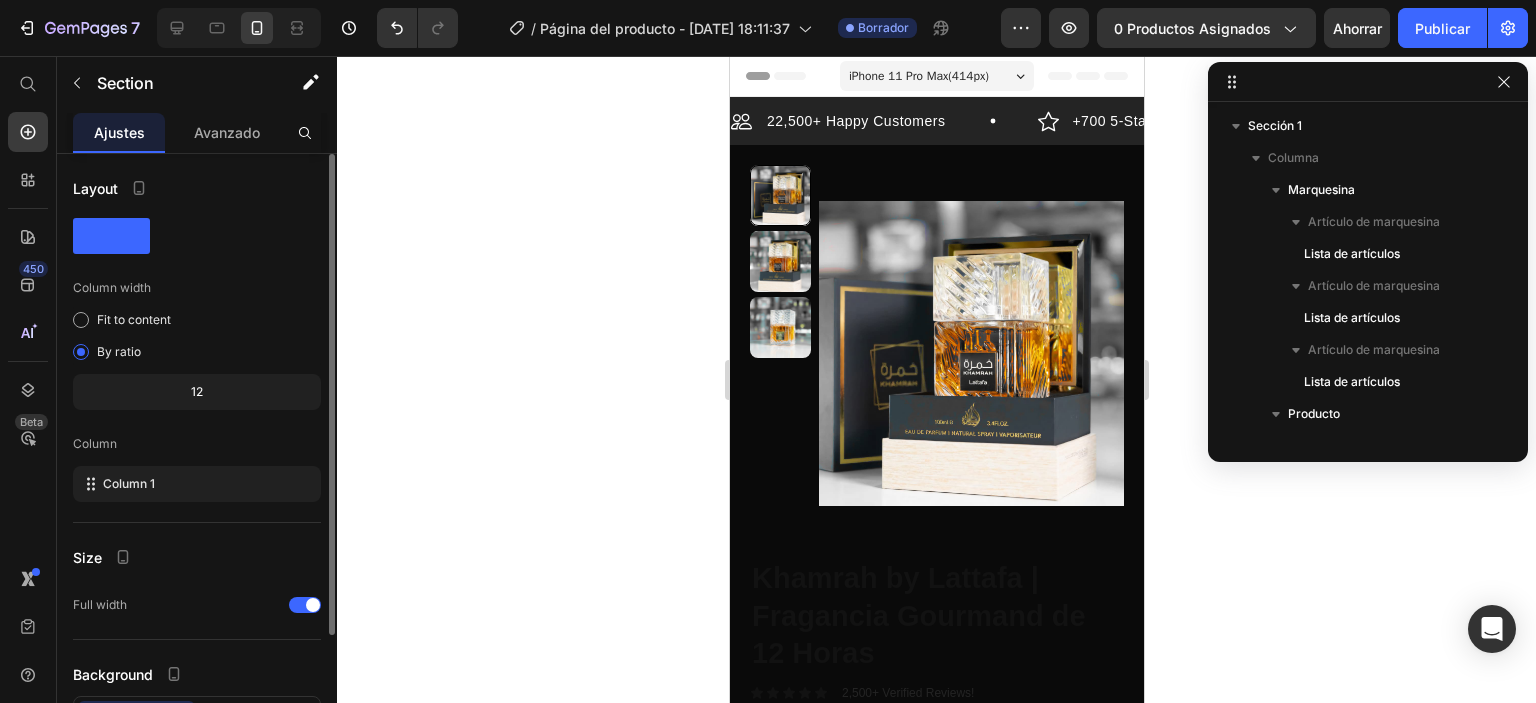 scroll, scrollTop: 1818, scrollLeft: 0, axis: vertical 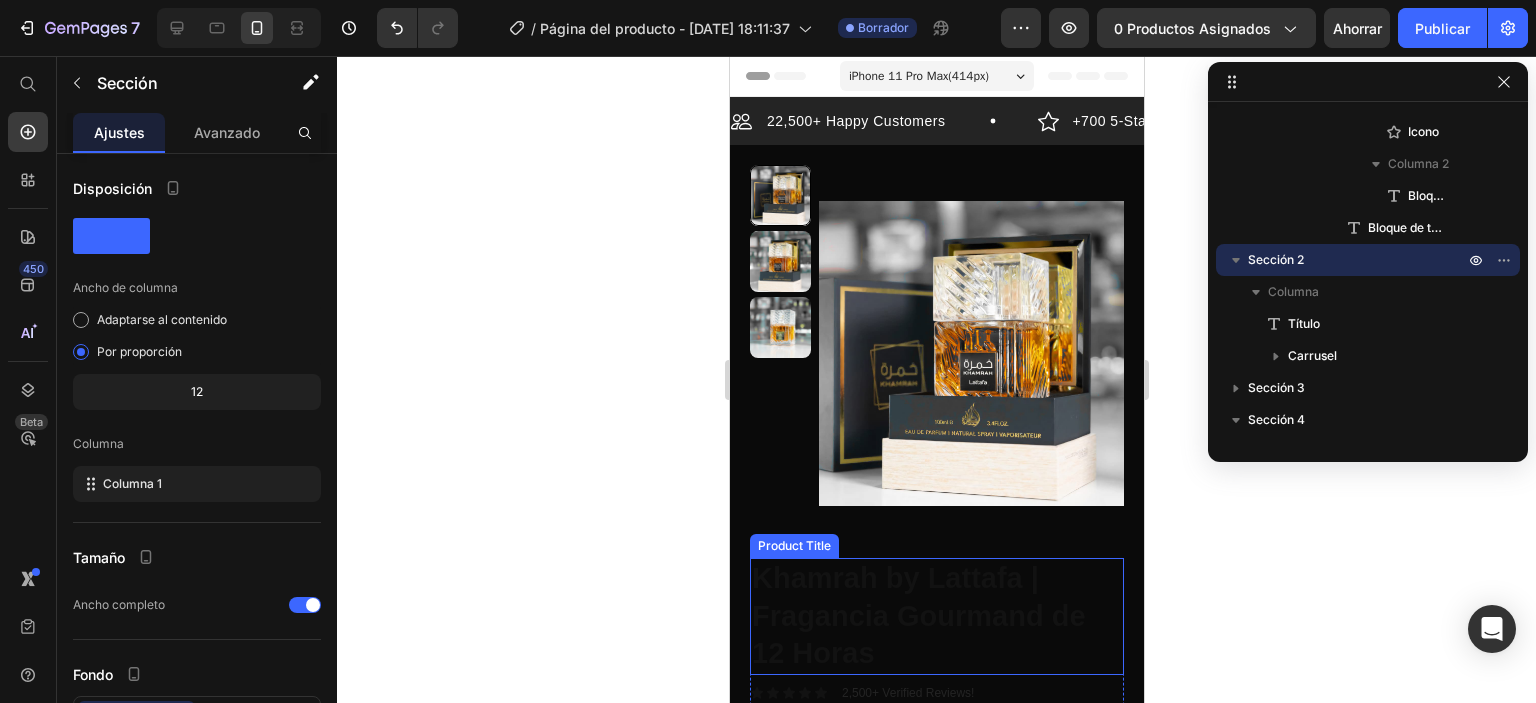 click on "Khamrah by Lattafa | Fragancia Gourmand de 12 Horas" at bounding box center (936, 616) 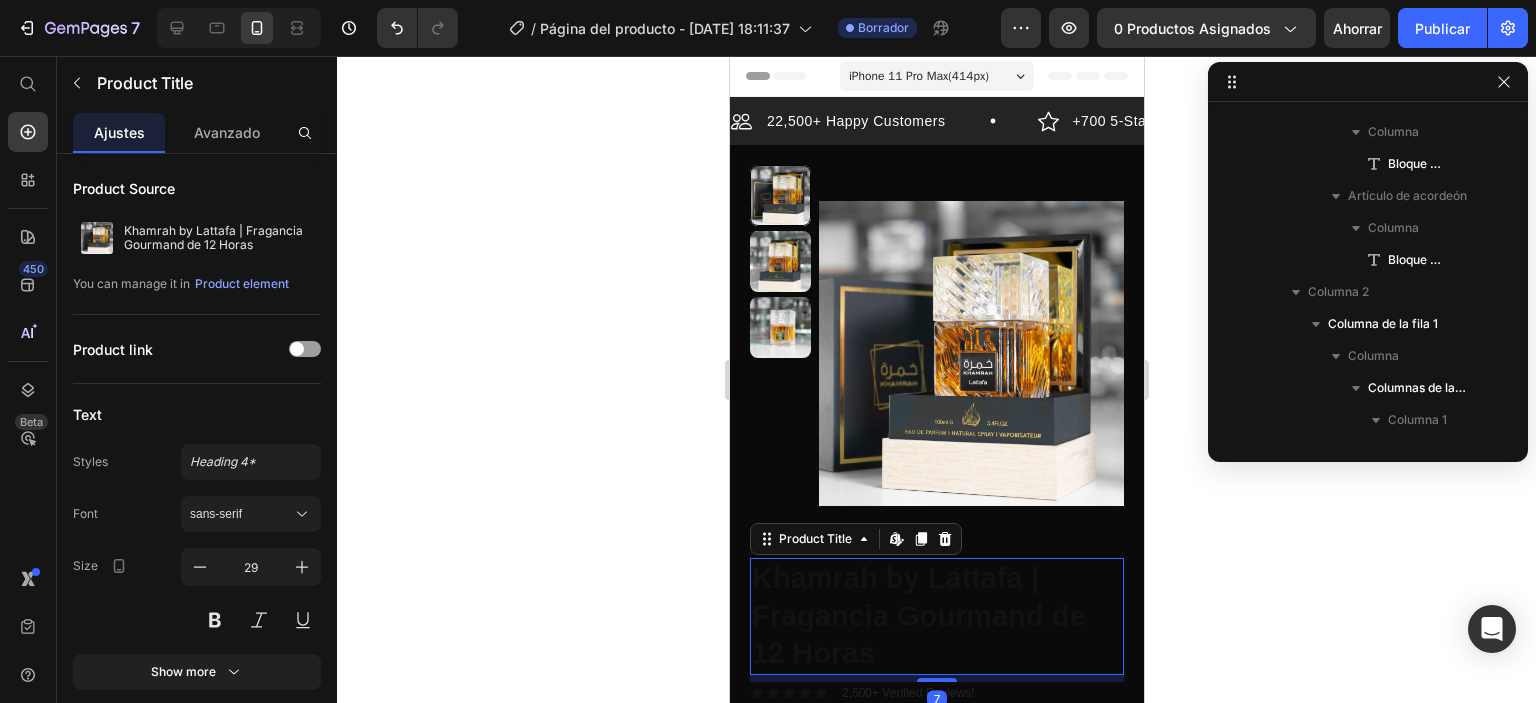scroll, scrollTop: 346, scrollLeft: 0, axis: vertical 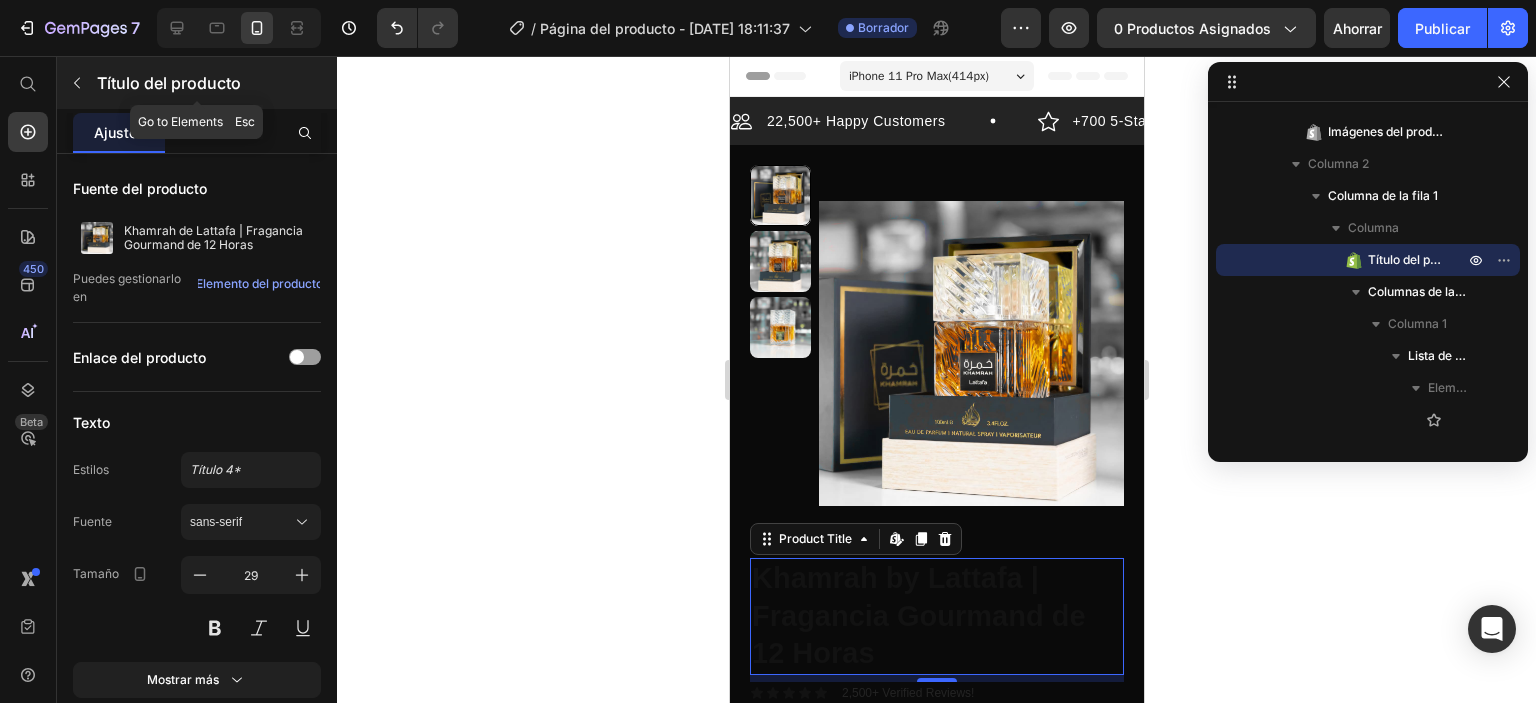click on "Título del producto" at bounding box center [197, 83] 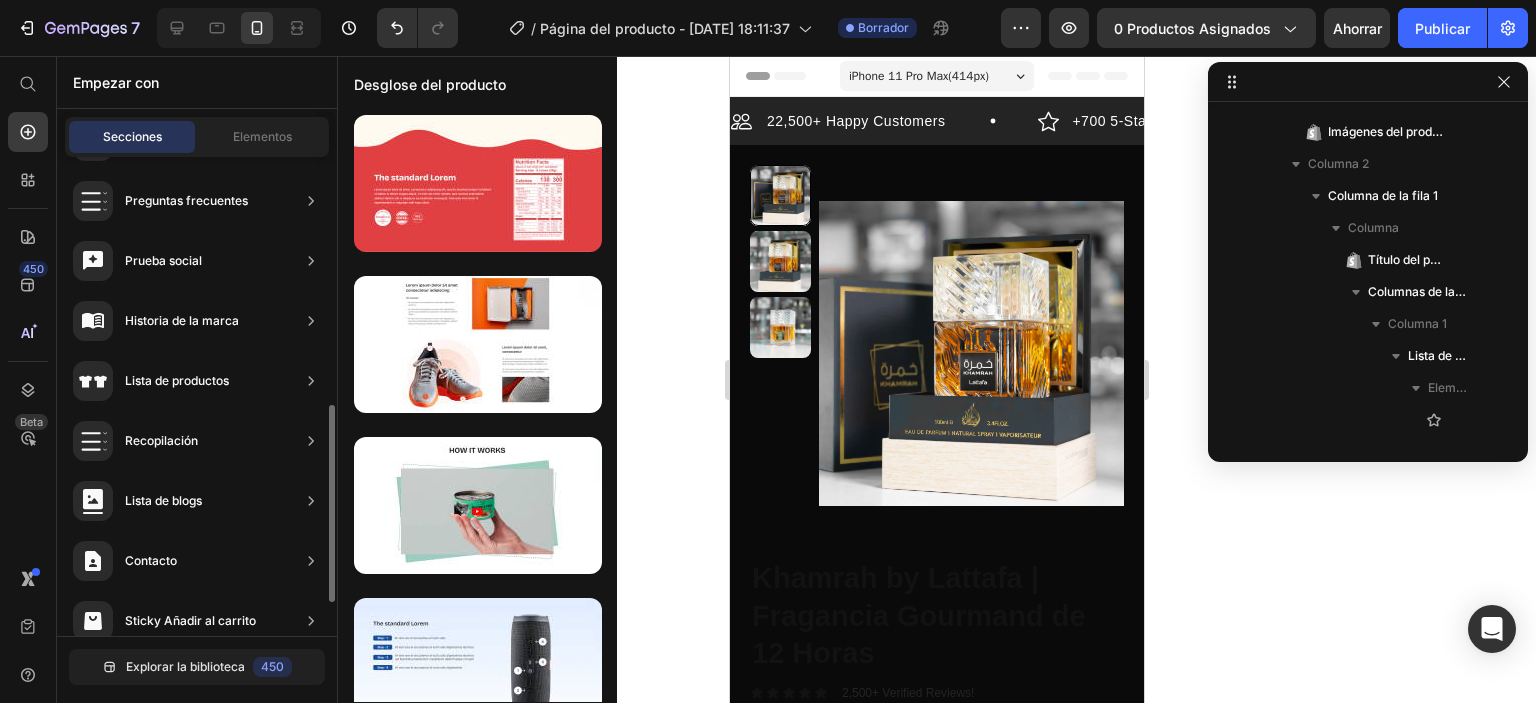 scroll, scrollTop: 680, scrollLeft: 0, axis: vertical 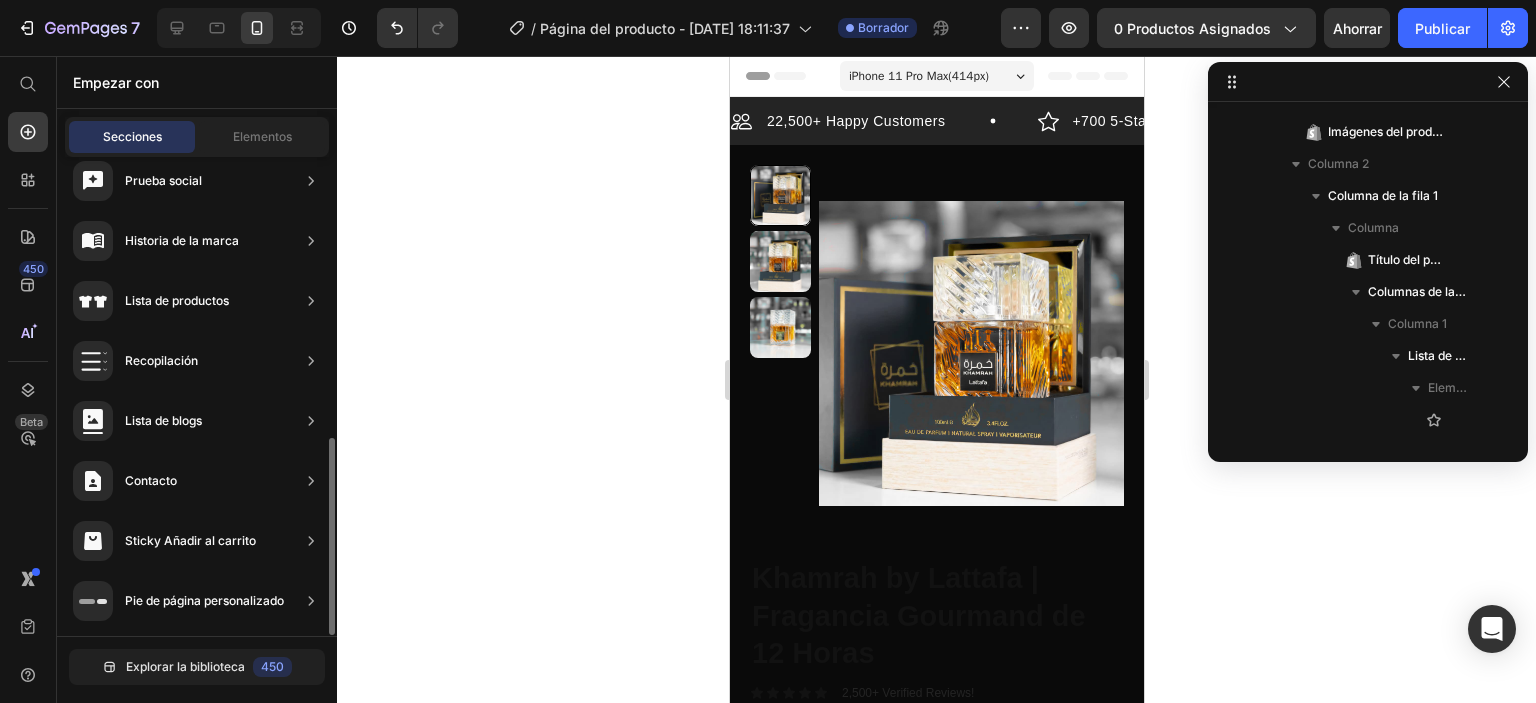 click on "Secciones Elementos" at bounding box center [197, 137] 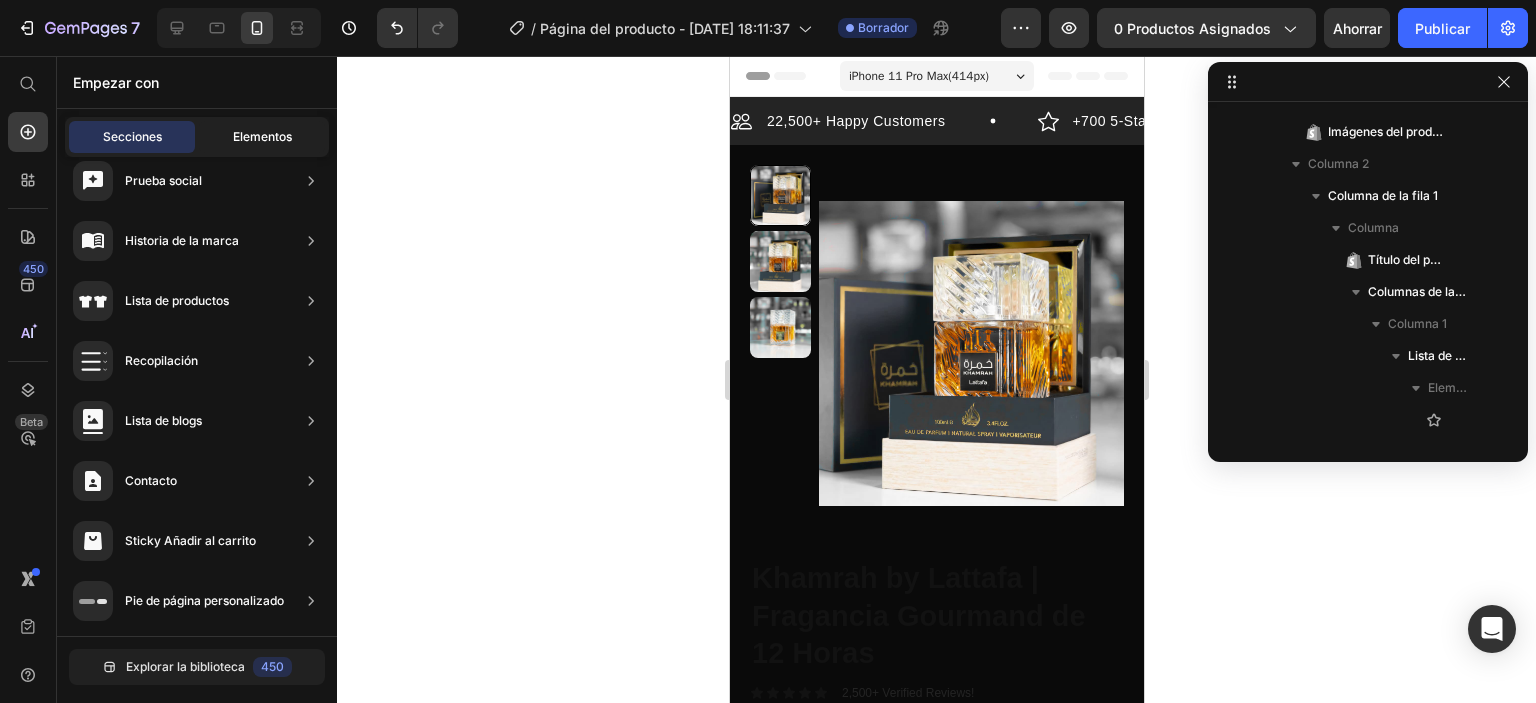 click on "Elementos" at bounding box center [262, 136] 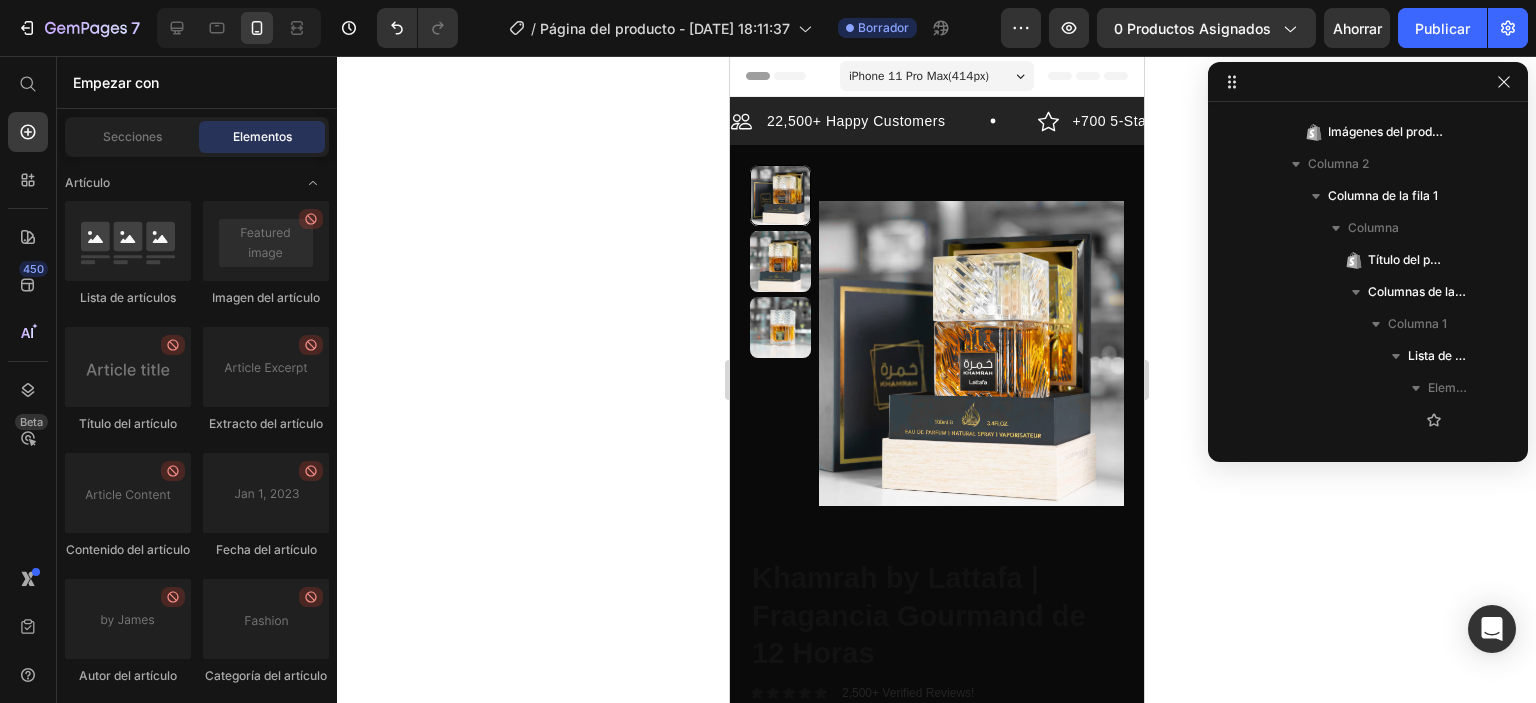 scroll, scrollTop: 5971, scrollLeft: 0, axis: vertical 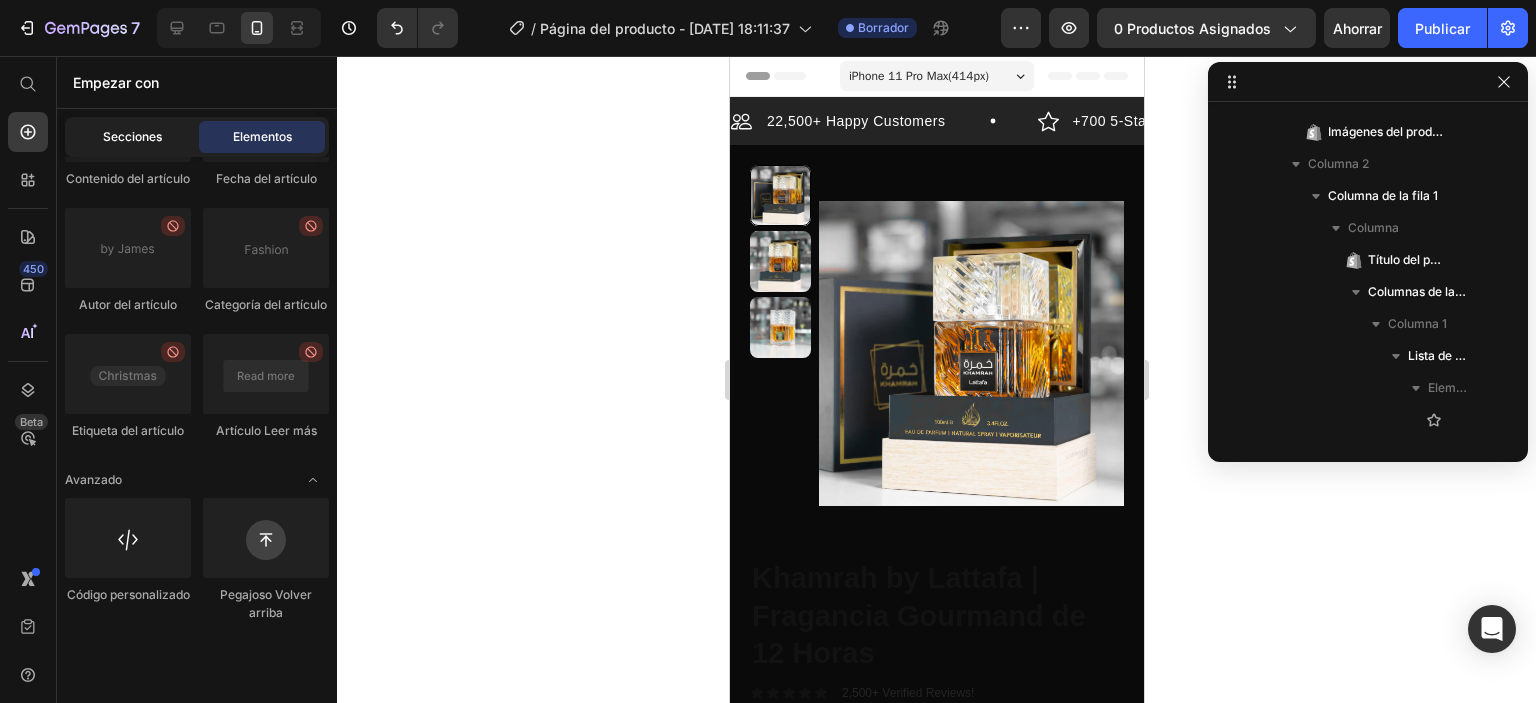 click on "Secciones" at bounding box center [132, 136] 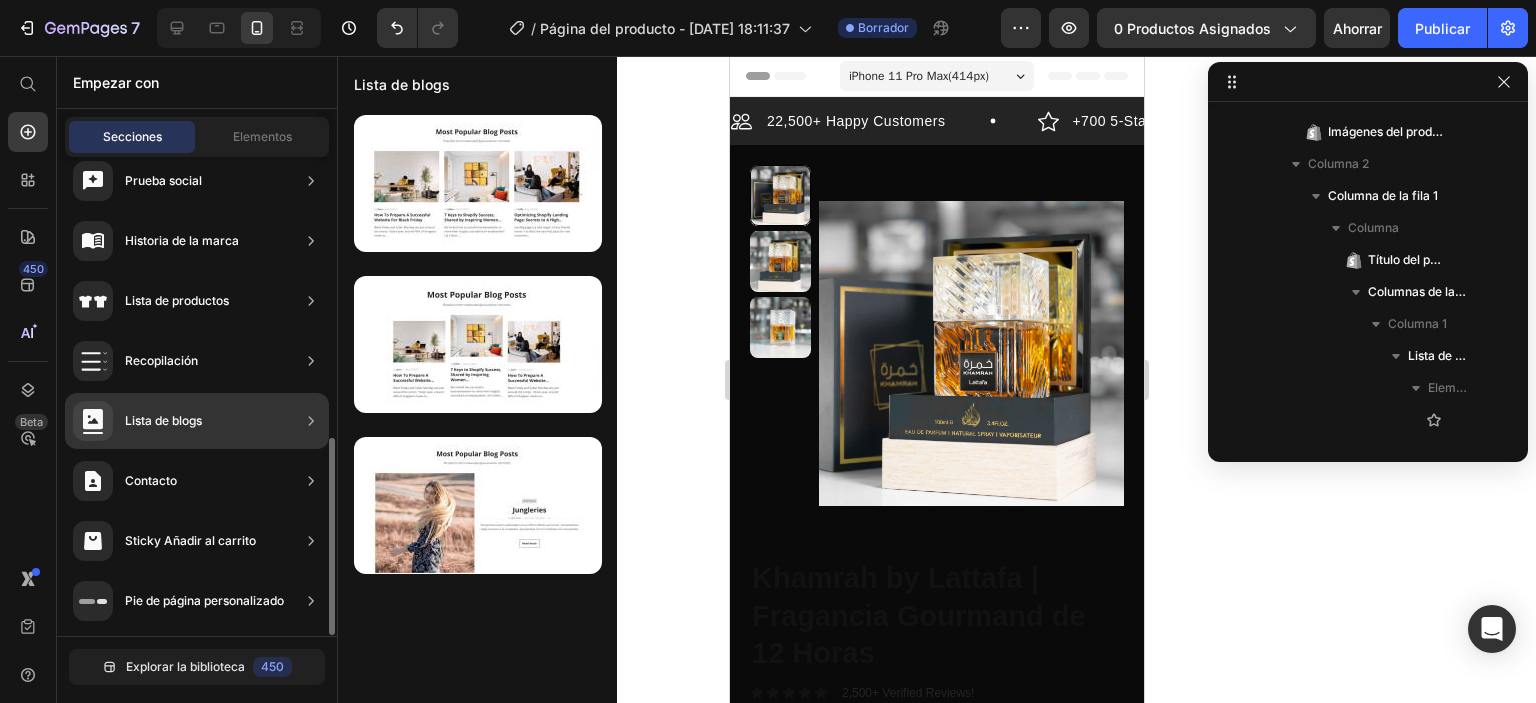scroll, scrollTop: 80, scrollLeft: 0, axis: vertical 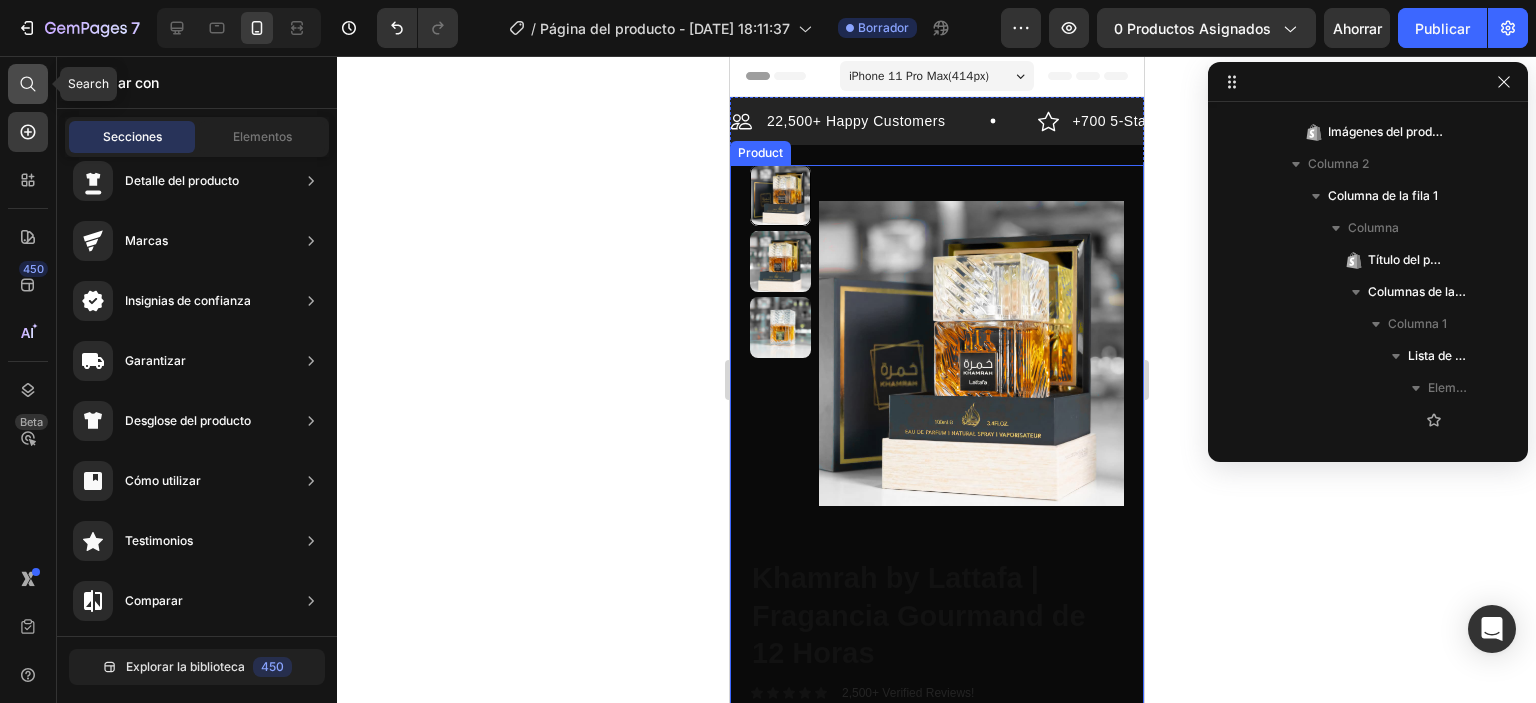click 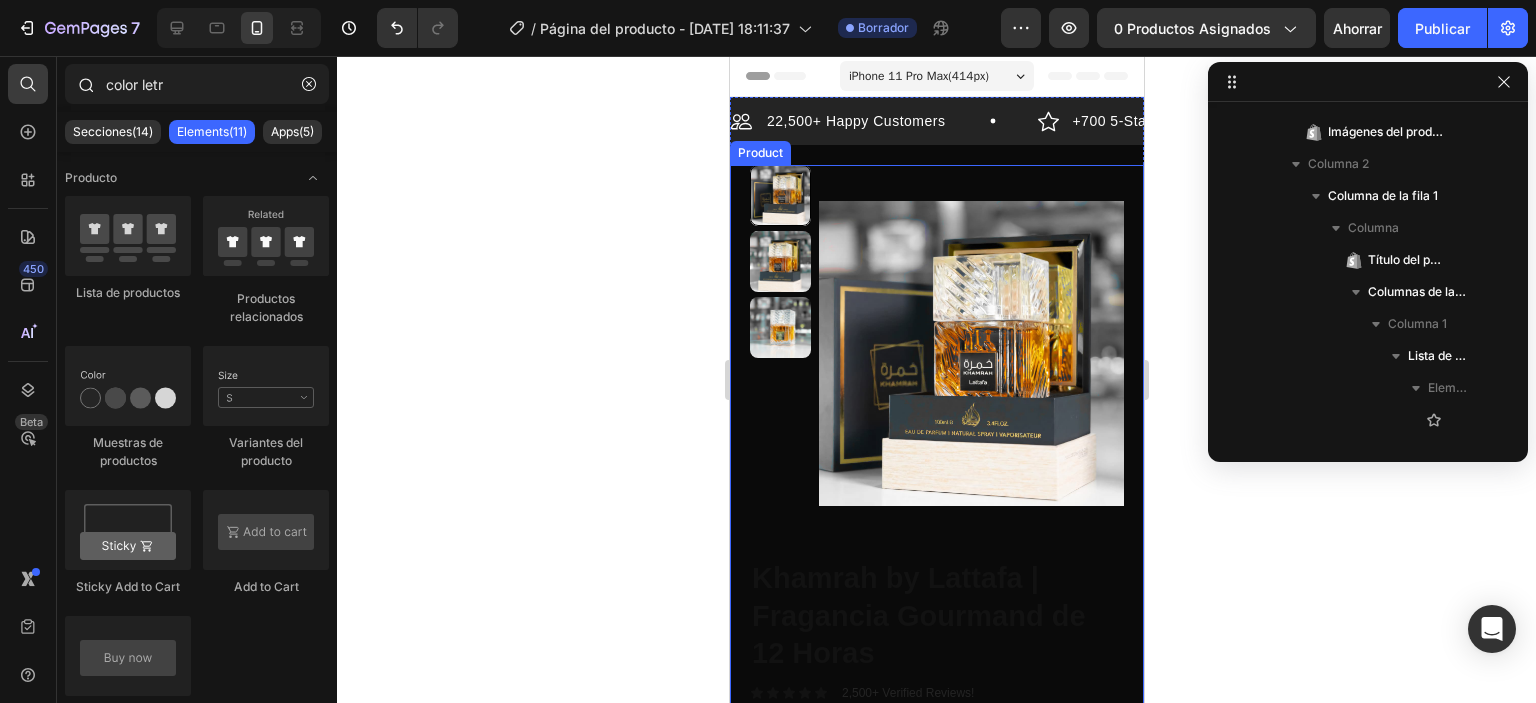 type on "color letra" 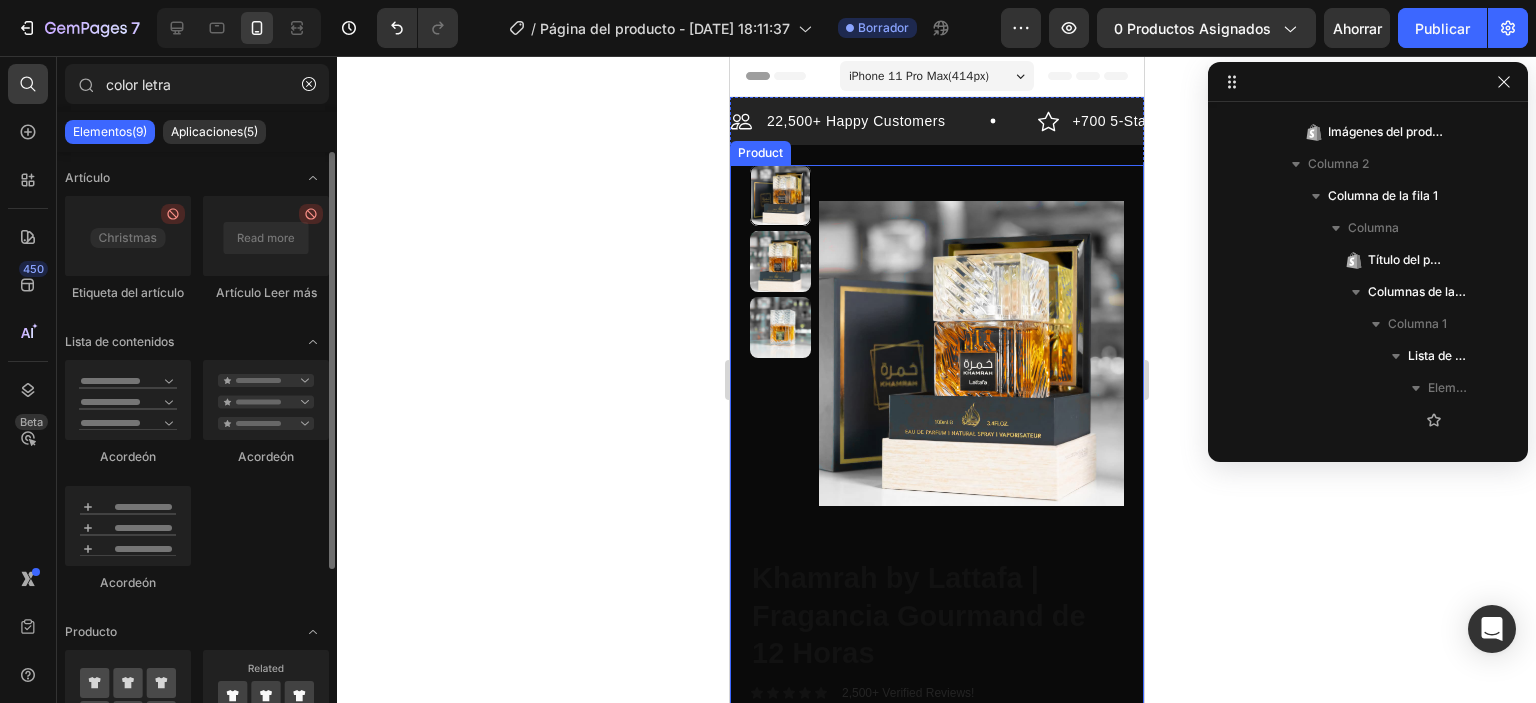 scroll, scrollTop: 231, scrollLeft: 0, axis: vertical 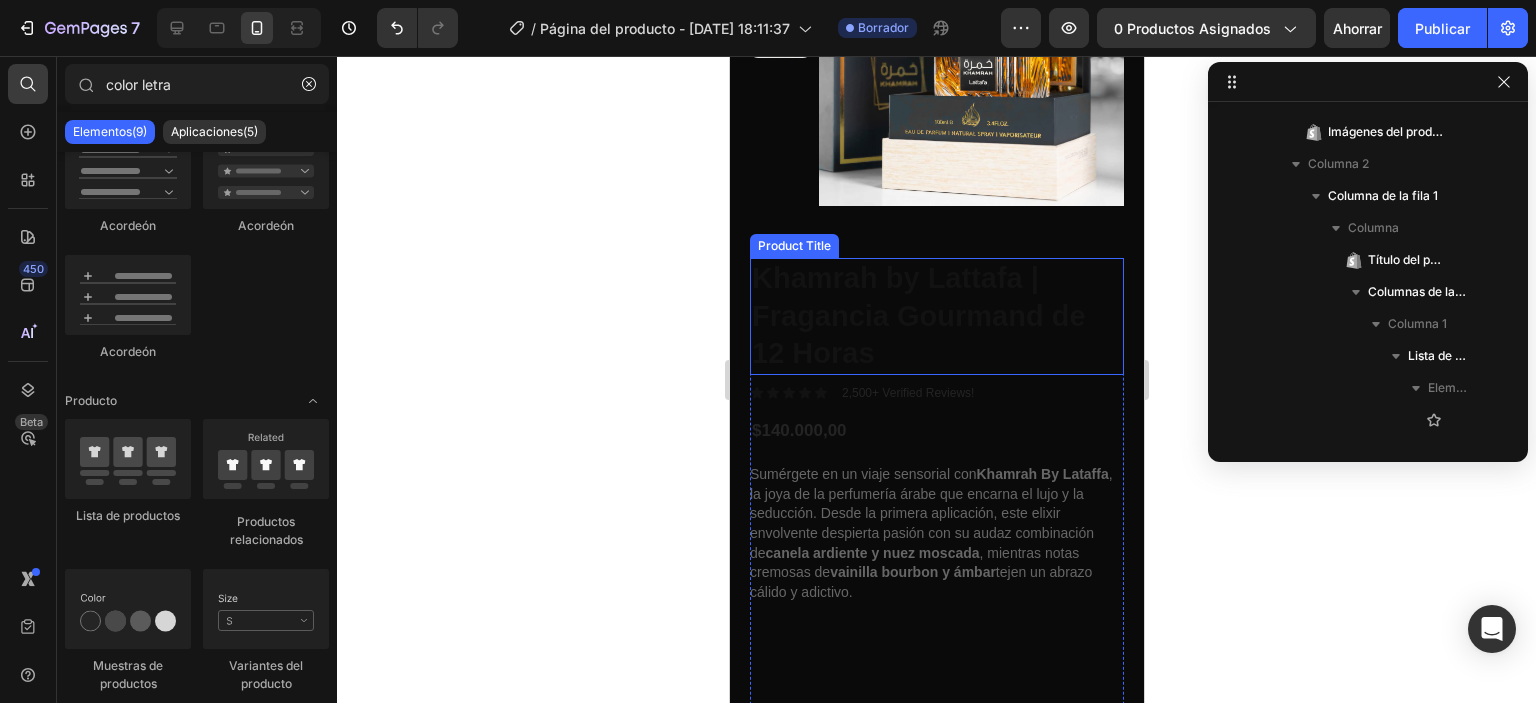 click on "Khamrah by Lattafa | Fragancia Gourmand de 12 Horas" at bounding box center (936, 316) 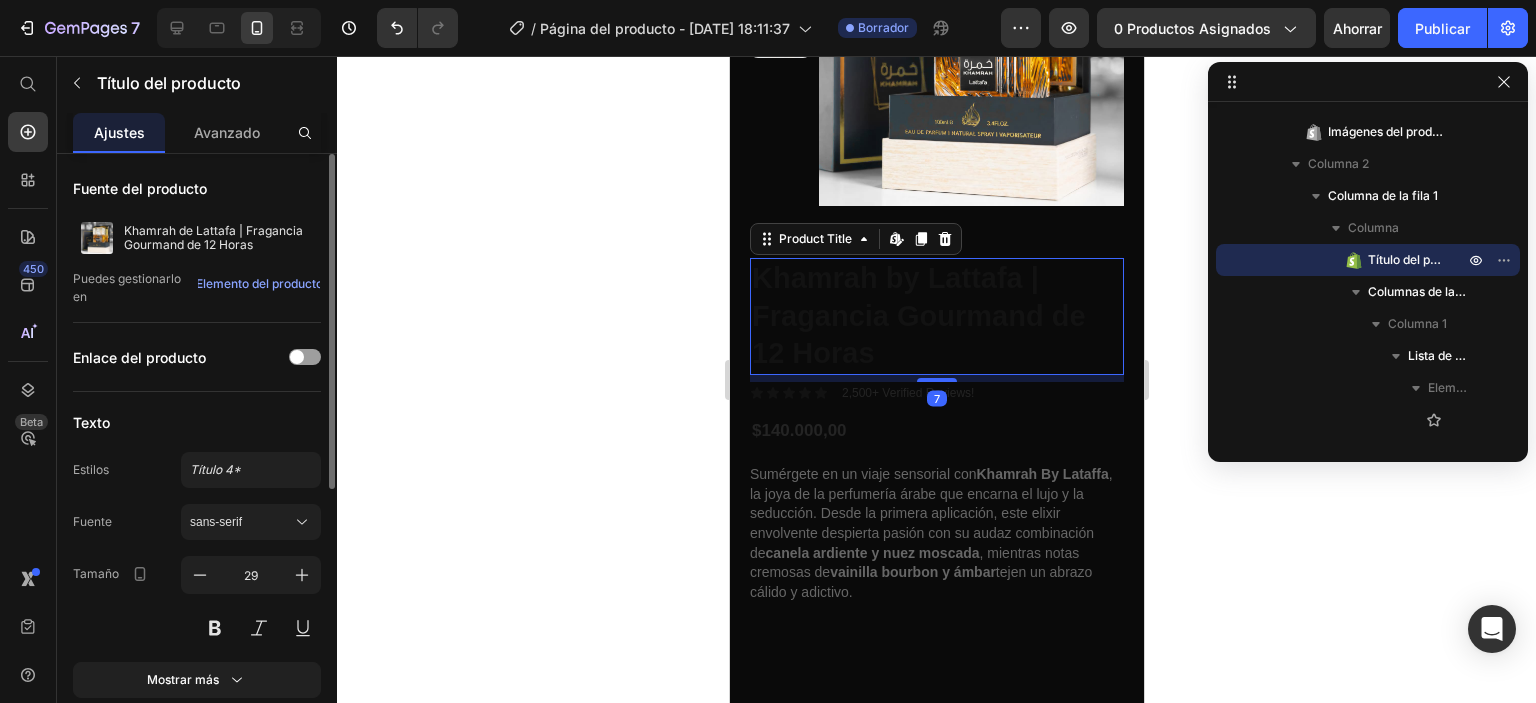 scroll, scrollTop: 497, scrollLeft: 0, axis: vertical 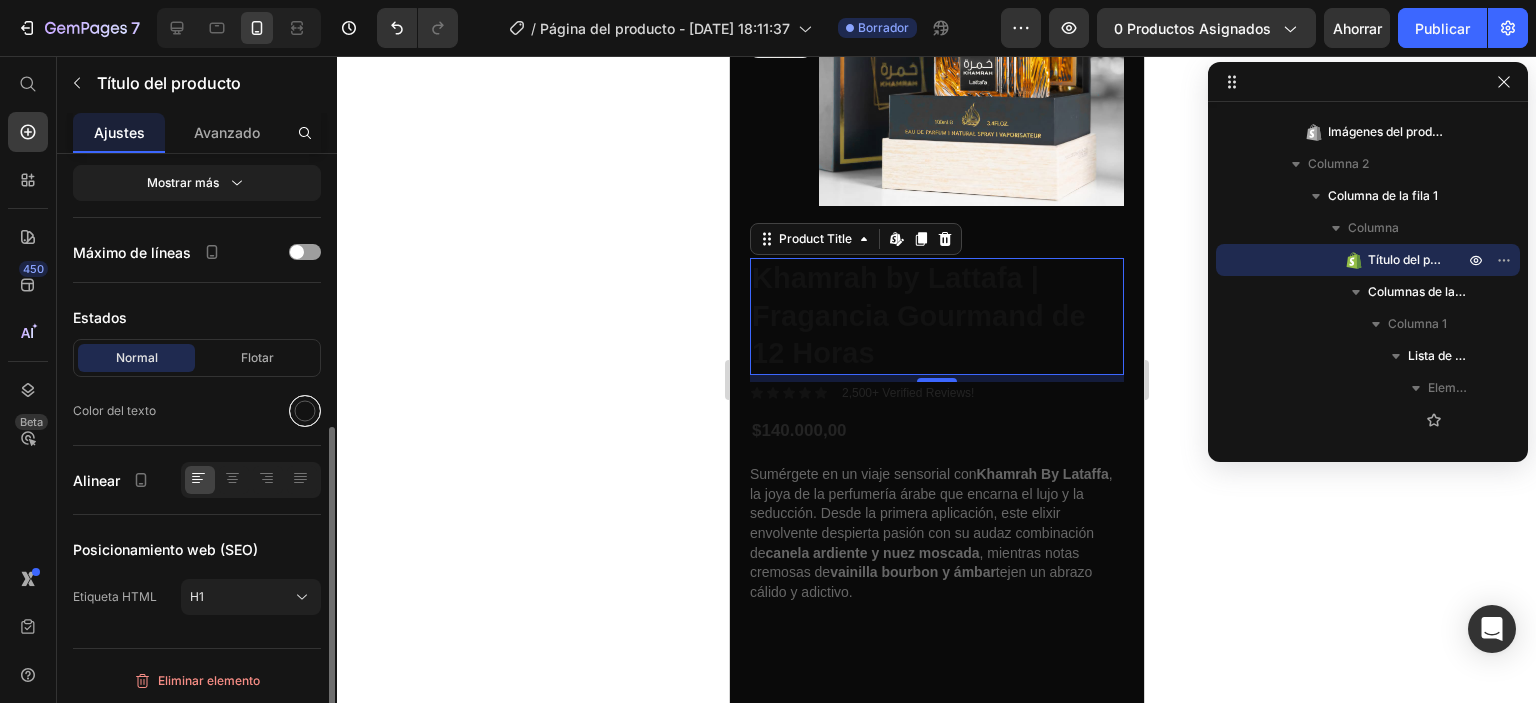 click at bounding box center (305, 411) 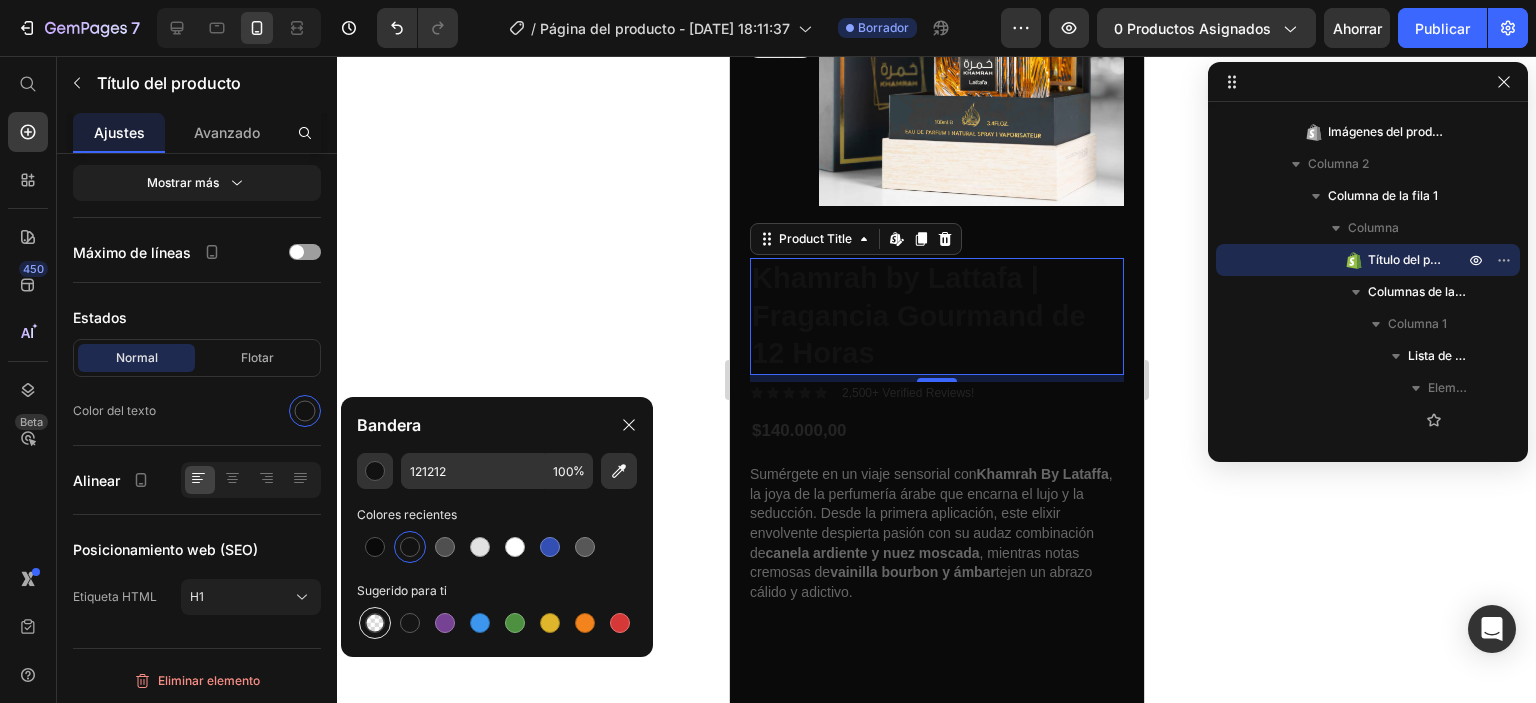 click at bounding box center [375, 623] 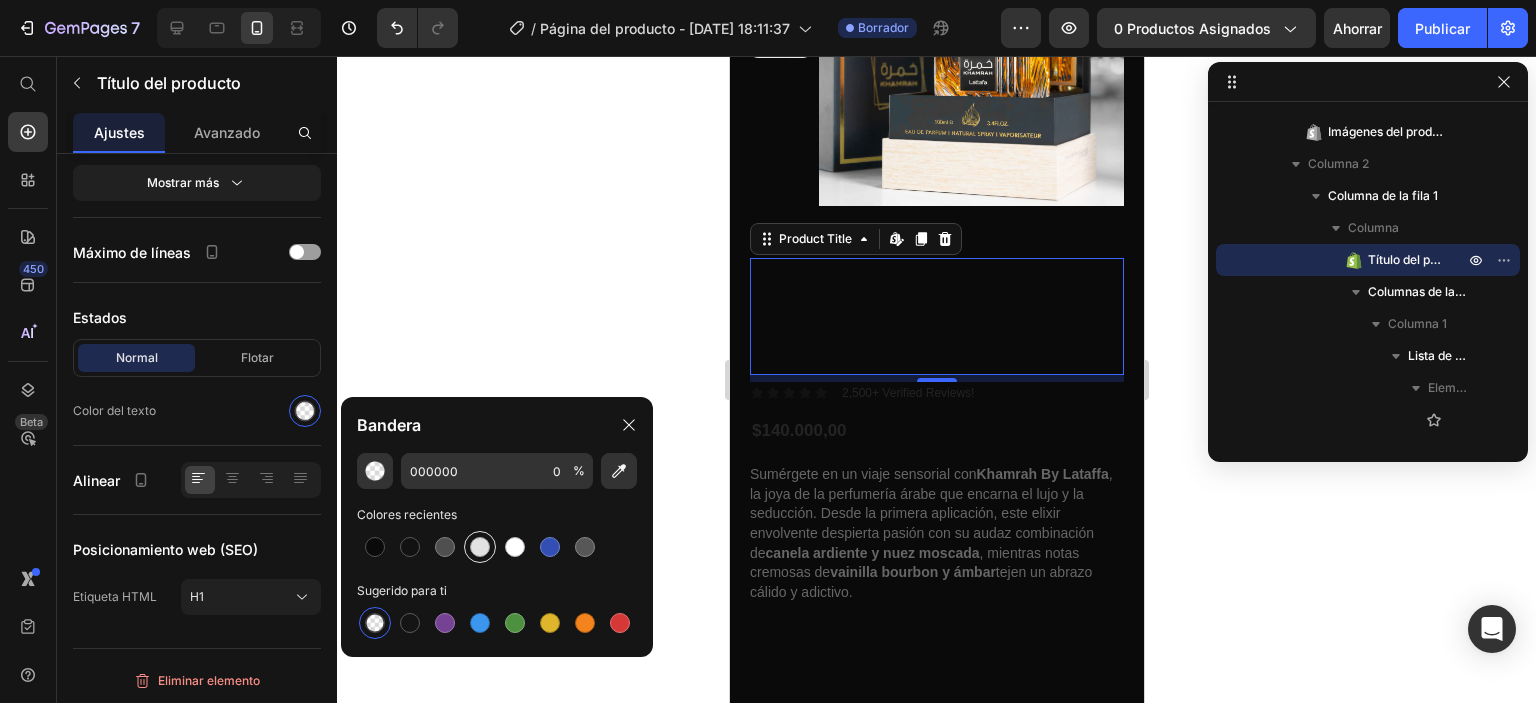 click at bounding box center [480, 547] 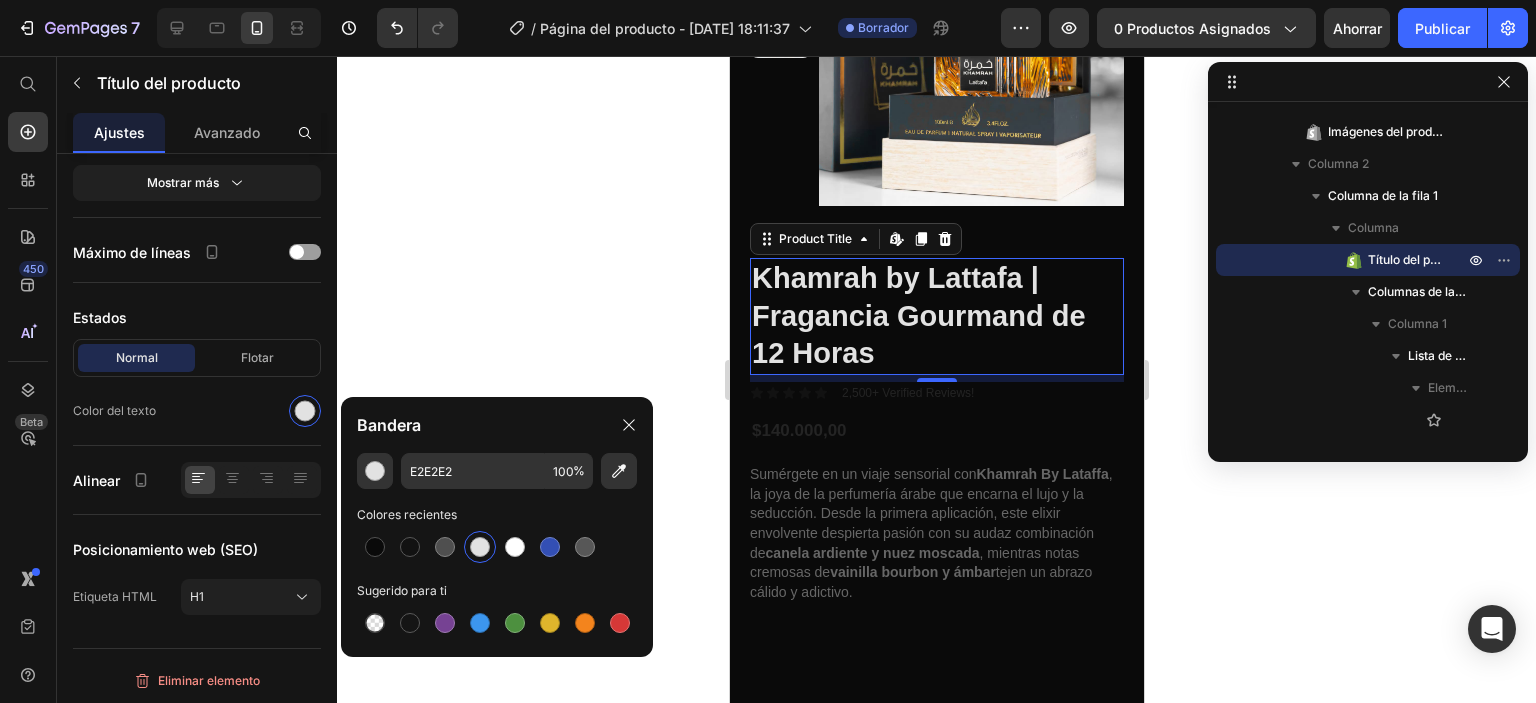 click 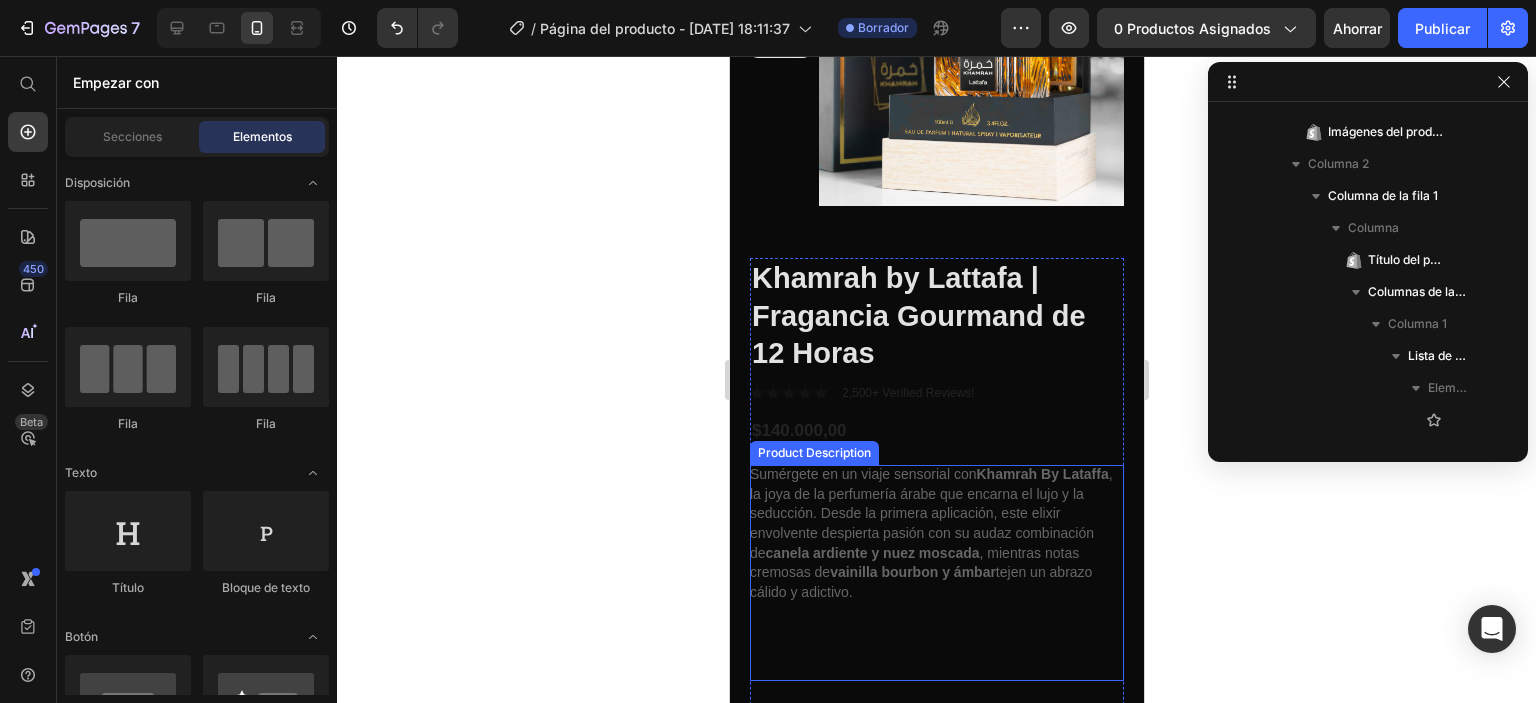 click on ", la joya de la perfumería árabe que encarna el lujo y la seducción. Desde la primera aplicación, este elixir envolvente despierta pasión con su audaz combinación de" at bounding box center [930, 513] 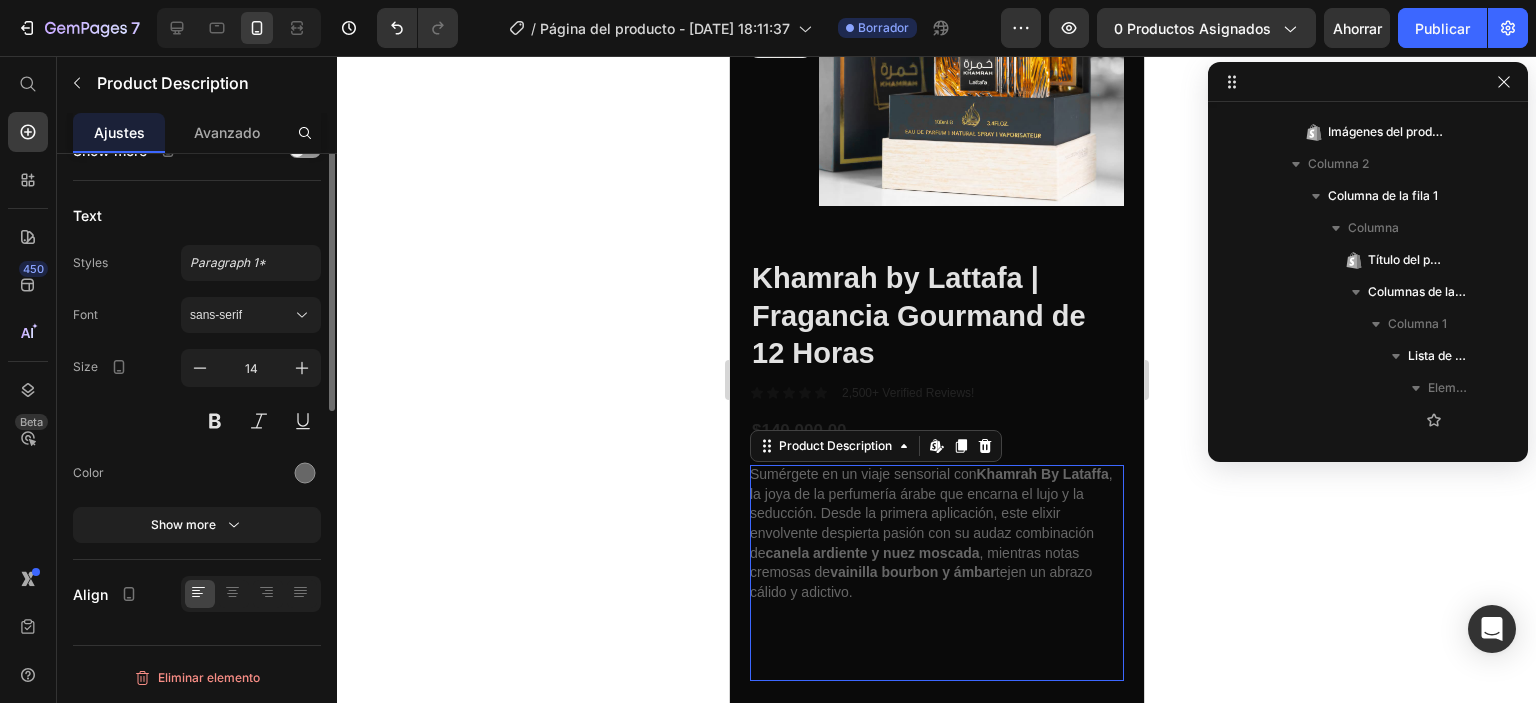 scroll, scrollTop: 1018, scrollLeft: 0, axis: vertical 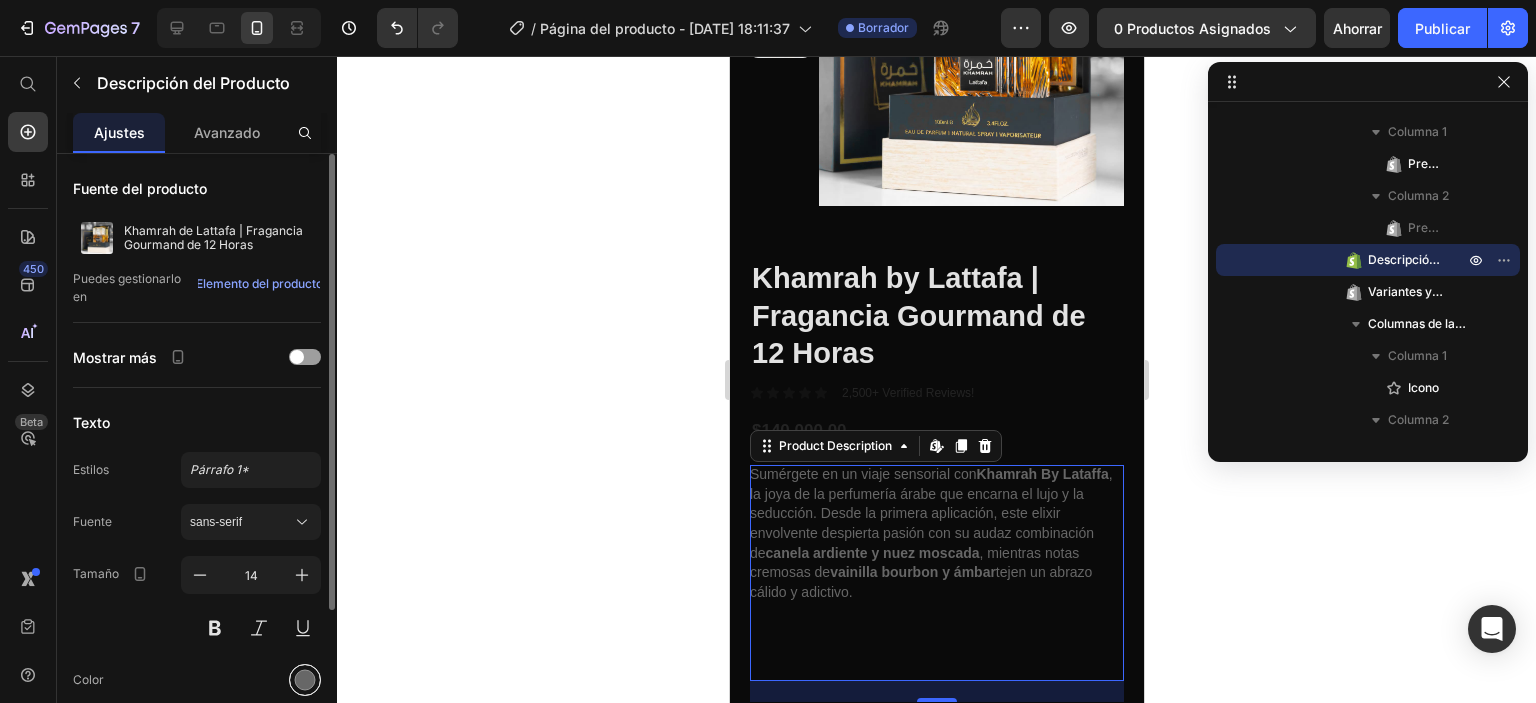 click at bounding box center [305, 680] 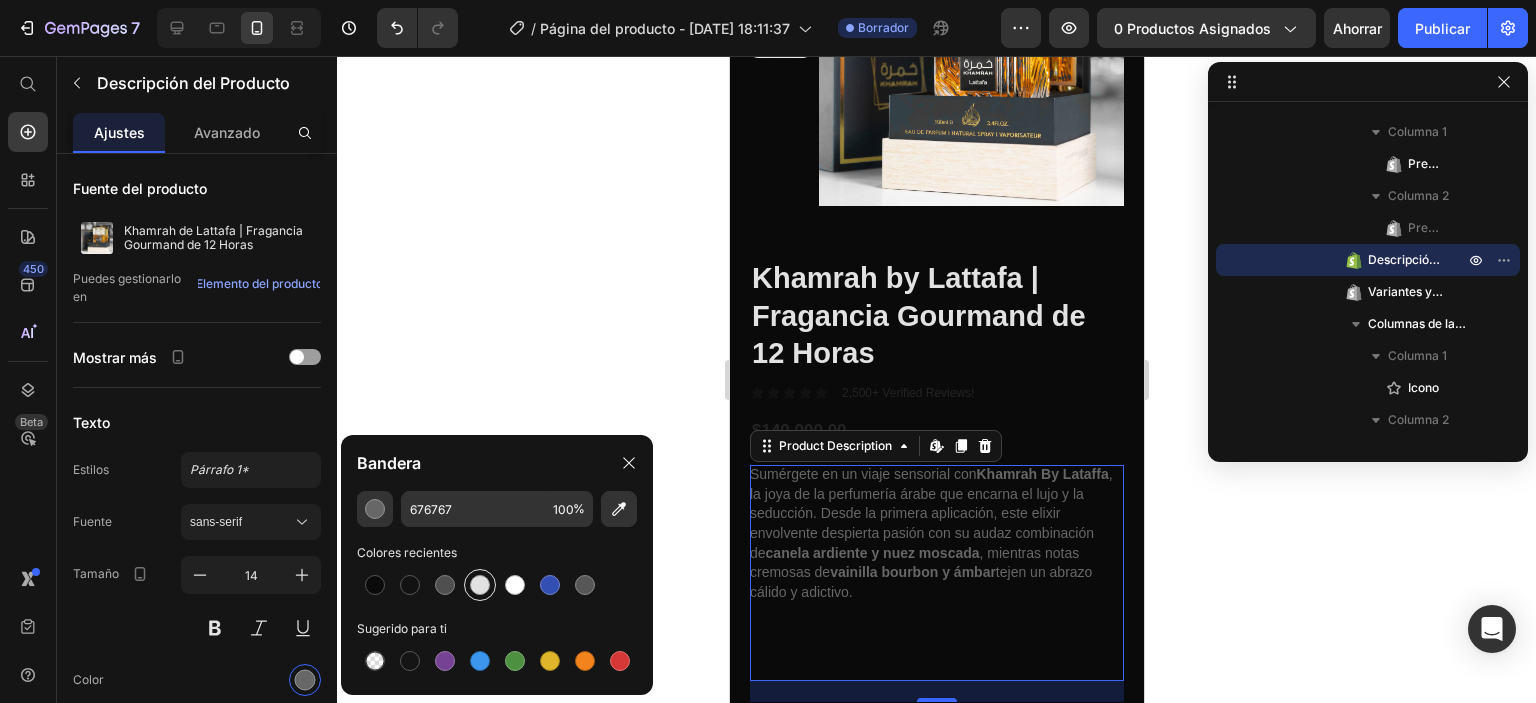 click at bounding box center (480, 585) 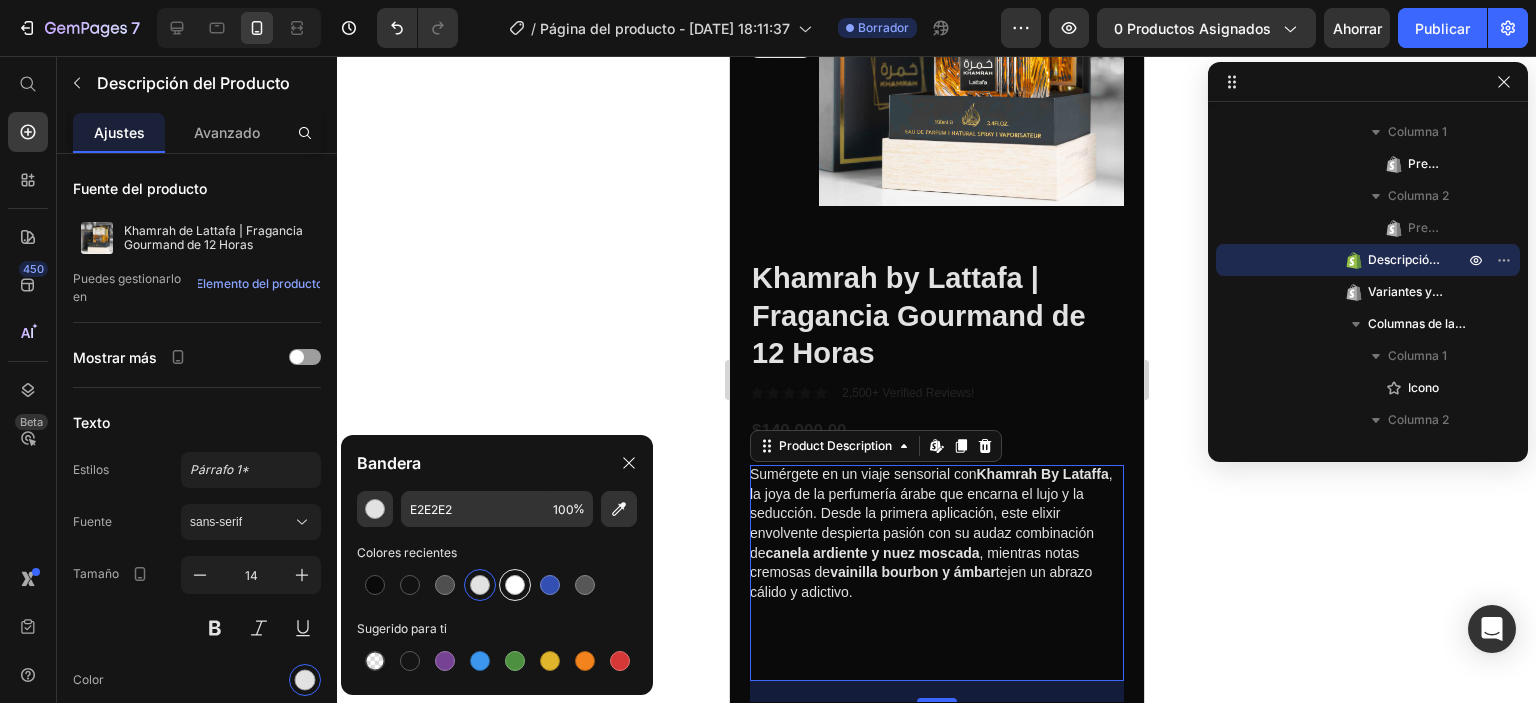 click at bounding box center [515, 585] 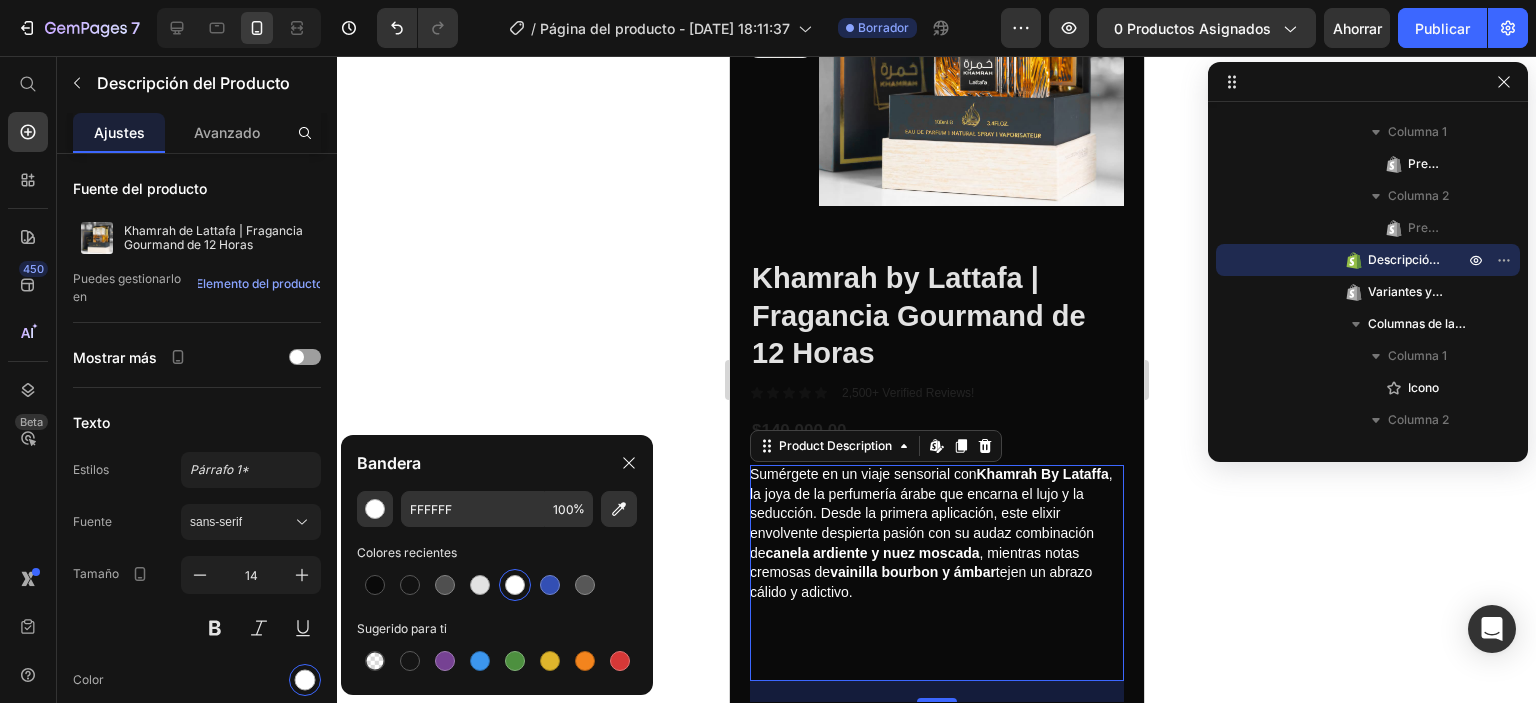 click 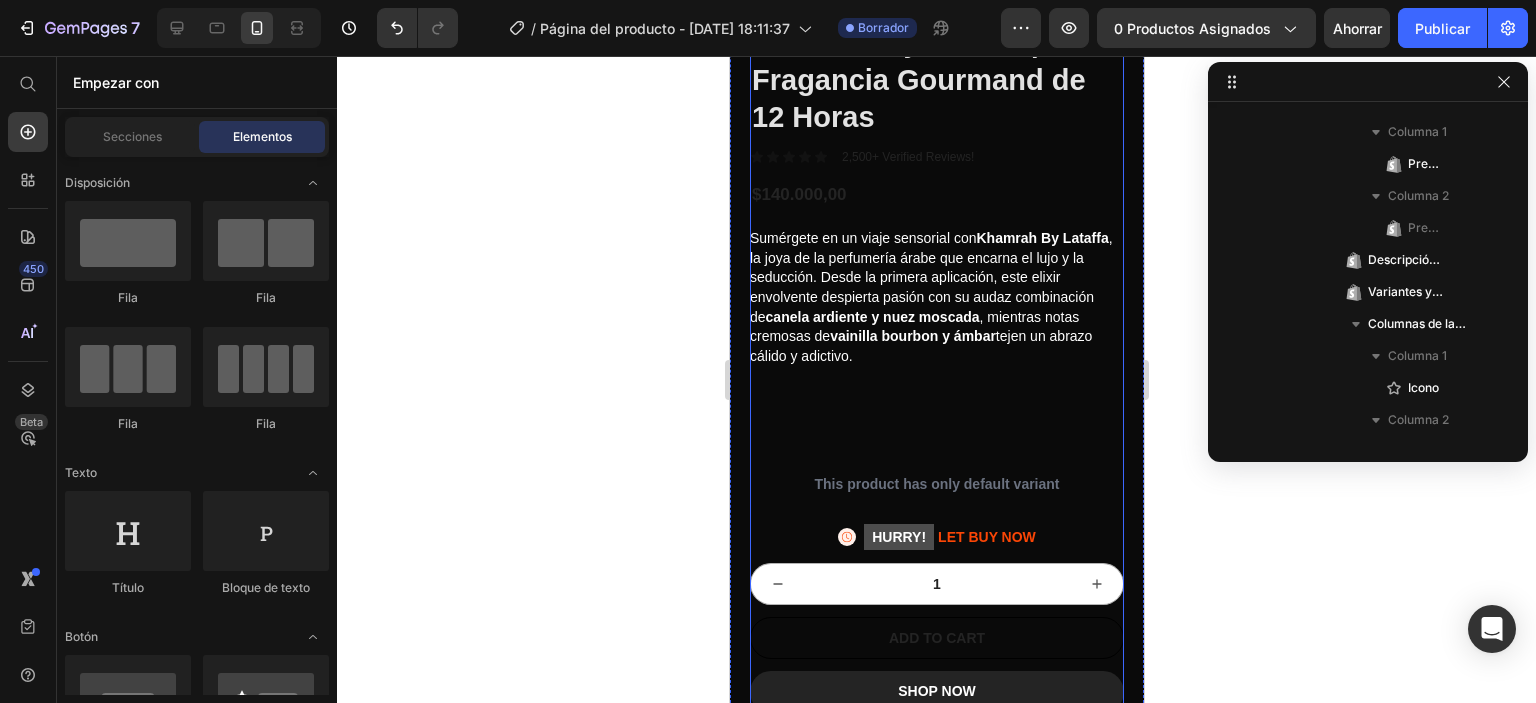 scroll, scrollTop: 400, scrollLeft: 0, axis: vertical 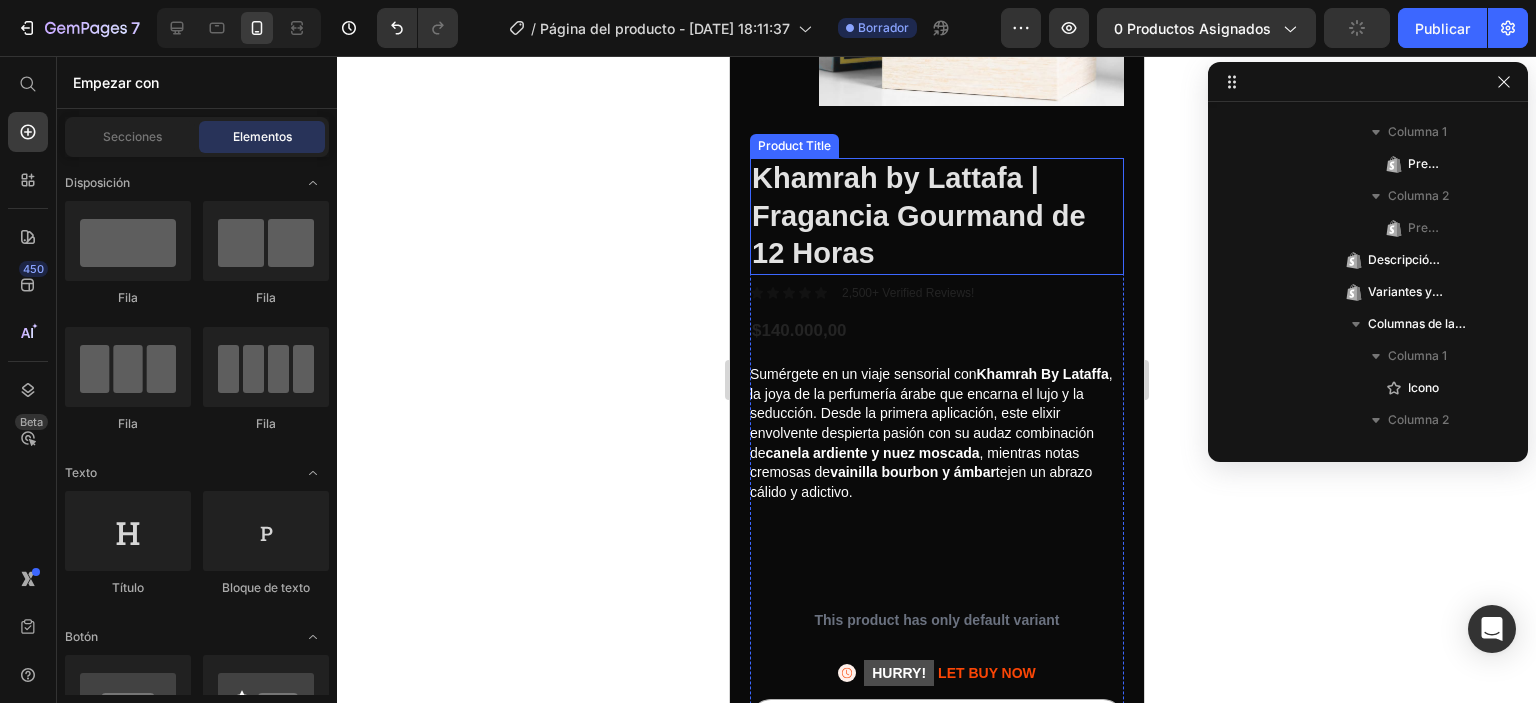 click on "Khamrah by Lattafa | Fragancia Gourmand de 12 Horas" at bounding box center [936, 216] 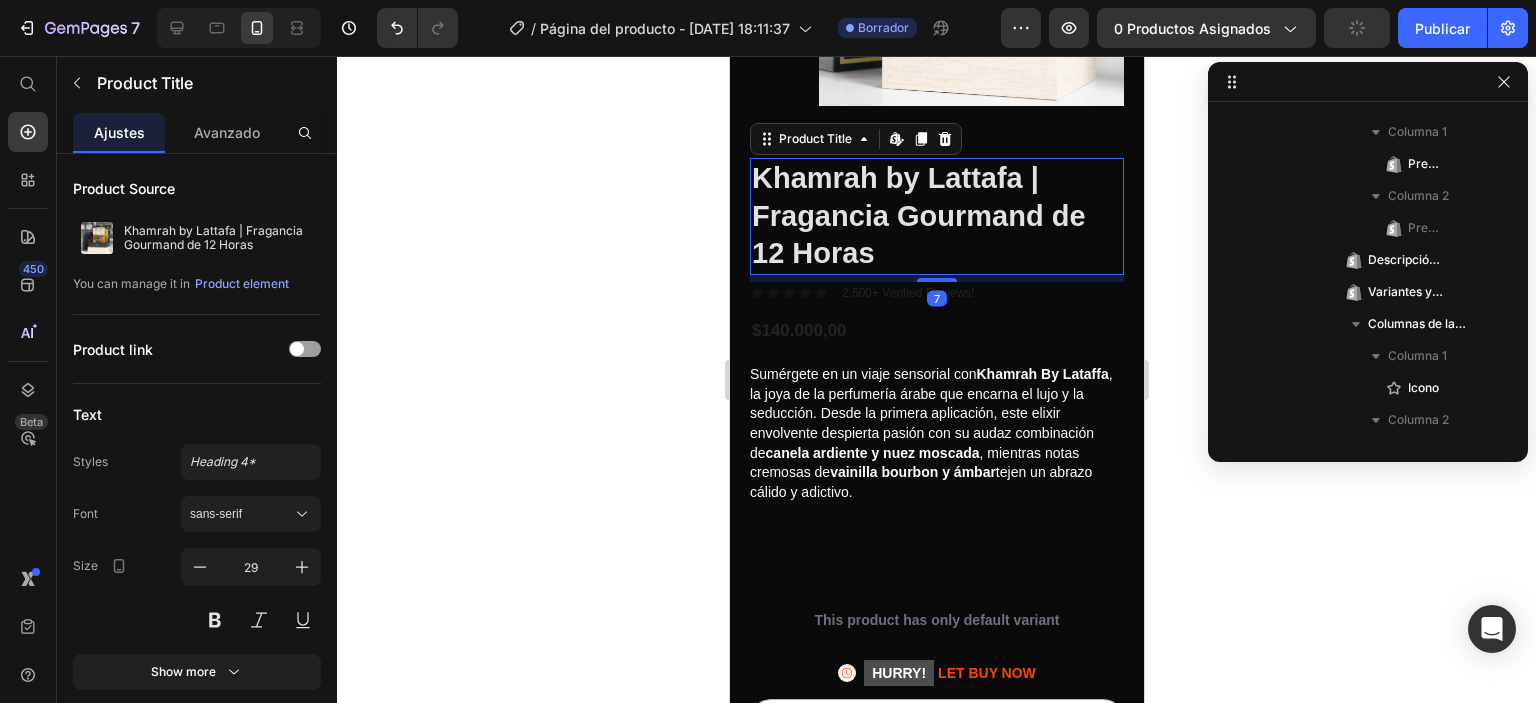 scroll, scrollTop: 346, scrollLeft: 0, axis: vertical 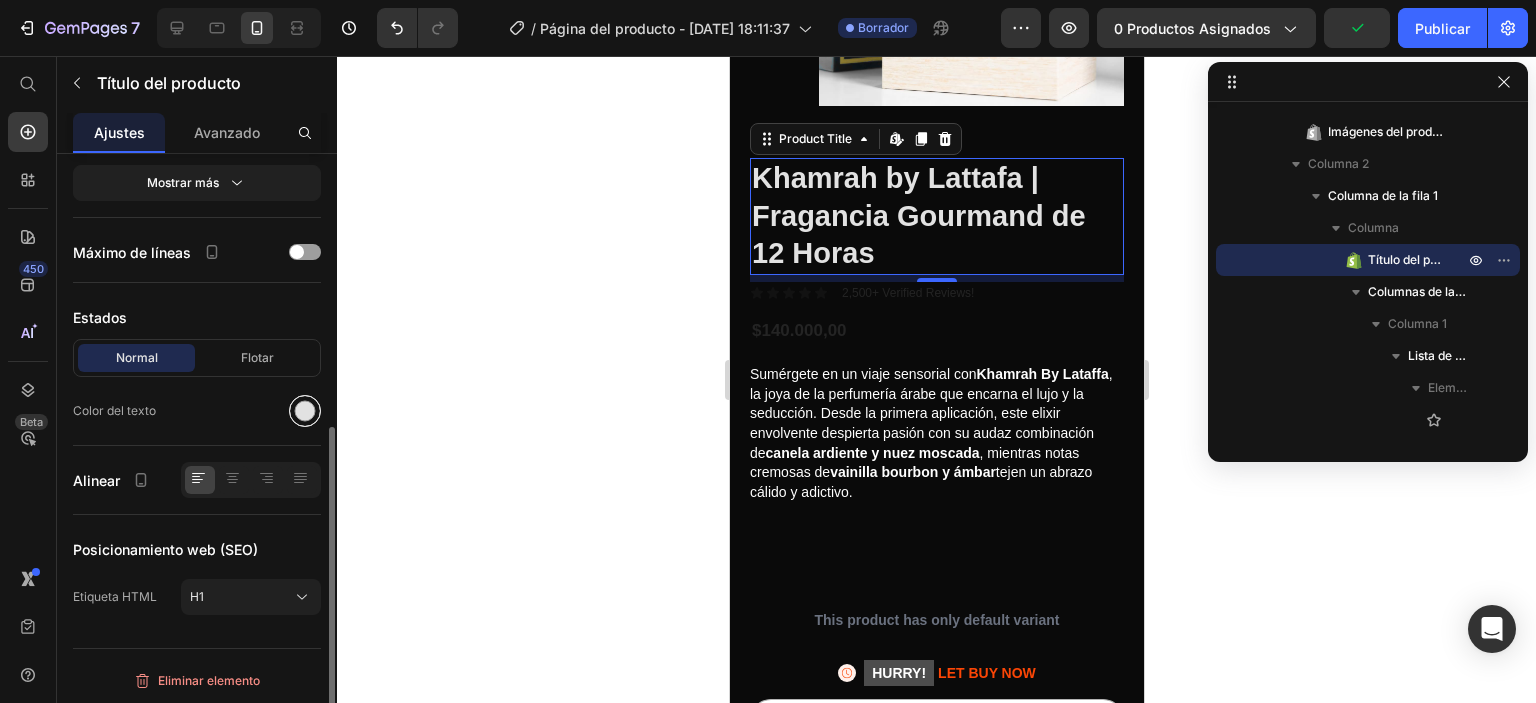 click at bounding box center [305, 411] 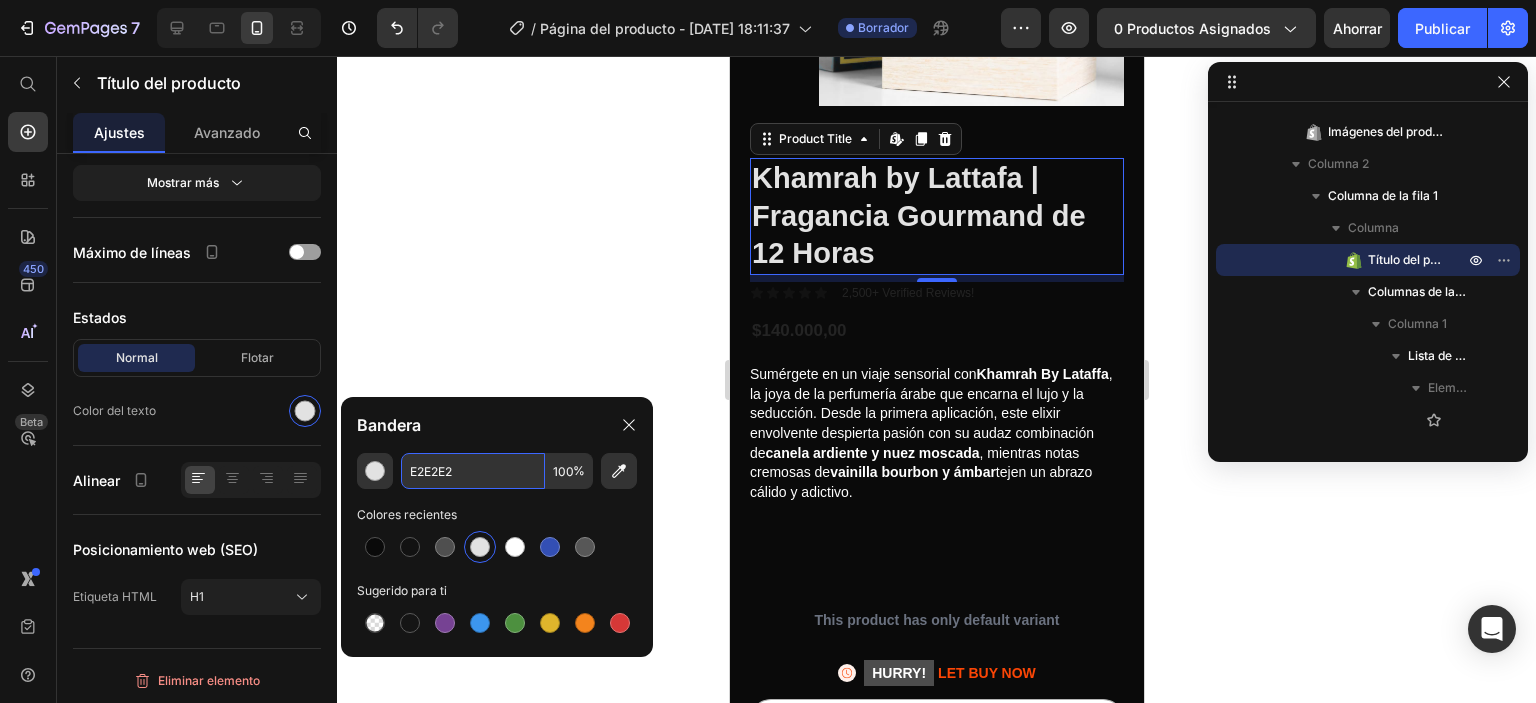 click on "E2E2E2" at bounding box center (473, 471) 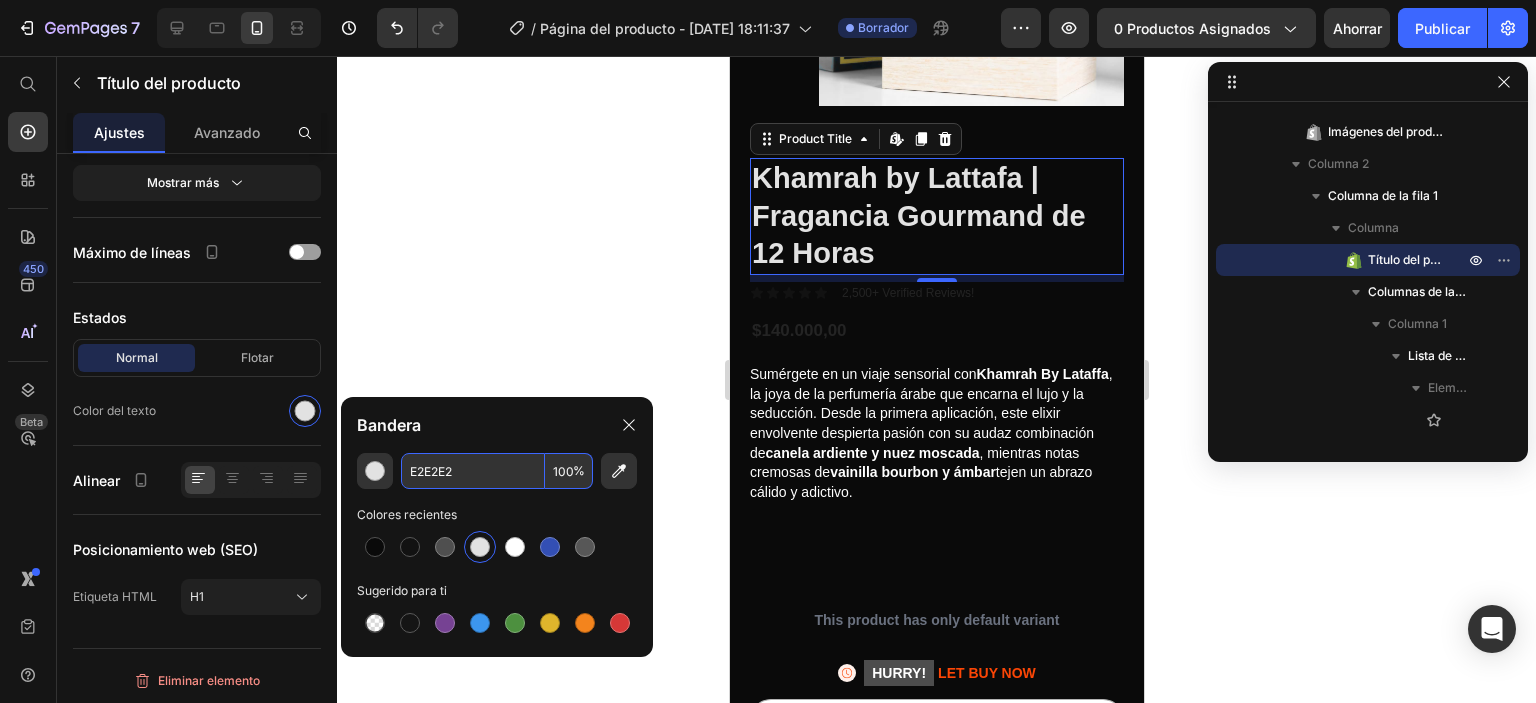 click on "E2E2E2" at bounding box center [473, 471] 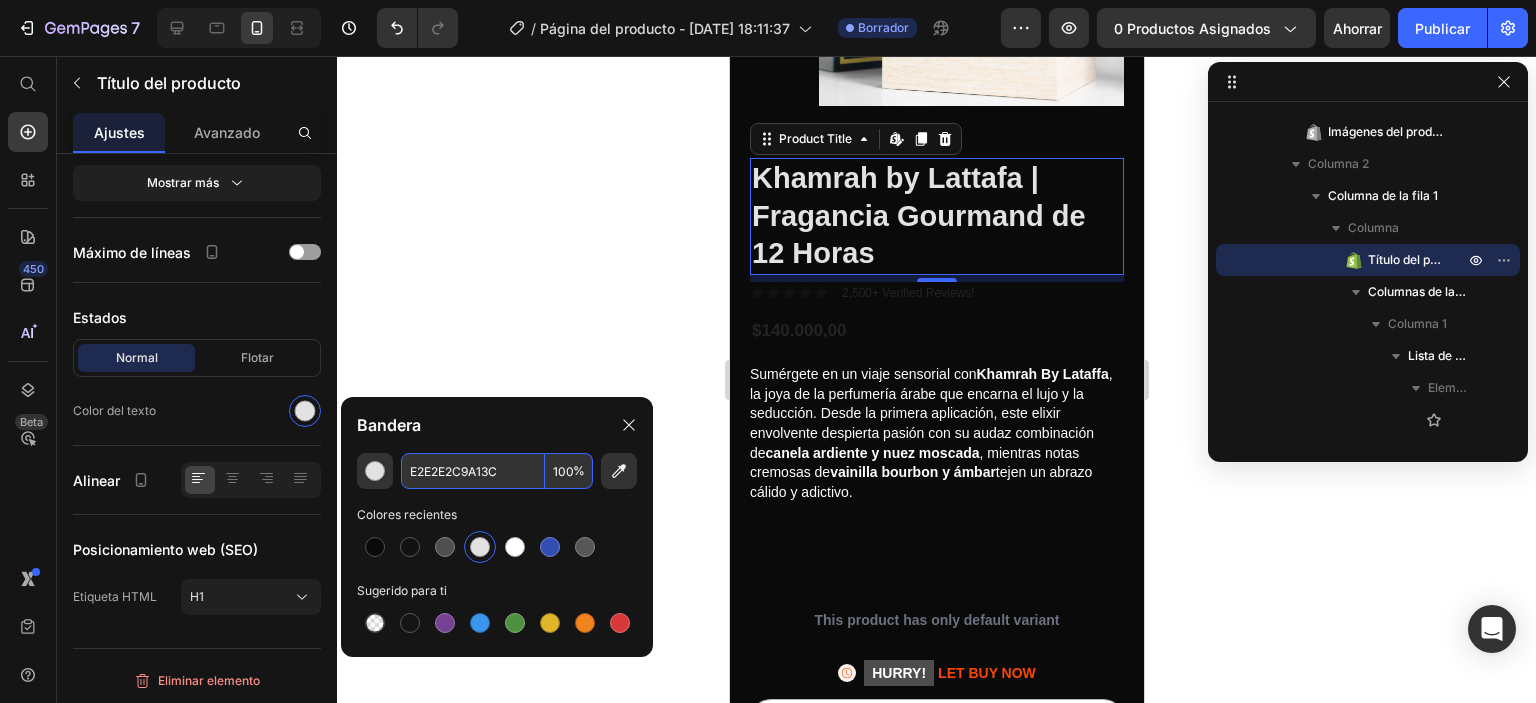 click on "E2E2E2C9A13C" at bounding box center [473, 471] 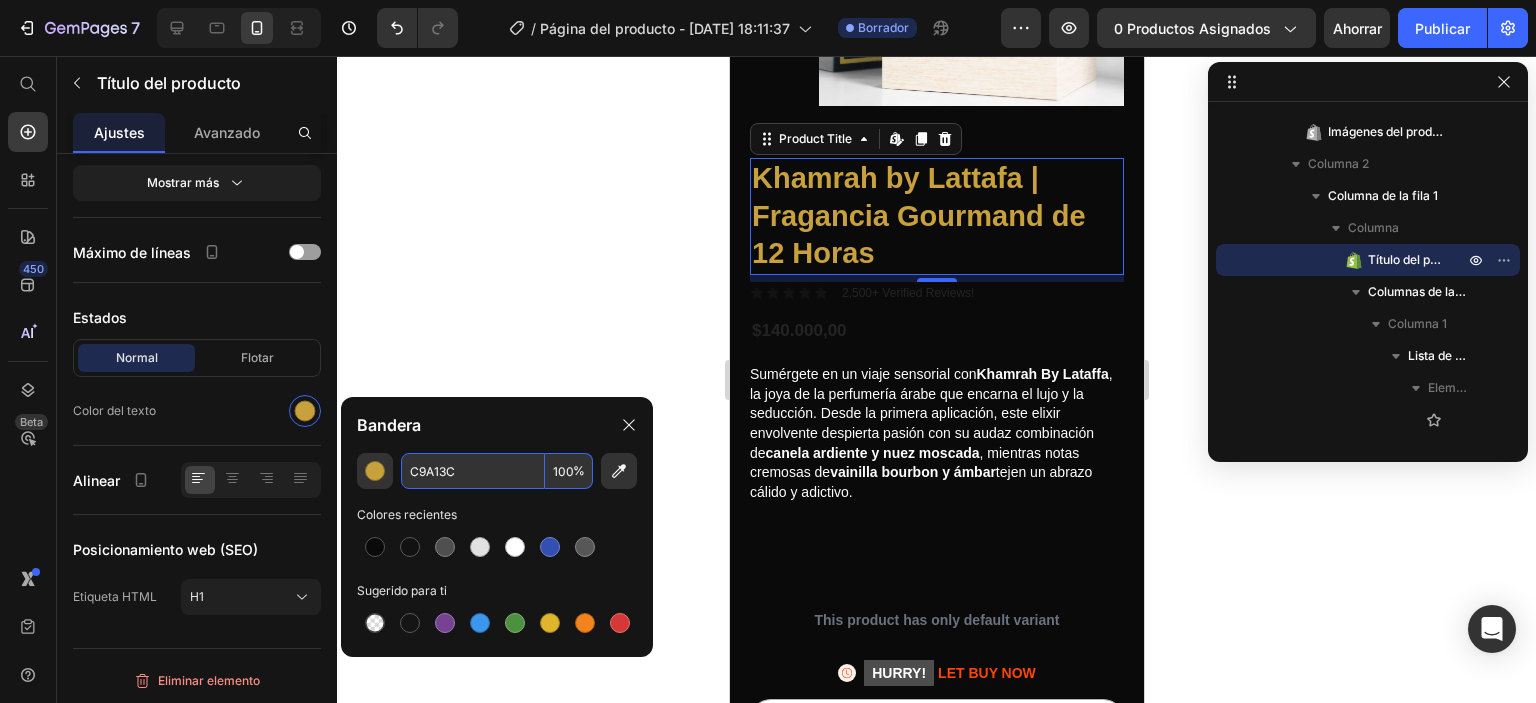 type on "C9A13C" 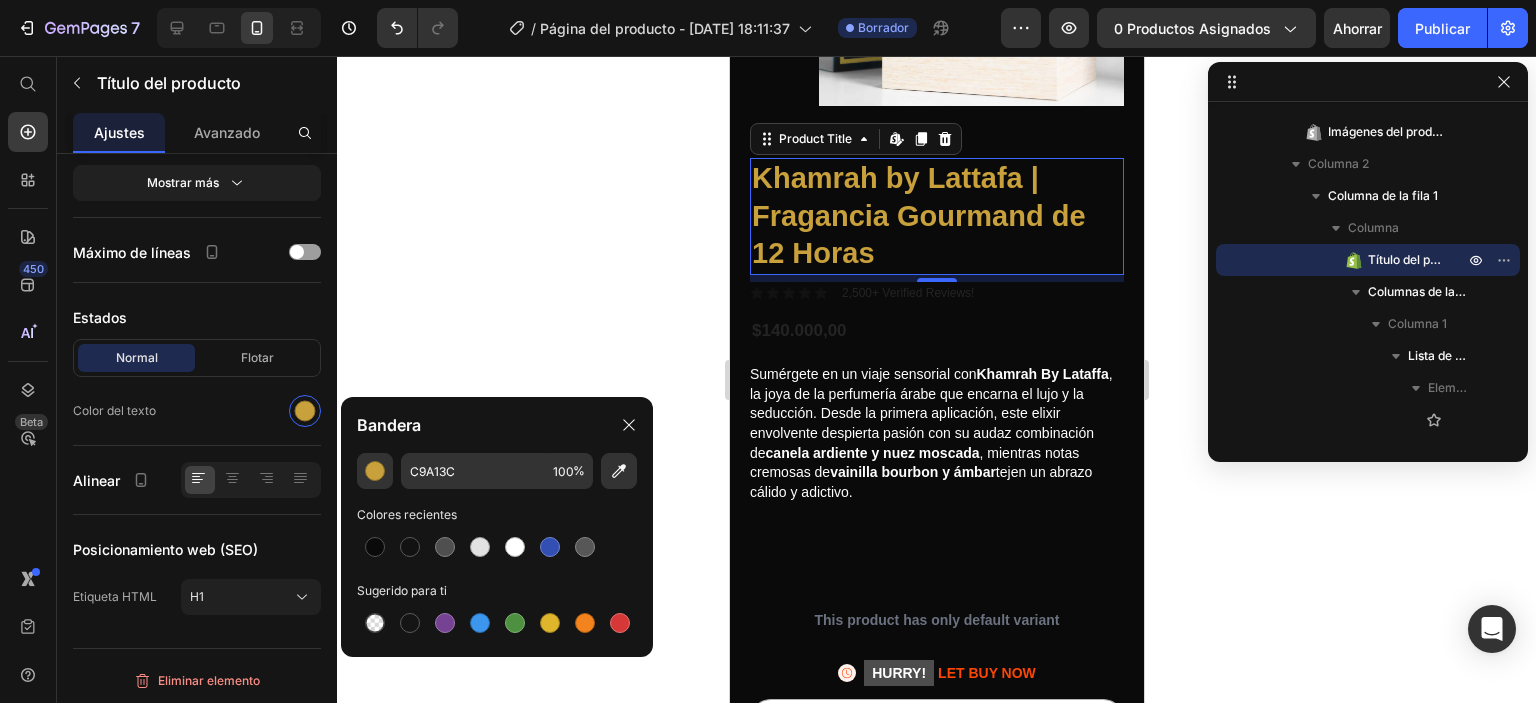 click 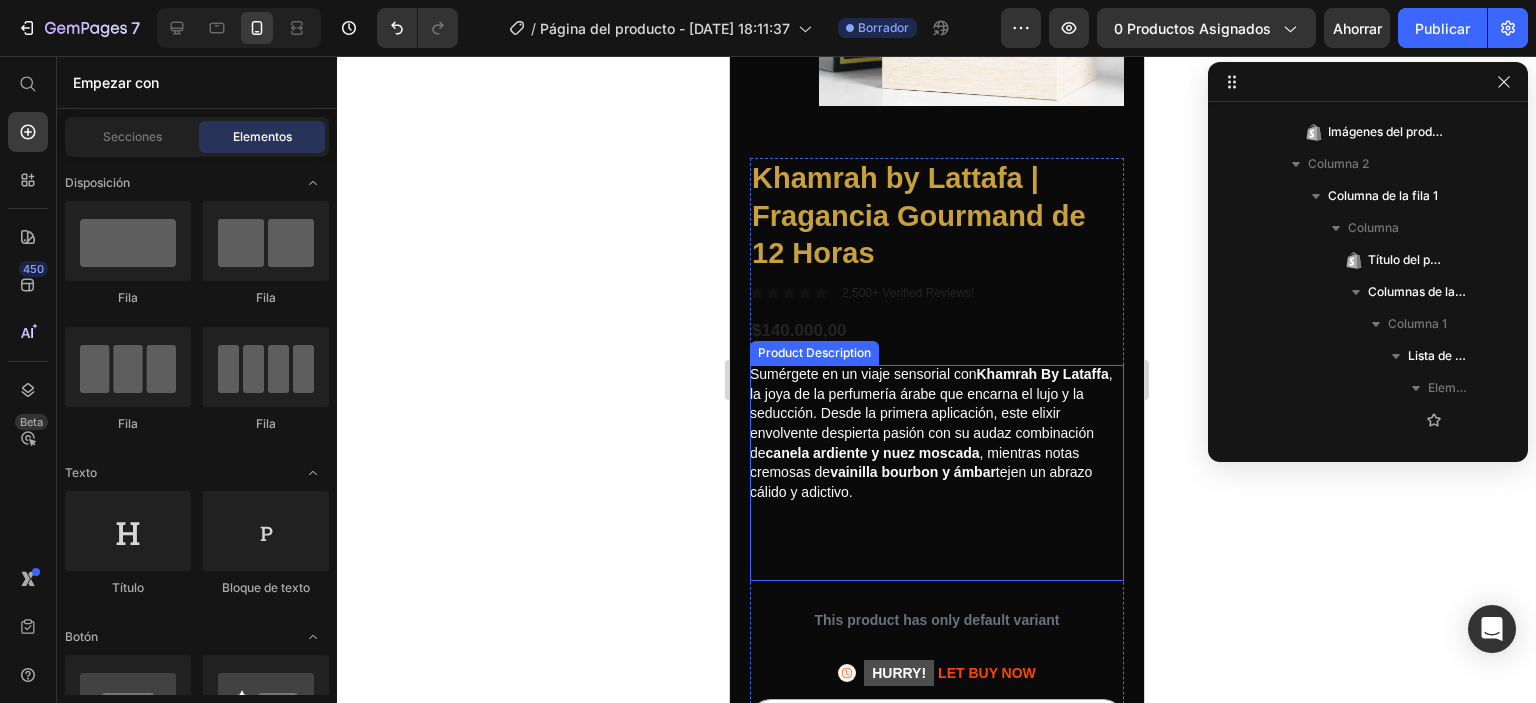 click on "Sumérgete en un viaje sensorial con   [PERSON_NAME] By [PERSON_NAME]  , la joya de la perfumería árabe que encarna el lujo y la seducción. Desde la primera aplicación, este elixir envolvente despierta pasión con su audaz combinación [PERSON_NAME] ardiente y nuez moscada  , mientras notas cremosas de   vainilla bourbon y ámbar   tejen un abrazo cálido y adictivo." at bounding box center (936, 473) 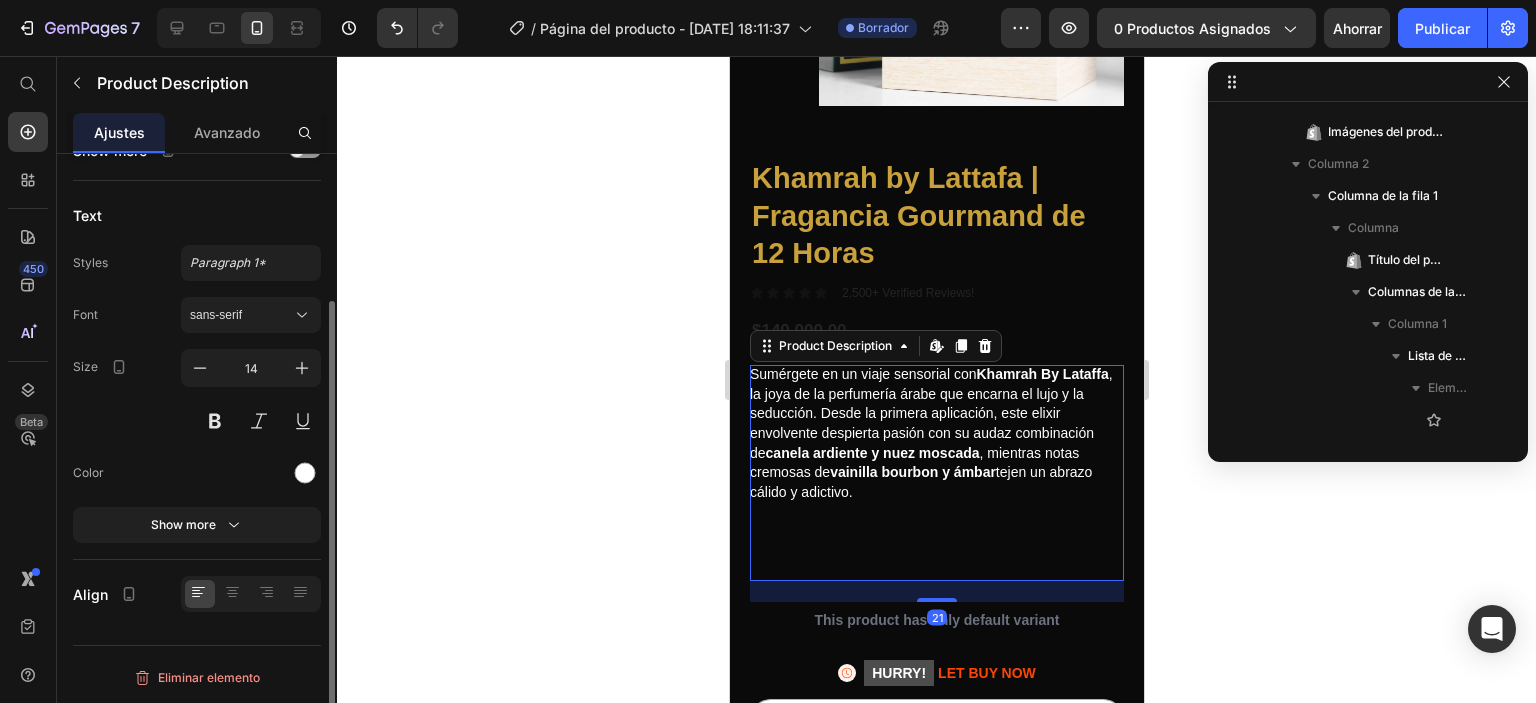 scroll, scrollTop: 1018, scrollLeft: 0, axis: vertical 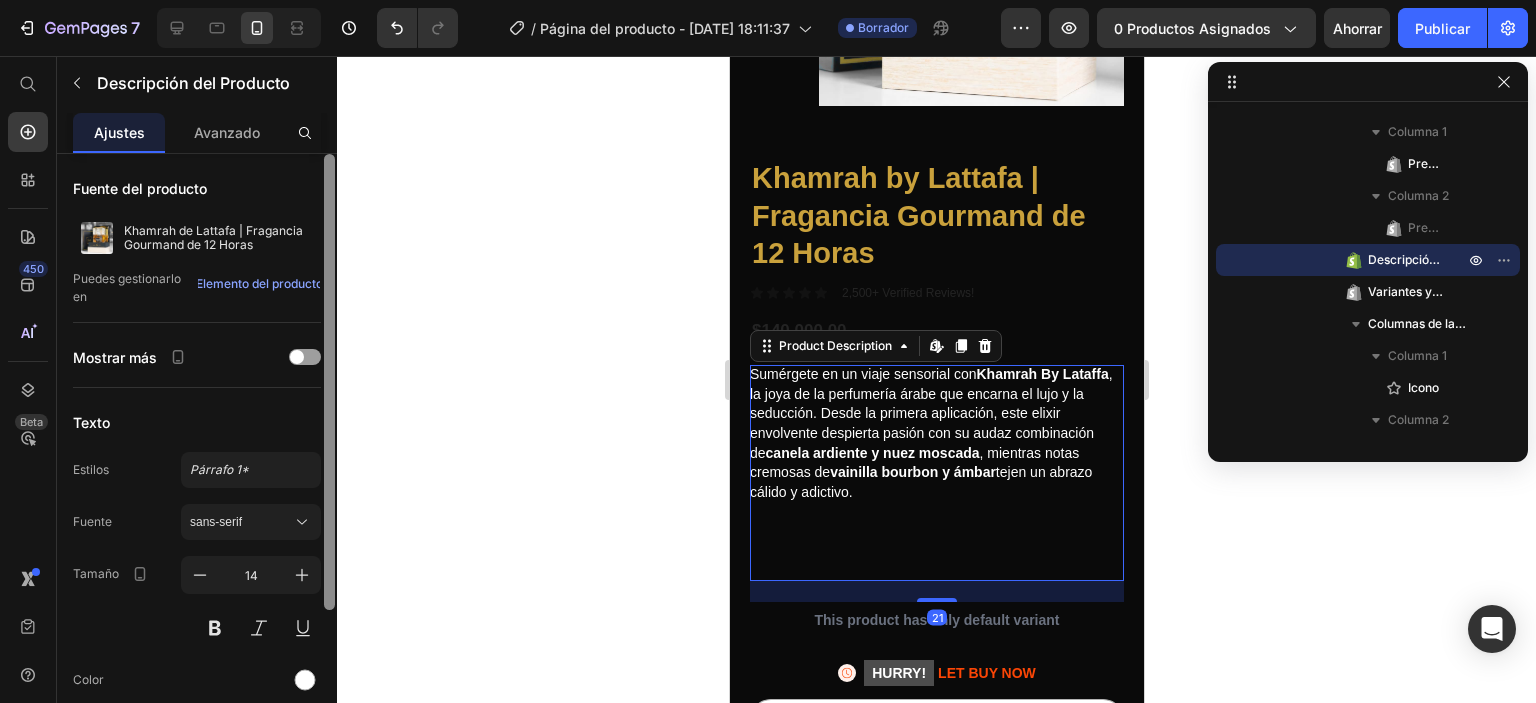 click at bounding box center (329, 457) 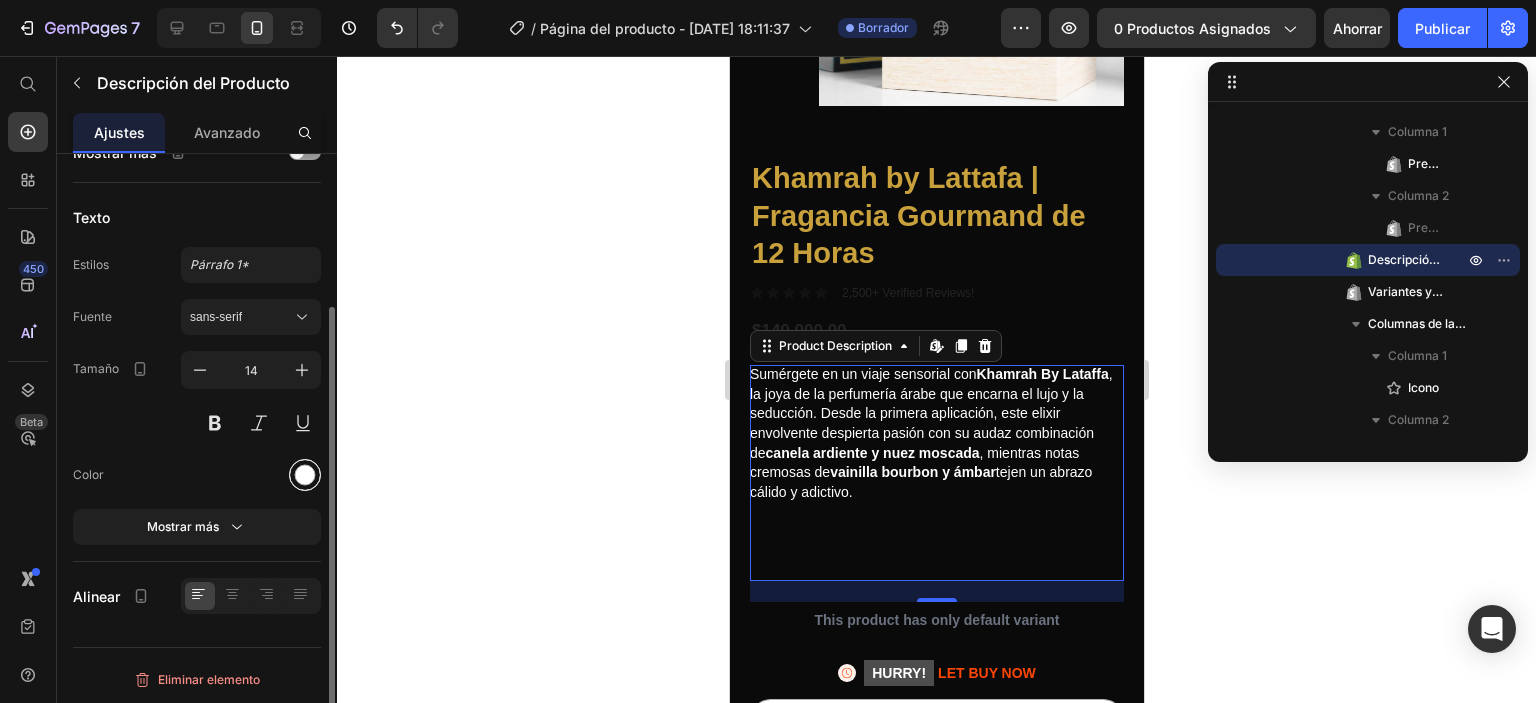 click at bounding box center [305, 475] 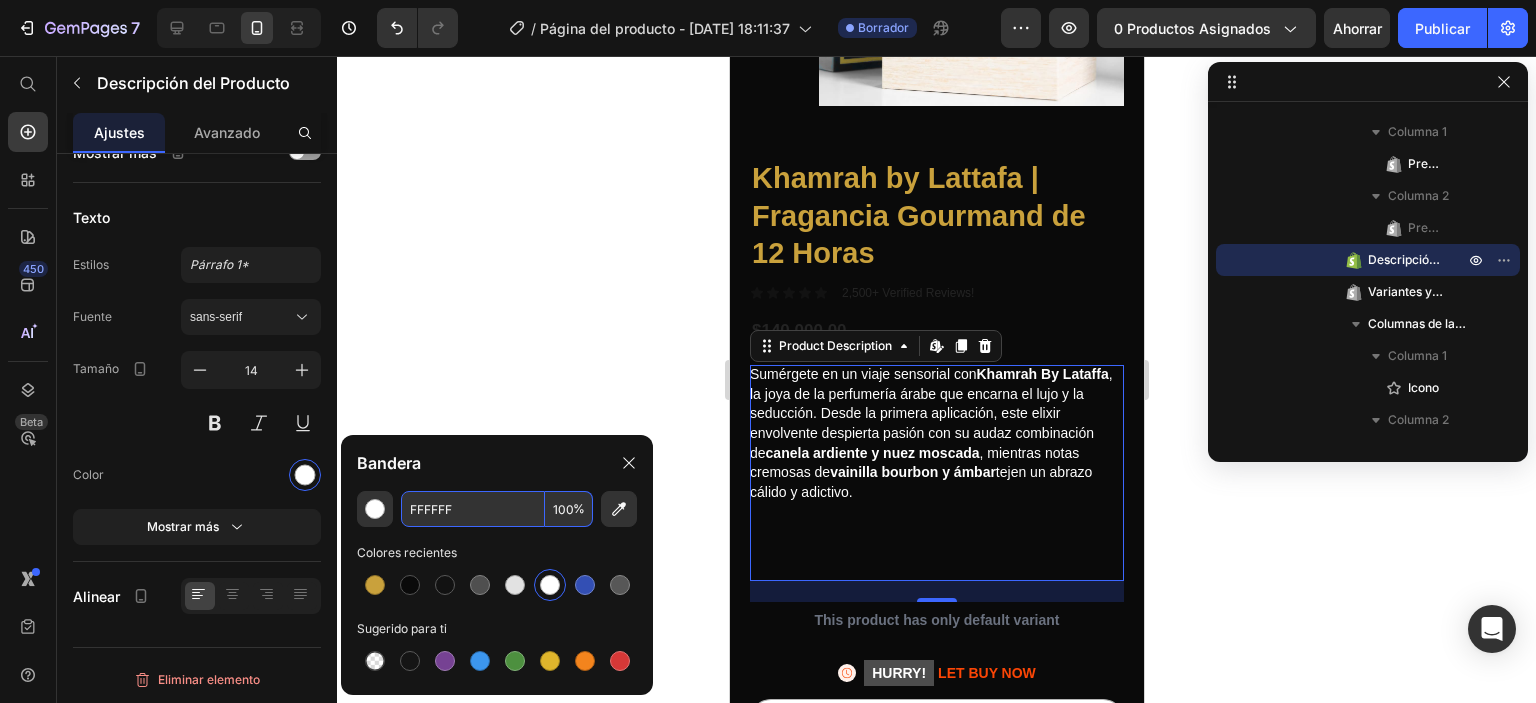 click on "FFFFFF" at bounding box center [473, 509] 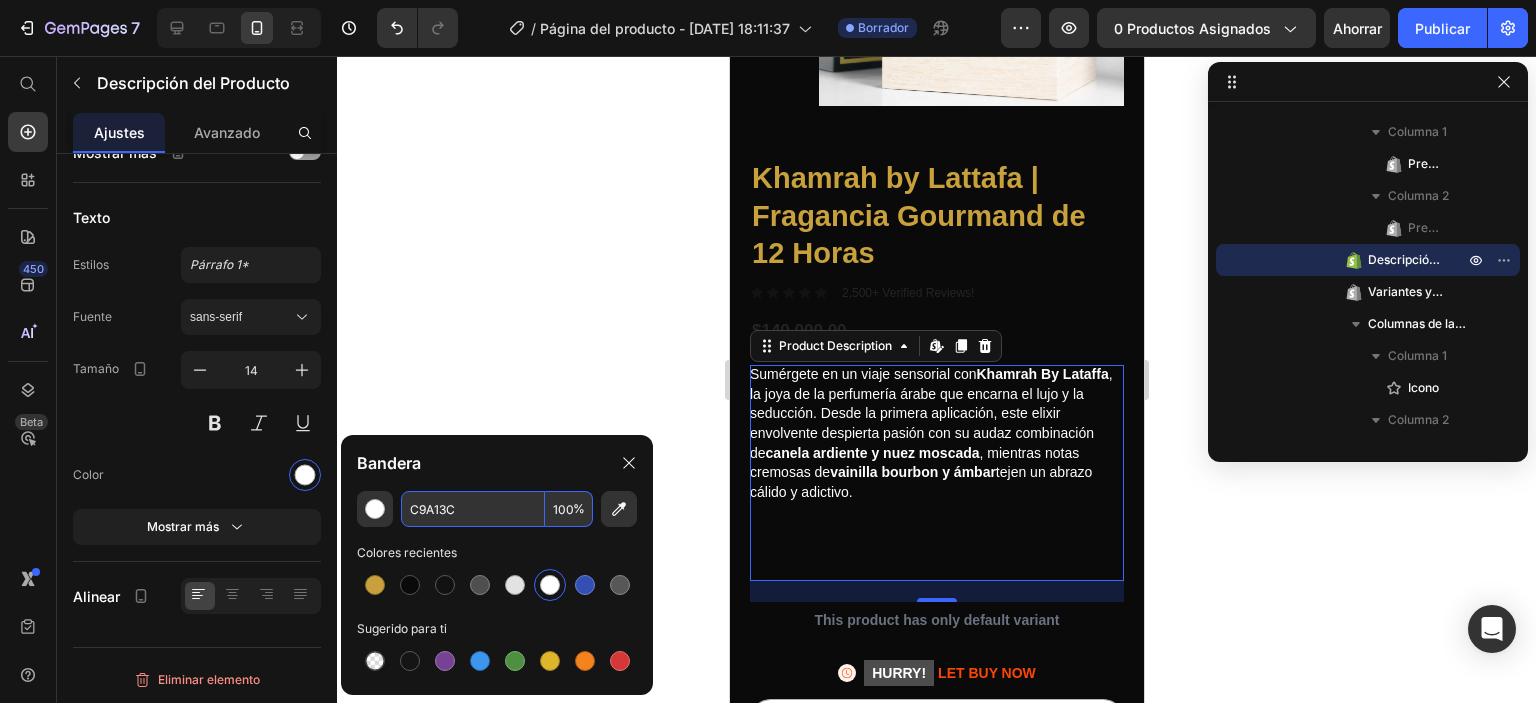 type on "C9A13C" 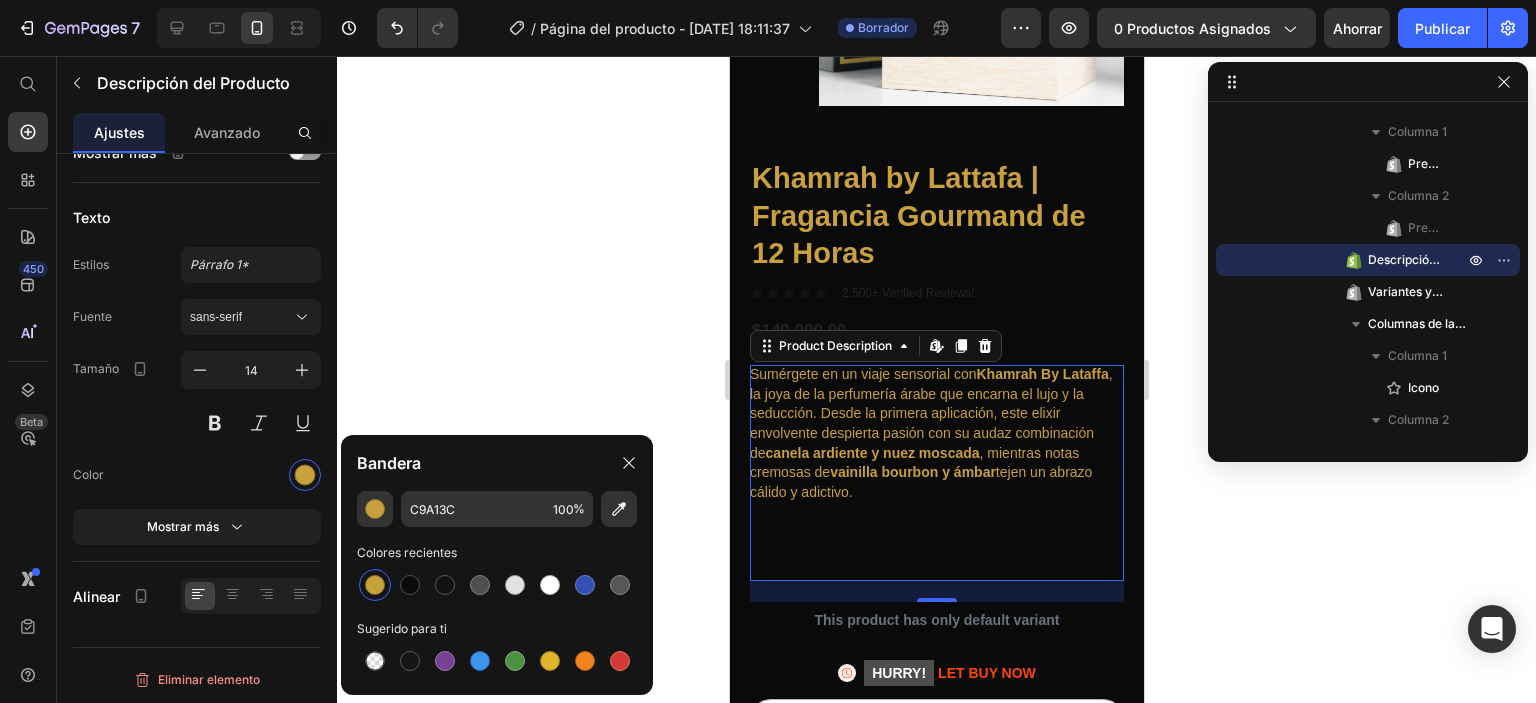click 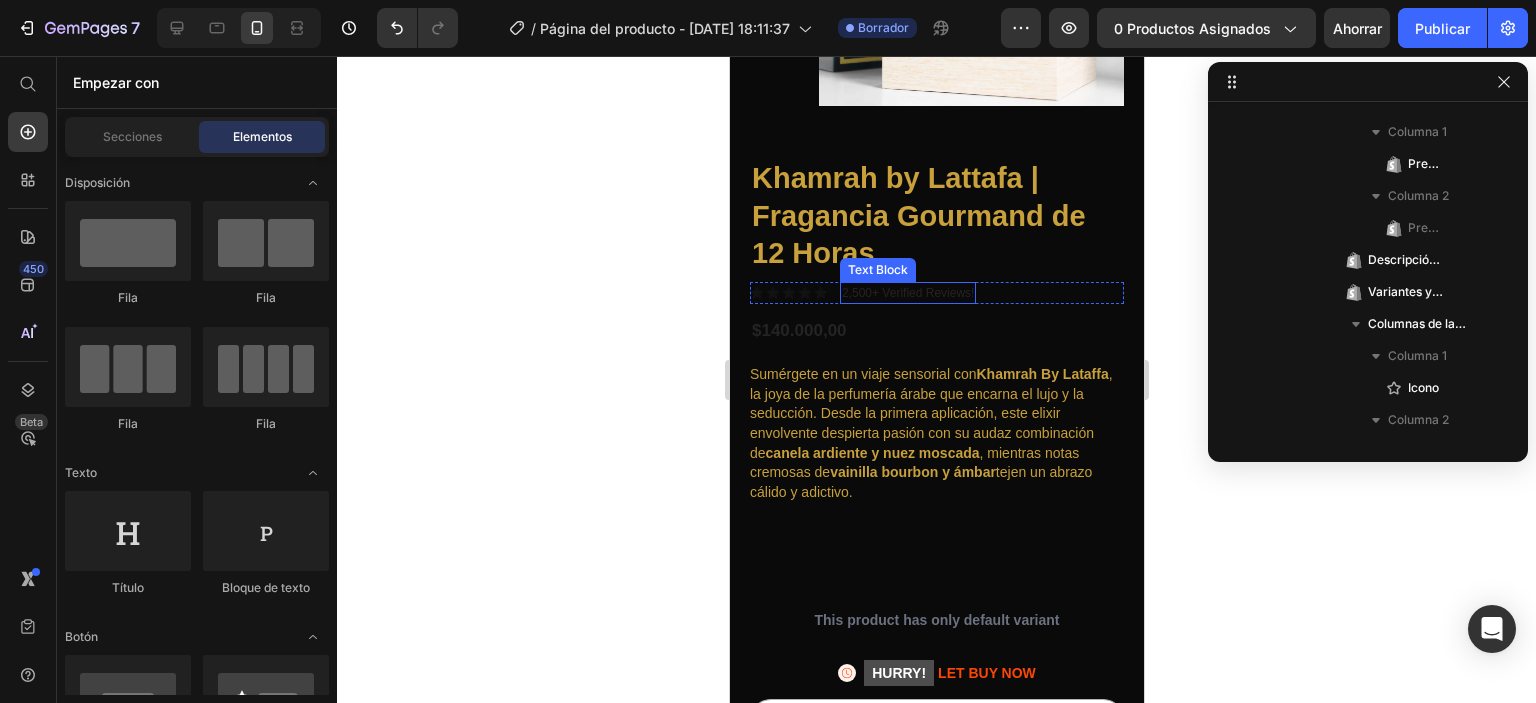 click on "2,500+ Verified Reviews!" at bounding box center (907, 293) 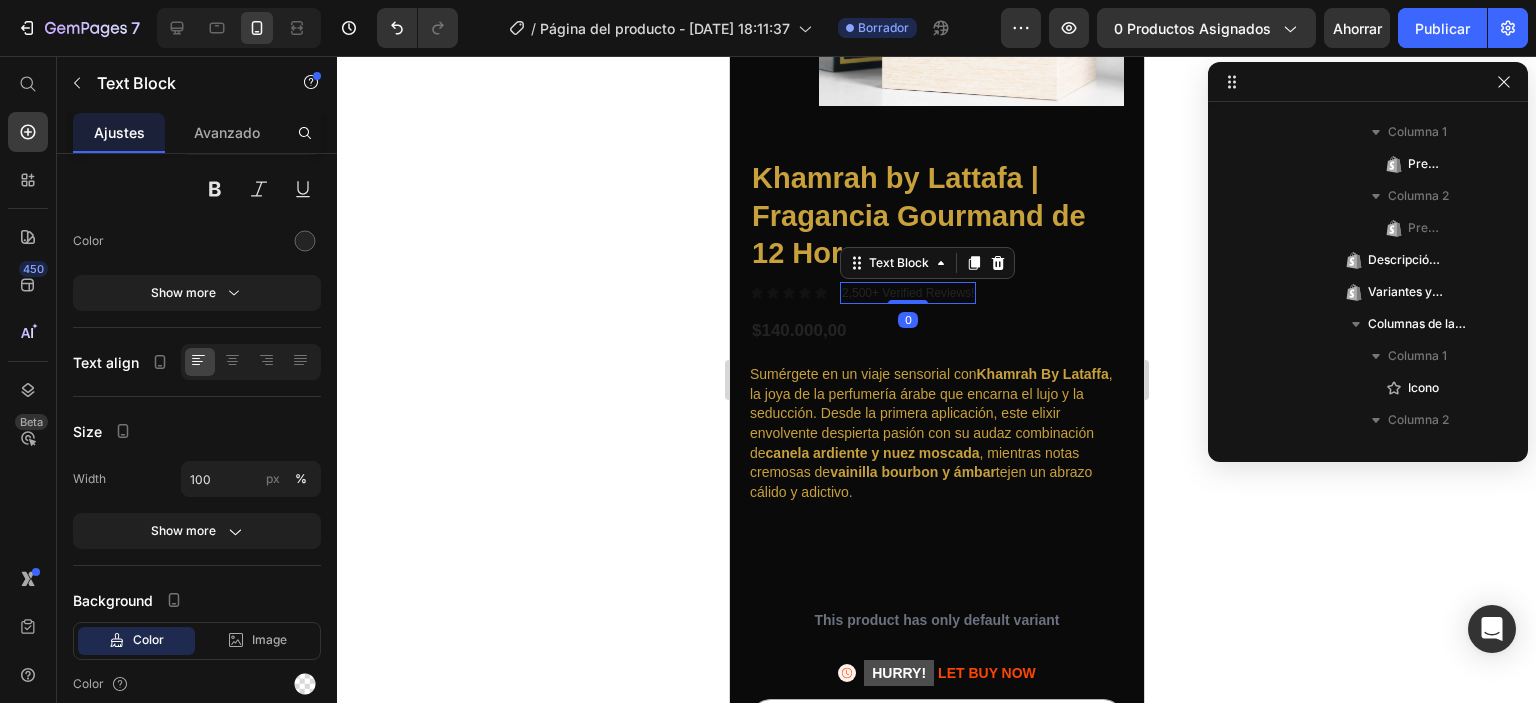 scroll, scrollTop: 826, scrollLeft: 0, axis: vertical 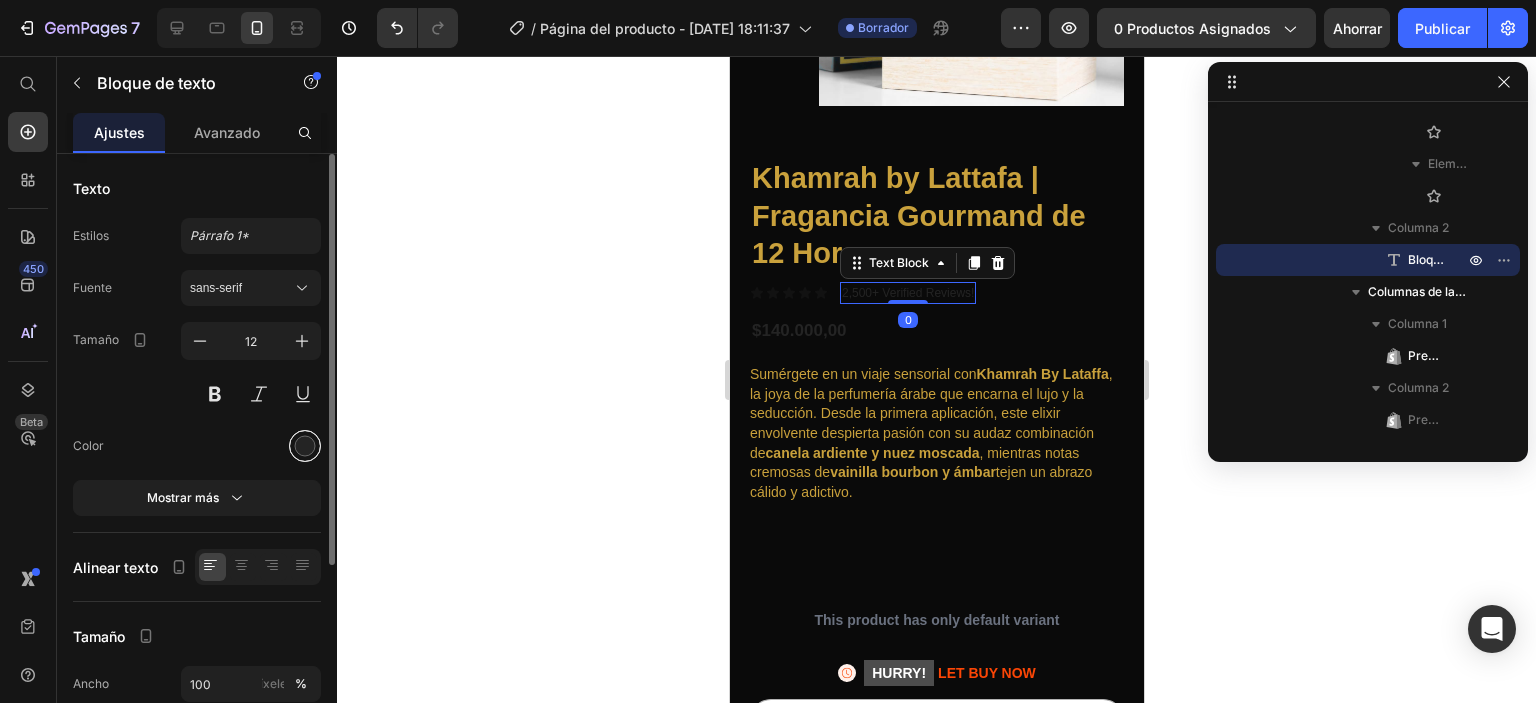 click at bounding box center [305, 446] 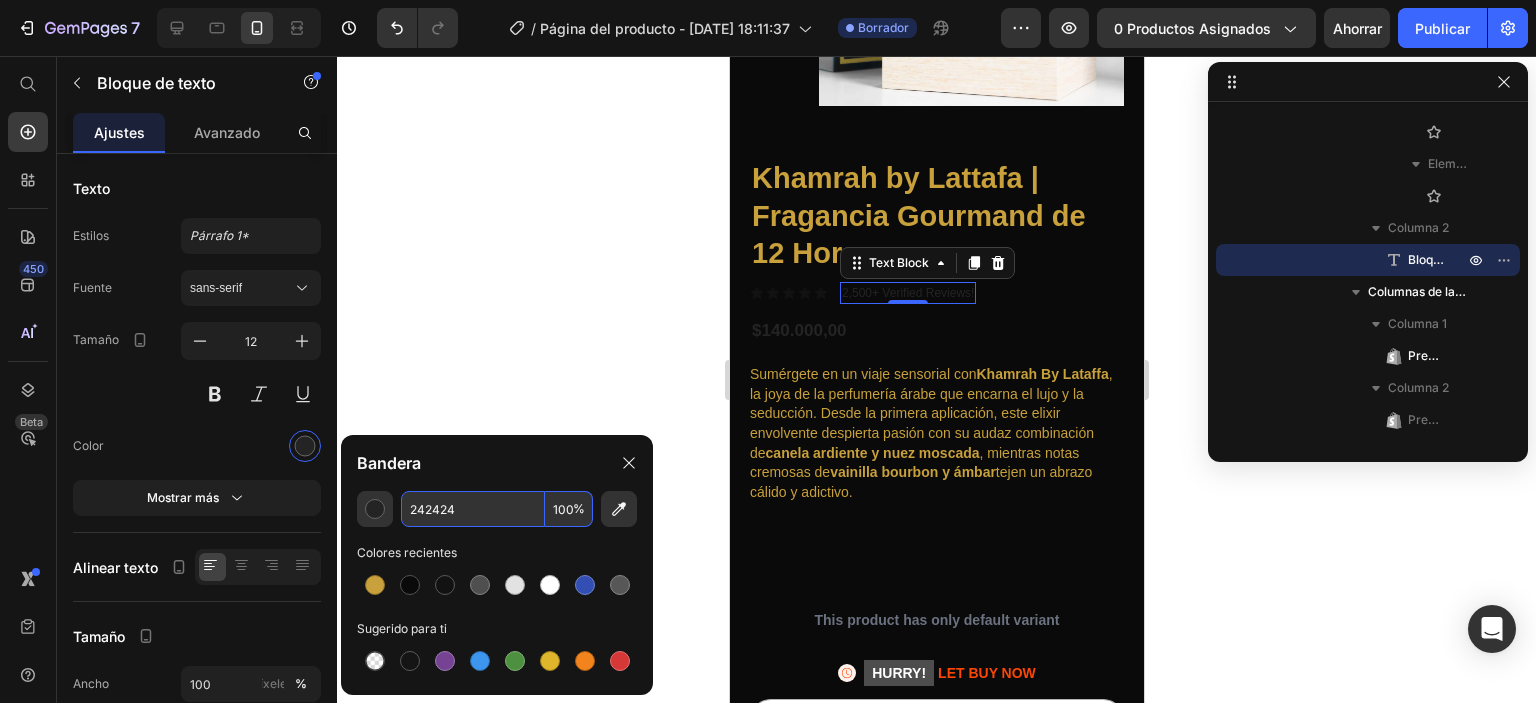 click on "242424" at bounding box center (473, 509) 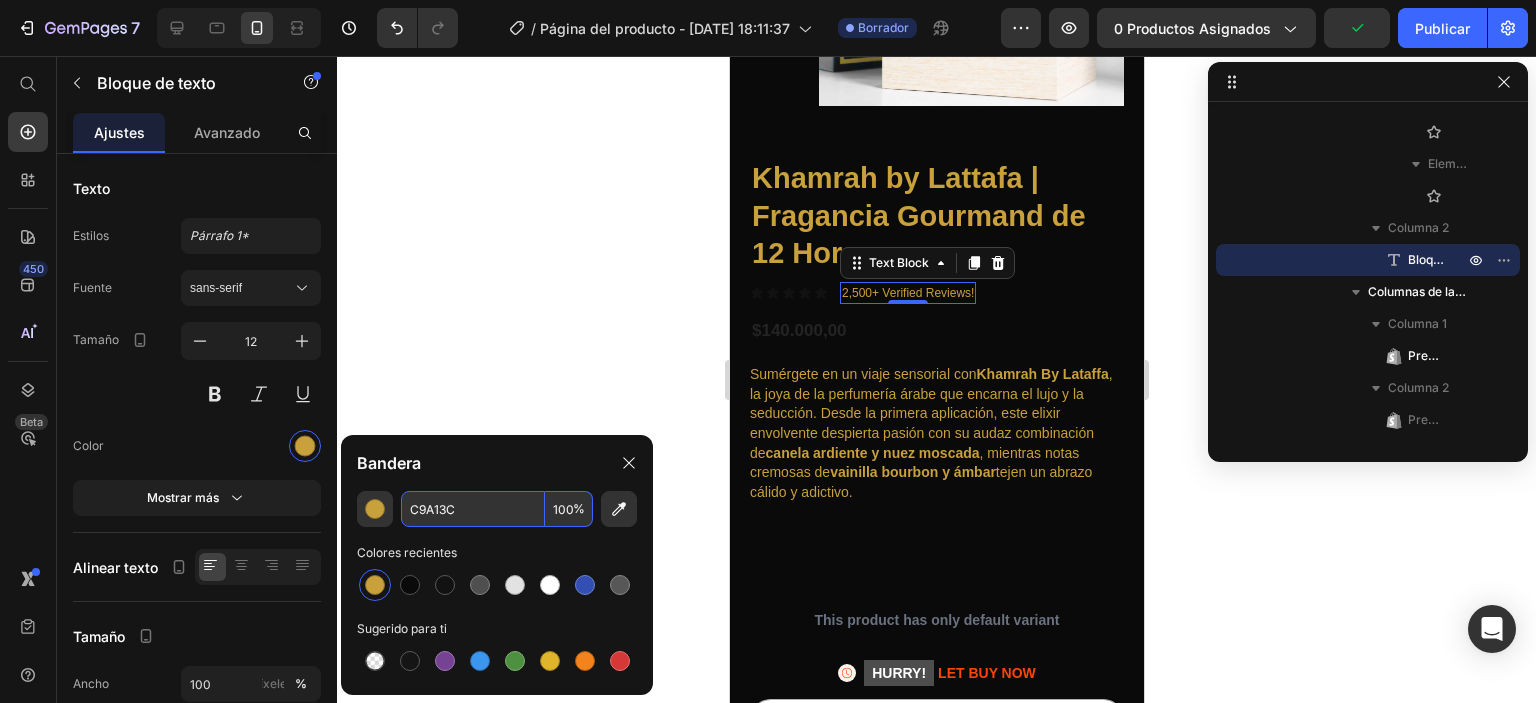 type on "C9A13C" 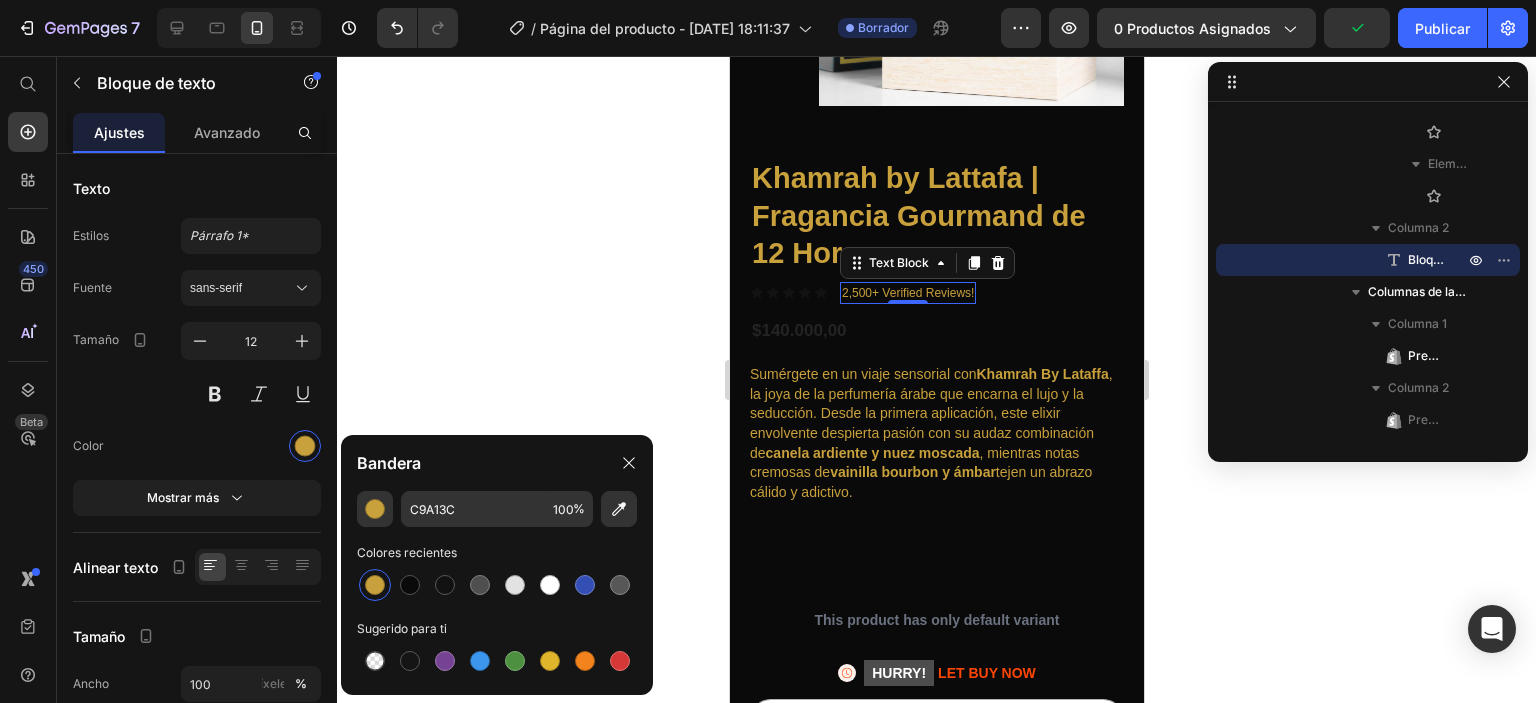 click 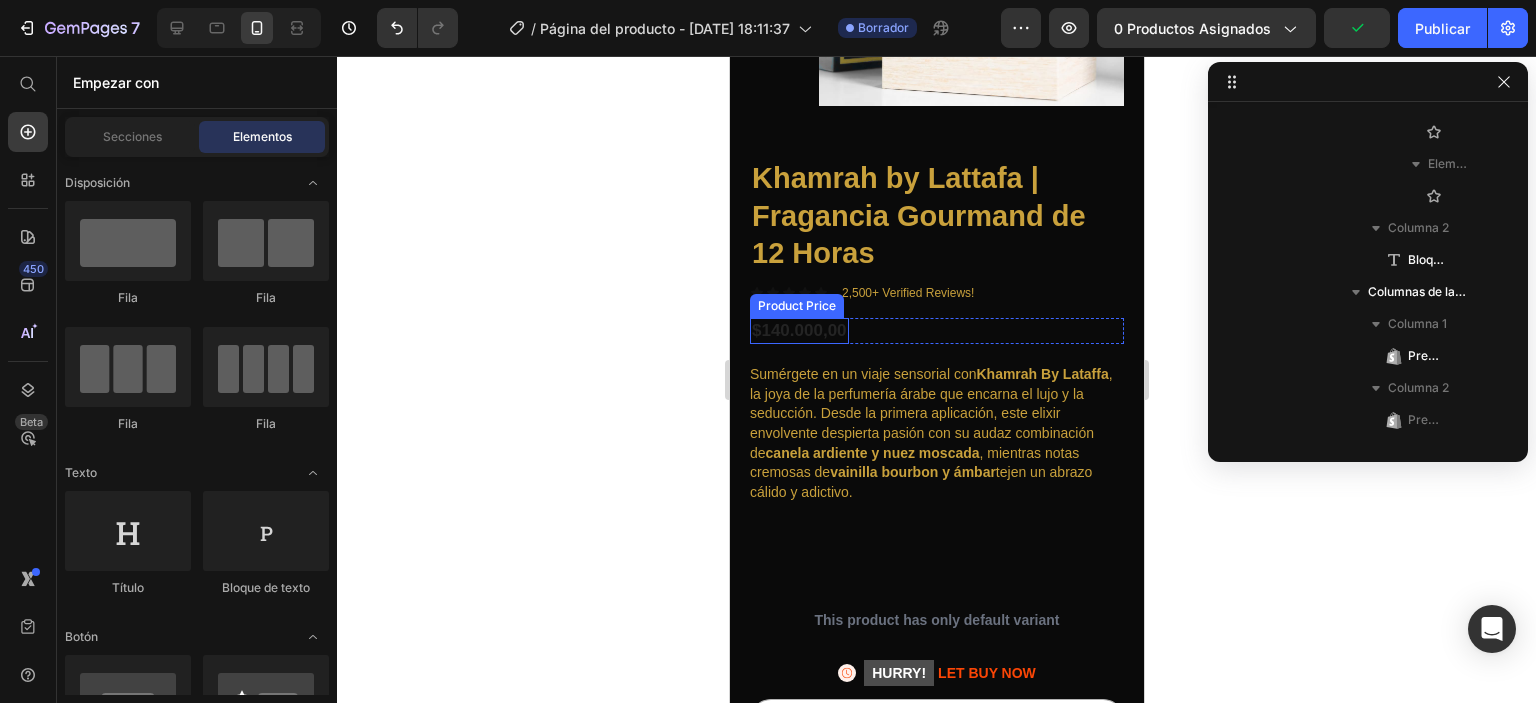 click on "Product Price" at bounding box center (796, 306) 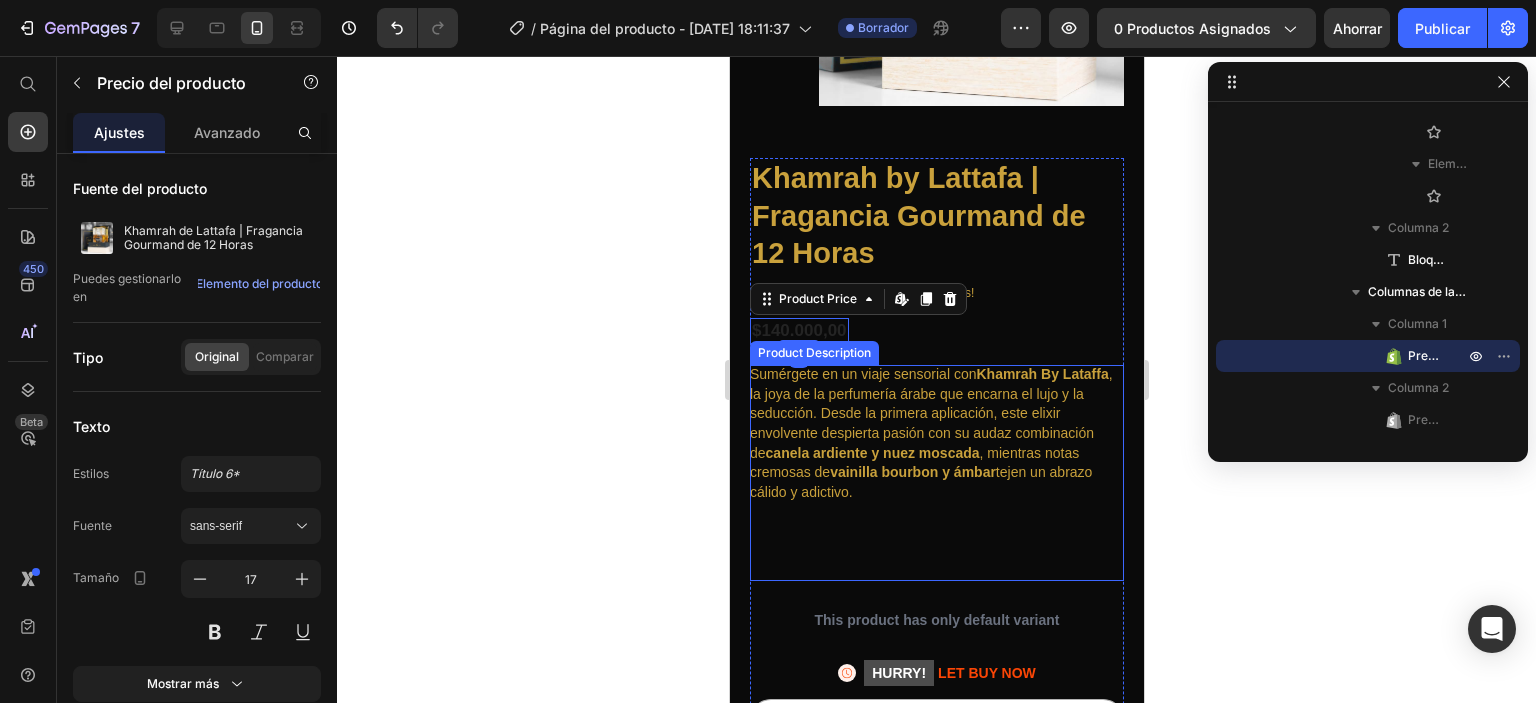 click 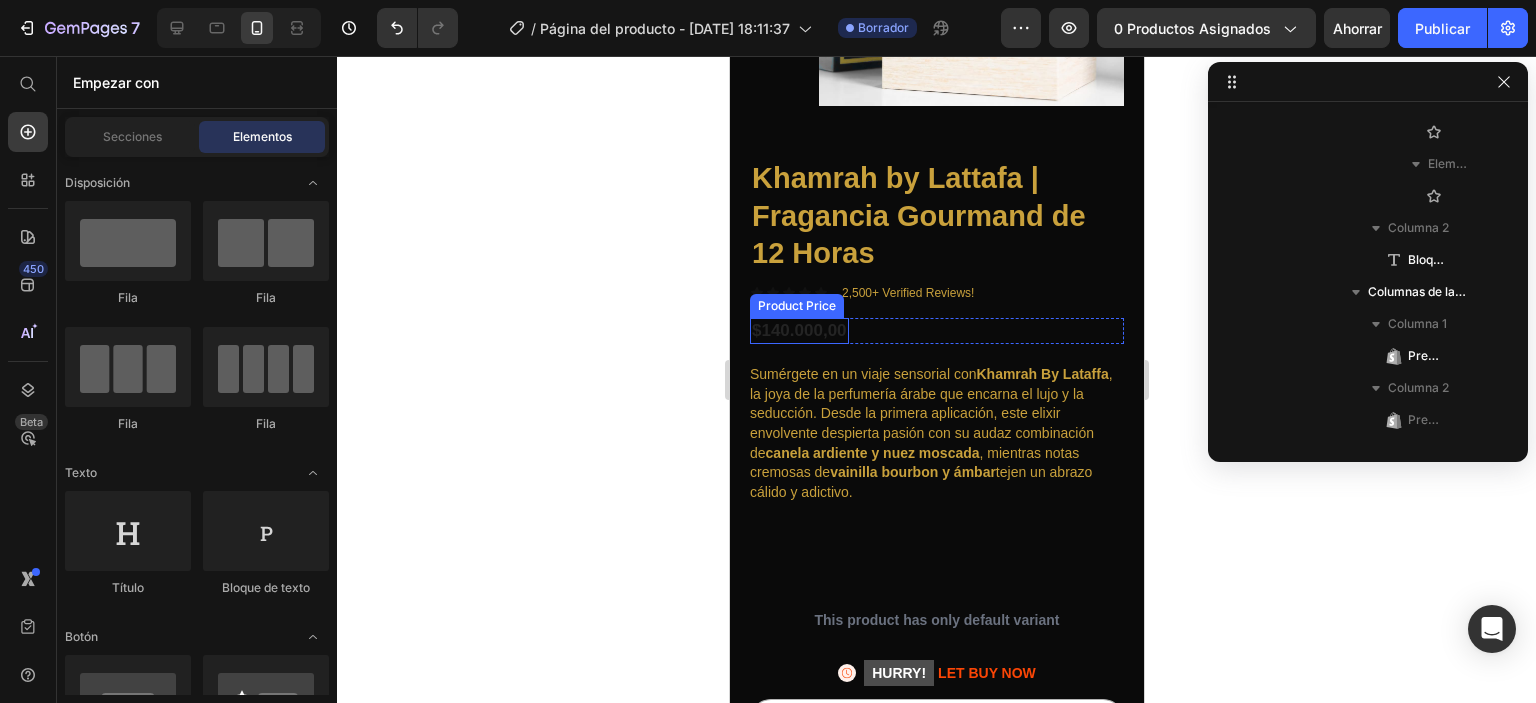 click on "$140.000,00" at bounding box center [798, 331] 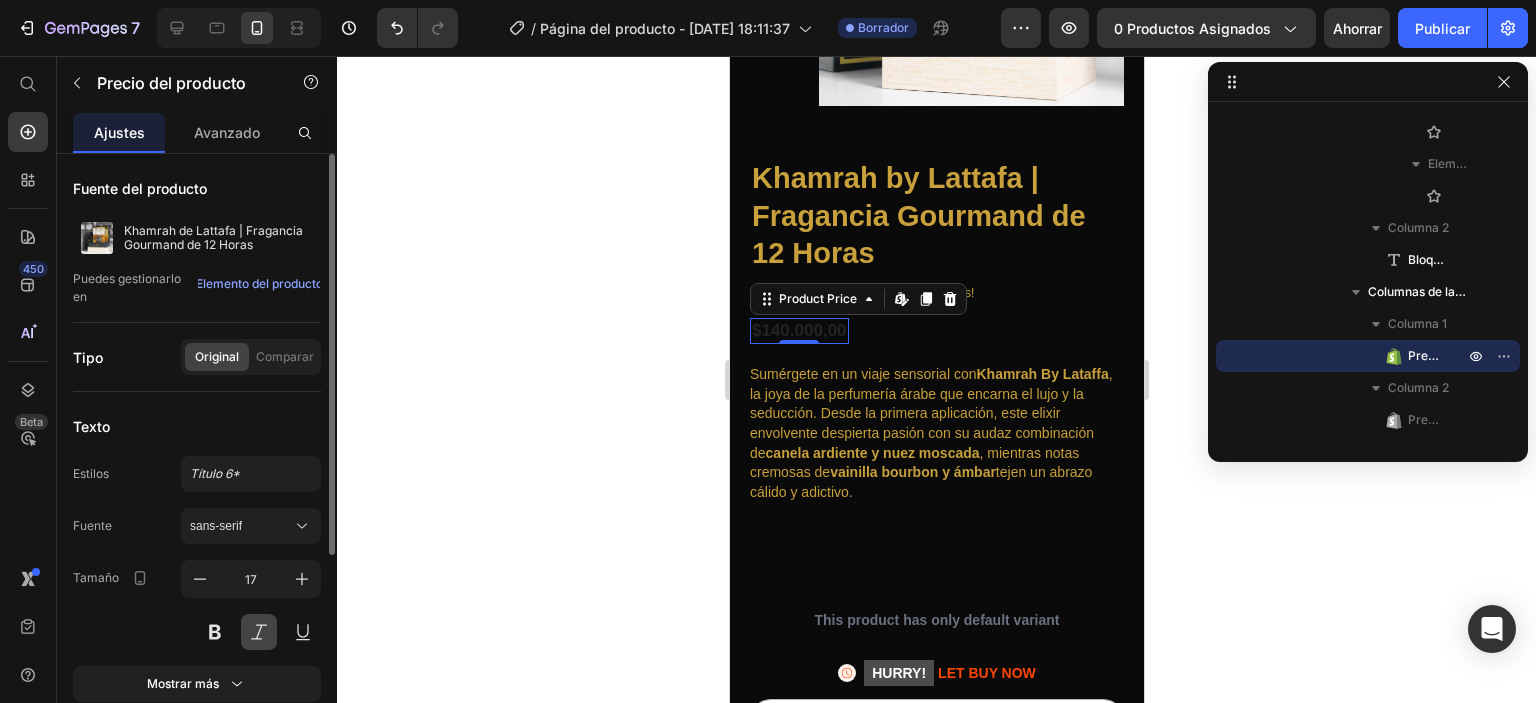 scroll, scrollTop: 316, scrollLeft: 0, axis: vertical 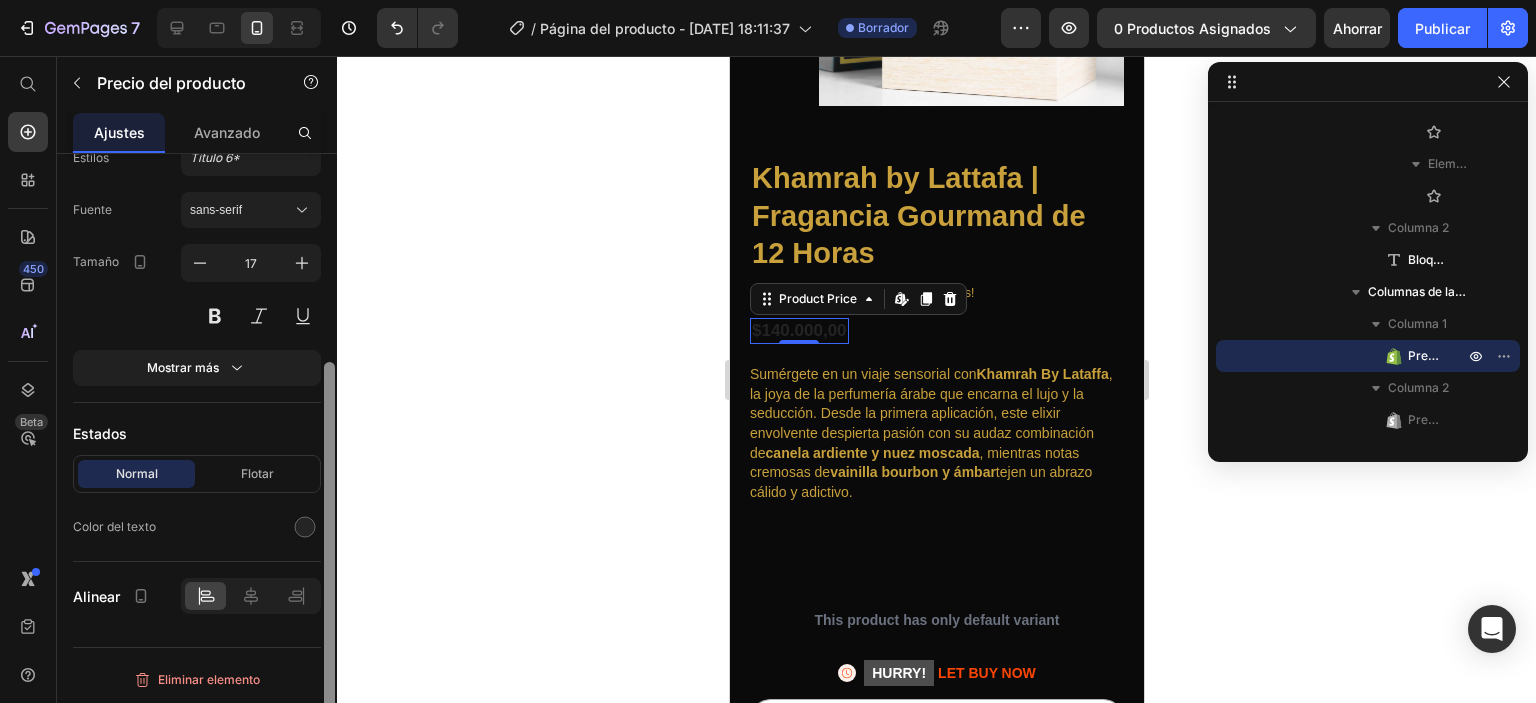 drag, startPoint x: 304, startPoint y: 523, endPoint x: 328, endPoint y: 523, distance: 24 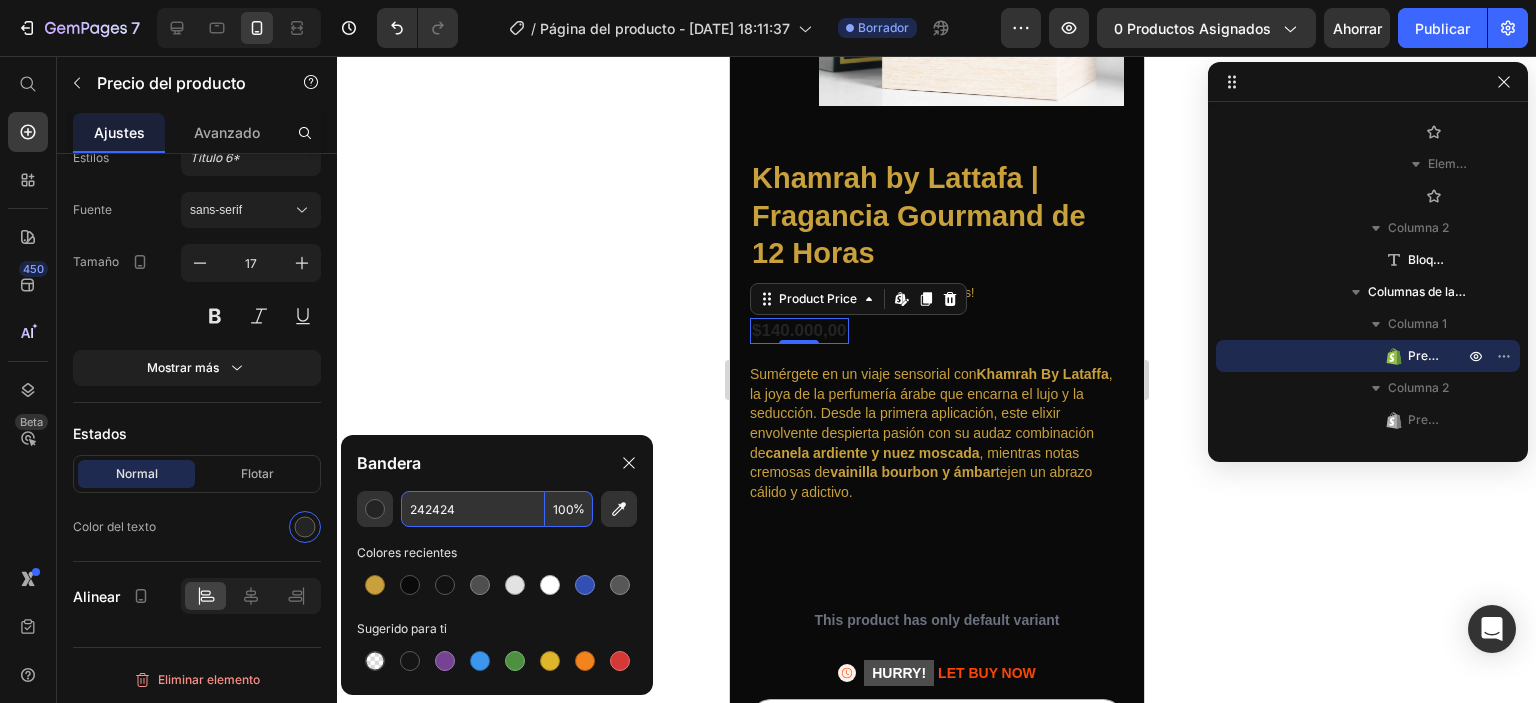 click on "242424" at bounding box center (473, 509) 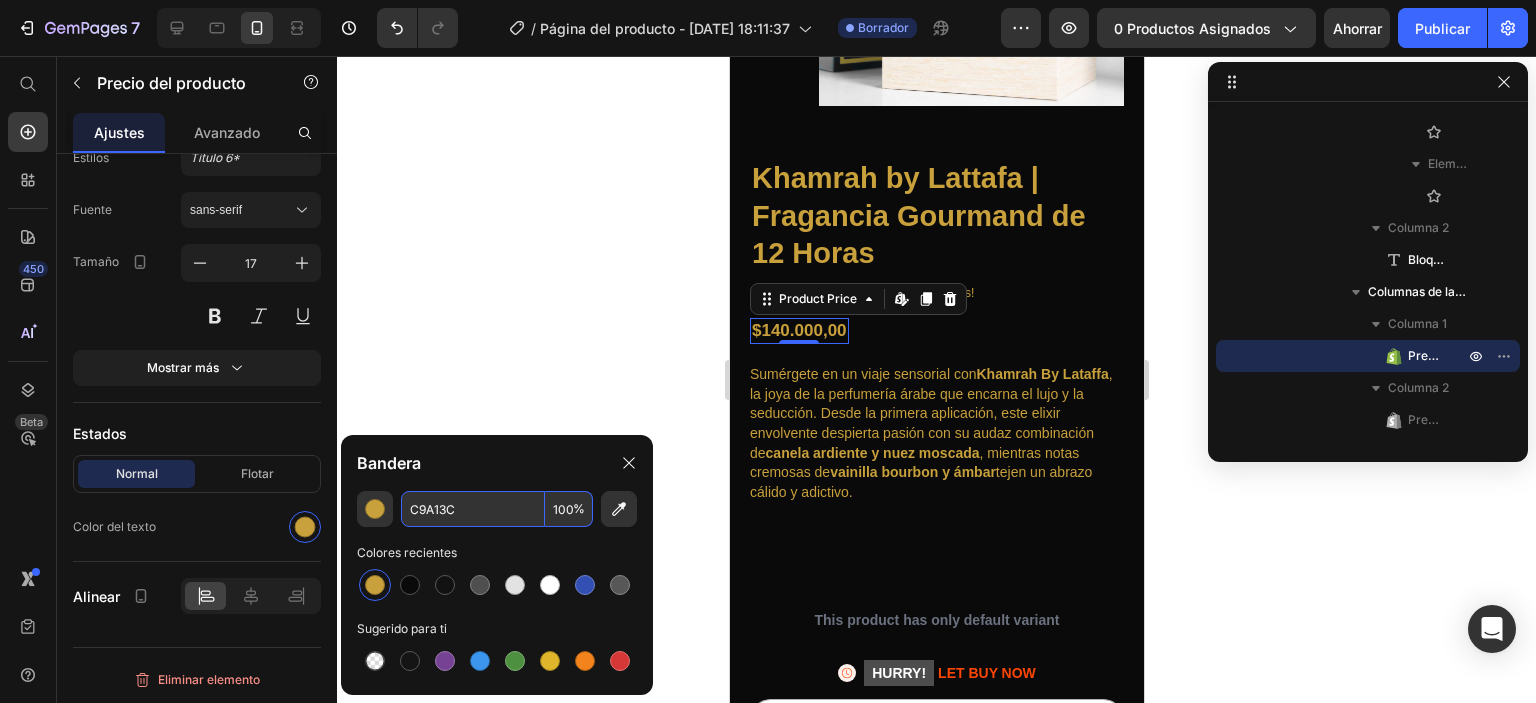 type on "C9A13C" 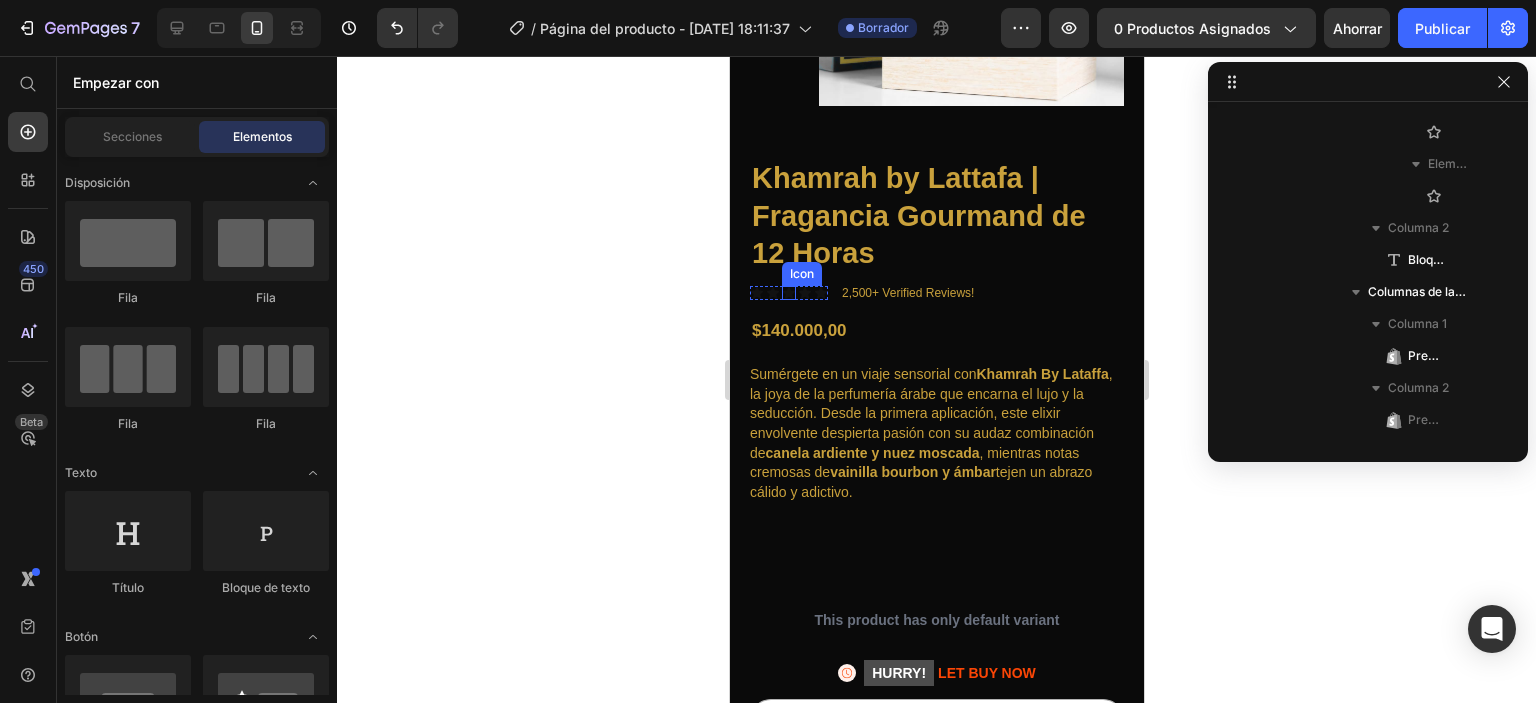 click on "Icon Icon Icon Icon Icon Icon List" at bounding box center [788, 293] 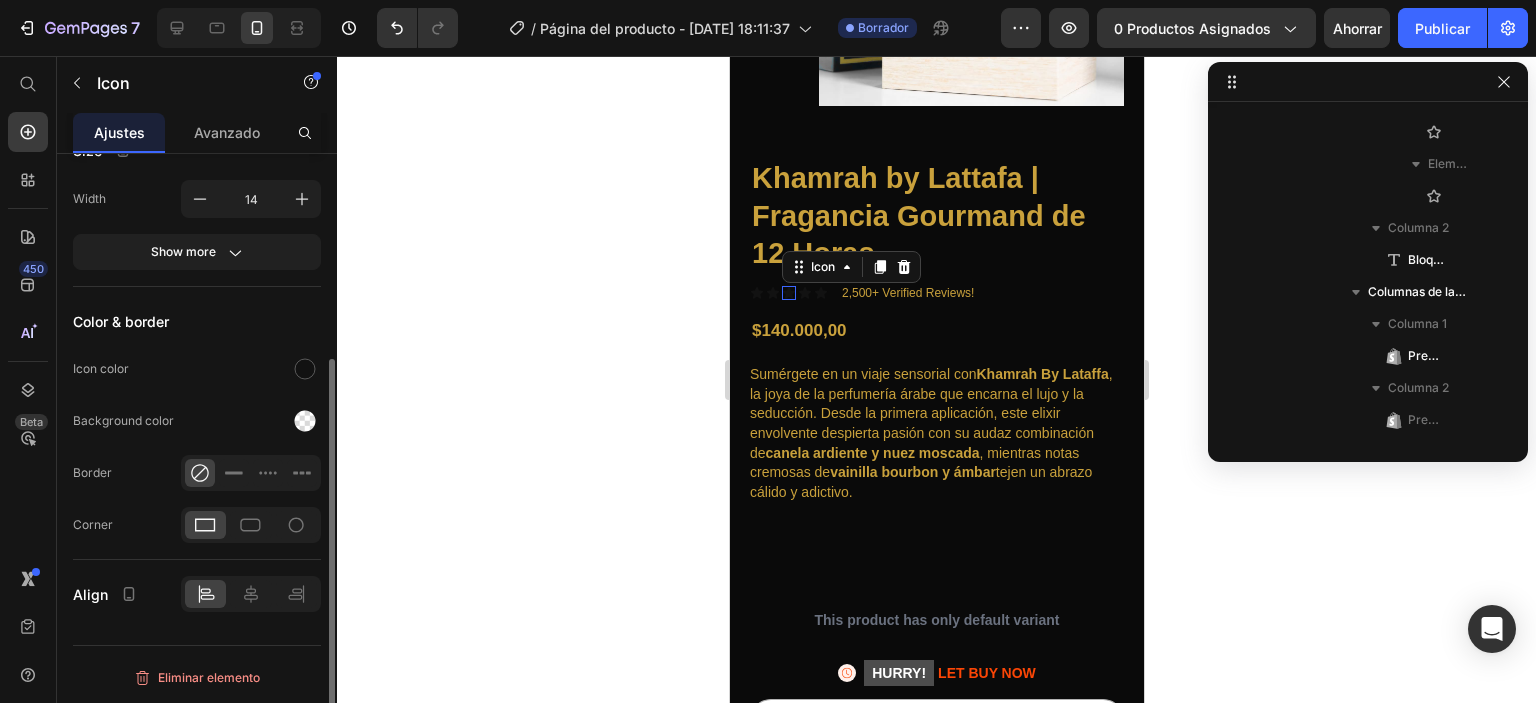 scroll, scrollTop: 634, scrollLeft: 0, axis: vertical 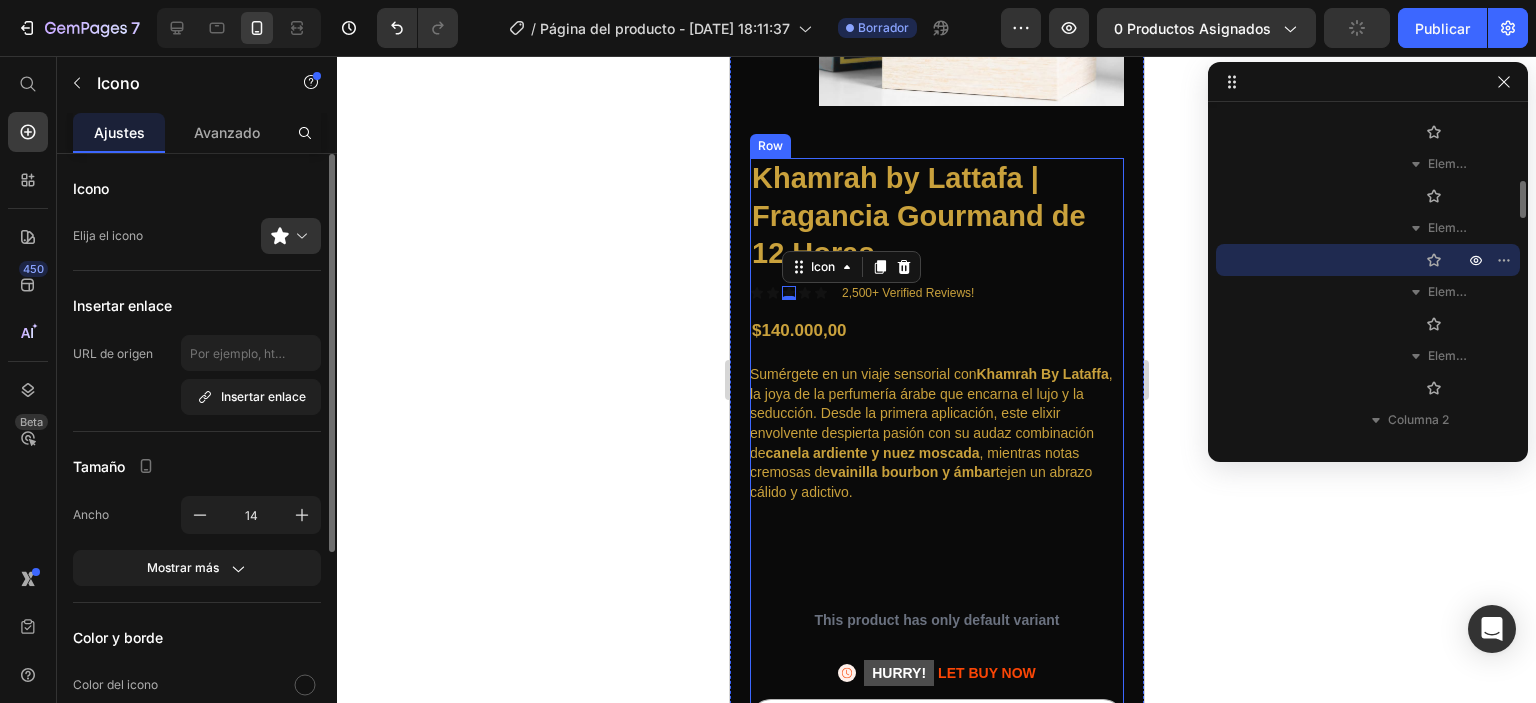 click 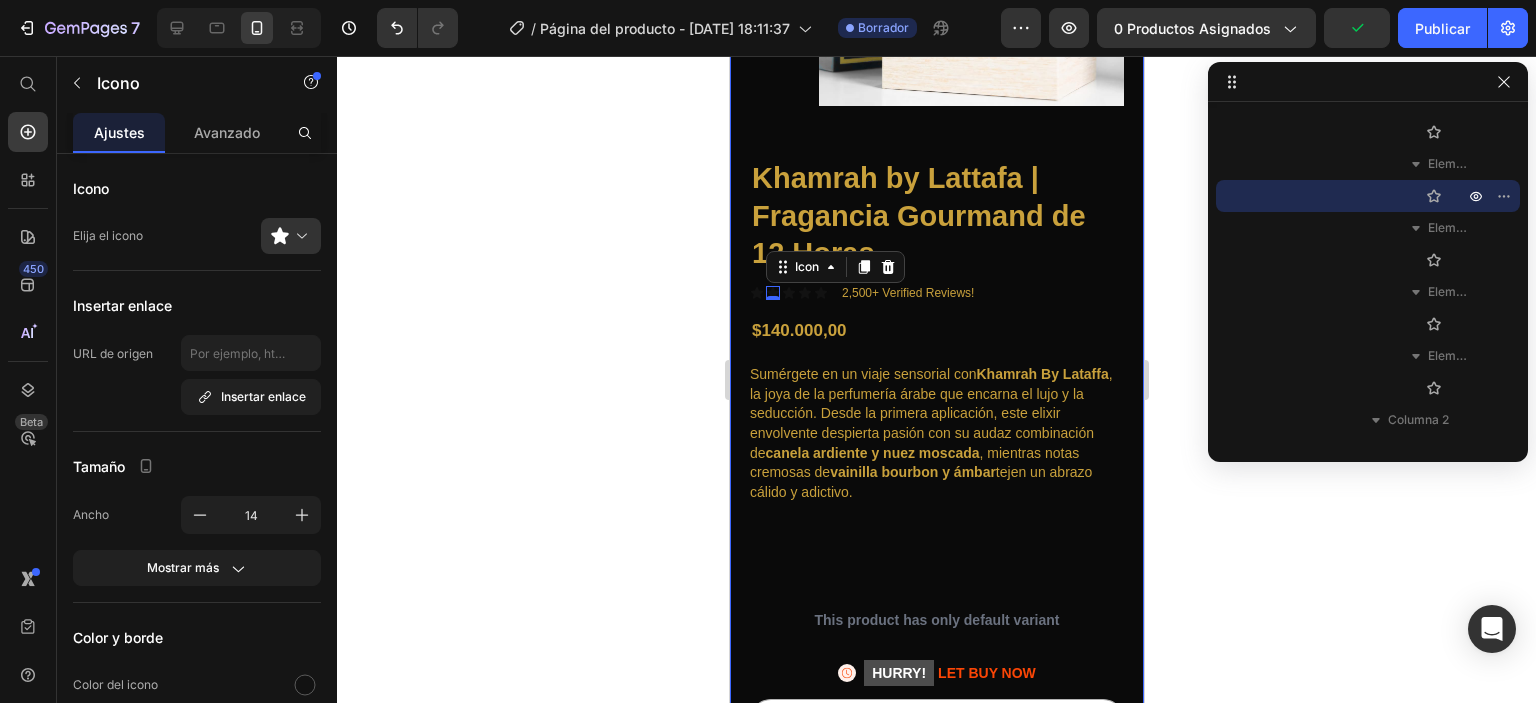 click 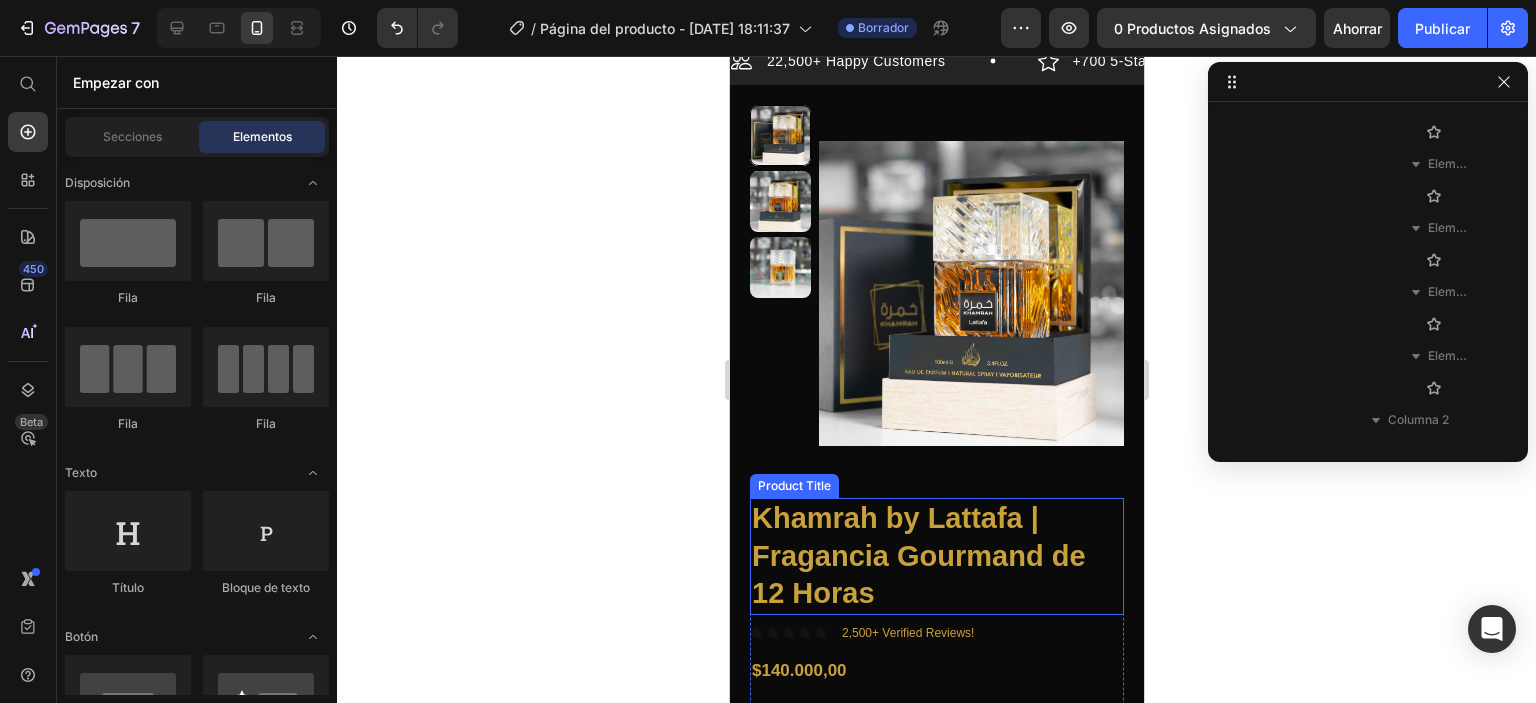 scroll, scrollTop: 0, scrollLeft: 0, axis: both 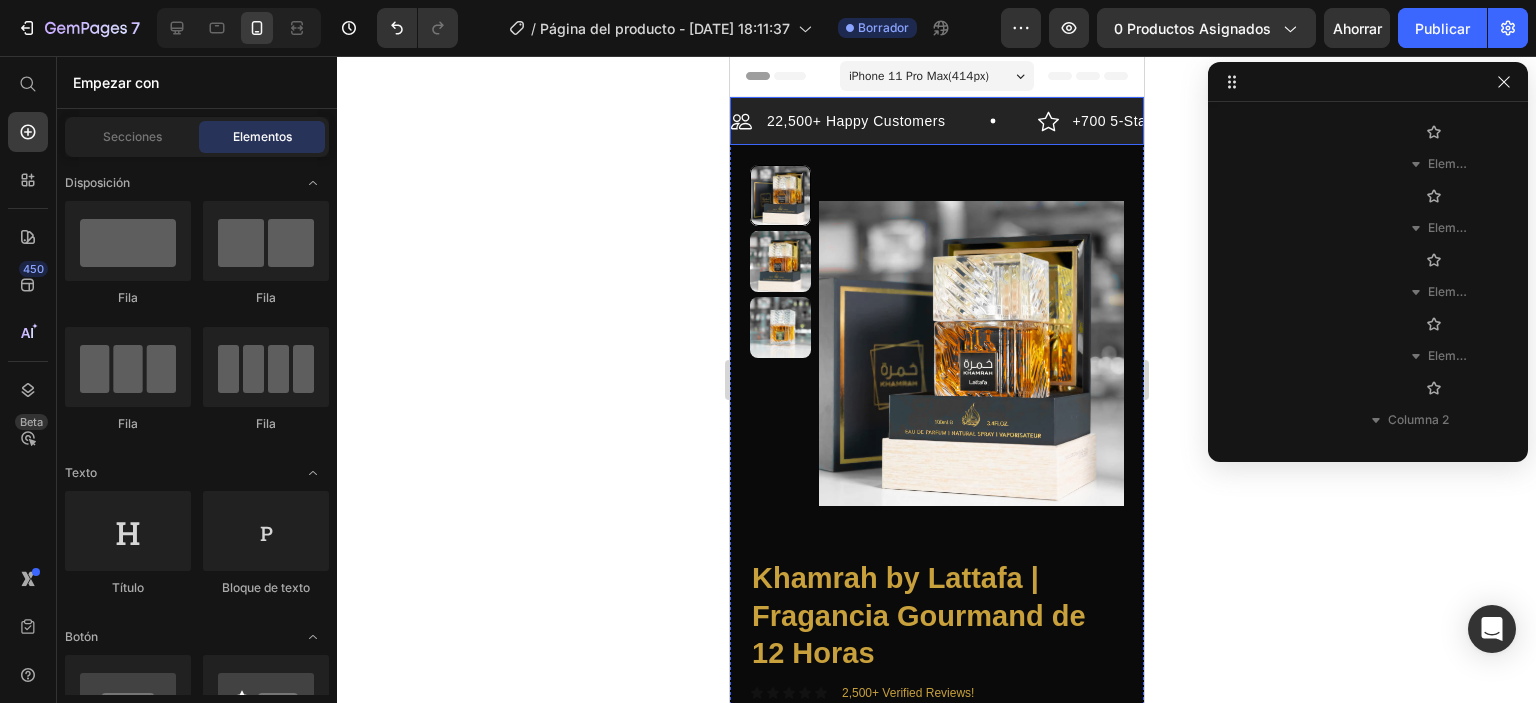 click on "22,500+ Happy Customers" at bounding box center [855, 121] 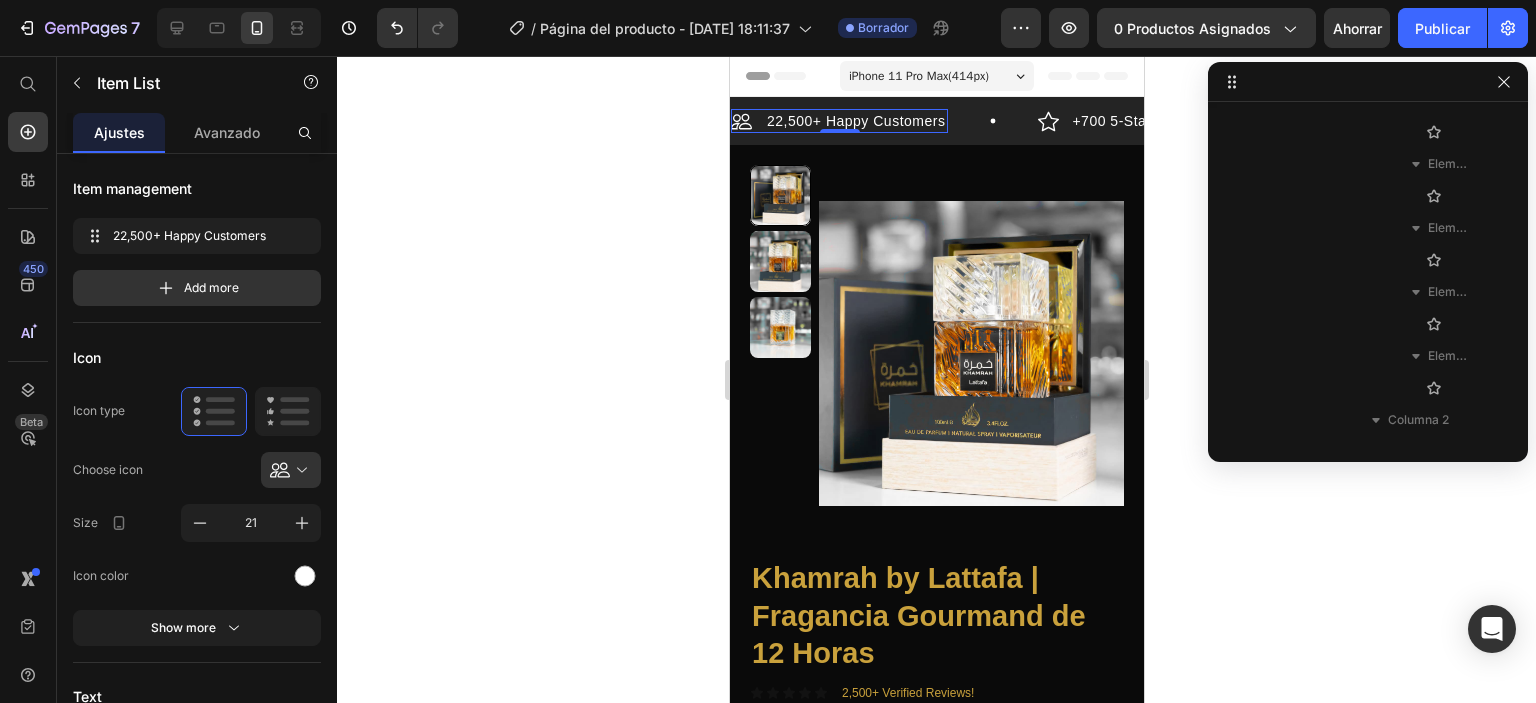 scroll, scrollTop: 0, scrollLeft: 0, axis: both 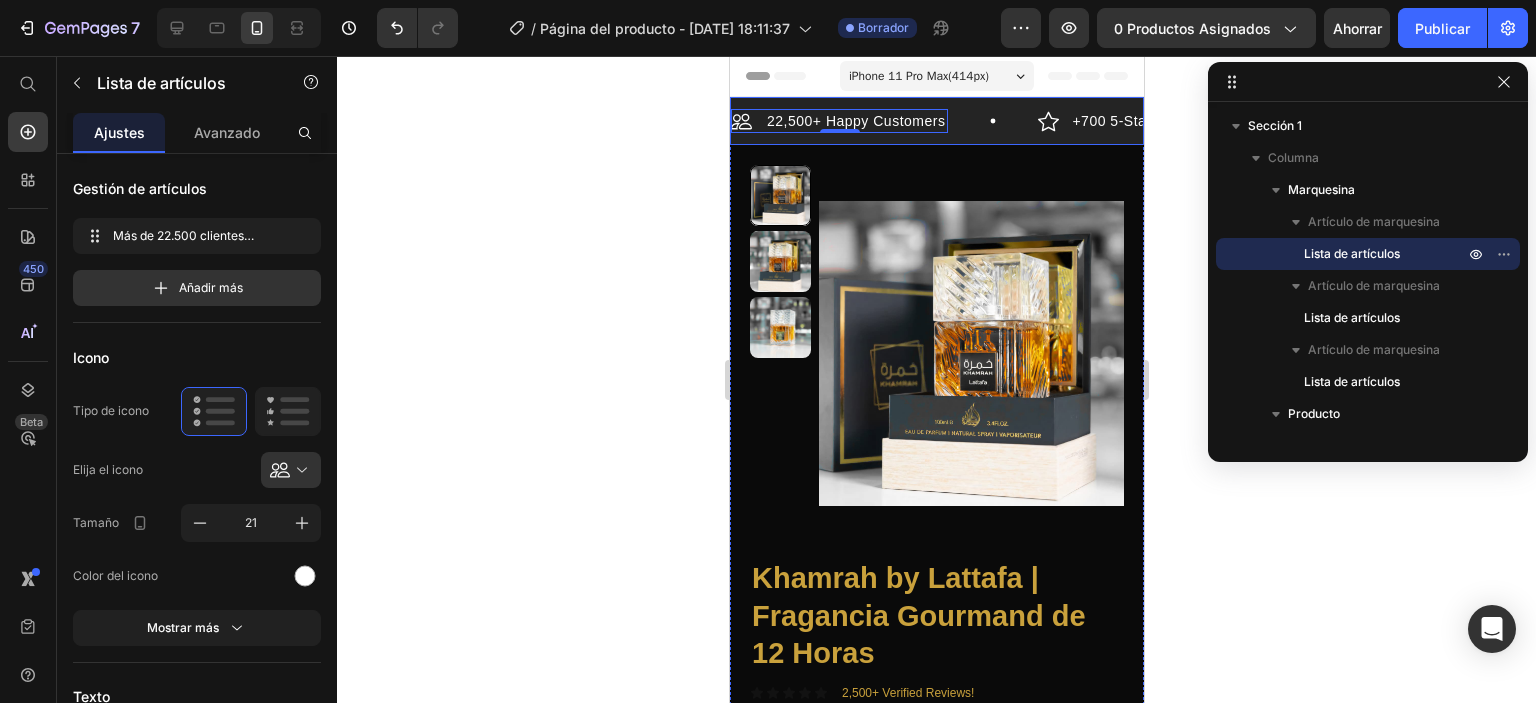 click on "22,500+ Happy Customers Item List   0
+700 5-Start Review Item List
30 Day Guarantee Item List
22,500+ Happy Customers Item List   0
+700 5-Start Review Item List
30 Day Guarantee Item List" at bounding box center [936, 127] 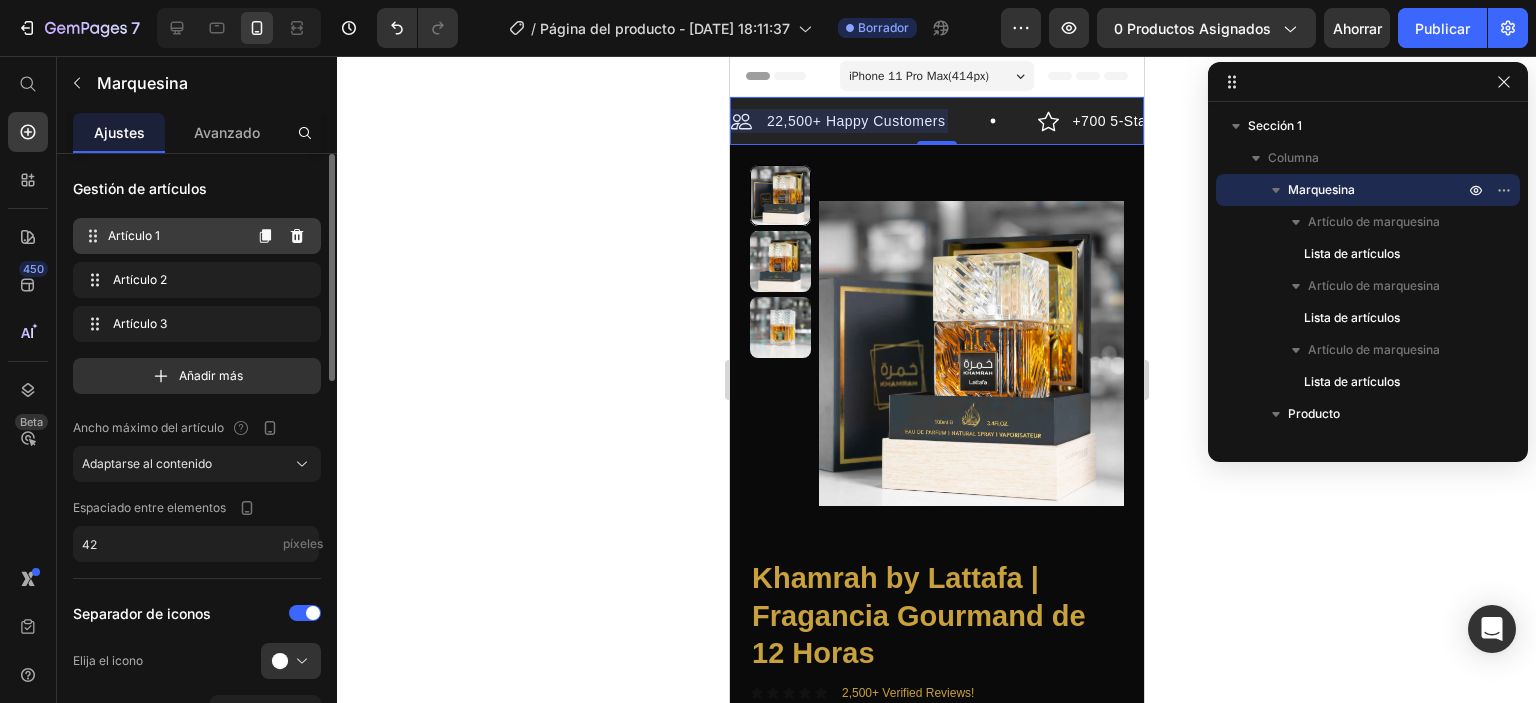 click on "Artículo 1 Item 1" at bounding box center [161, 236] 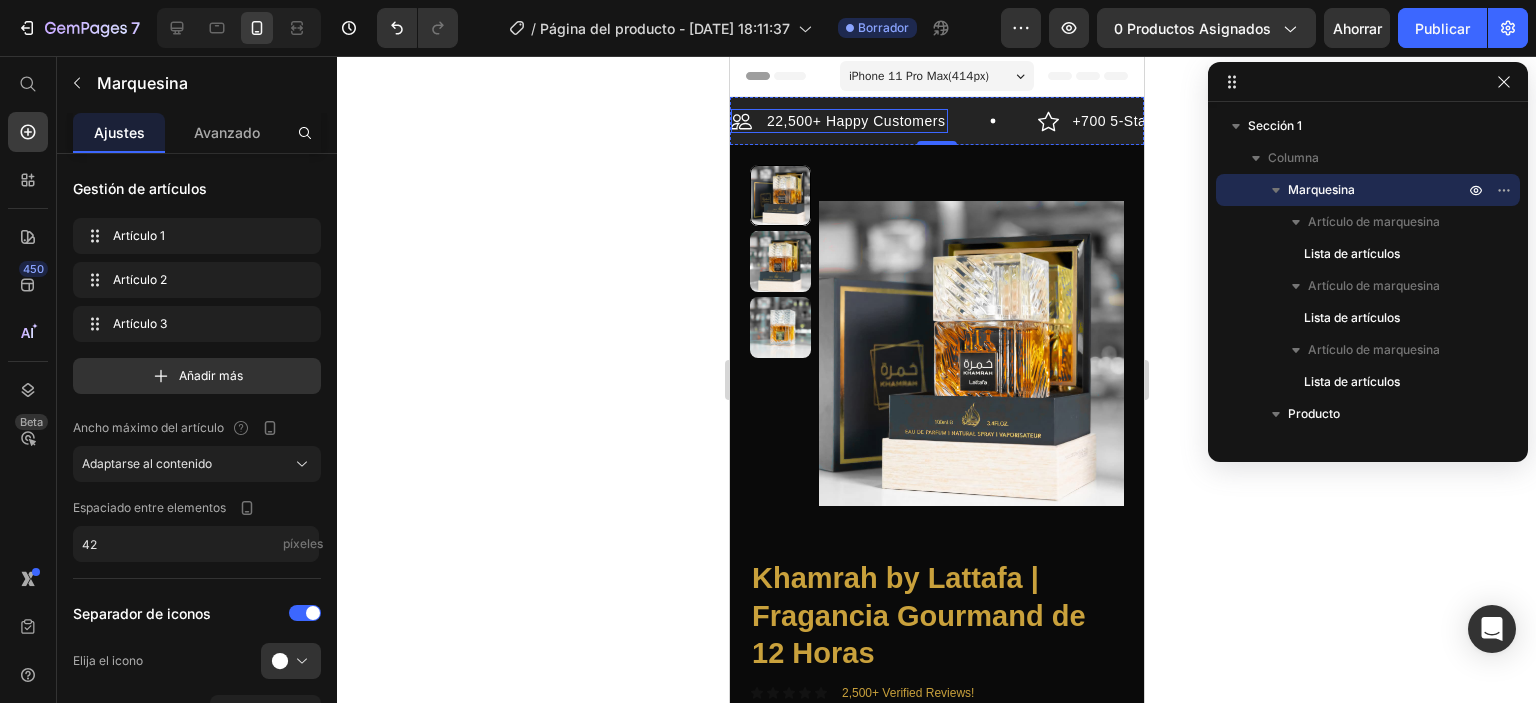click on "22,500+ Happy Customers" at bounding box center [855, 121] 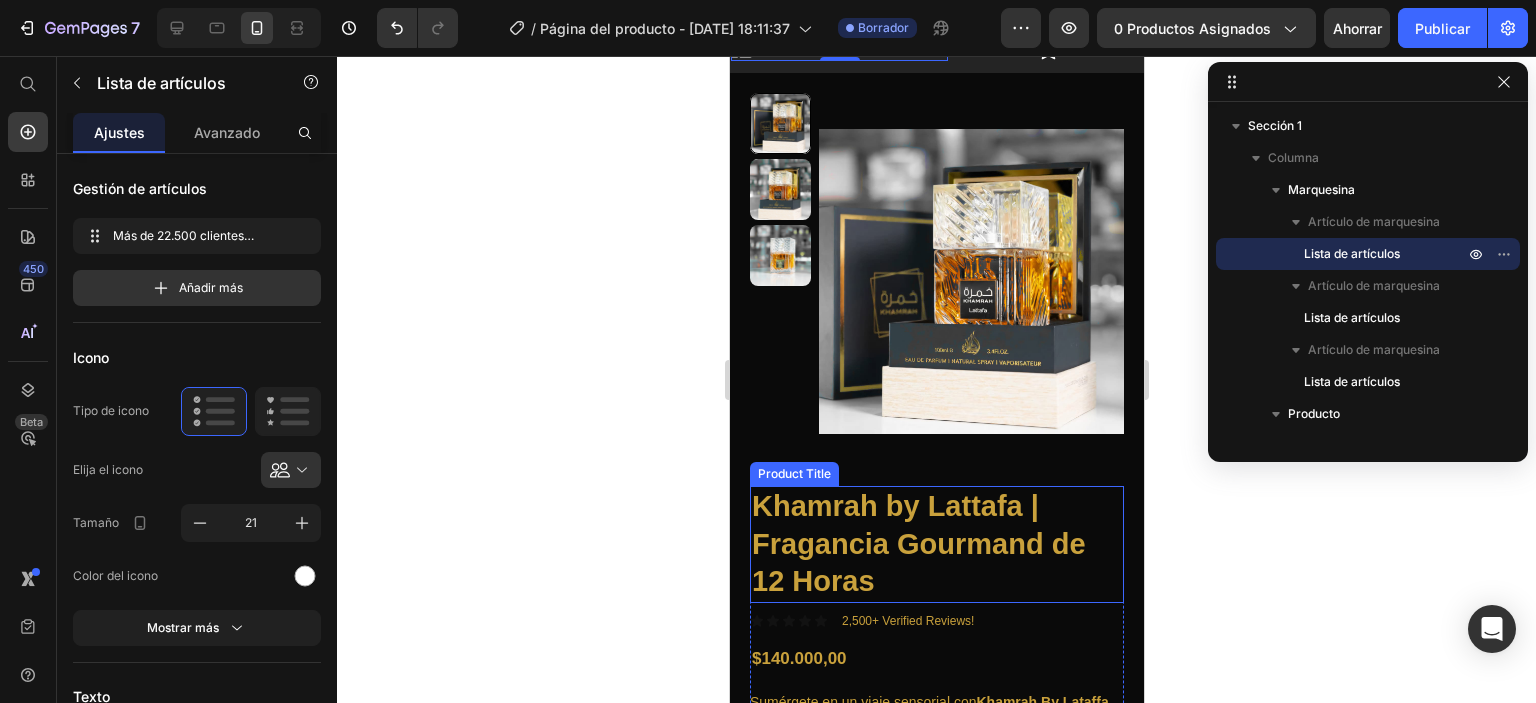scroll, scrollTop: 200, scrollLeft: 0, axis: vertical 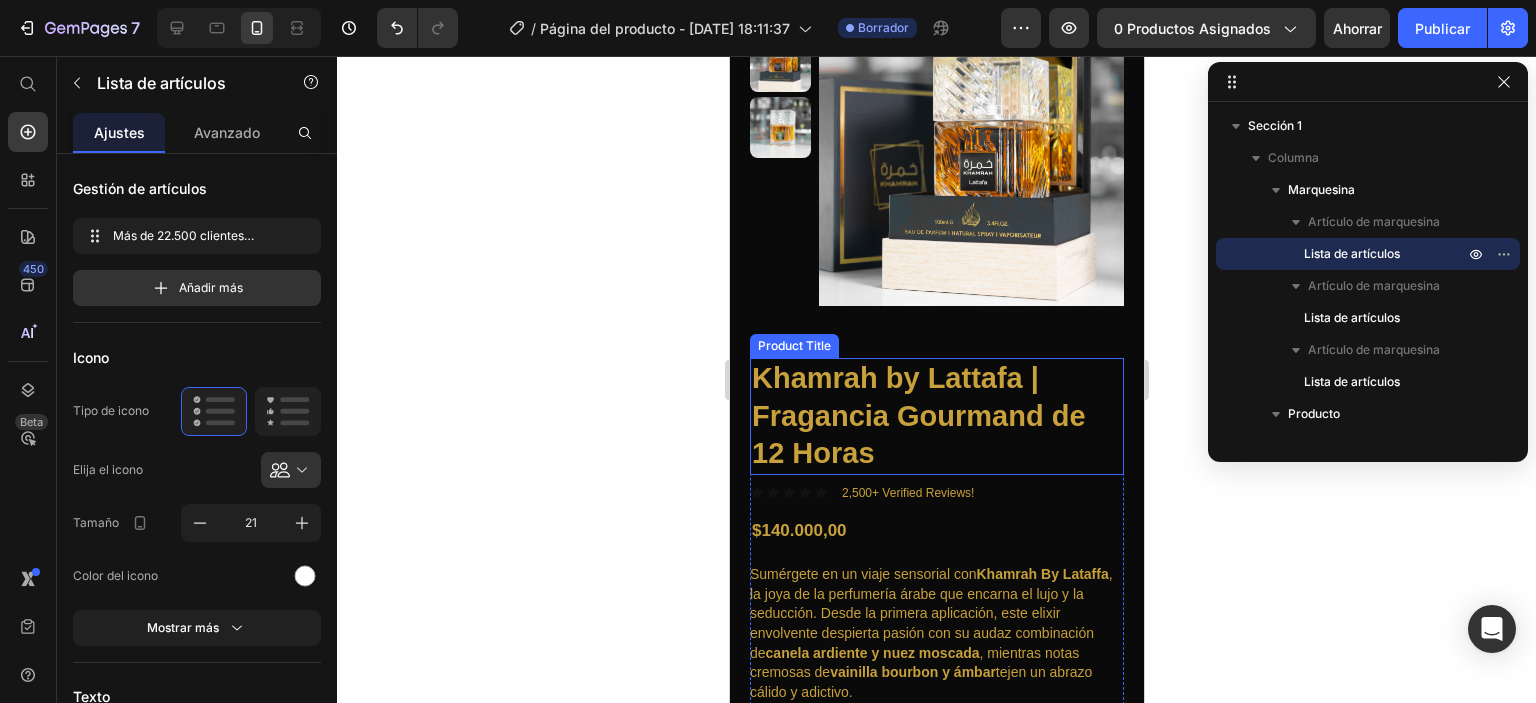 click on "Khamrah by Lattafa | Fragancia Gourmand de 12 Horas" at bounding box center [936, 416] 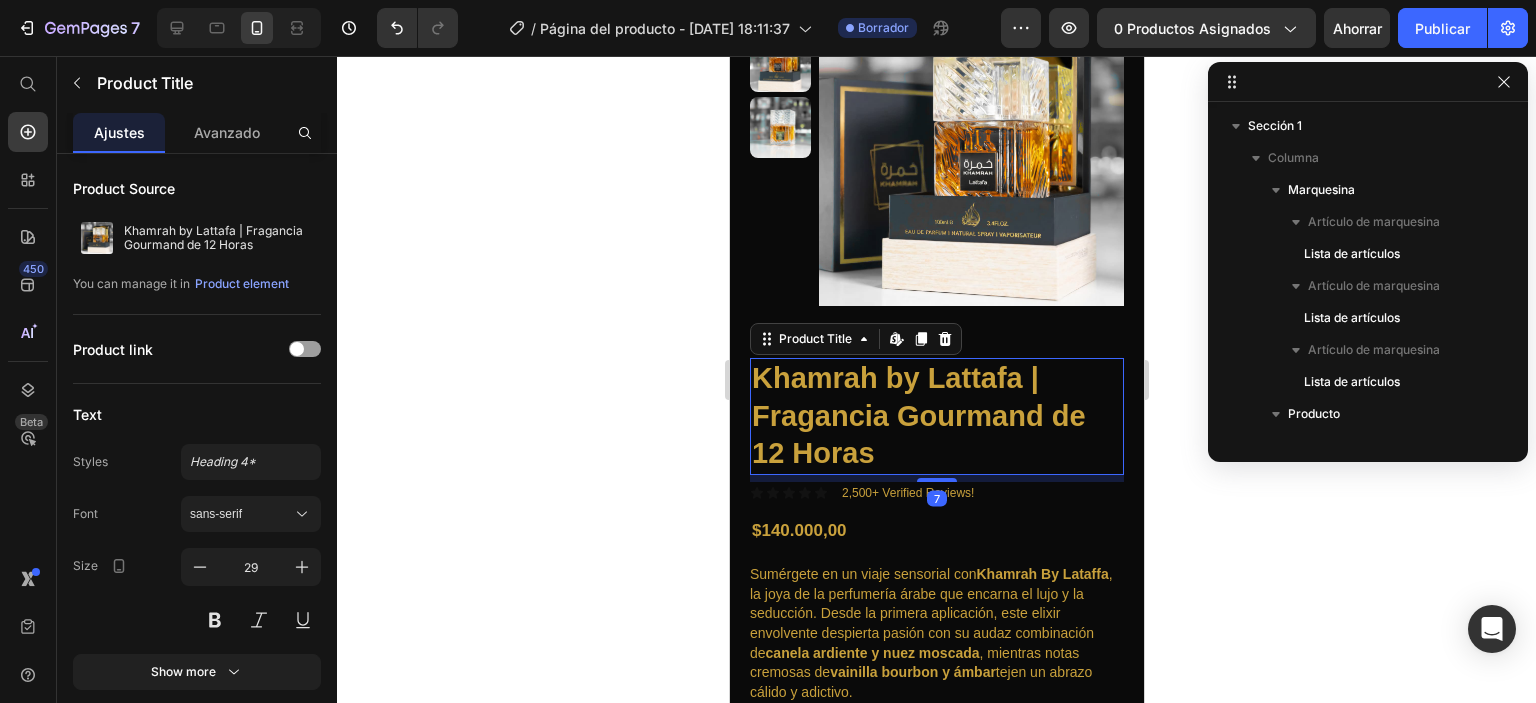 scroll, scrollTop: 346, scrollLeft: 0, axis: vertical 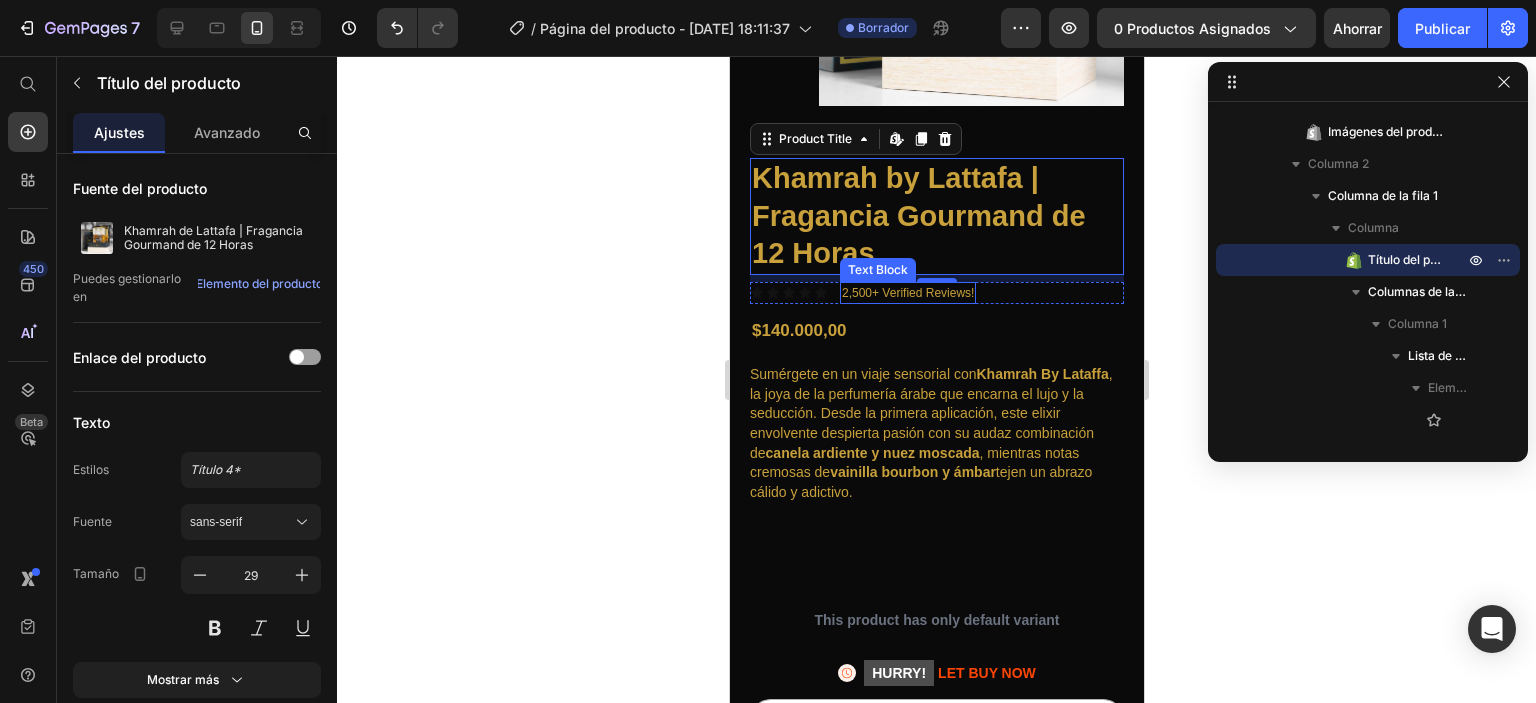 click on "2,500+ Verified Reviews!" at bounding box center (907, 293) 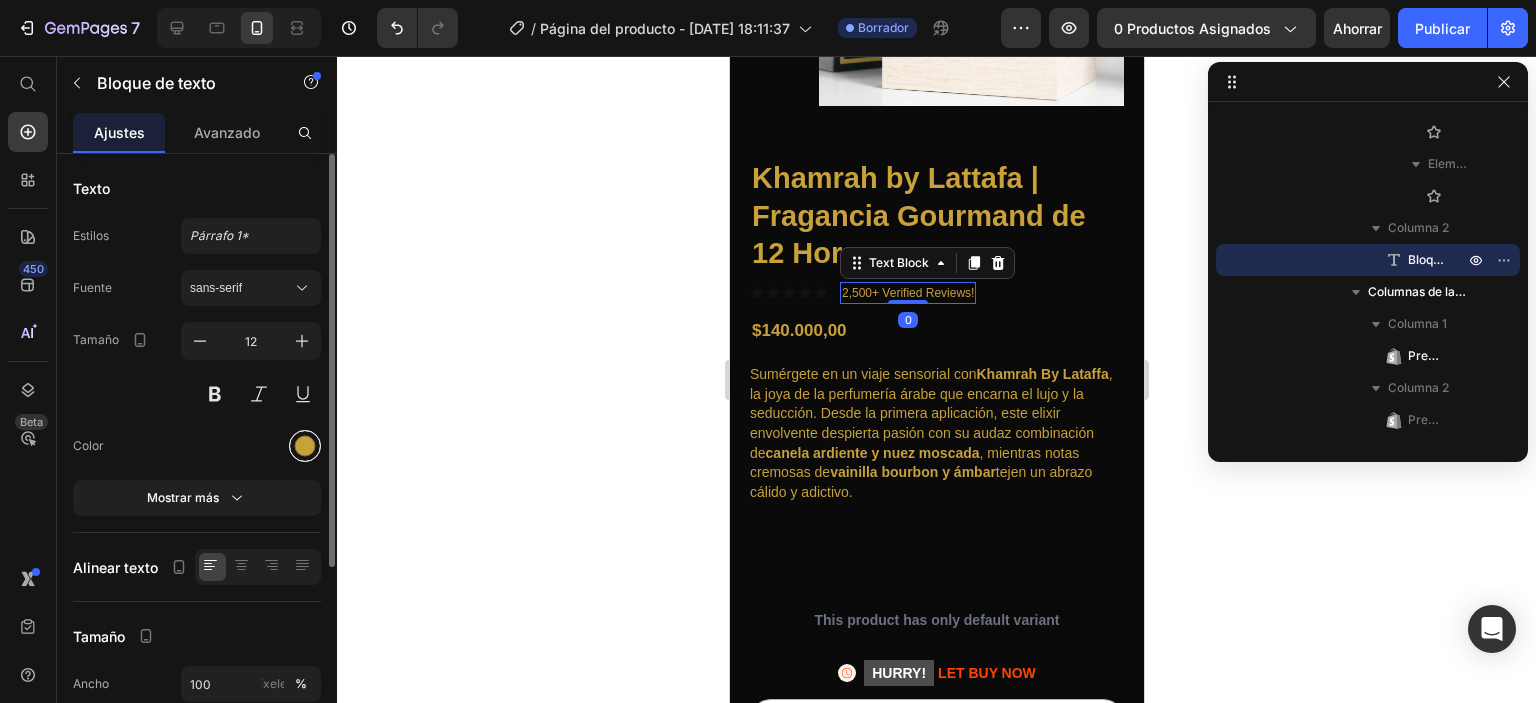 click at bounding box center (305, 446) 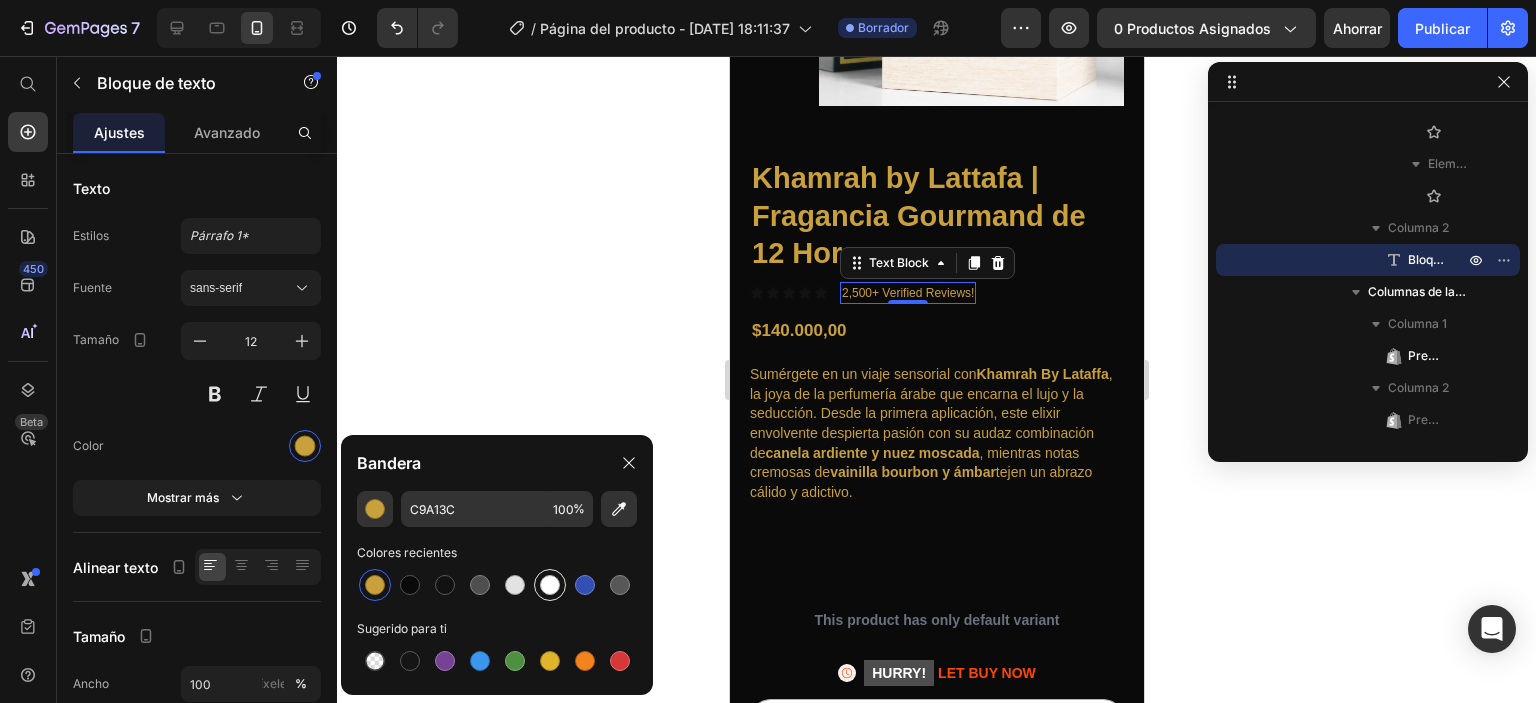 click at bounding box center (550, 585) 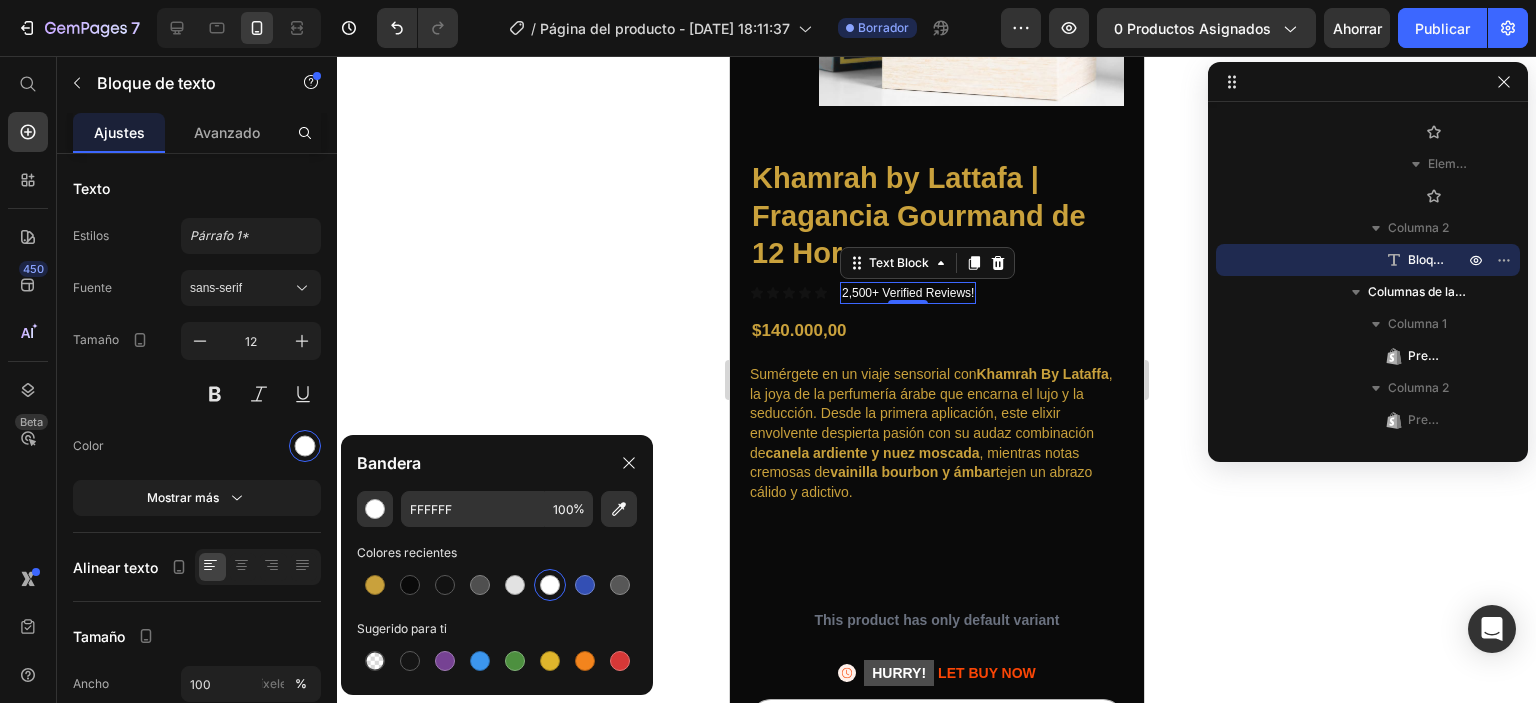click on "2,500+ Verified Reviews!" at bounding box center [907, 293] 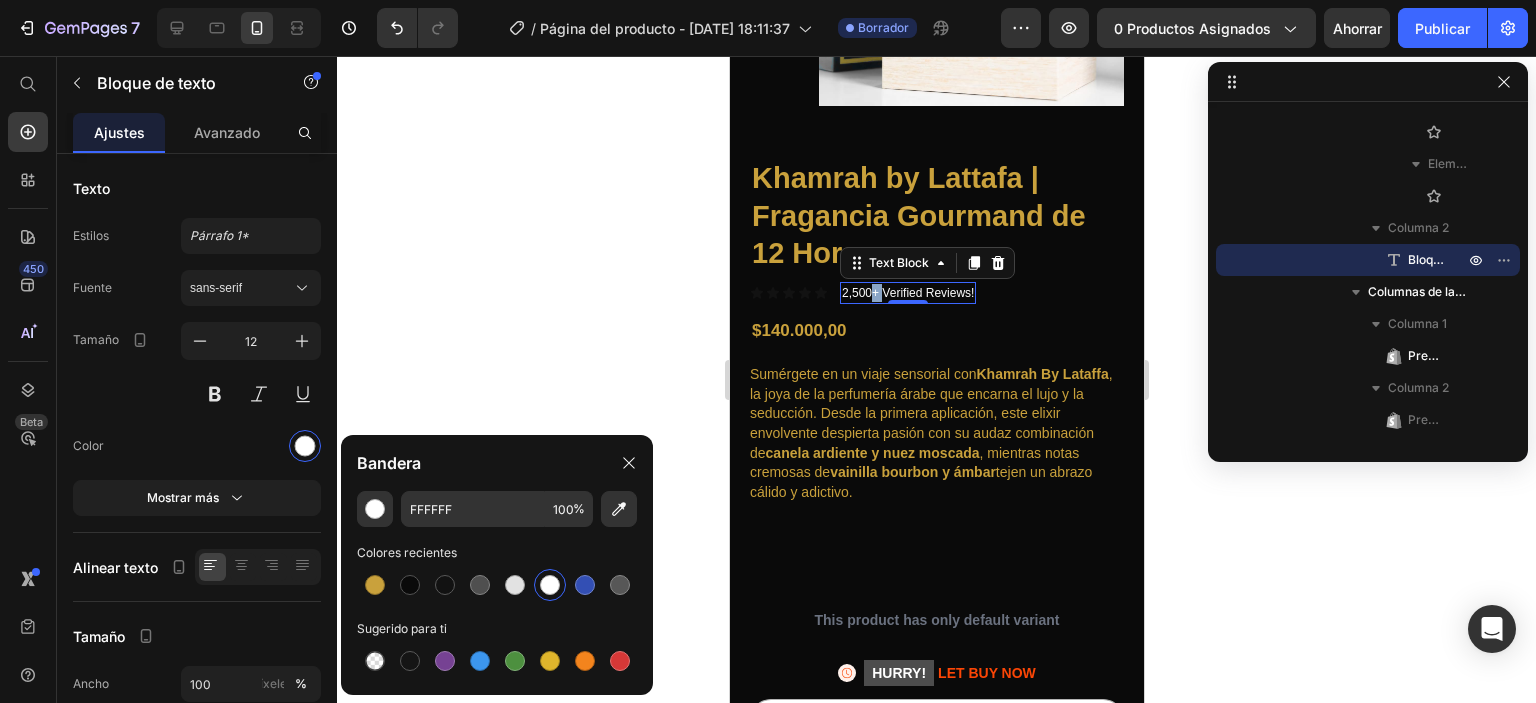 click on "2,500+ Verified Reviews!" at bounding box center (907, 293) 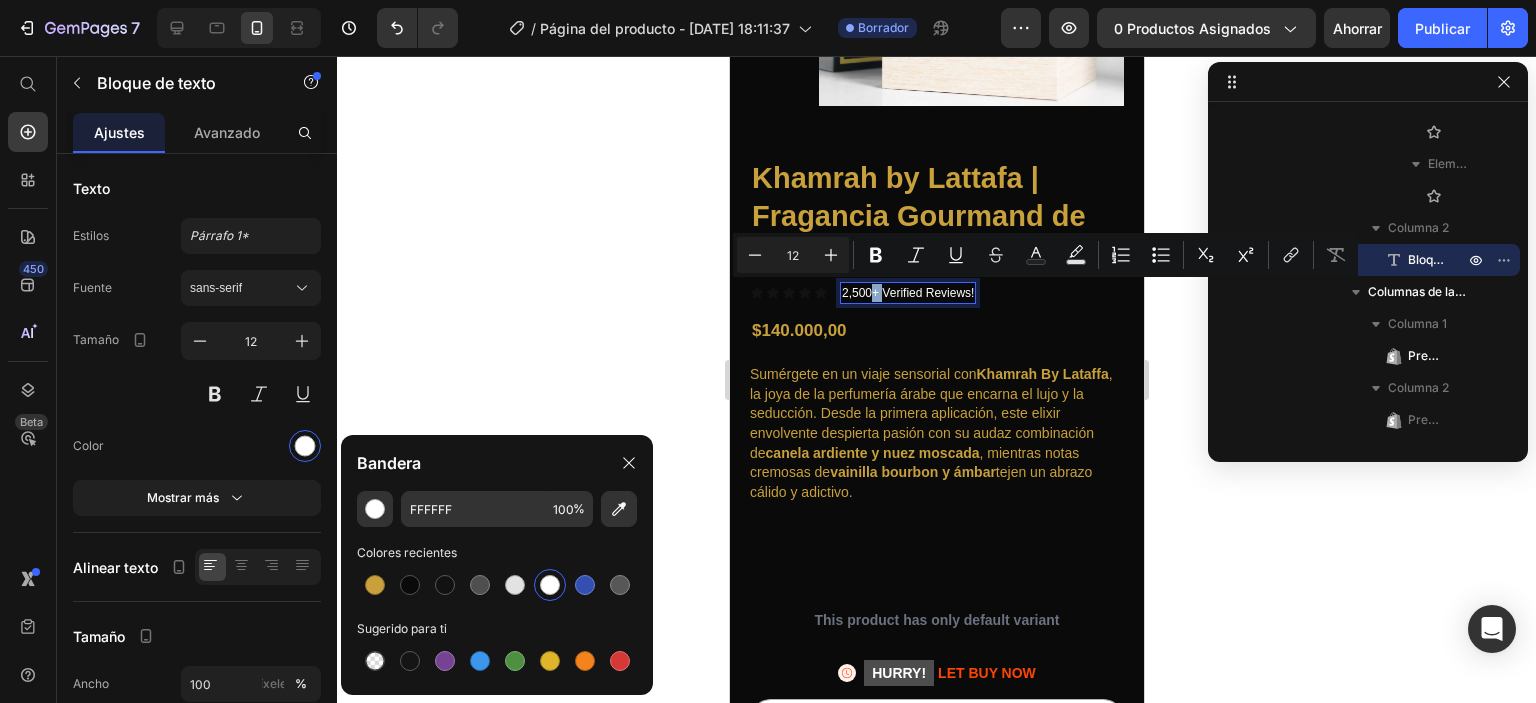click on "2,500+ Verified Reviews!" at bounding box center (907, 293) 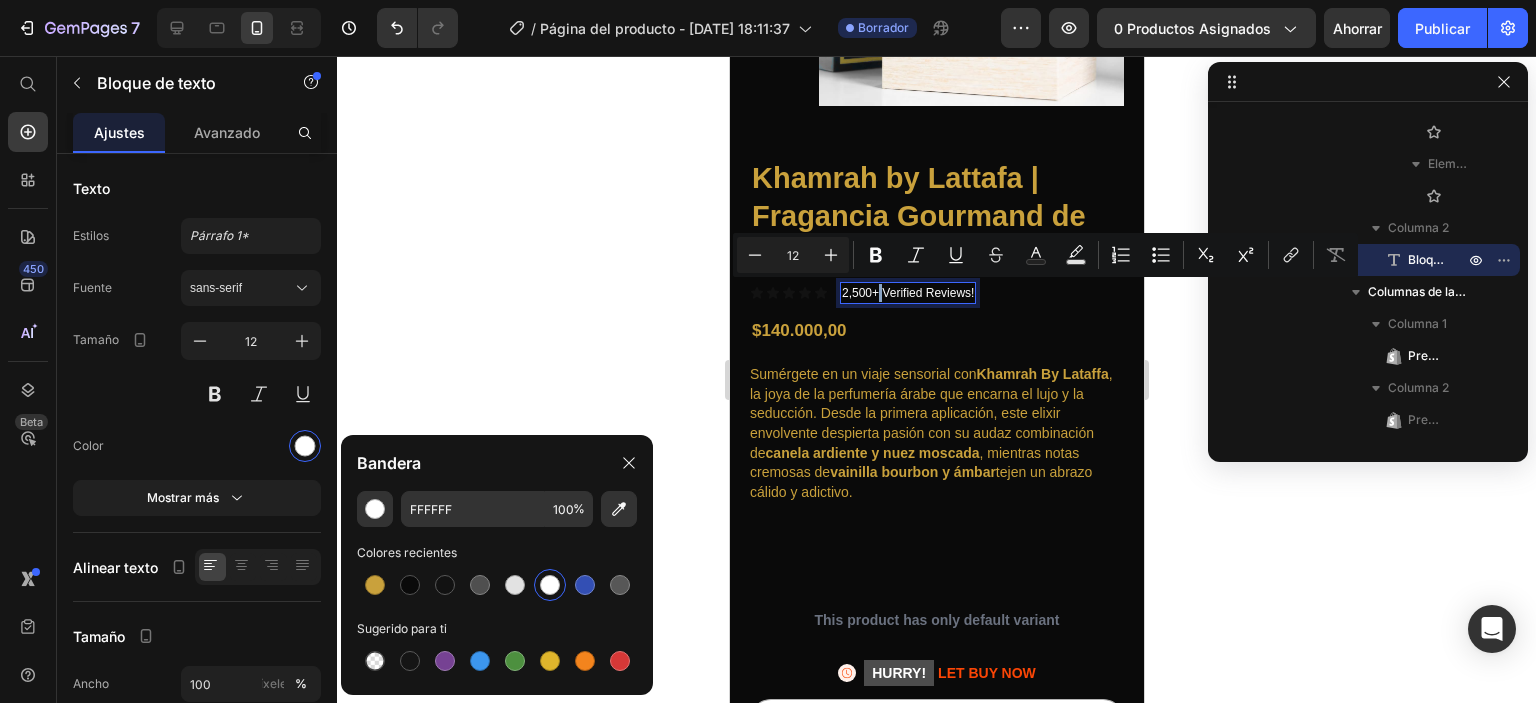click on "2,500+ Verified Reviews!" at bounding box center [907, 293] 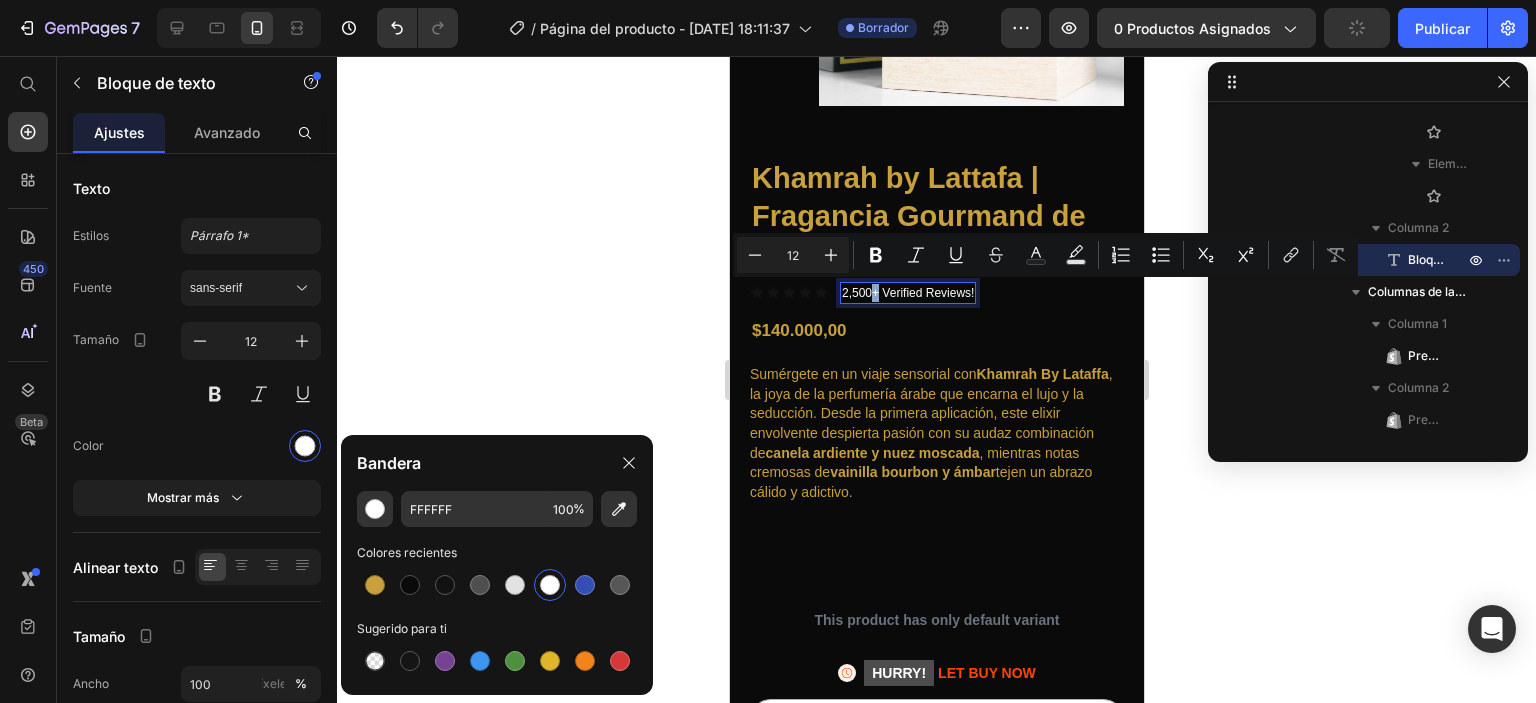 click on "2,500+ Verified Reviews!" at bounding box center (907, 293) 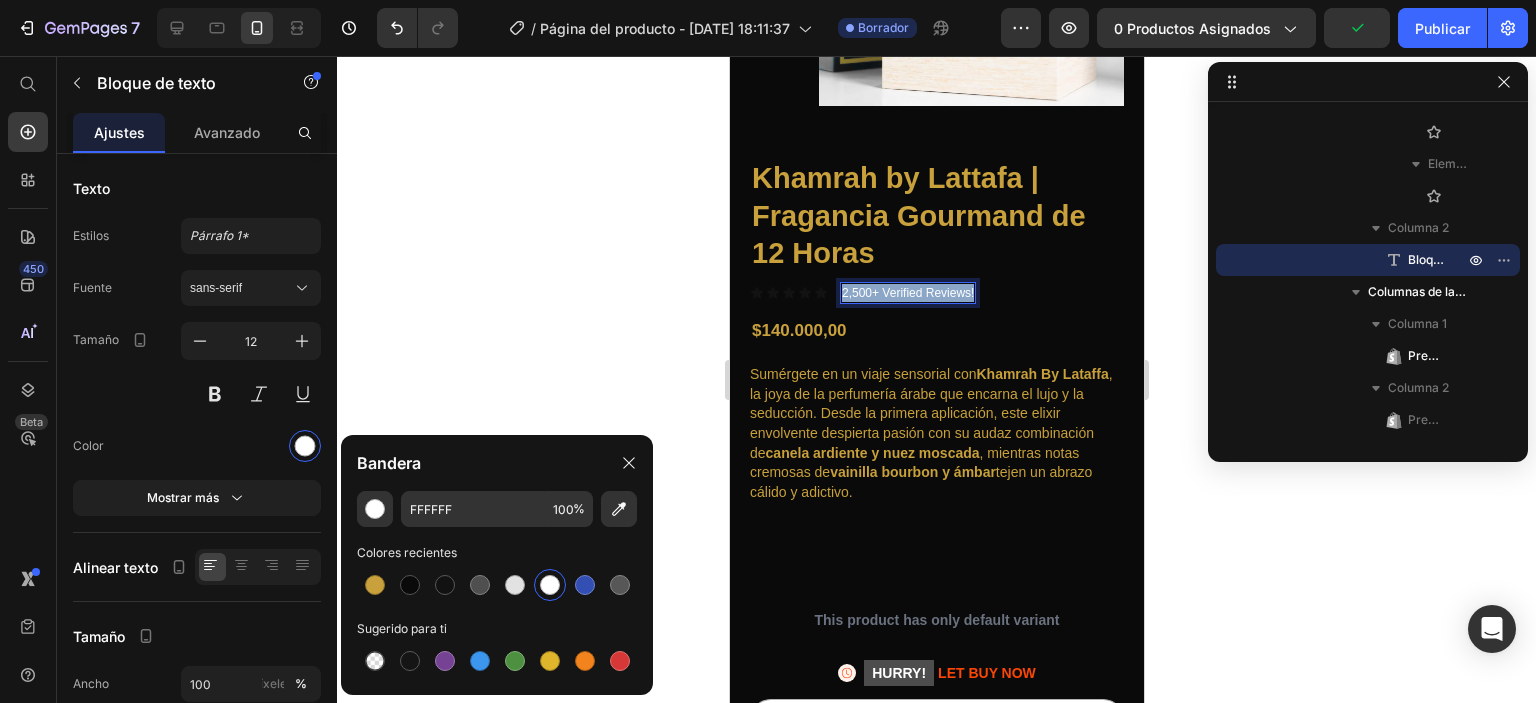 click on "2,500+ Verified Reviews!" at bounding box center [907, 293] 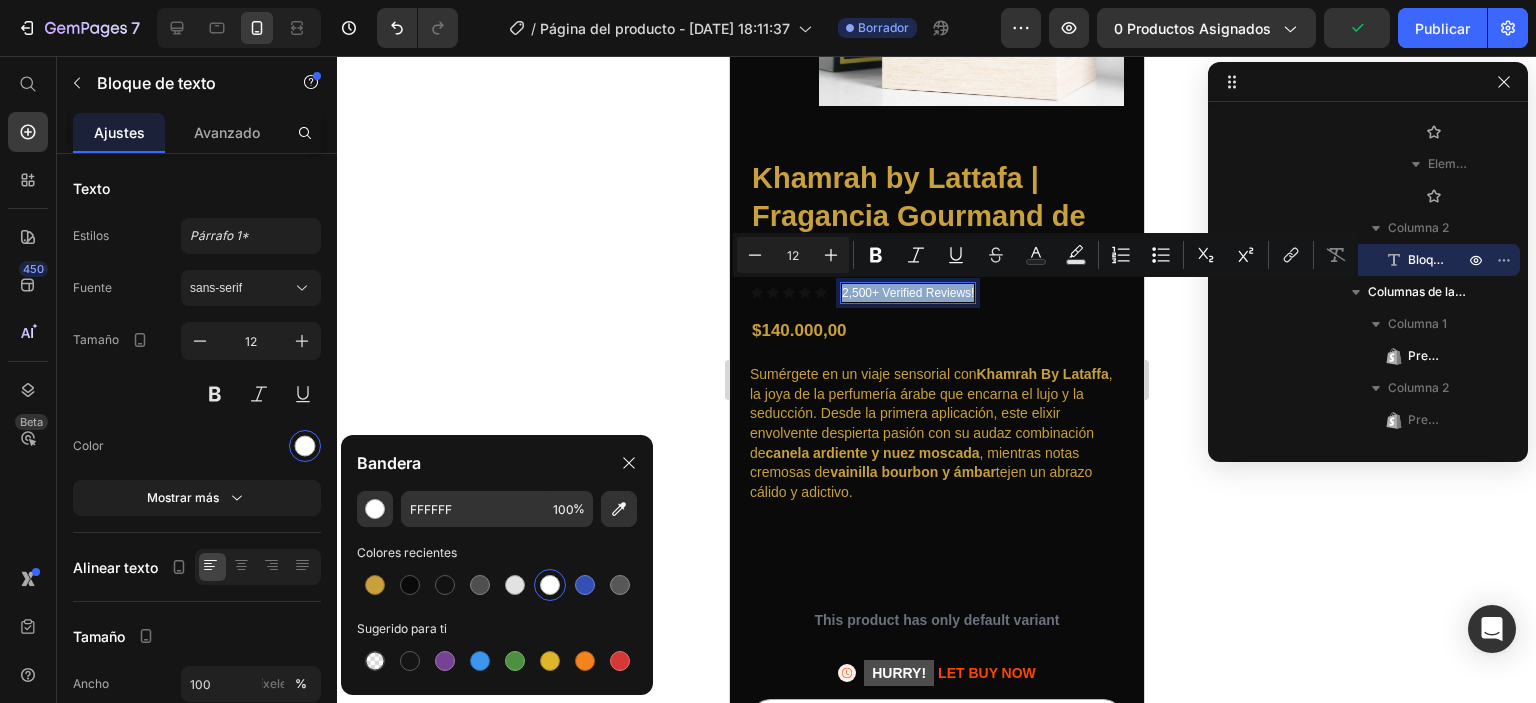 click on "2,500+ Verified Reviews!" at bounding box center (907, 293) 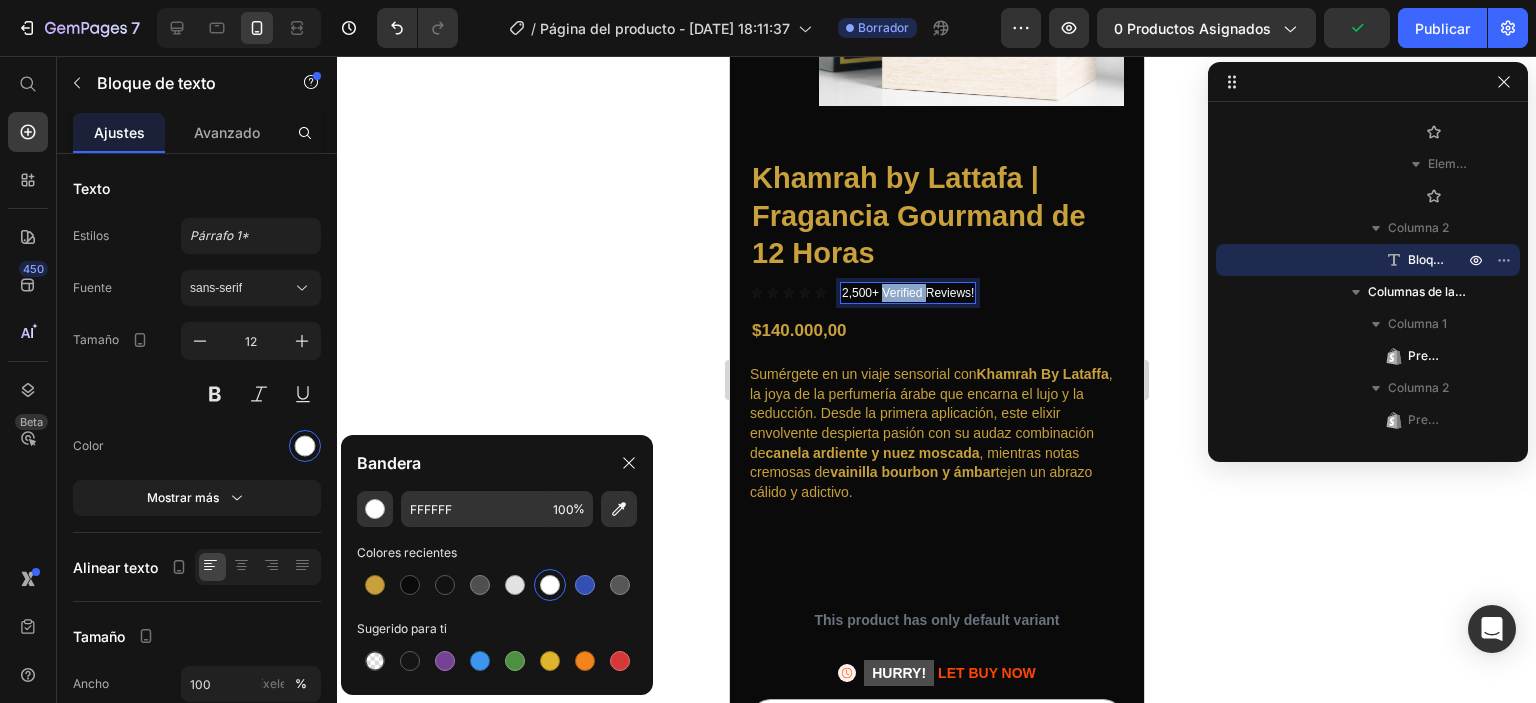 click on "2,500+ Verified Reviews!" at bounding box center (907, 293) 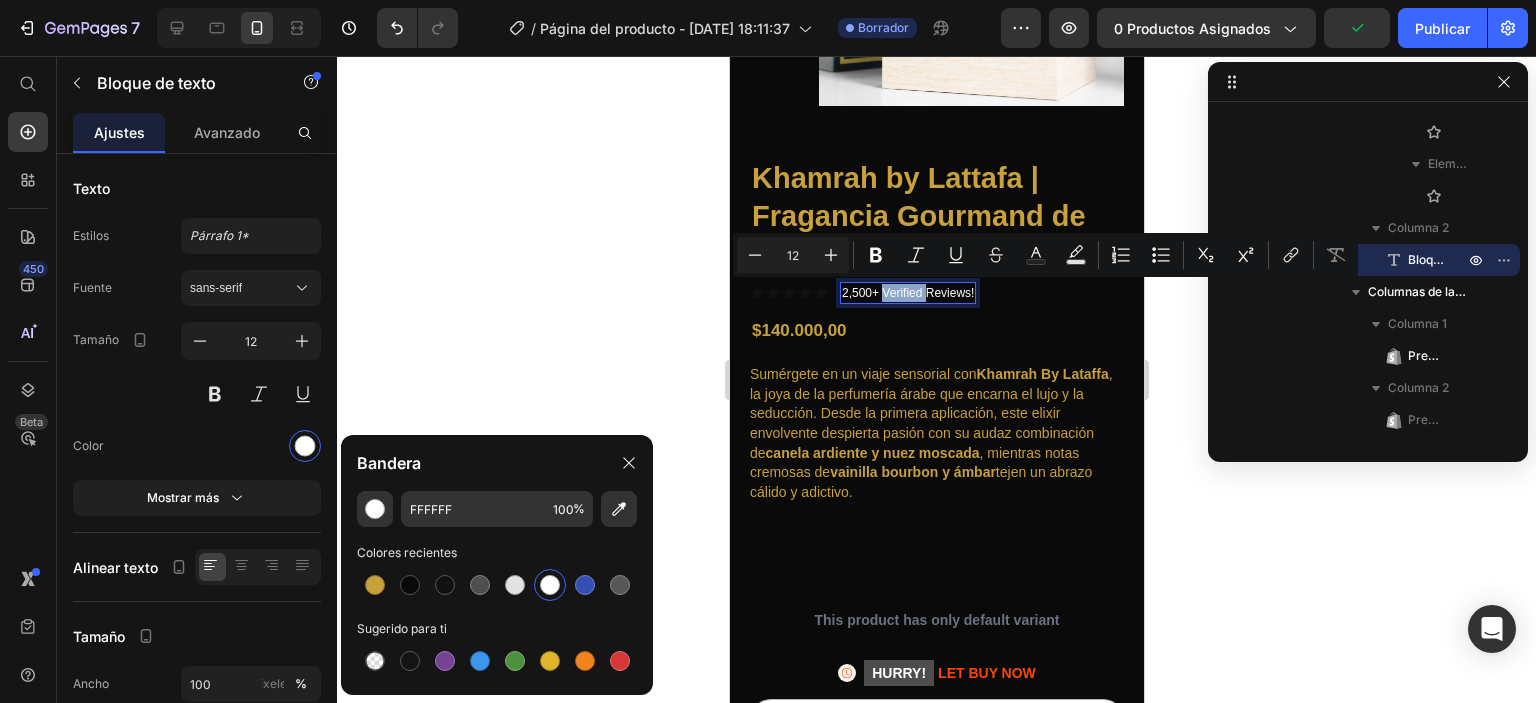click on "2,500+ Verified Reviews!" at bounding box center [907, 293] 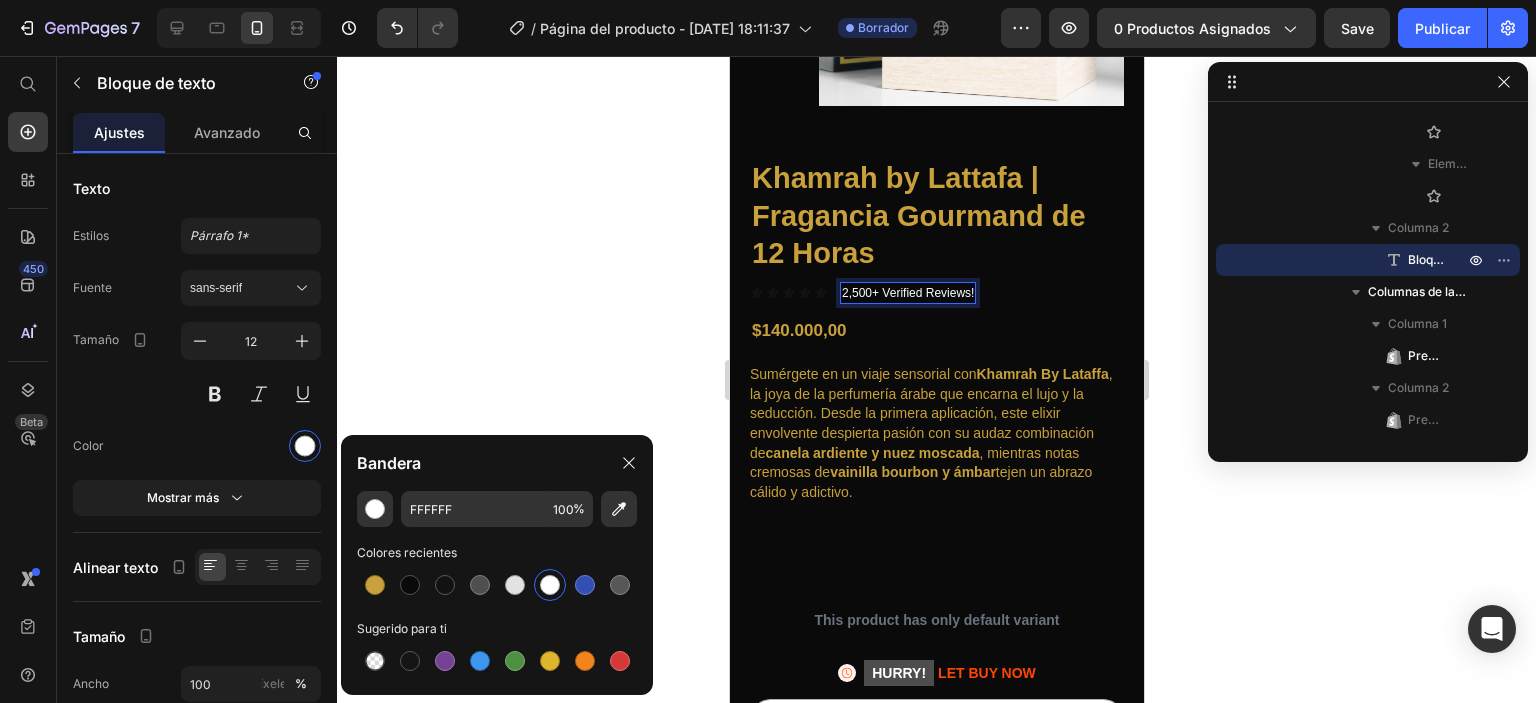 click on "2,500+ Verified Reviews!" at bounding box center (907, 293) 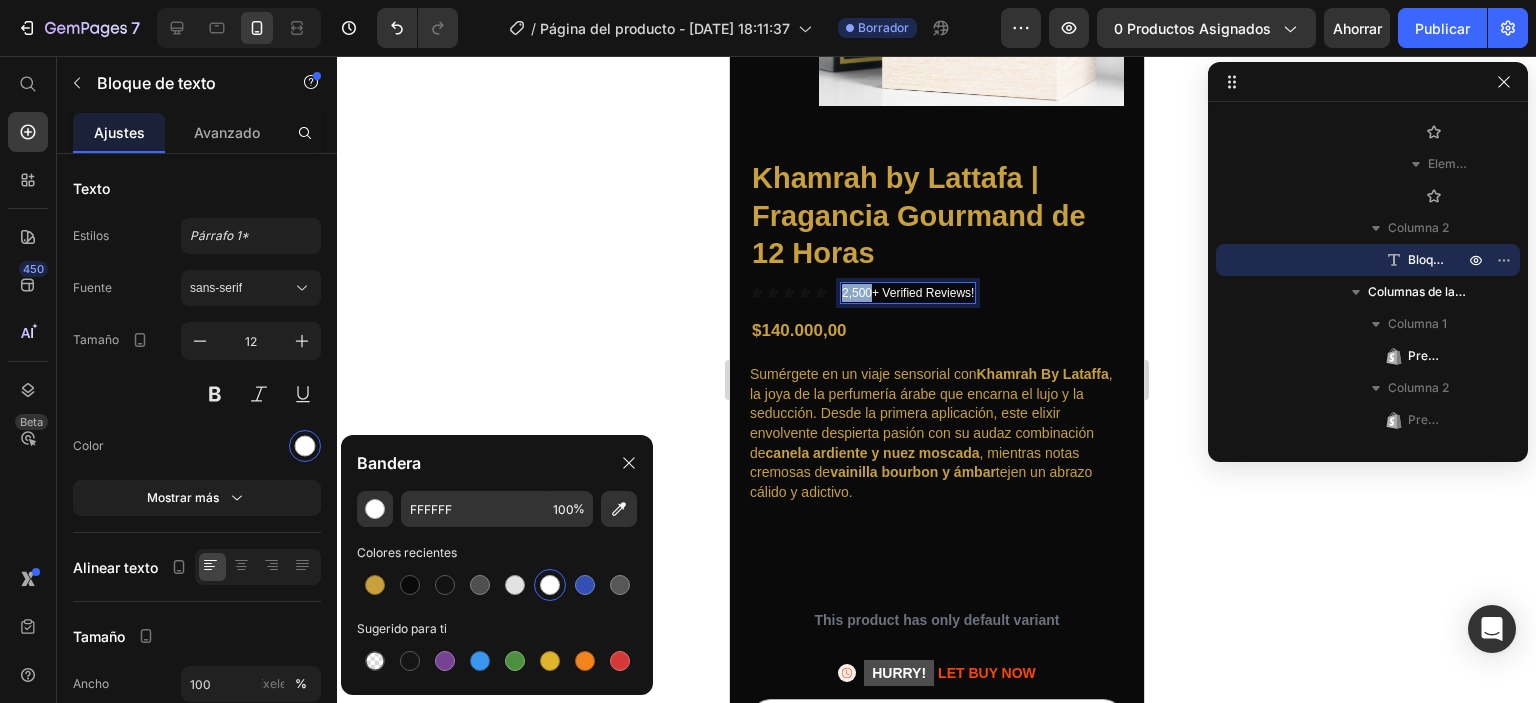 click on "2,500+ Verified Reviews!" at bounding box center (907, 293) 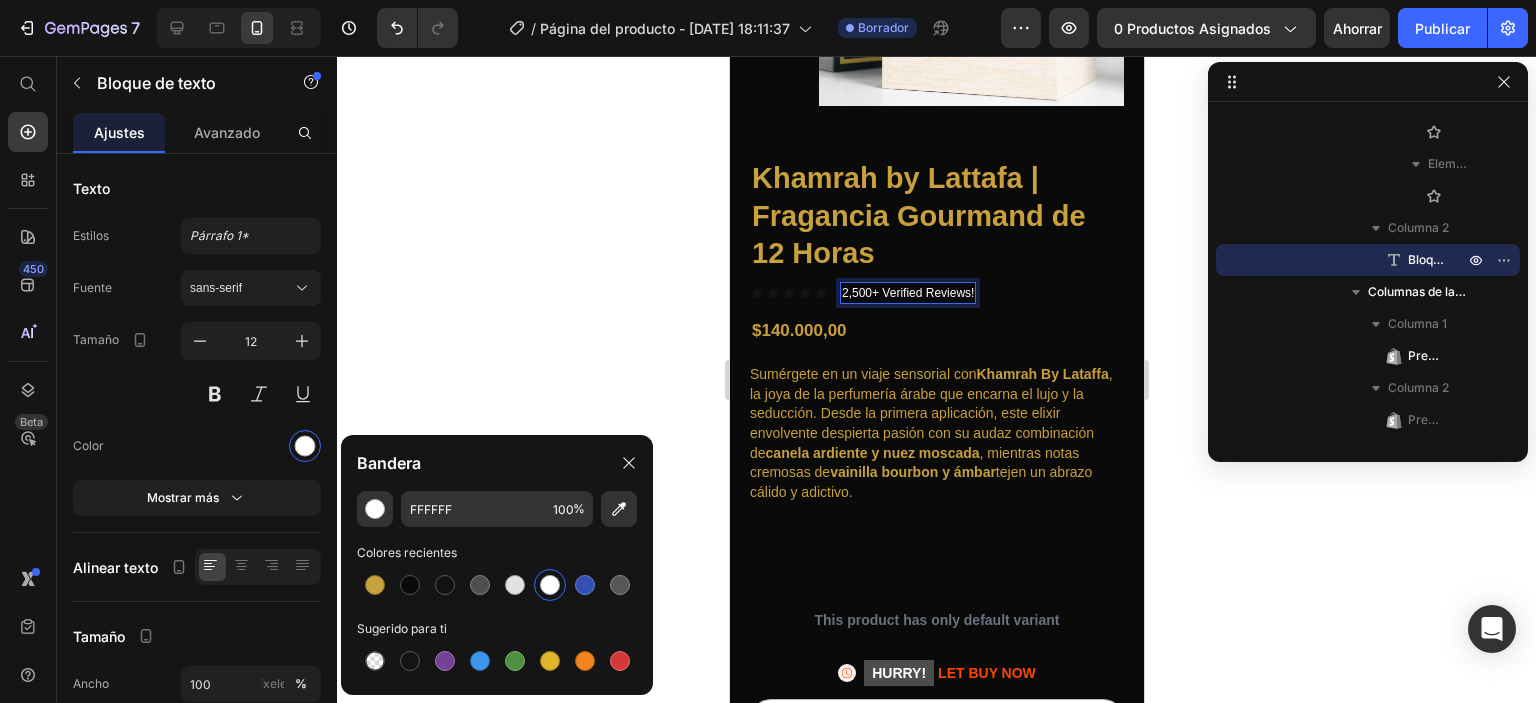 click on "2,500+ Verified Reviews!" at bounding box center [907, 293] 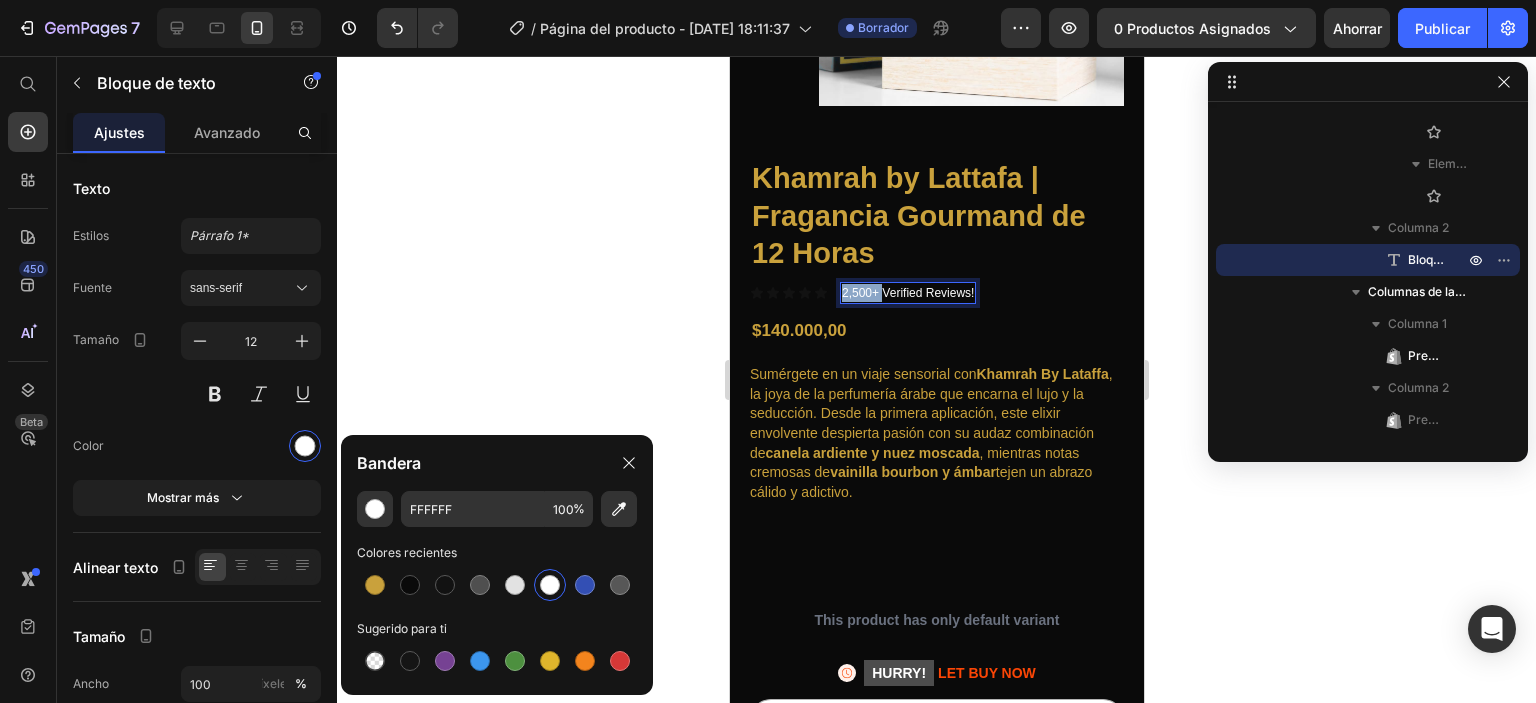 drag, startPoint x: 876, startPoint y: 291, endPoint x: 845, endPoint y: 292, distance: 31.016125 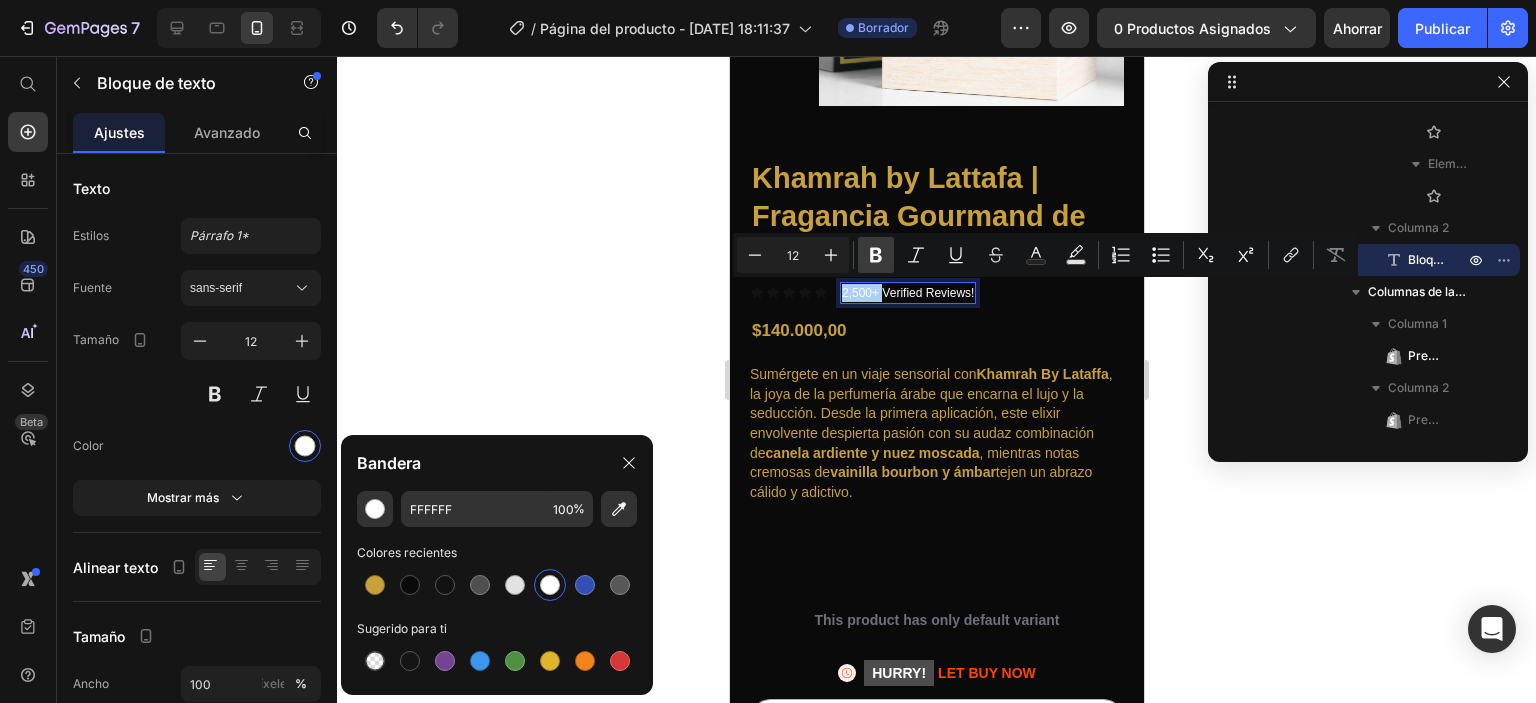 click 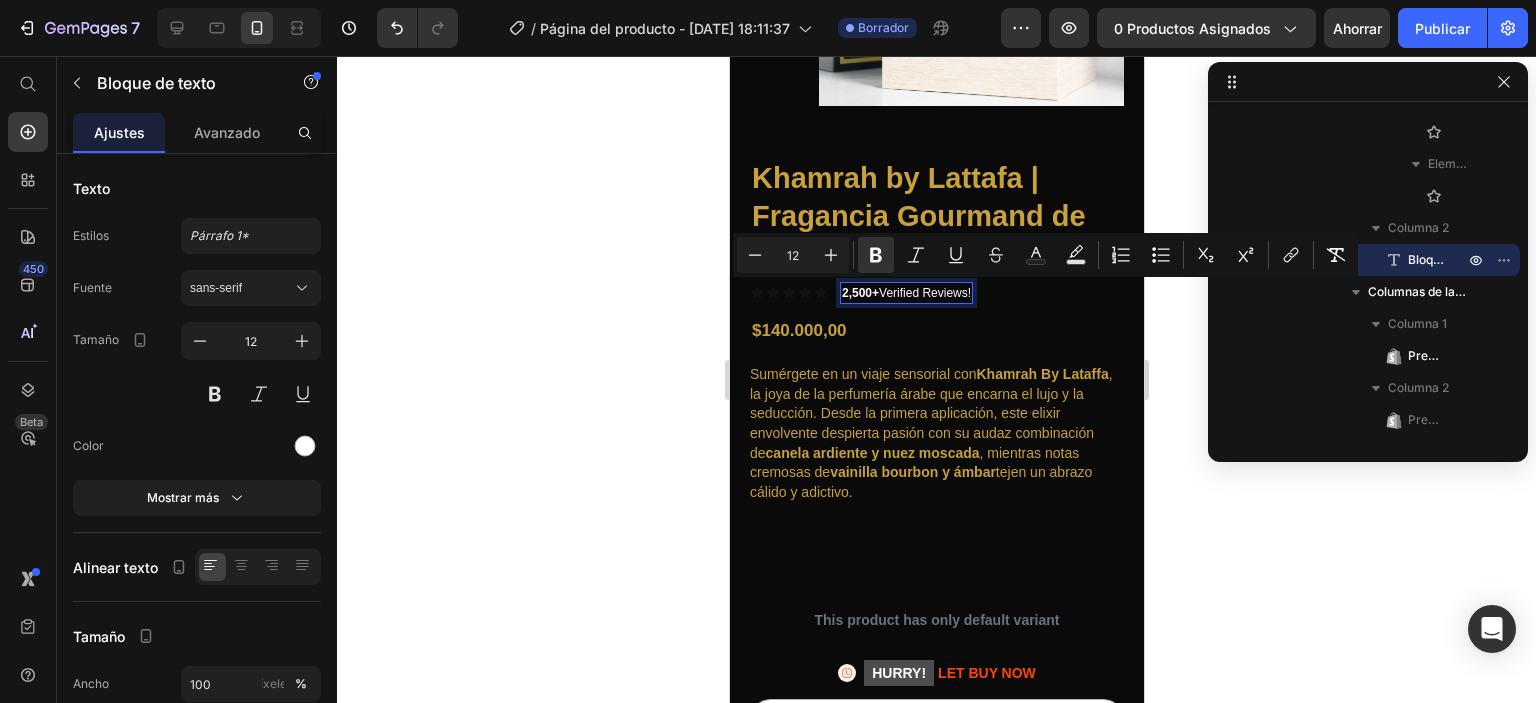 click on "2,500+  Verified Reviews!" at bounding box center [905, 293] 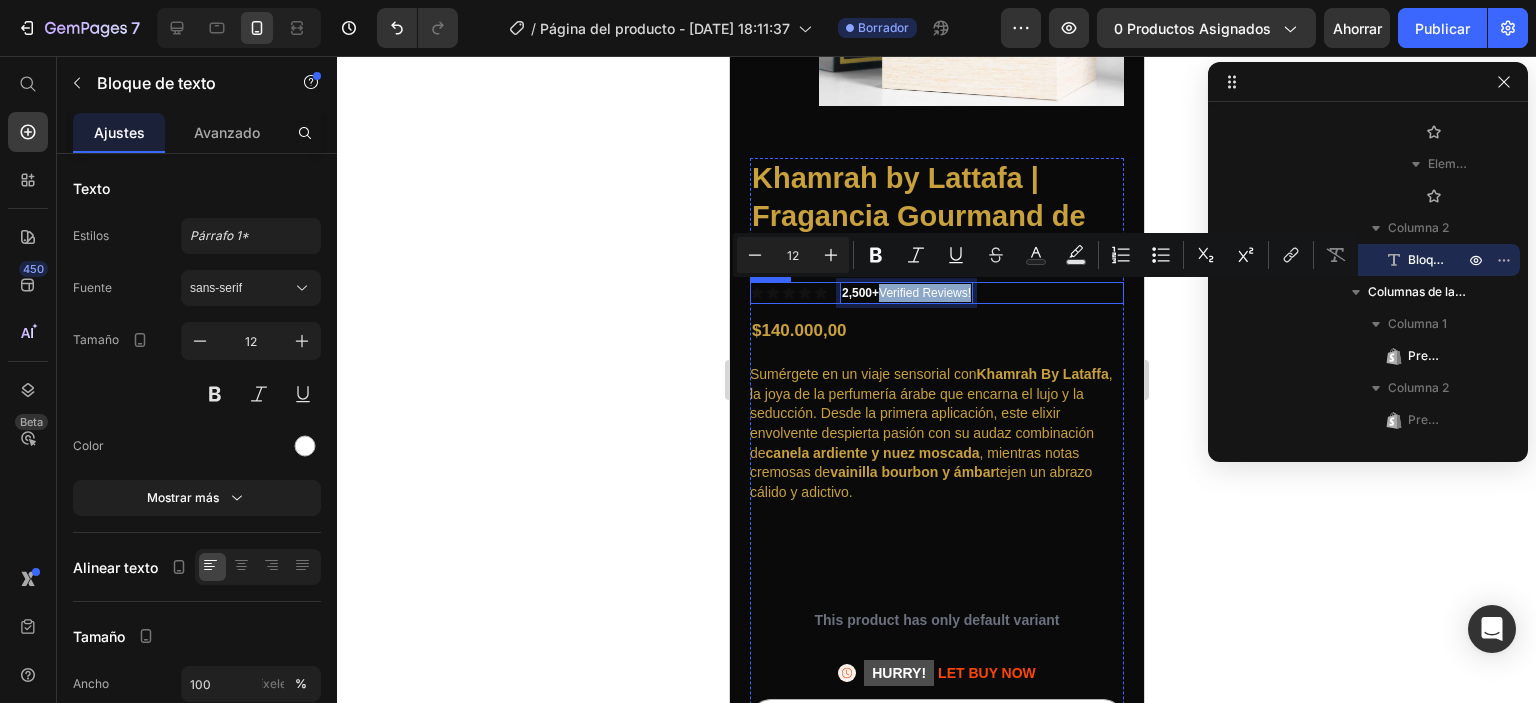 drag, startPoint x: 883, startPoint y: 291, endPoint x: 979, endPoint y: 293, distance: 96.02083 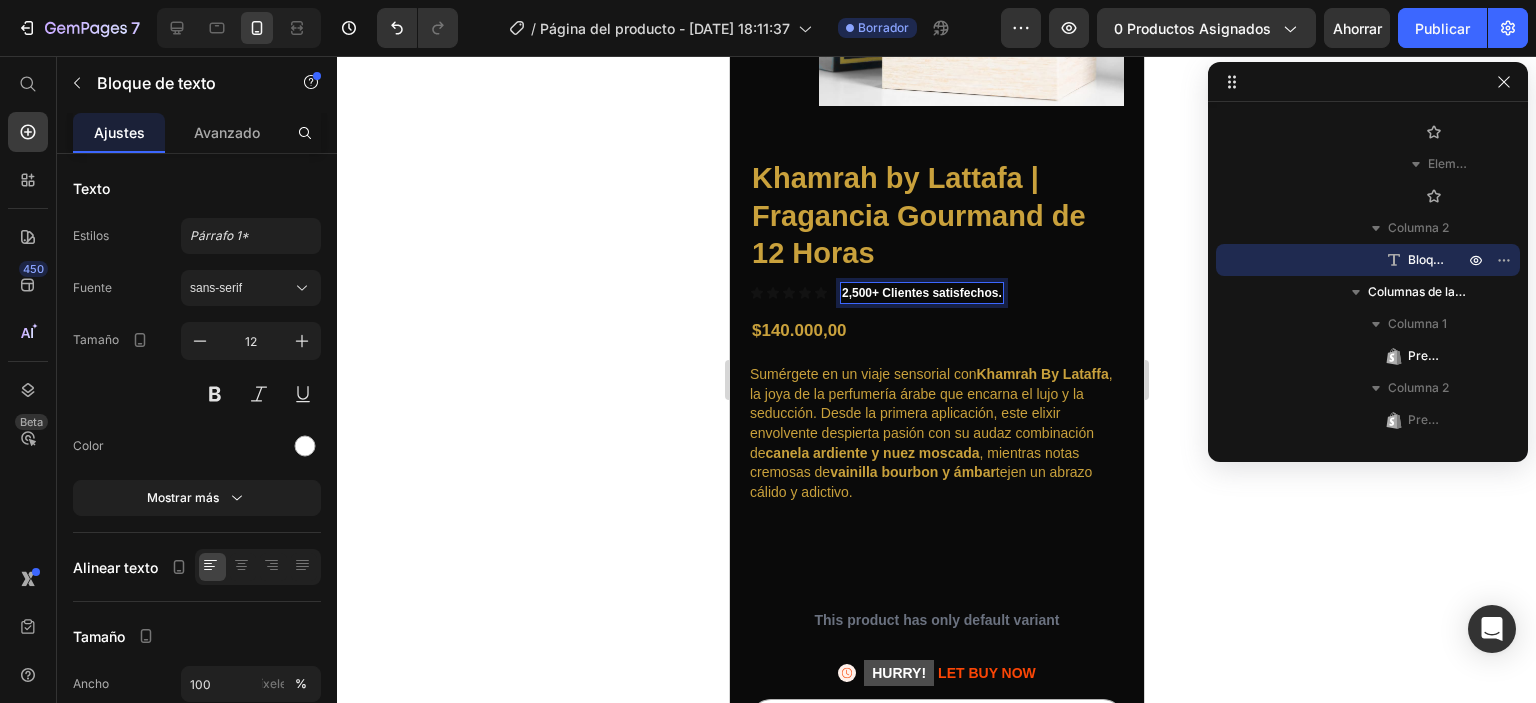 click on "[PERSON_NAME] by Lattafa | Fragancia Gourmand de 12 Horas Product Title Icon Icon Icon Icon Icon Icon List 2,500+ Clientes satisfechos. Text Block   0 Row $140.000,00 Product Price $199.000,00 Product Price Row Sumérgete en un viaje sensorial con   [PERSON_NAME] By Lataffa  , la joya de la perfumería árabe que encarna el lujo y la seducción. Desde la primera aplicación, este elixir envolvente despierta pasión con su audaz combinación [PERSON_NAME] ardiente y nuez moscada  , mientras notas cremosas de   vainilla bourbon y ámbar   tejen un abrazo cálido y adictivo.
Product Description This product has only default variant Product Variants & Swatches
Icon
HURRY!  LET BUY NOW Stock Counter Row Quantity Text Block 1 Product Quantity Row ADD TO CART Add to Cart SHOP NOW Dynamic Checkout" at bounding box center [936, 503] 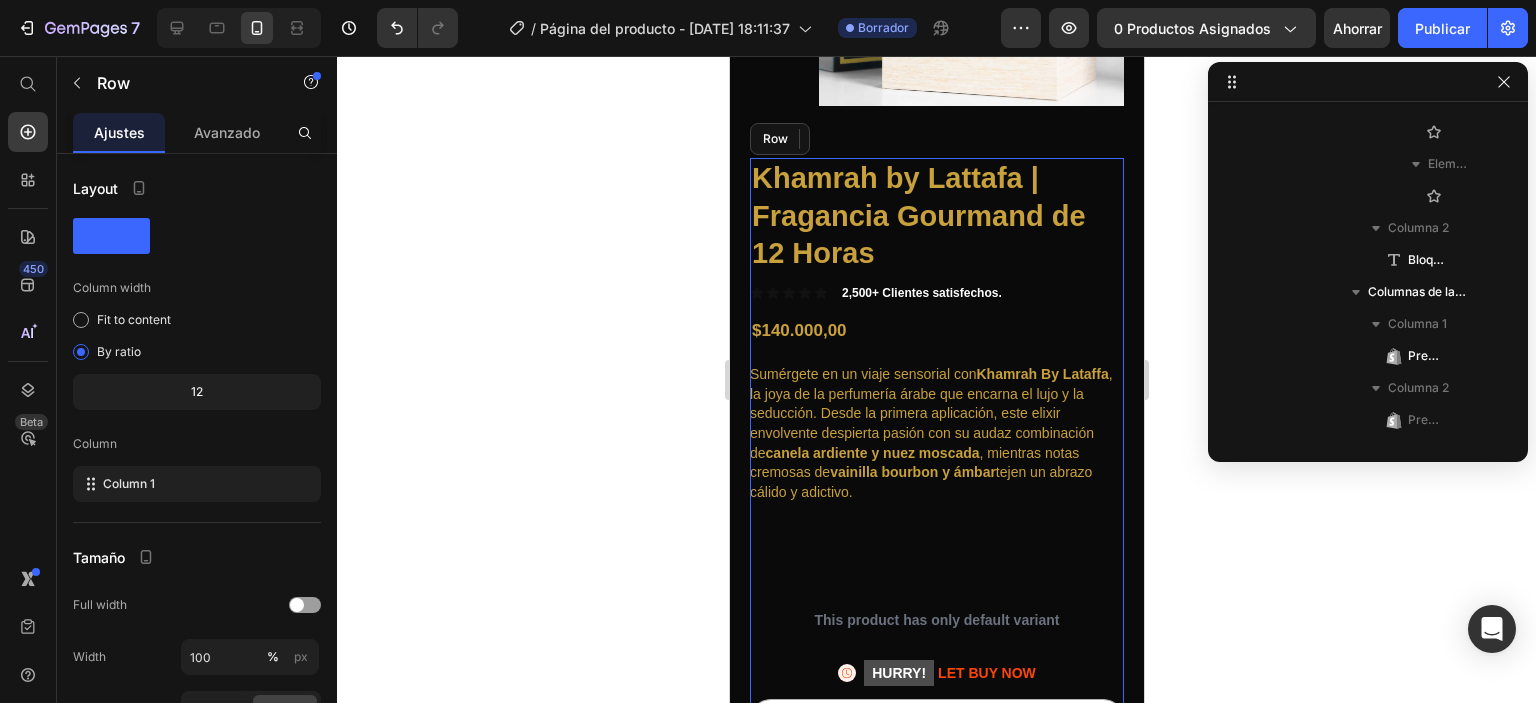 scroll, scrollTop: 282, scrollLeft: 0, axis: vertical 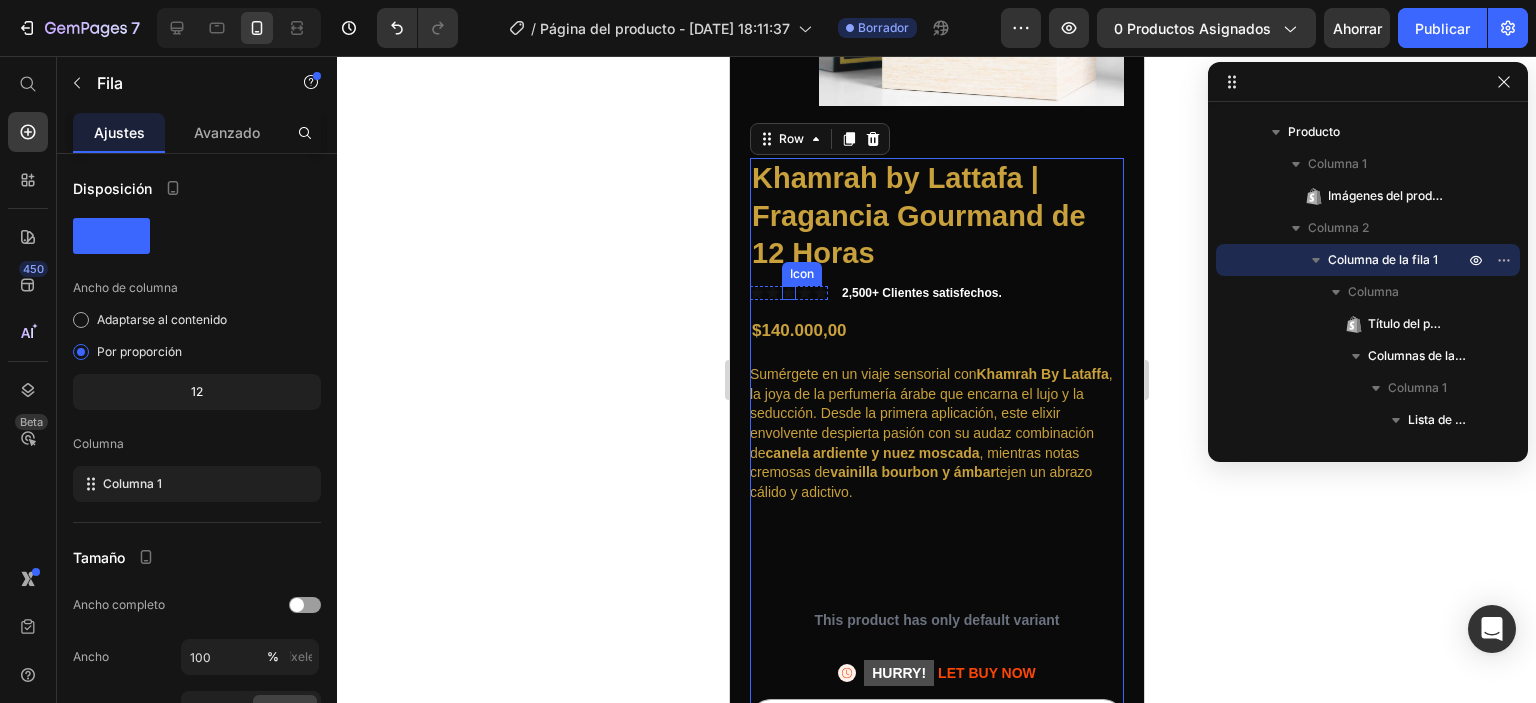 click 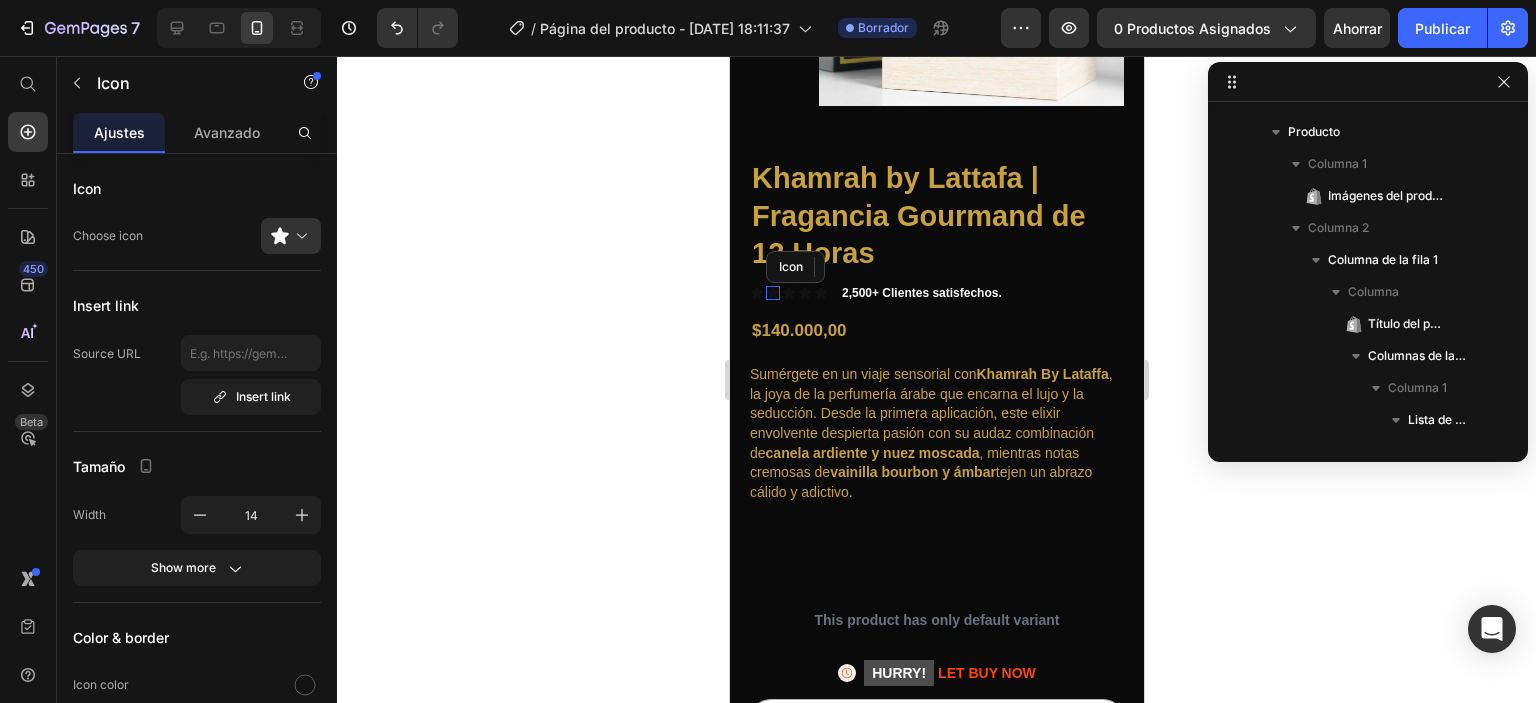 scroll, scrollTop: 570, scrollLeft: 0, axis: vertical 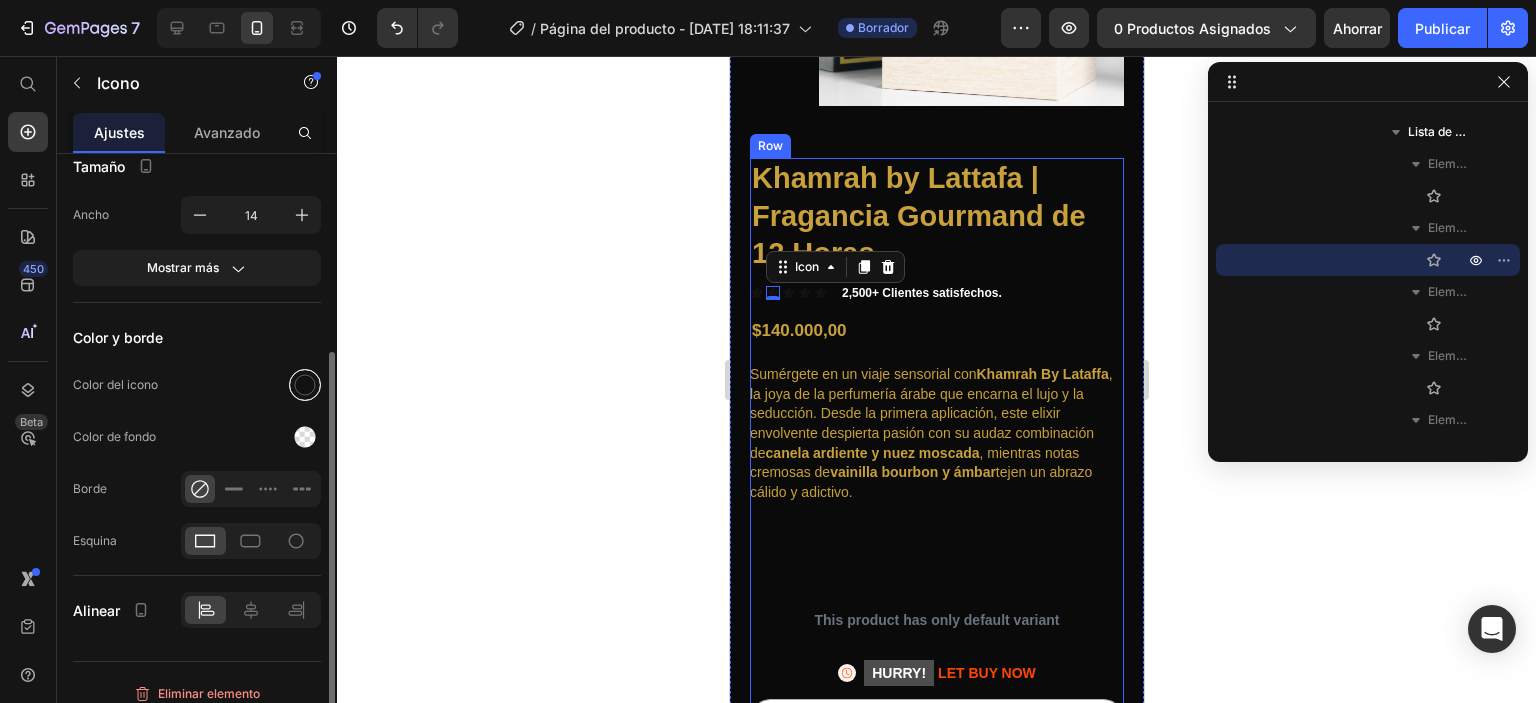 click at bounding box center (305, 385) 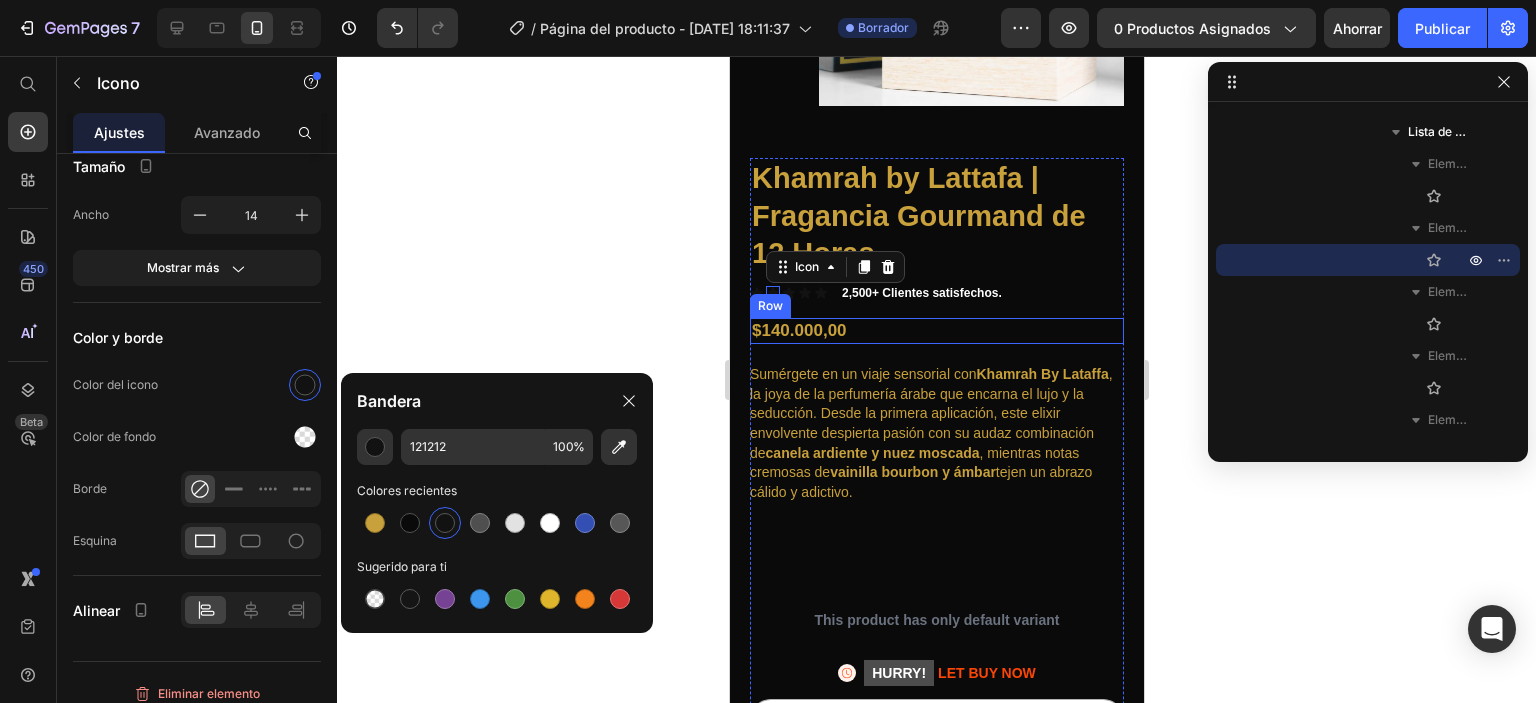 click on "2,500+ Clientes satisfechos." at bounding box center (921, 293) 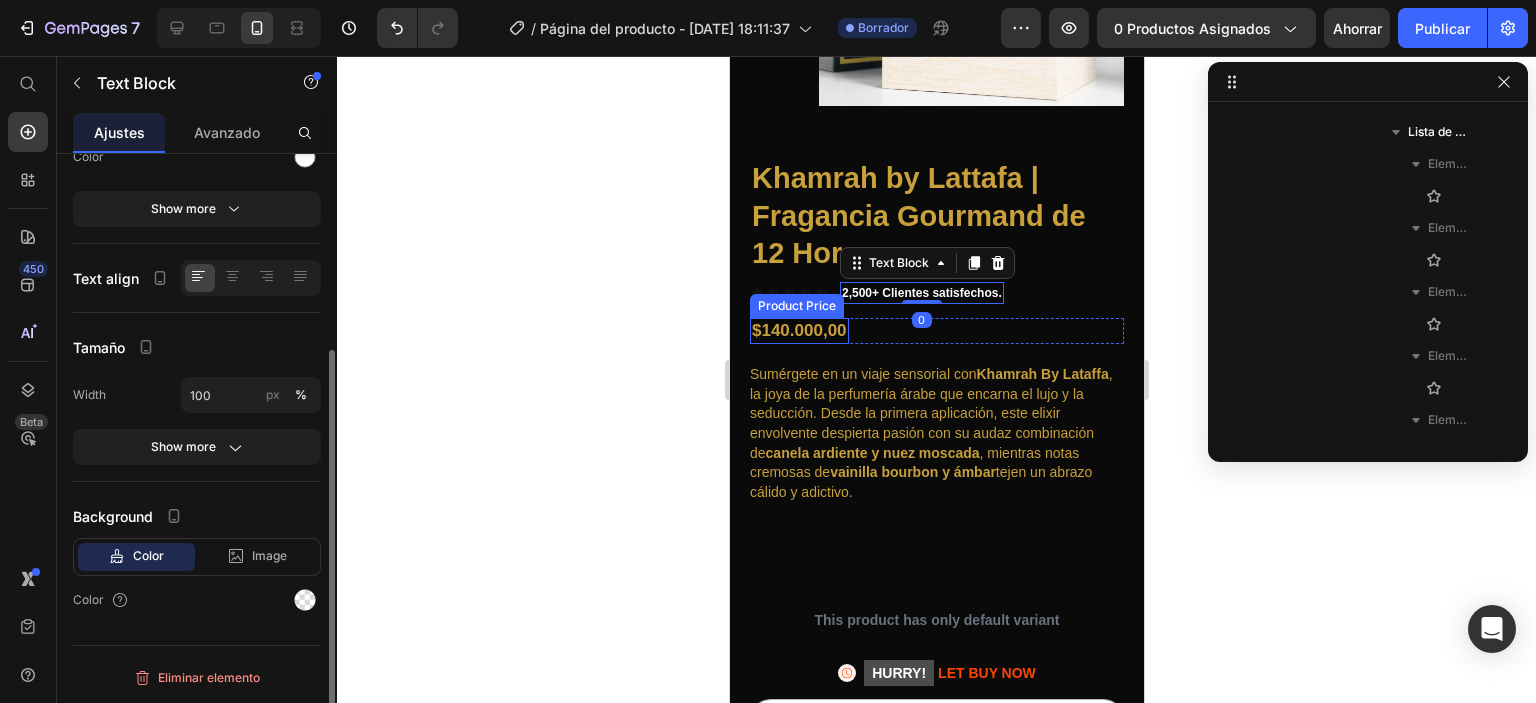 scroll, scrollTop: 826, scrollLeft: 0, axis: vertical 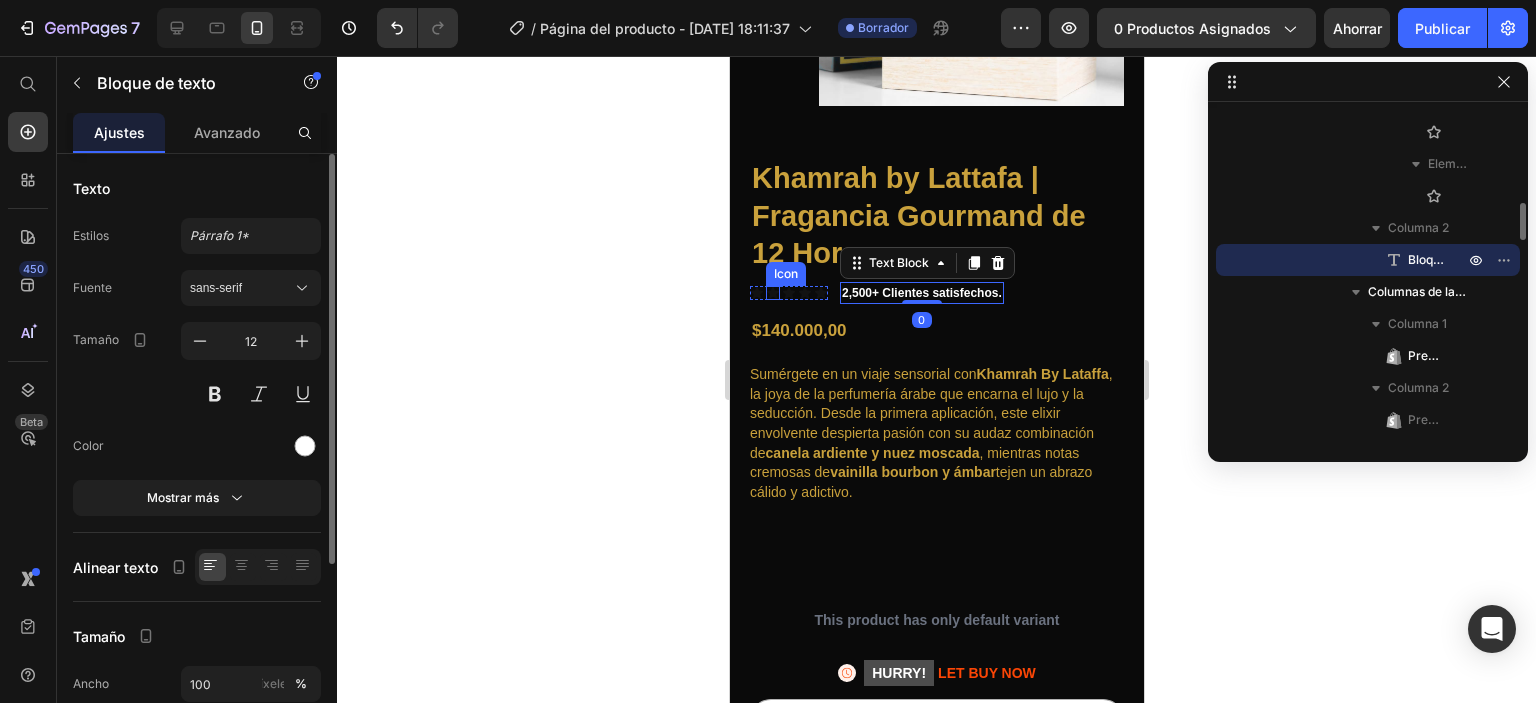 click 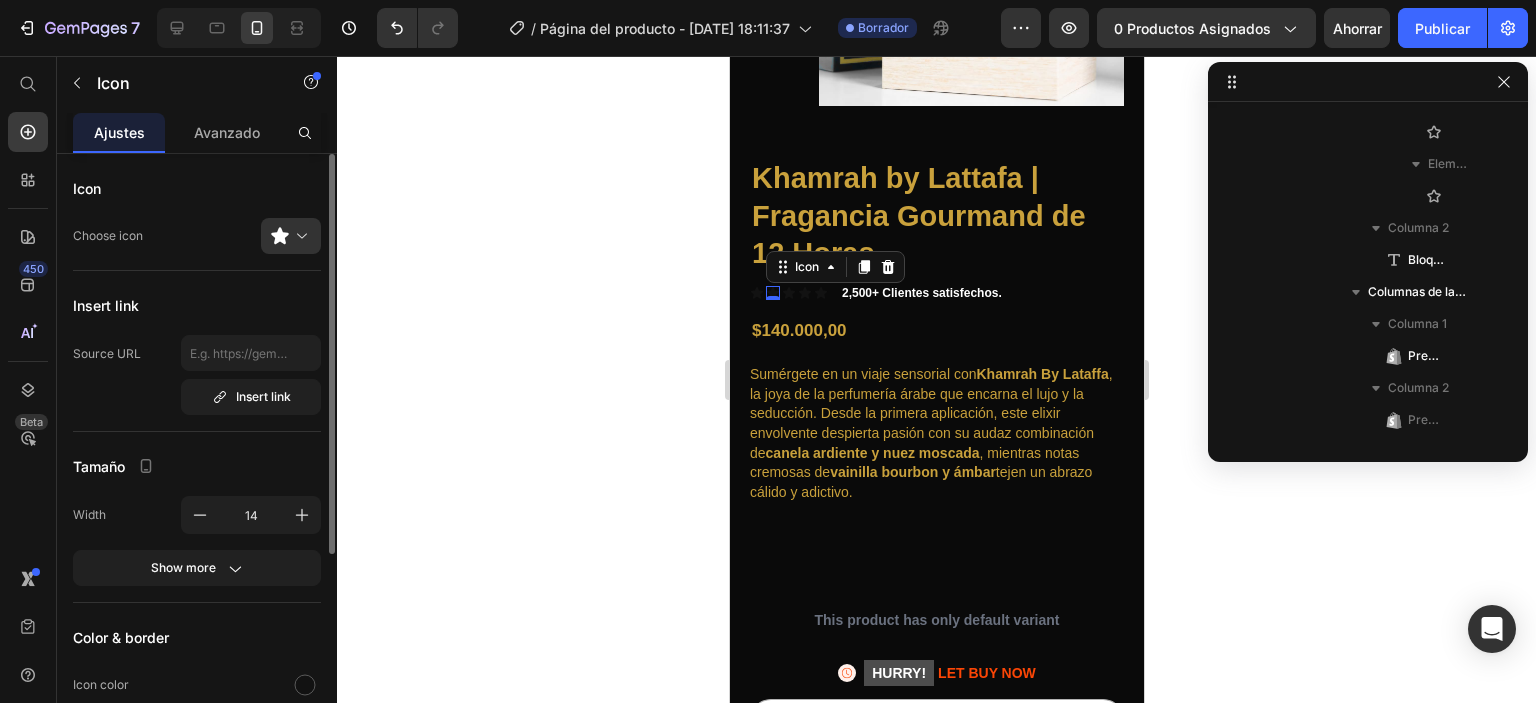 scroll, scrollTop: 570, scrollLeft: 0, axis: vertical 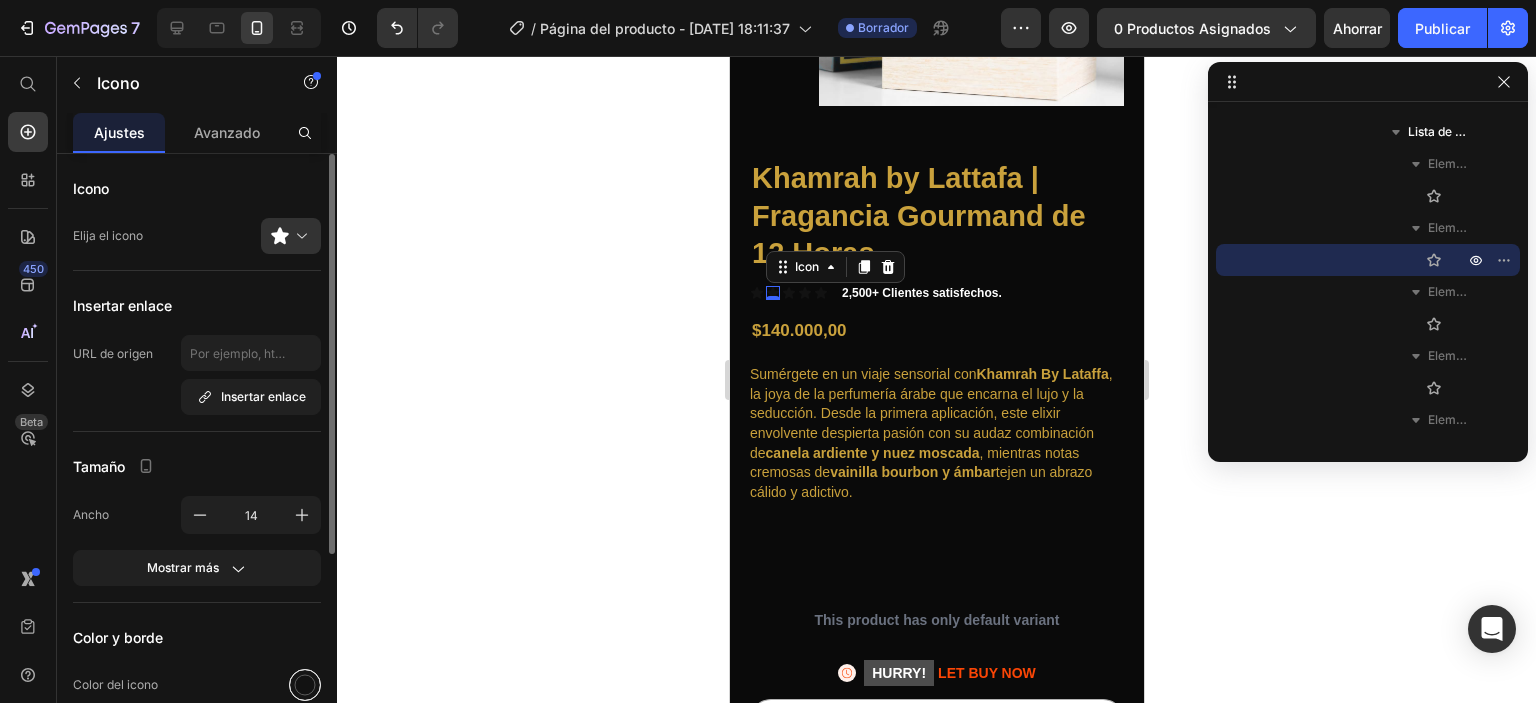 click at bounding box center [305, 685] 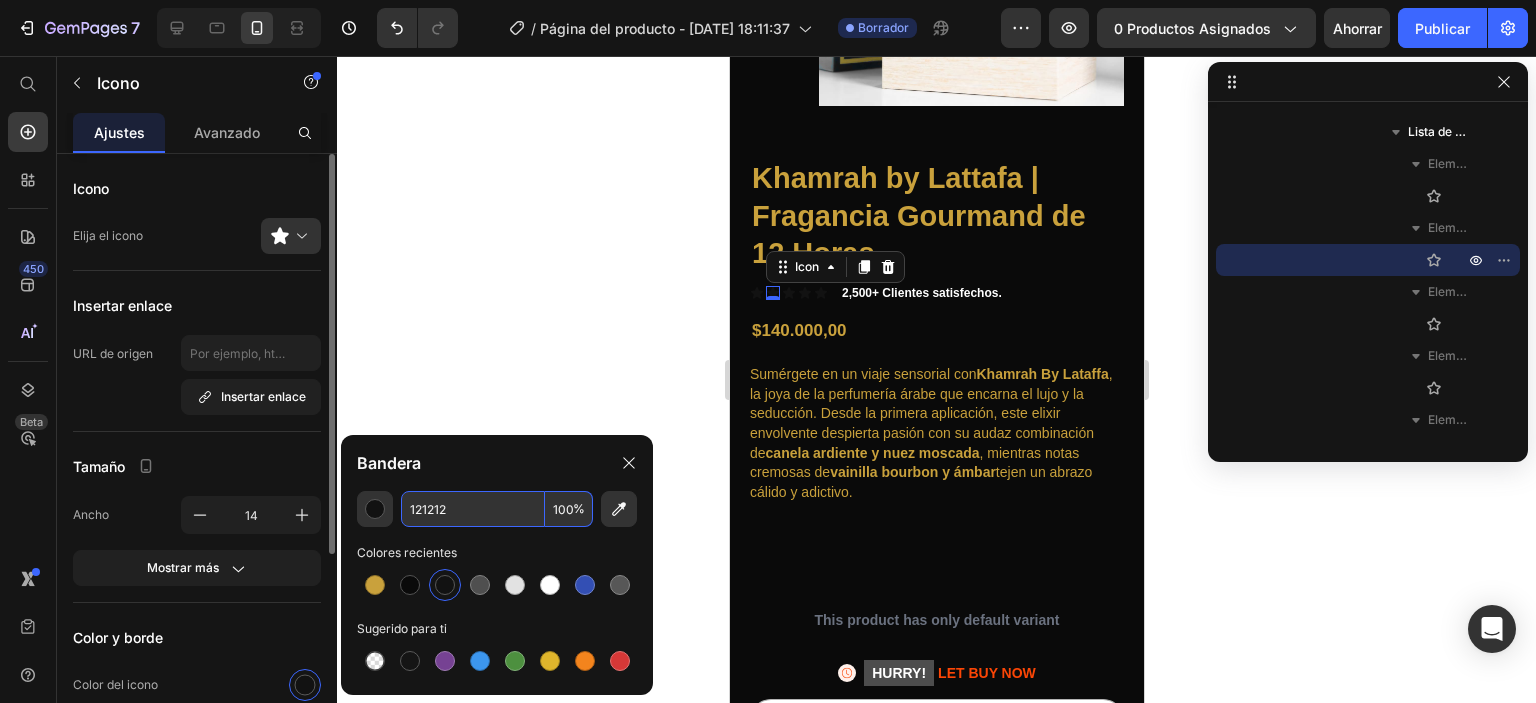 click on "121212" at bounding box center (473, 509) 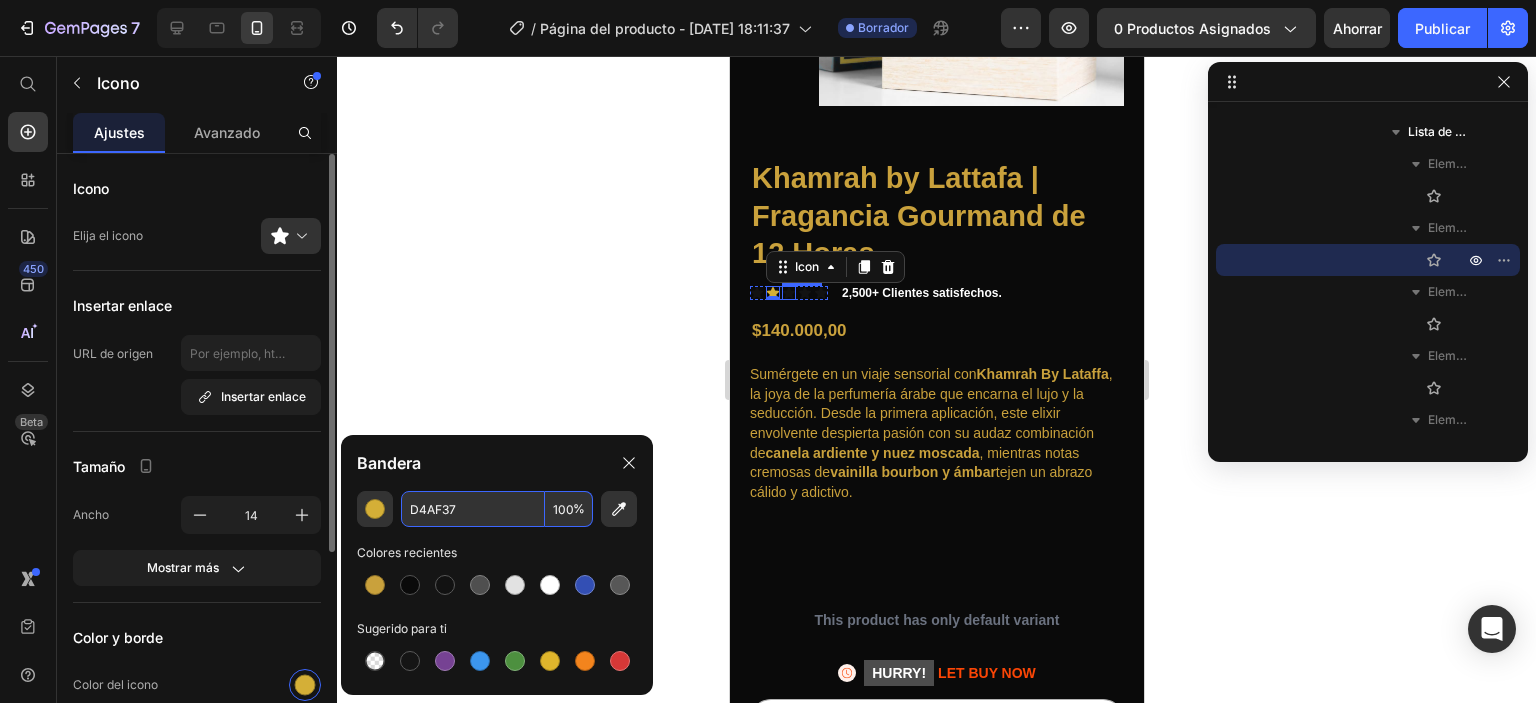 click 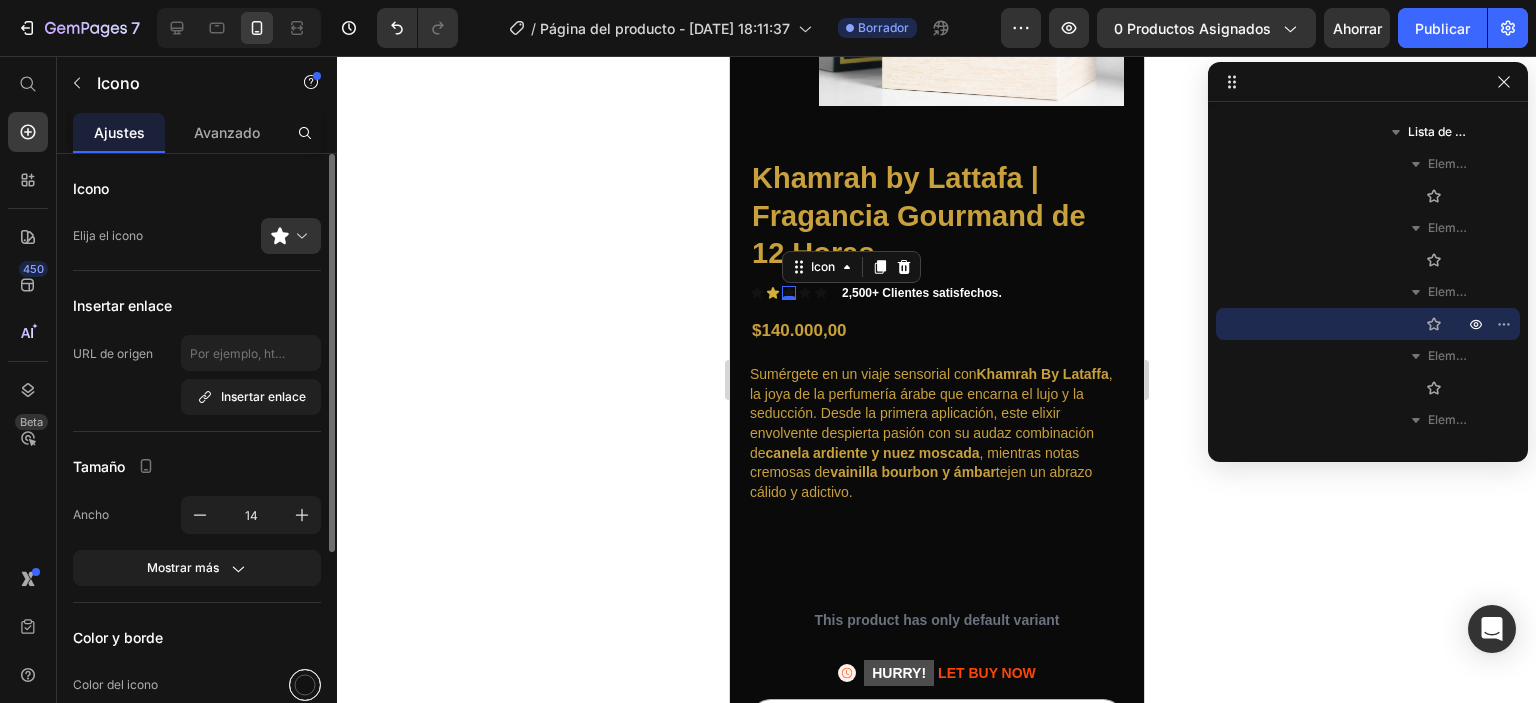 click at bounding box center (305, 685) 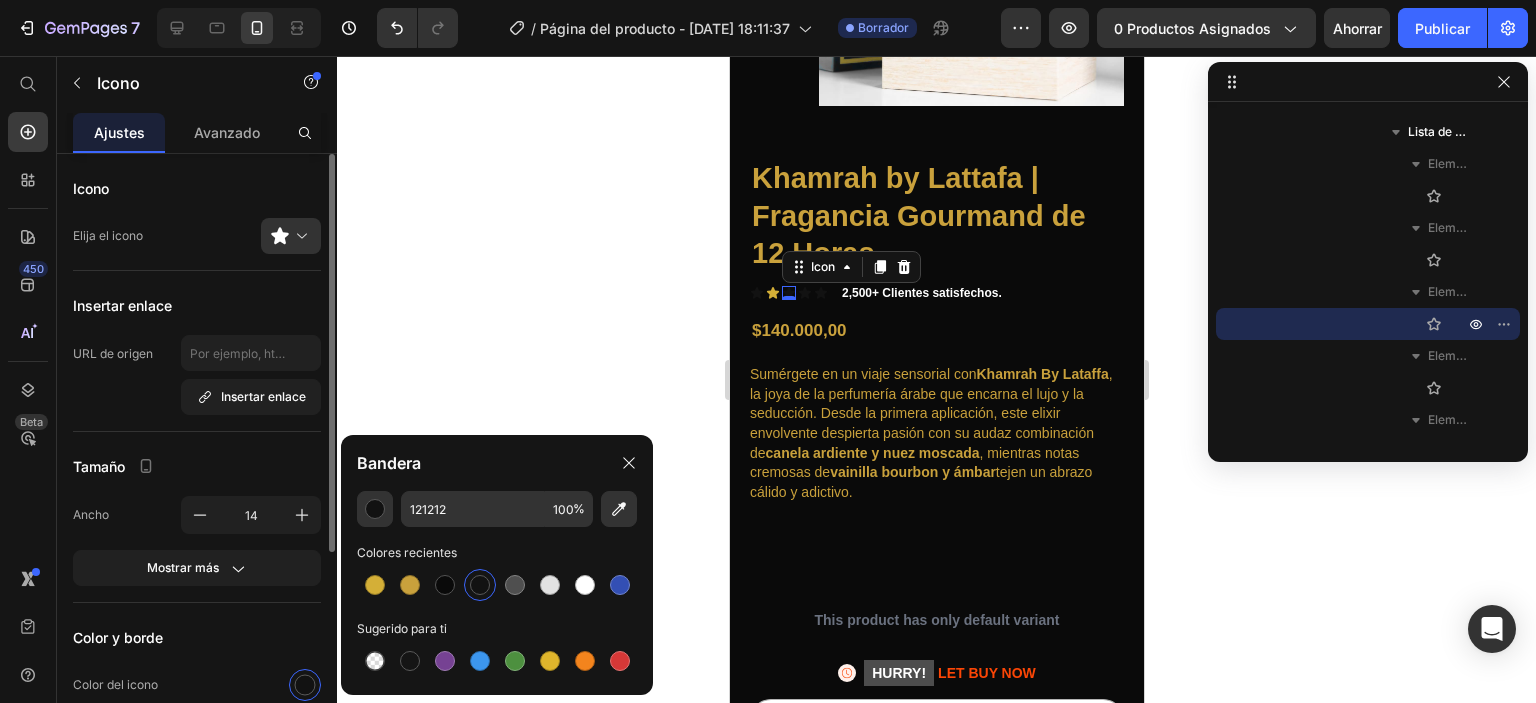 click on "Bandera" 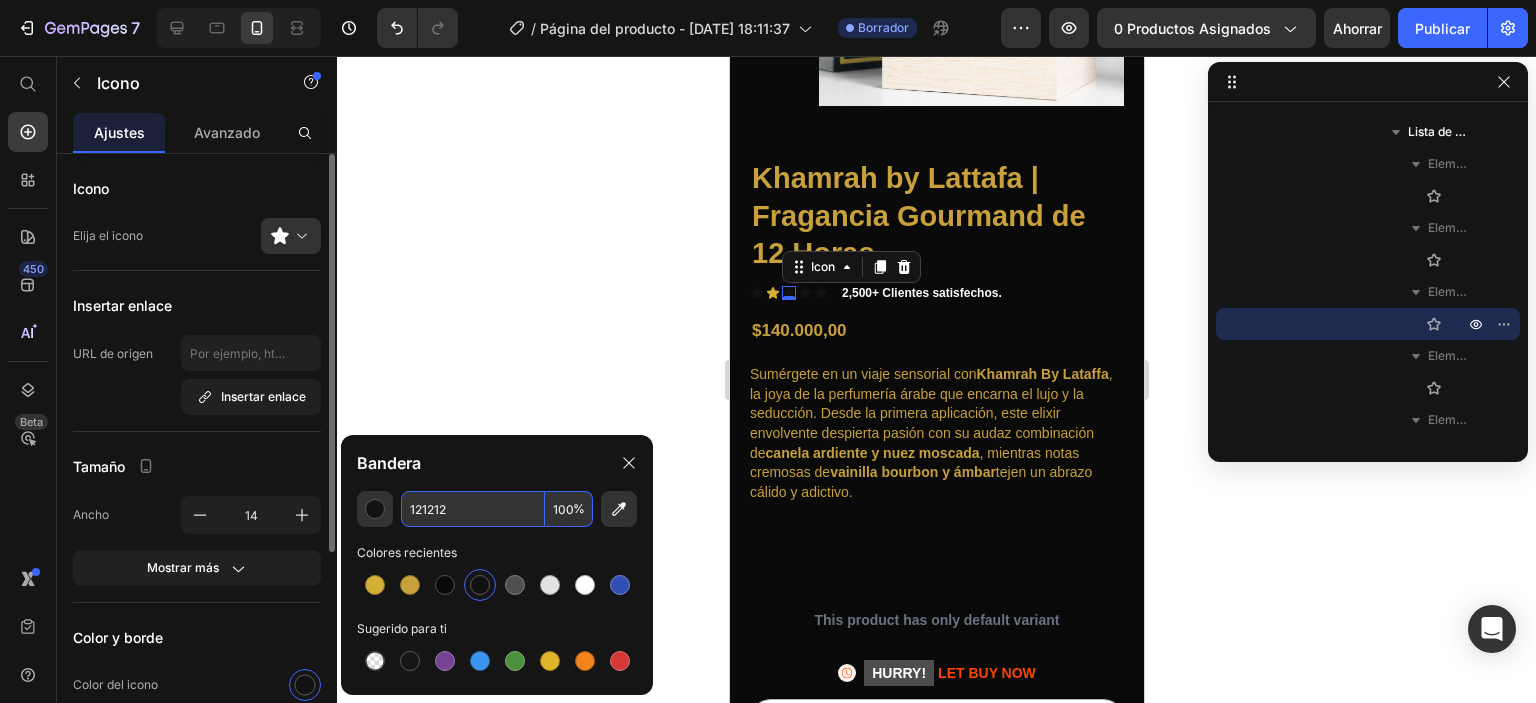 click on "121212" at bounding box center (473, 509) 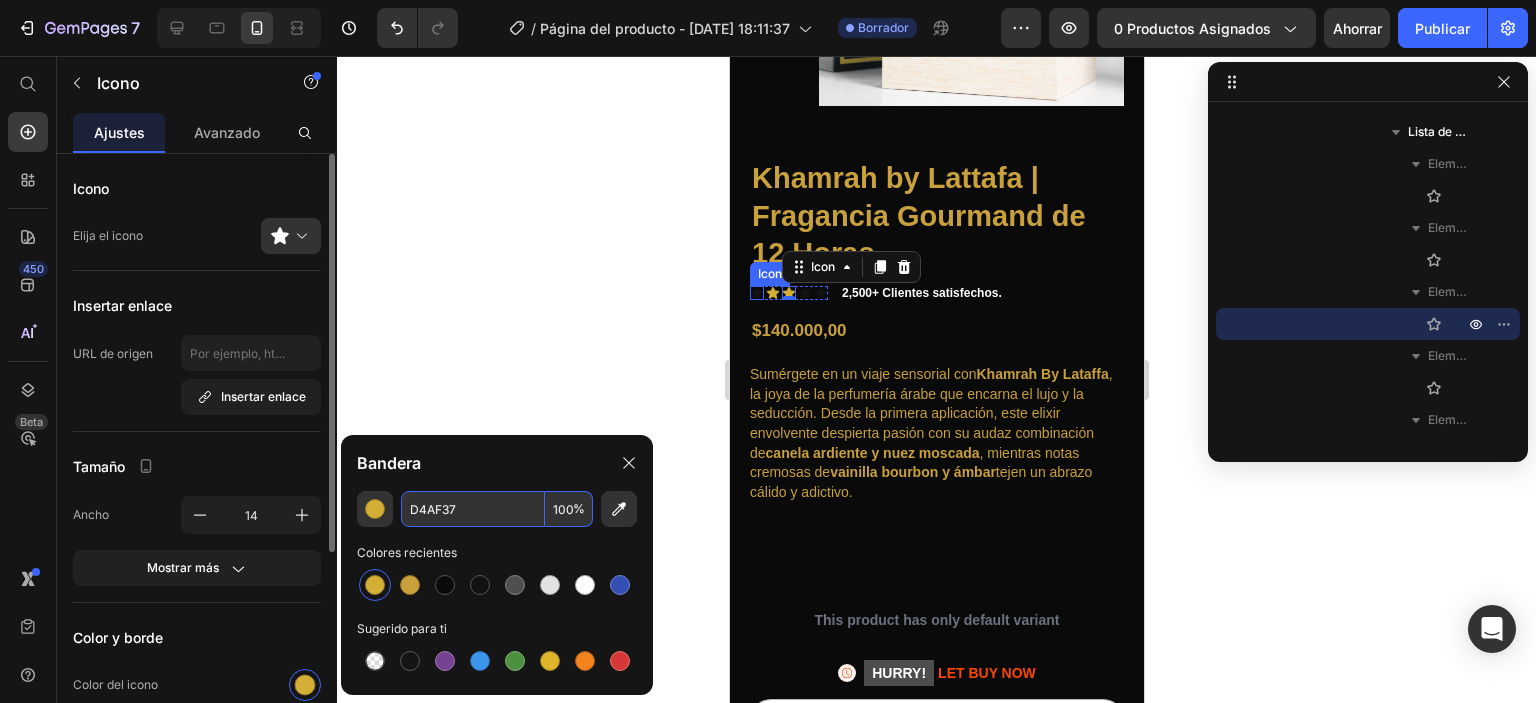 click 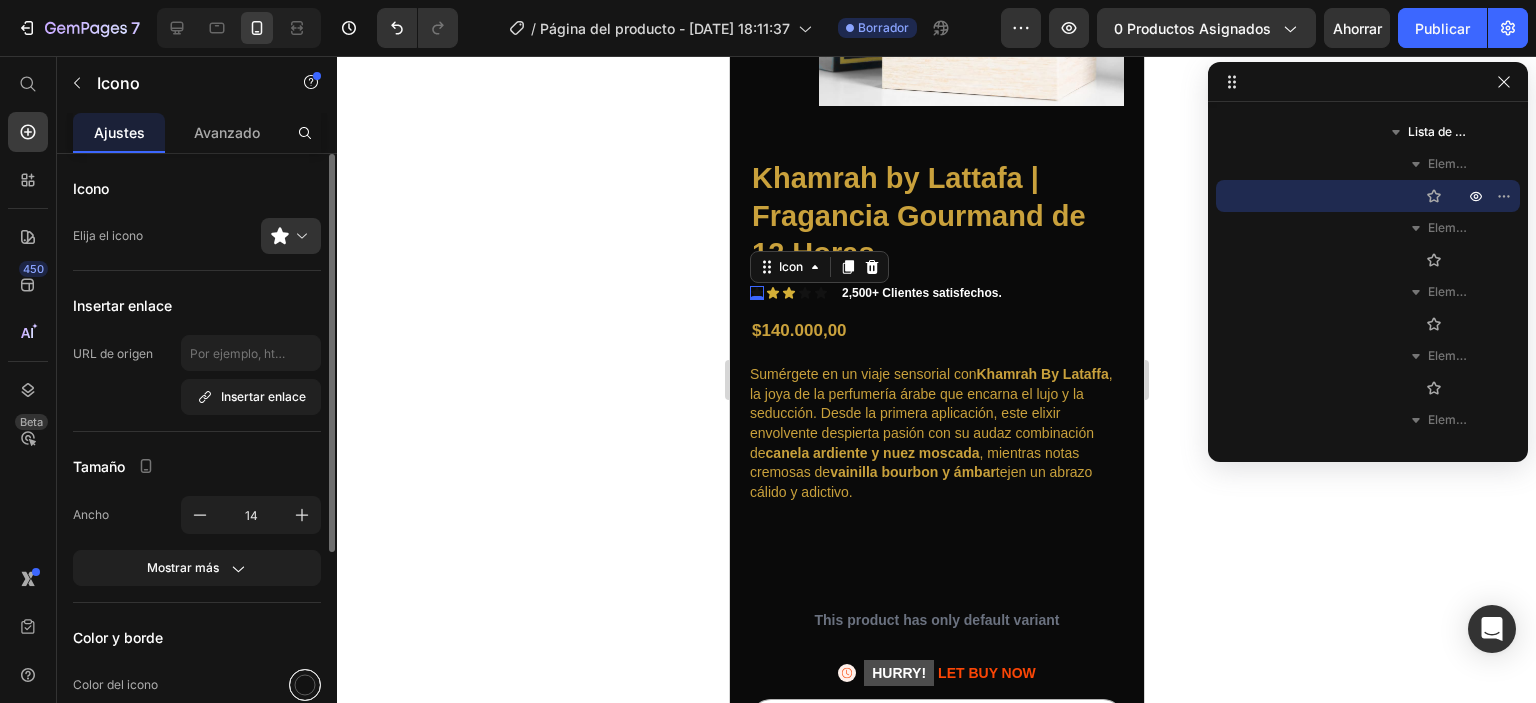click at bounding box center [305, 685] 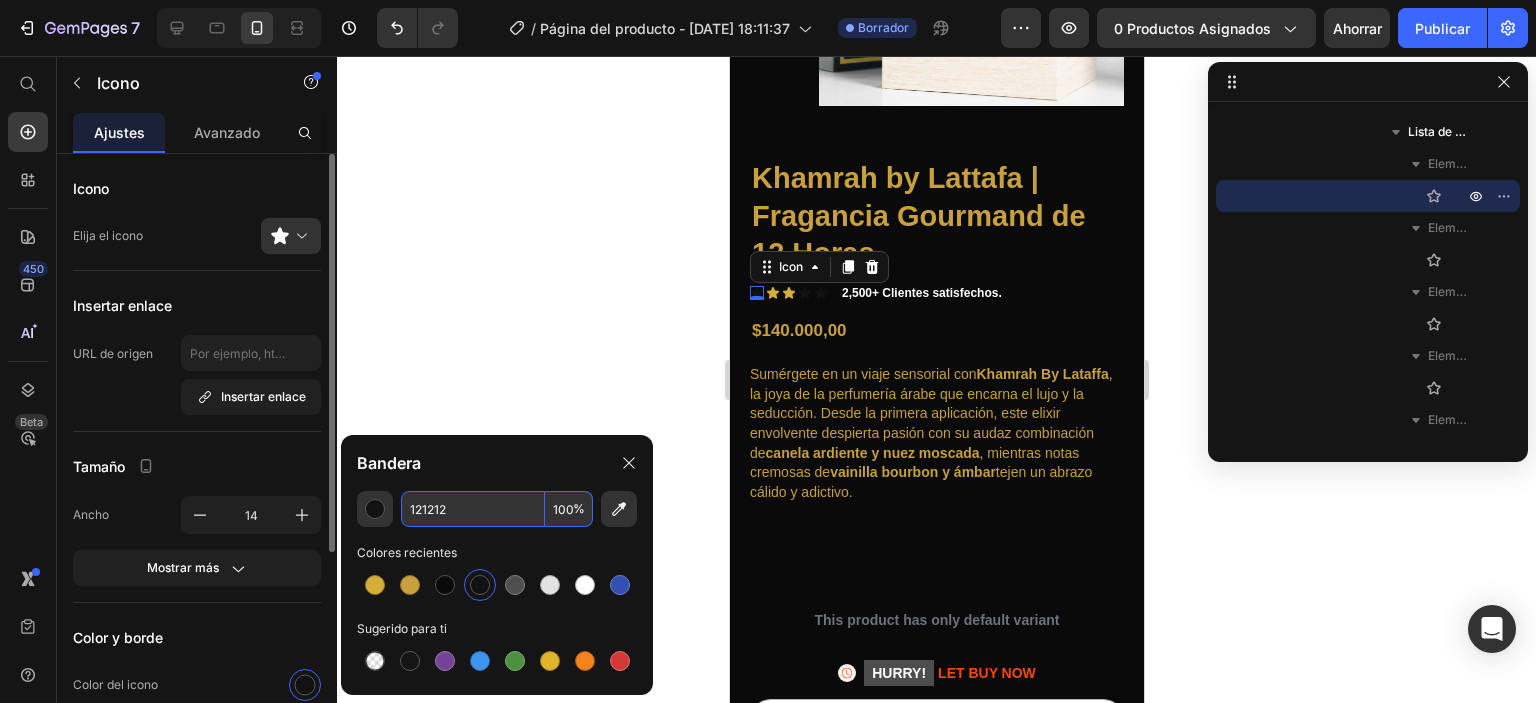 click on "121212" at bounding box center (473, 509) 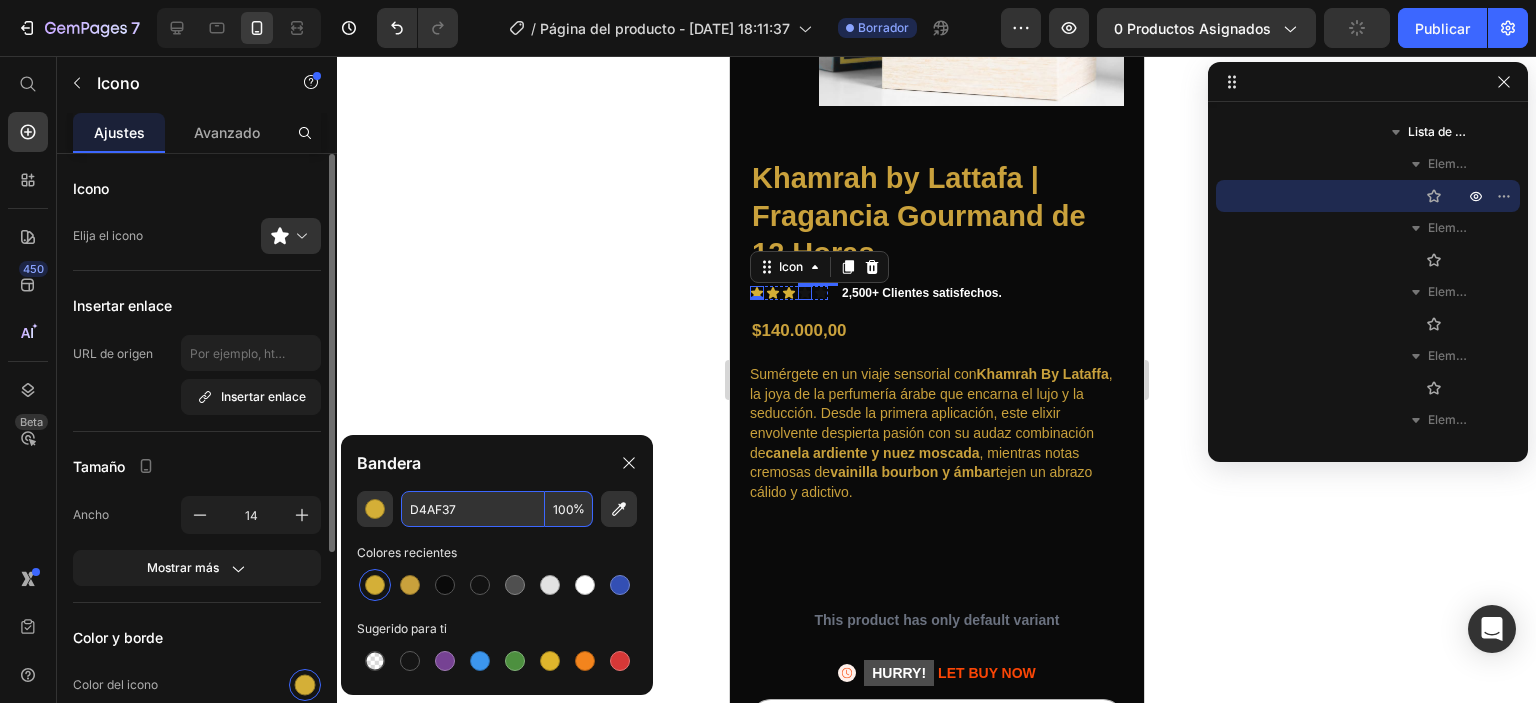 click 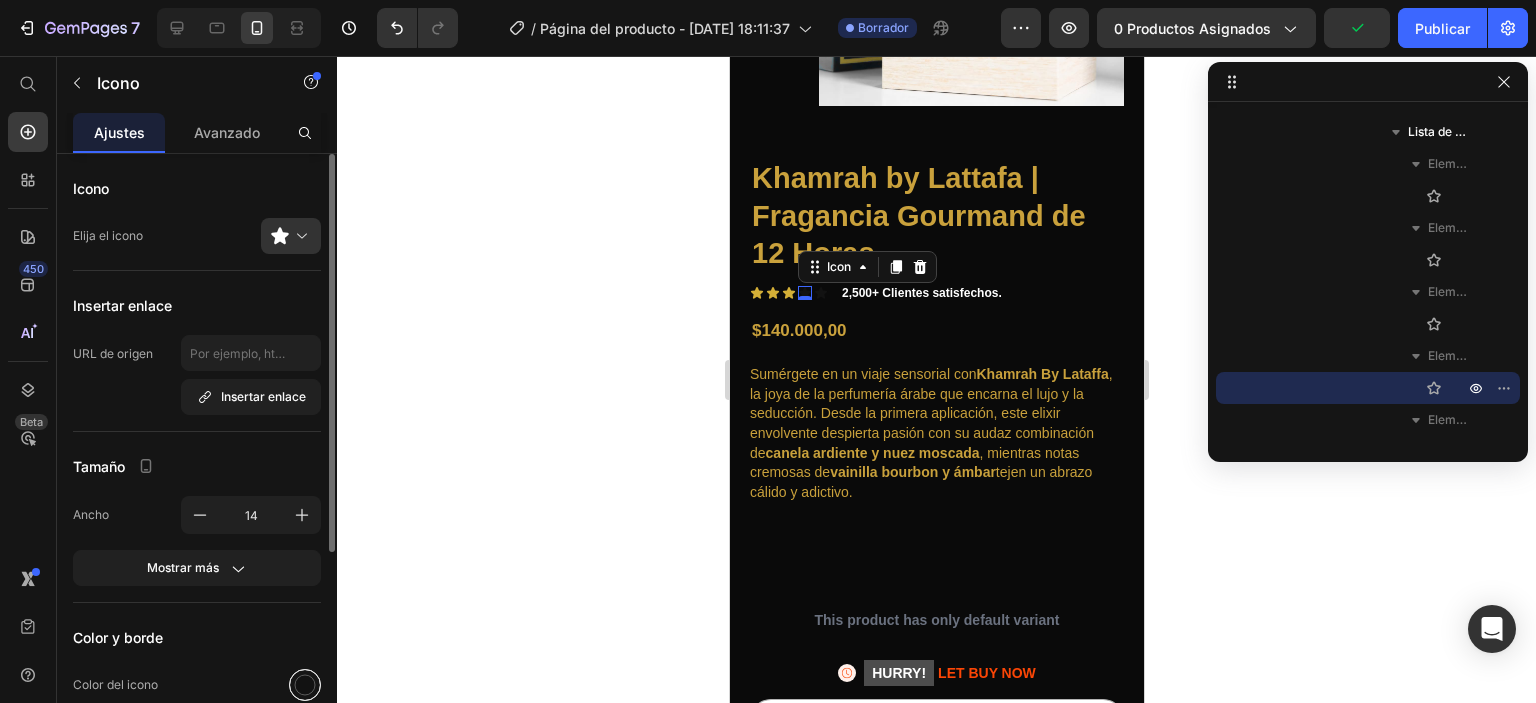 click at bounding box center [305, 685] 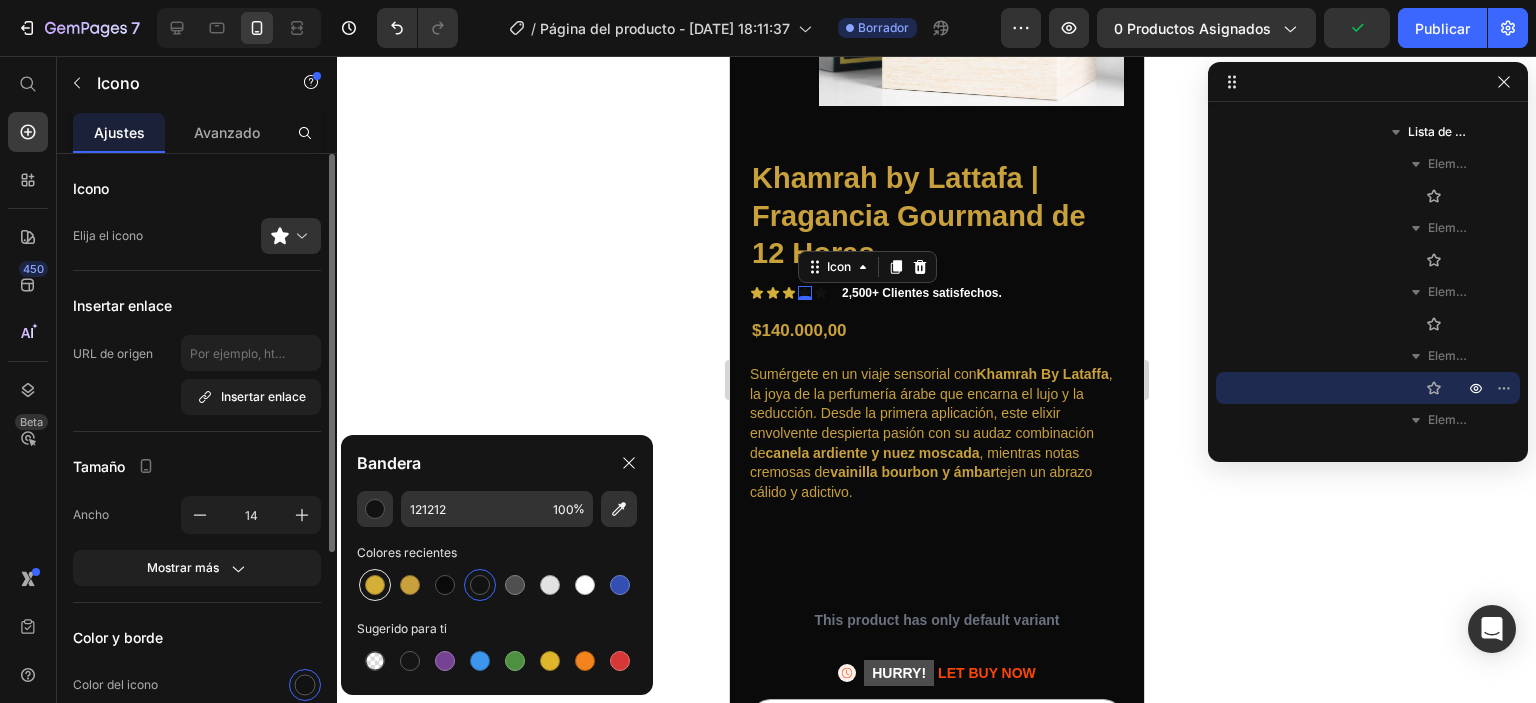 click at bounding box center (375, 585) 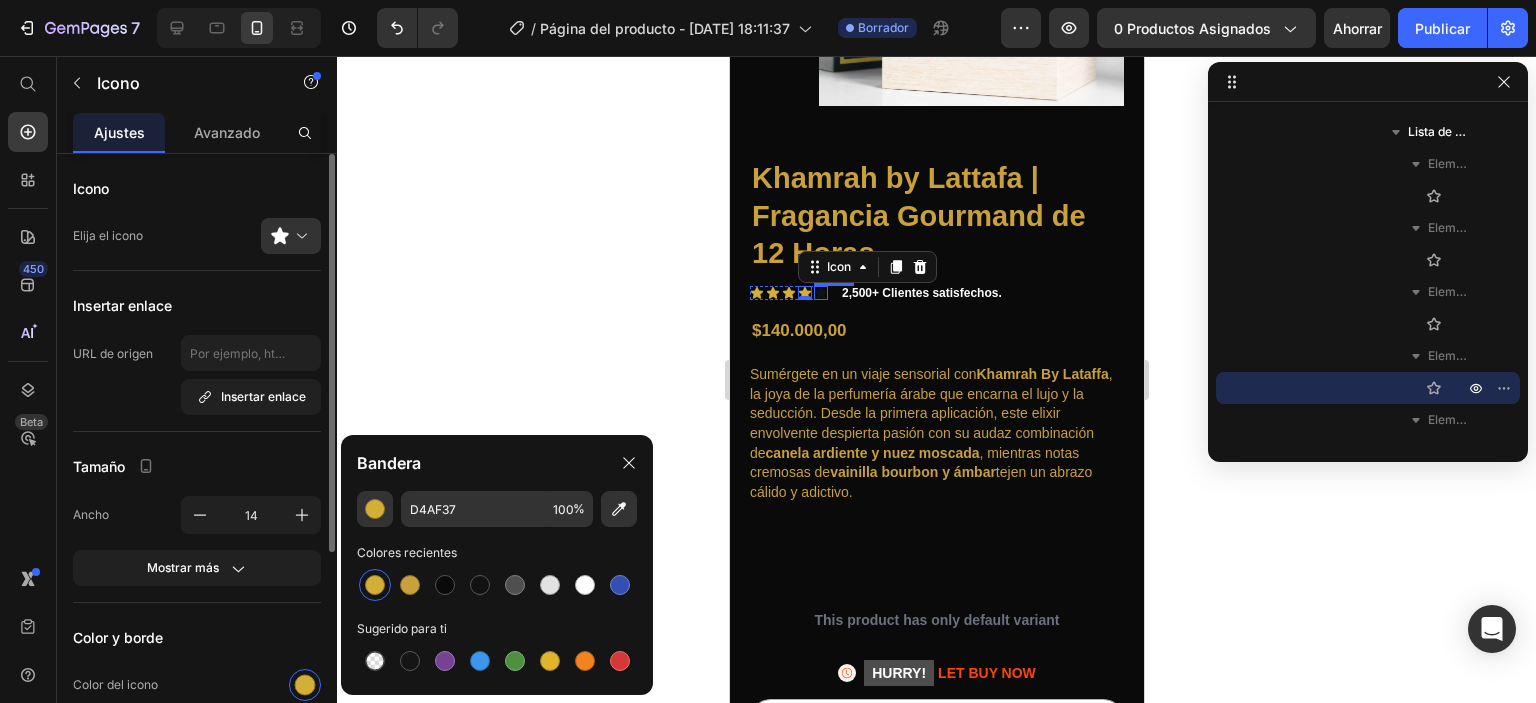 click on "Icon" at bounding box center (820, 293) 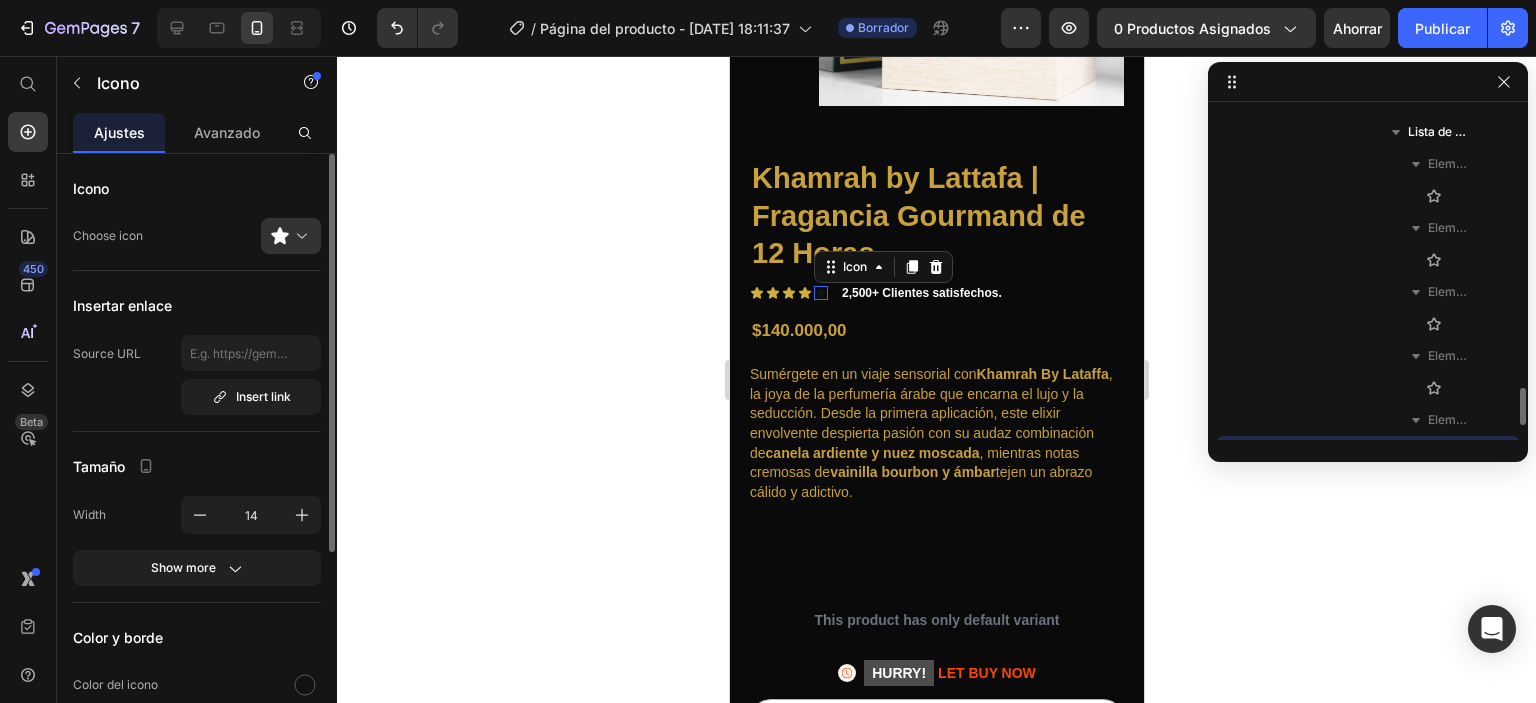 scroll, scrollTop: 762, scrollLeft: 0, axis: vertical 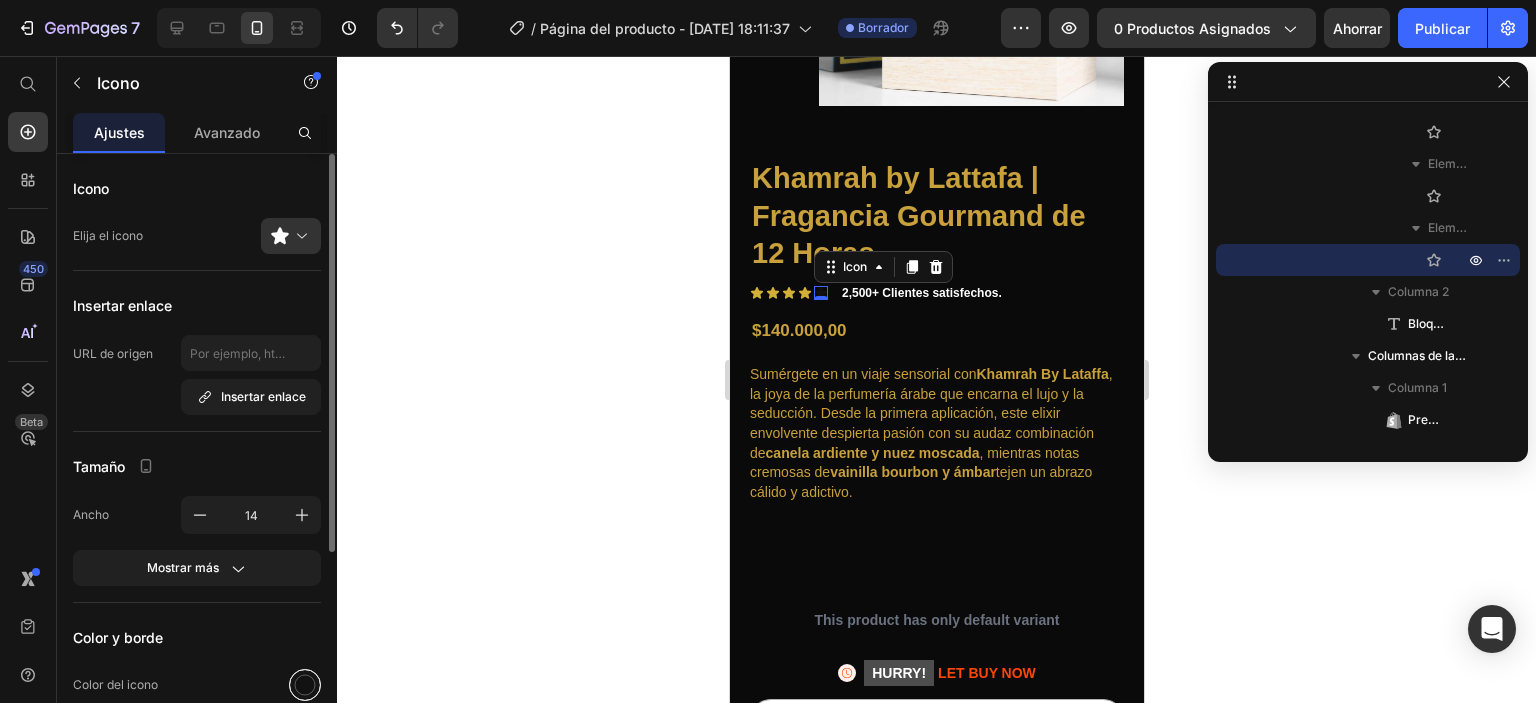 click at bounding box center (305, 685) 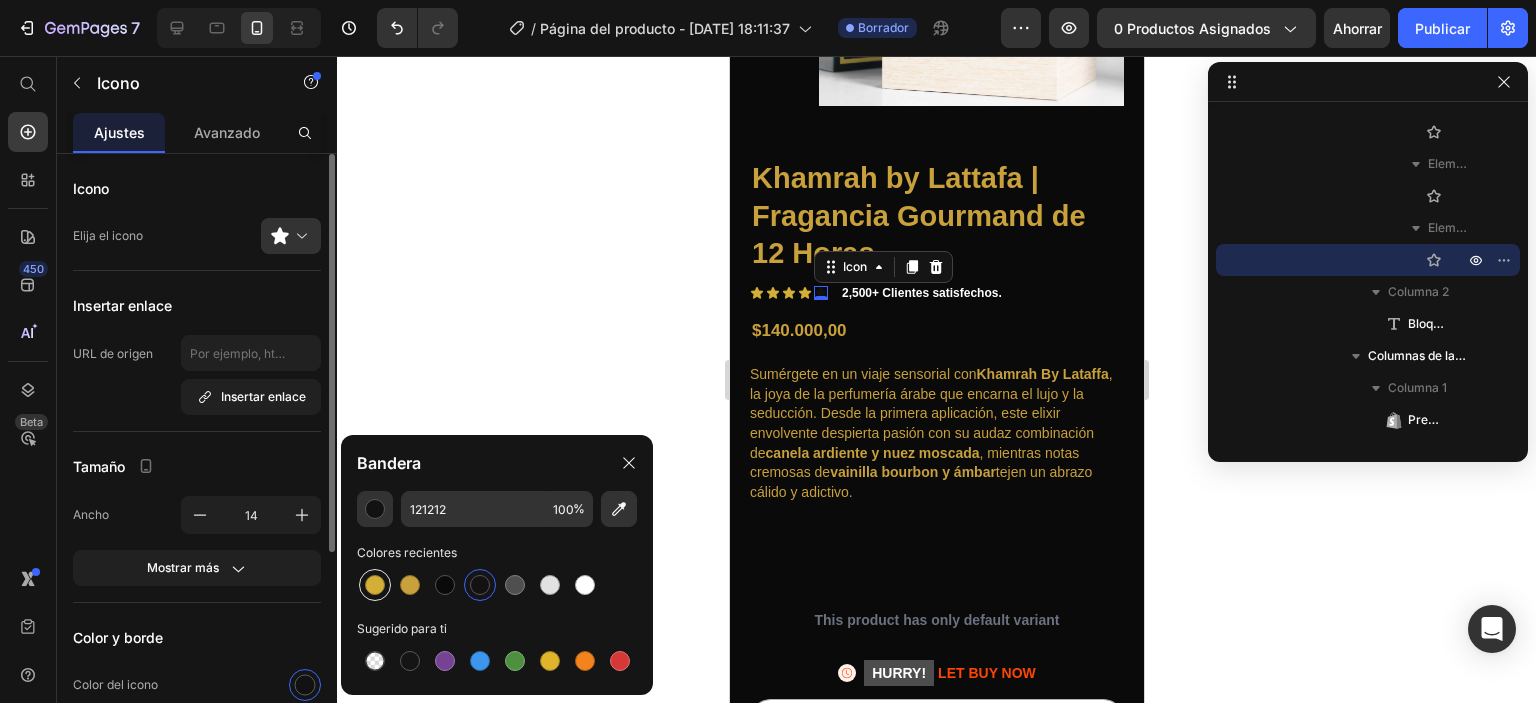 click at bounding box center (375, 585) 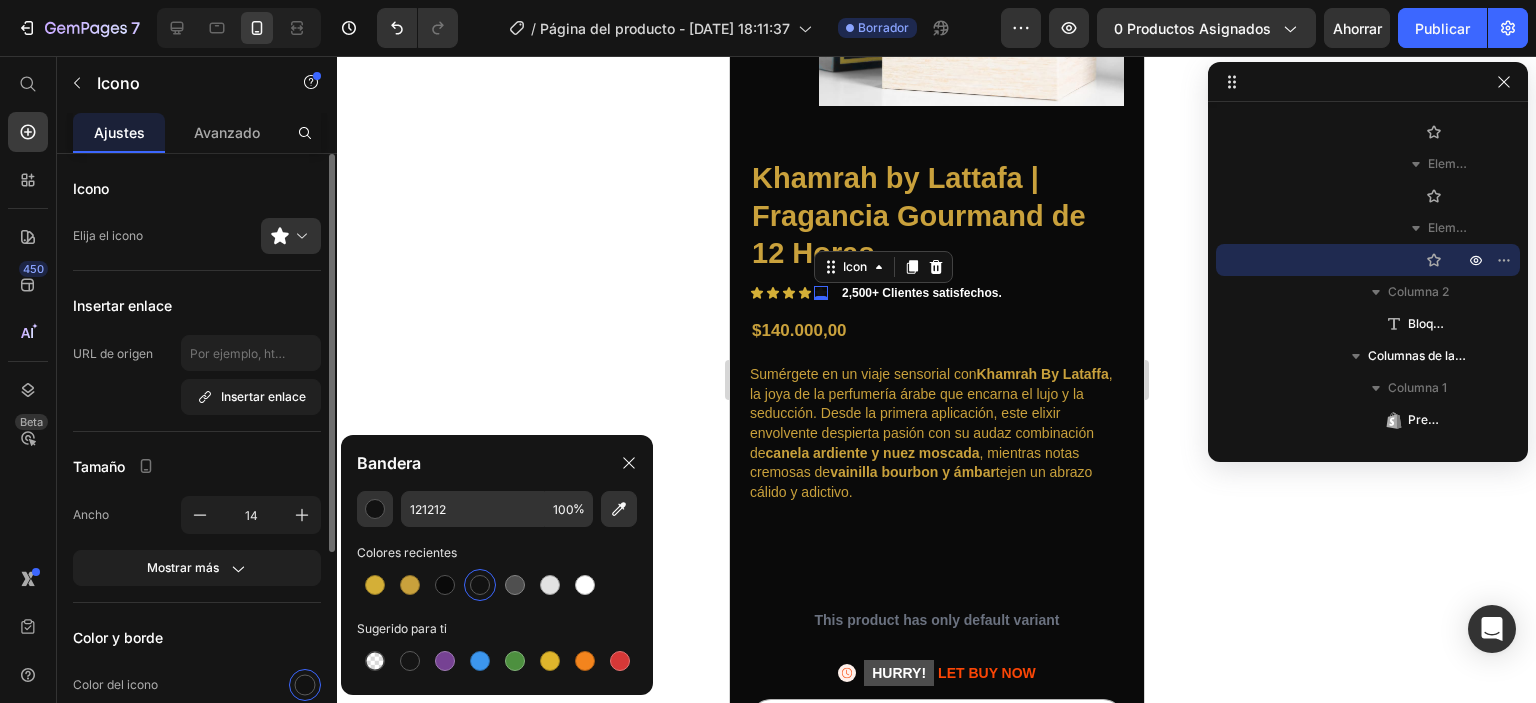 type on "D4AF37" 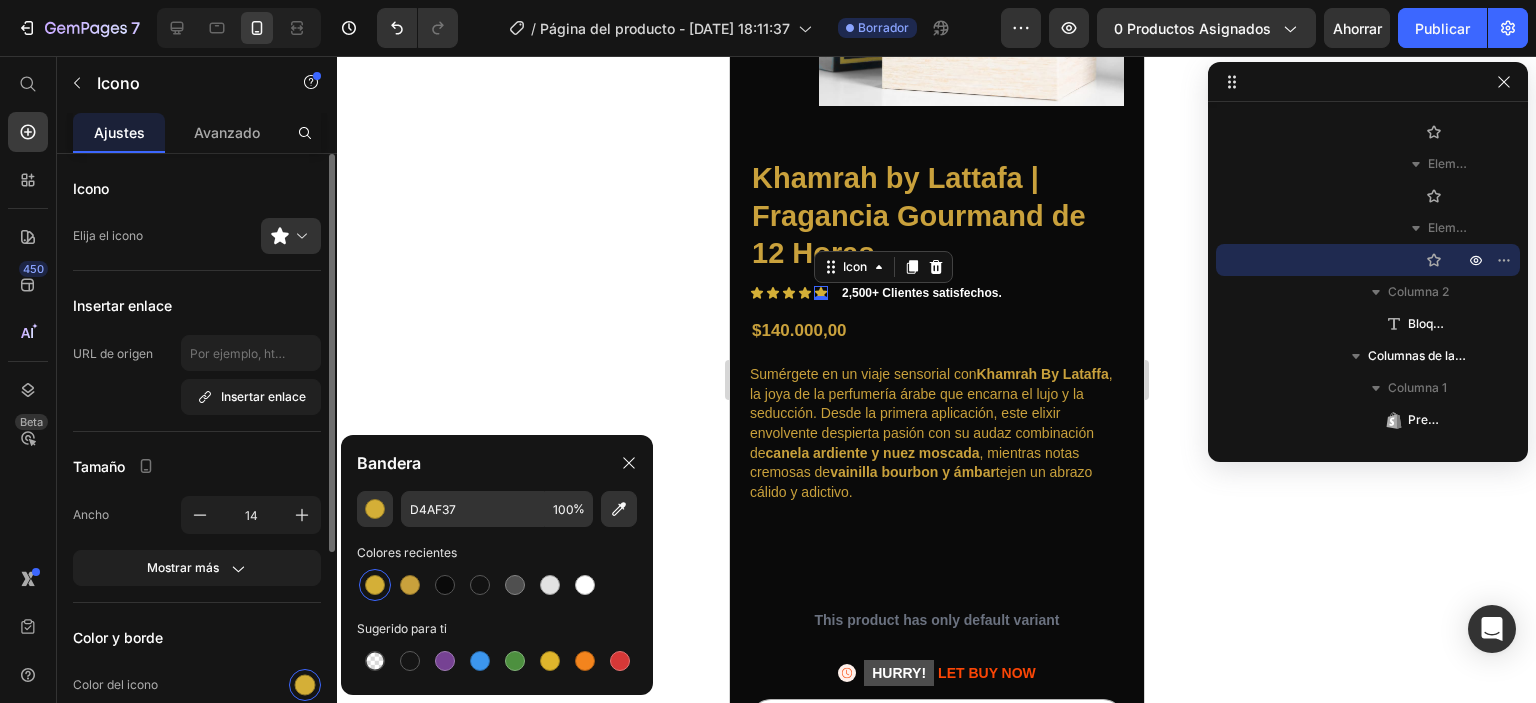 click 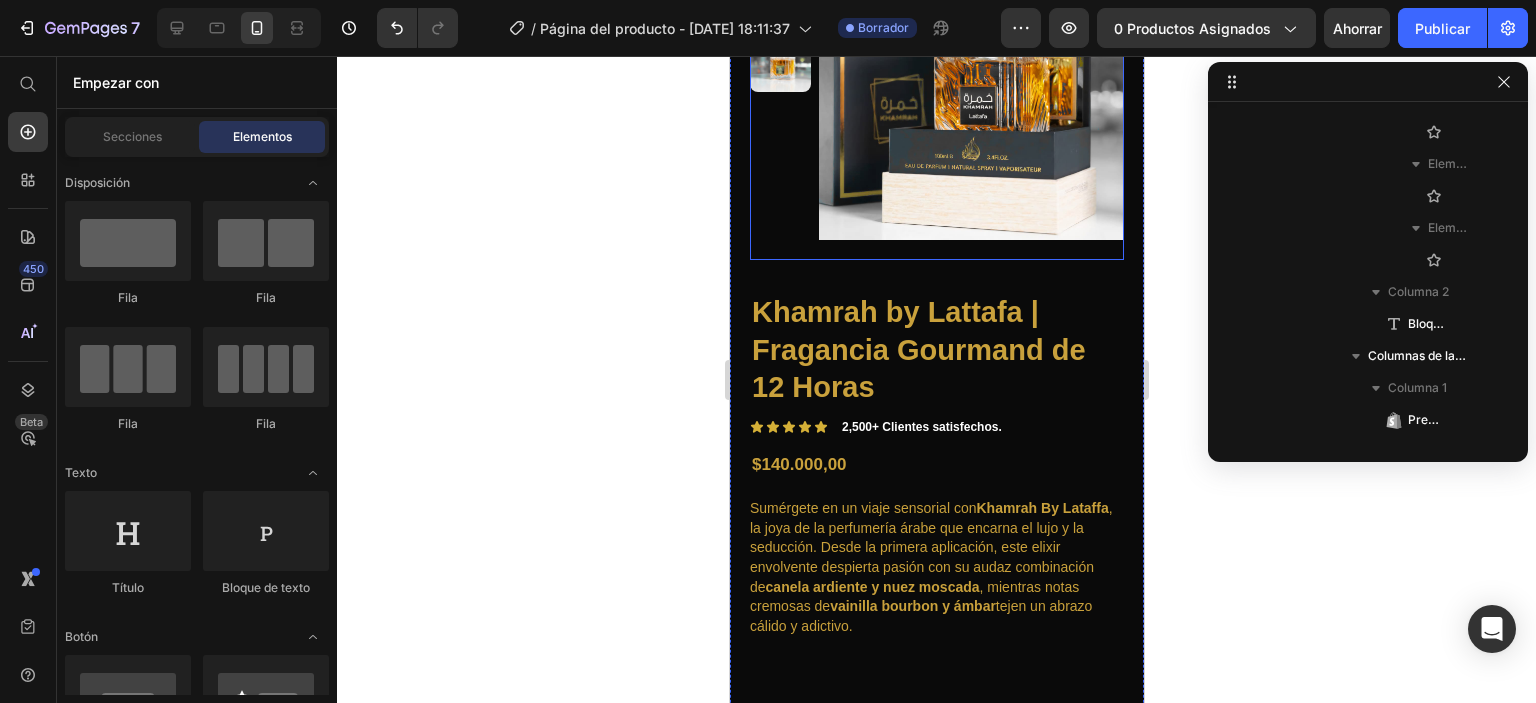 scroll, scrollTop: 300, scrollLeft: 0, axis: vertical 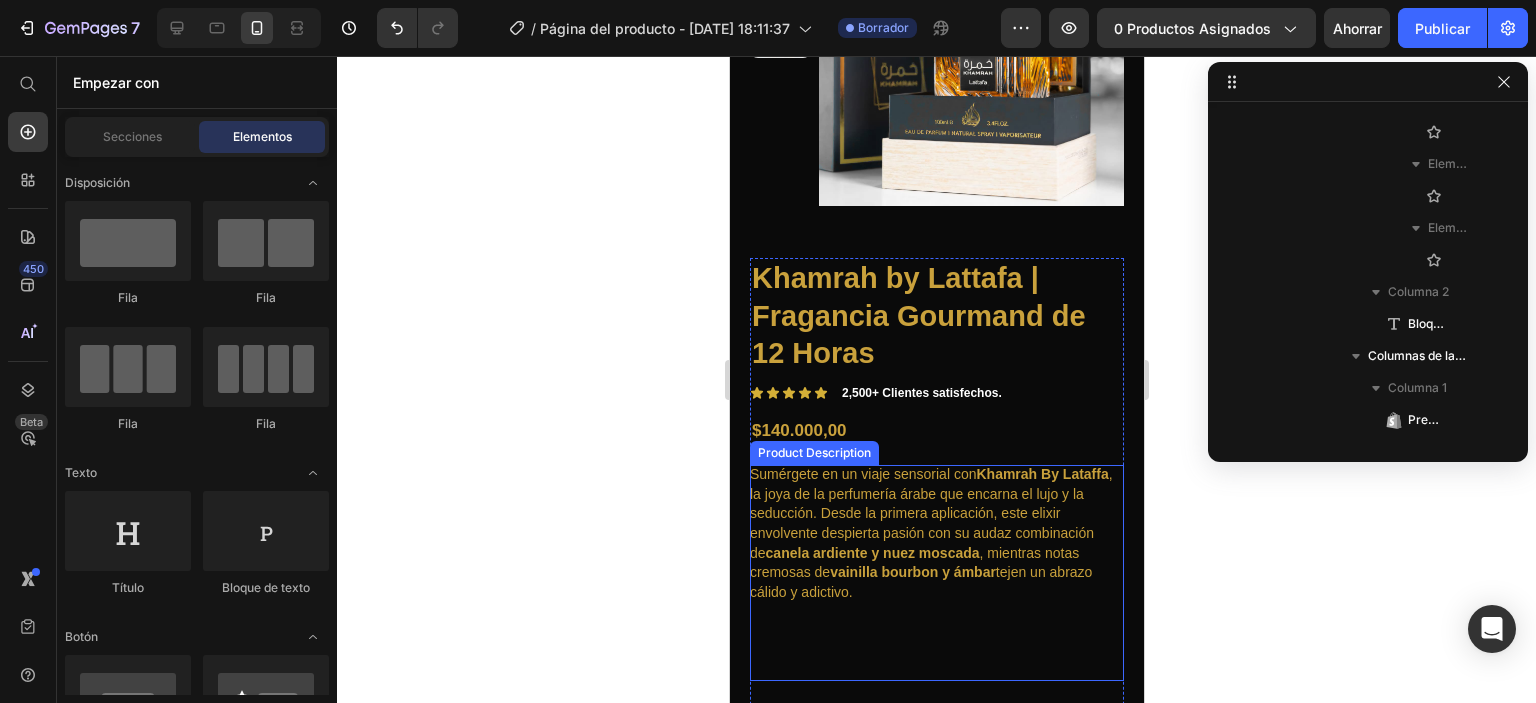 click on ", la joya de la perfumería árabe que encarna el lujo y la seducción. Desde la primera aplicación, este elixir envolvente despierta pasión con su audaz combinación de" at bounding box center [930, 513] 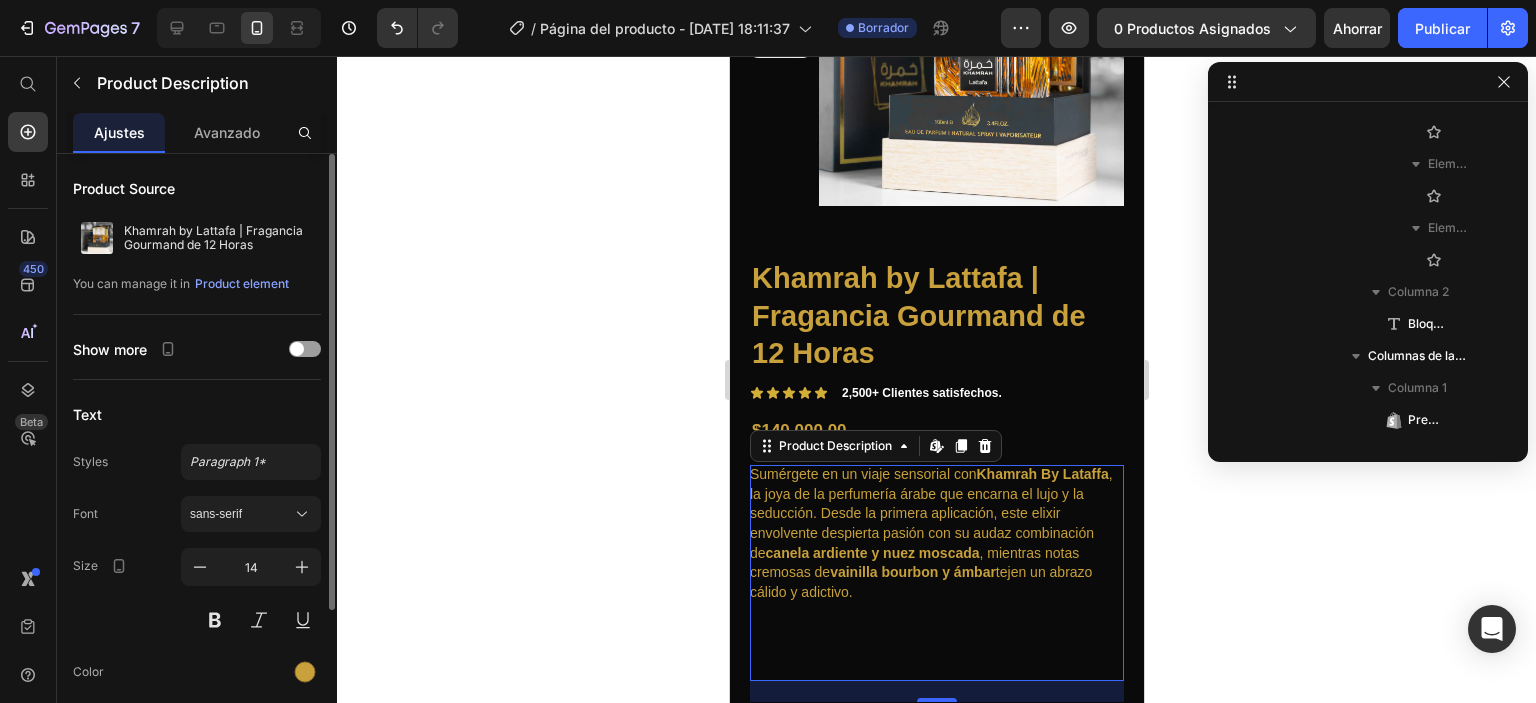 scroll, scrollTop: 1018, scrollLeft: 0, axis: vertical 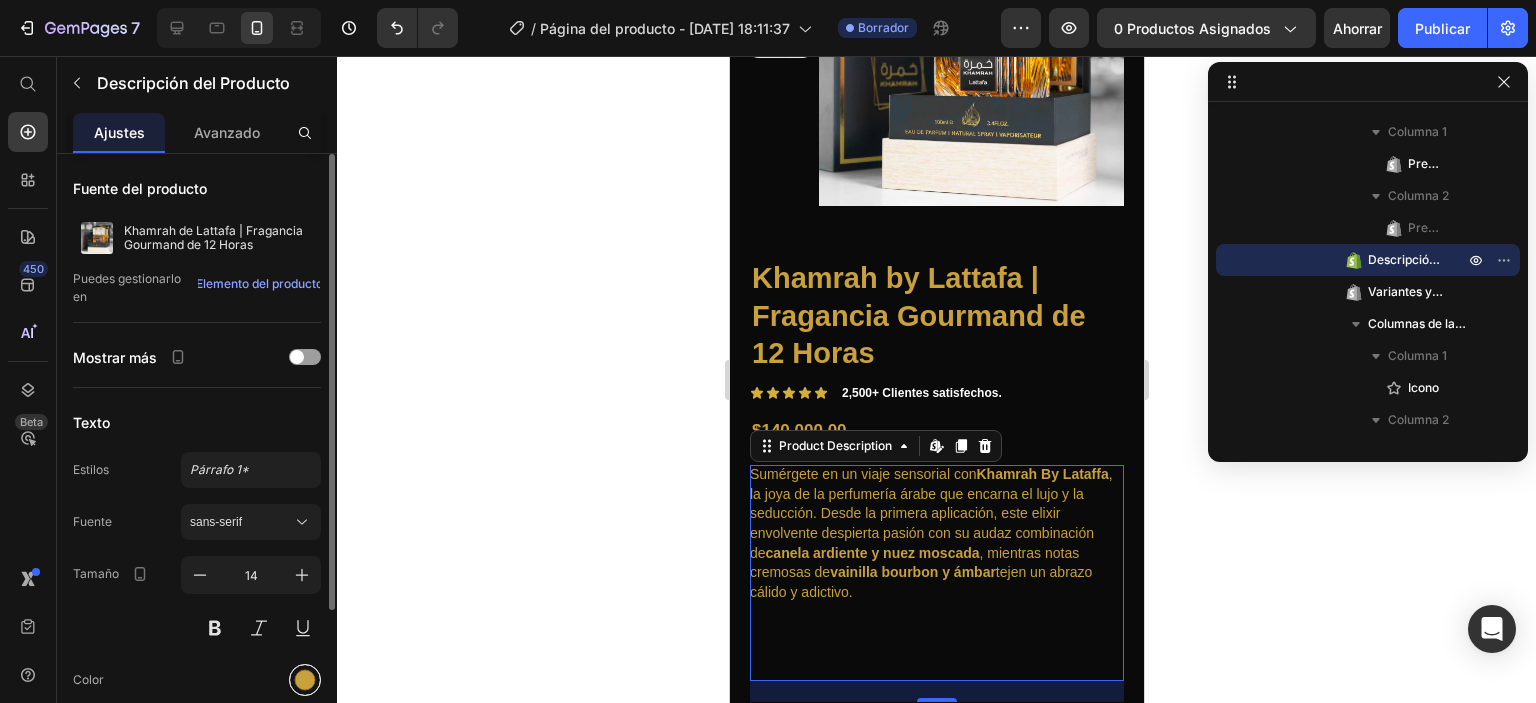 click at bounding box center (305, 680) 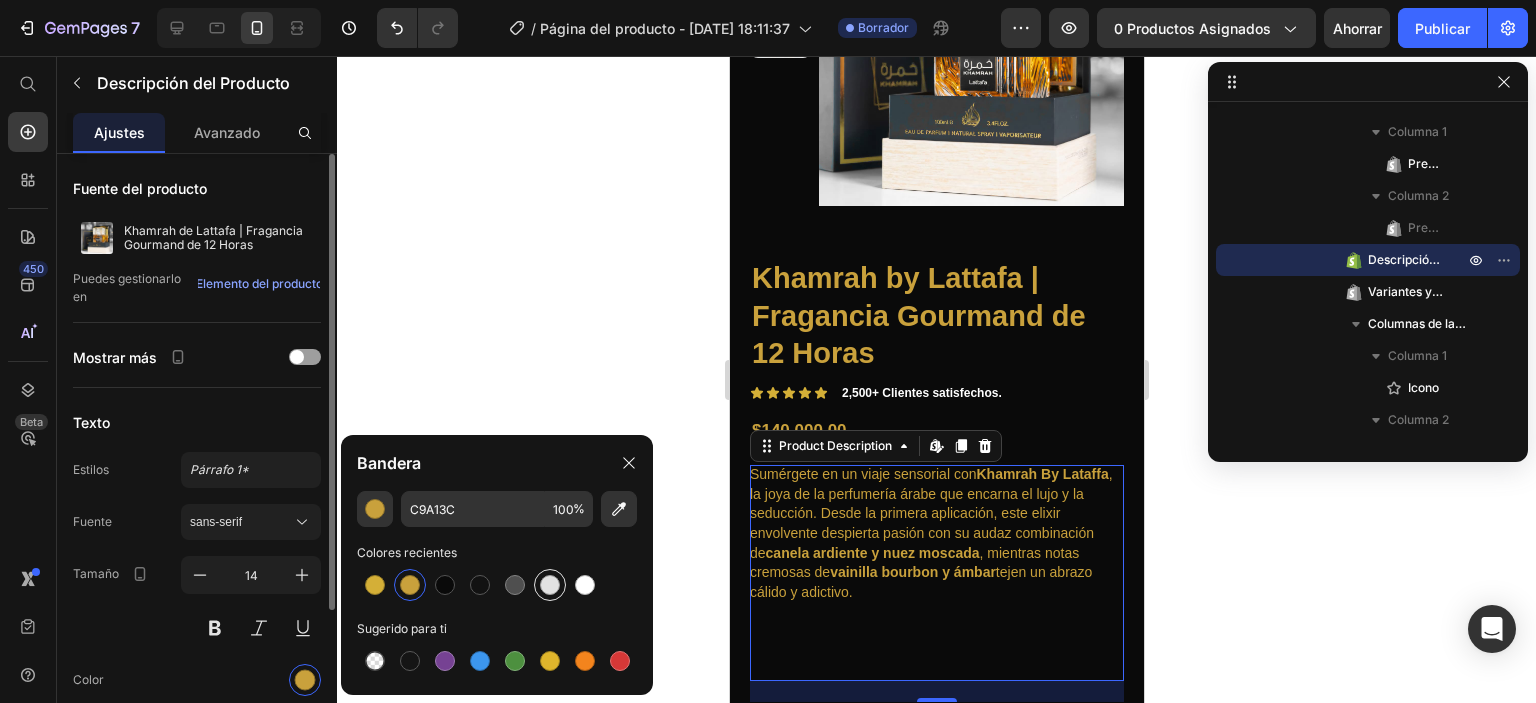 click at bounding box center (550, 585) 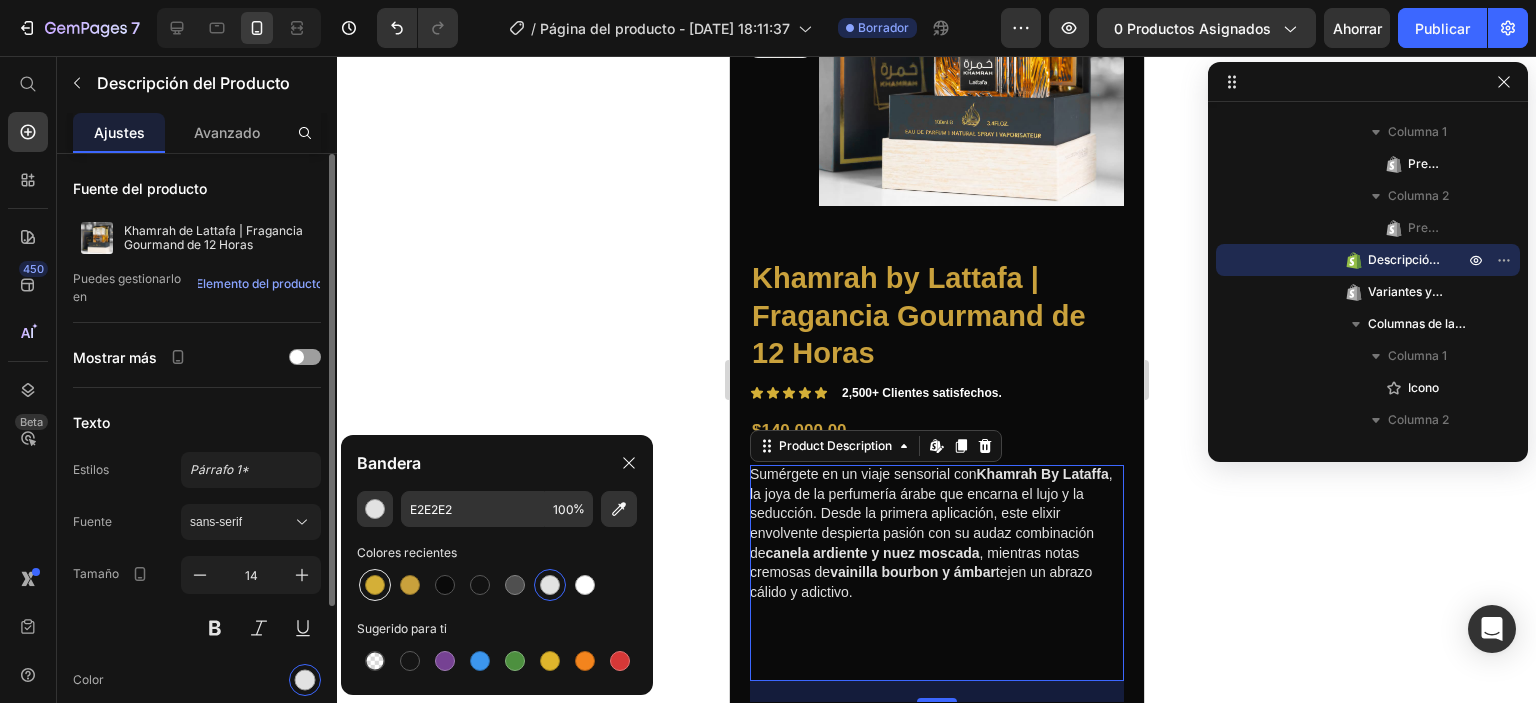 click at bounding box center [375, 585] 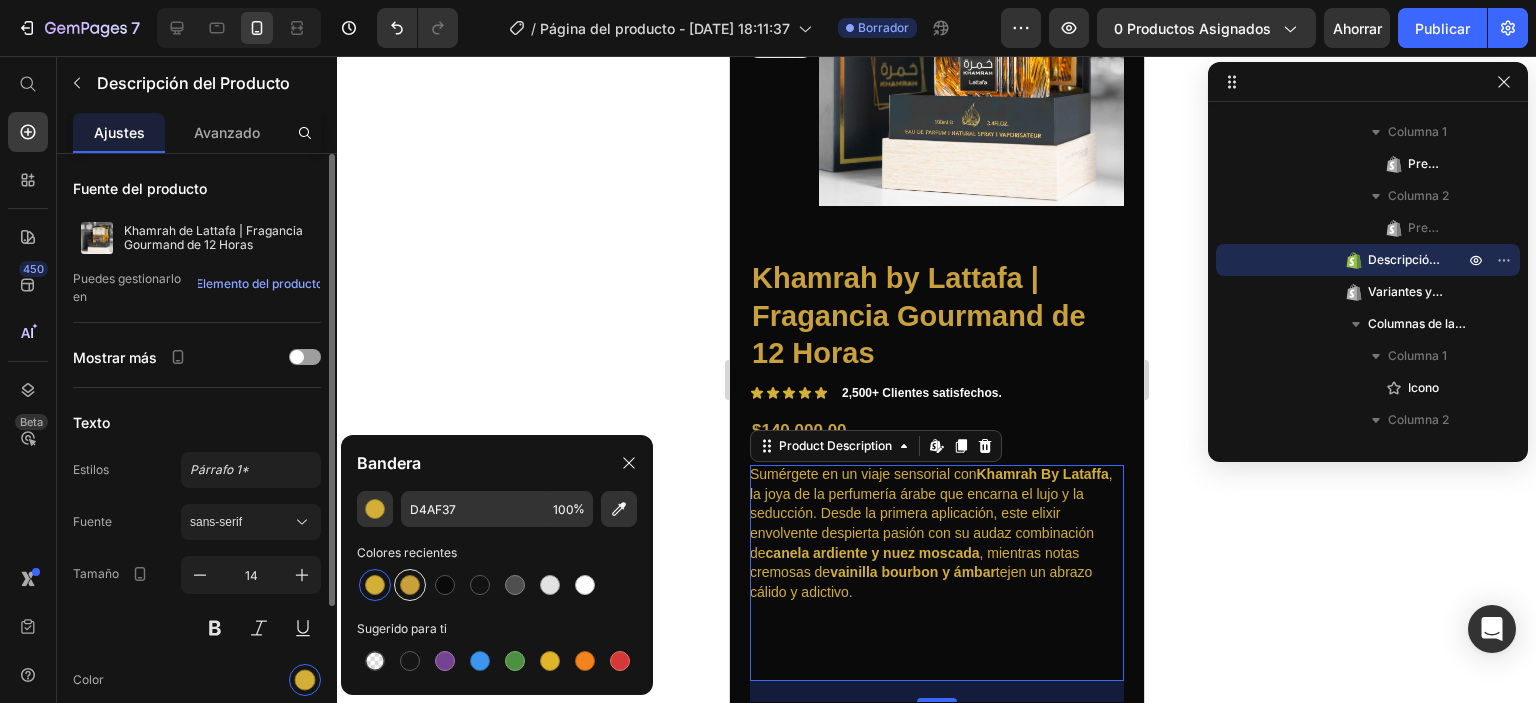 click at bounding box center [410, 585] 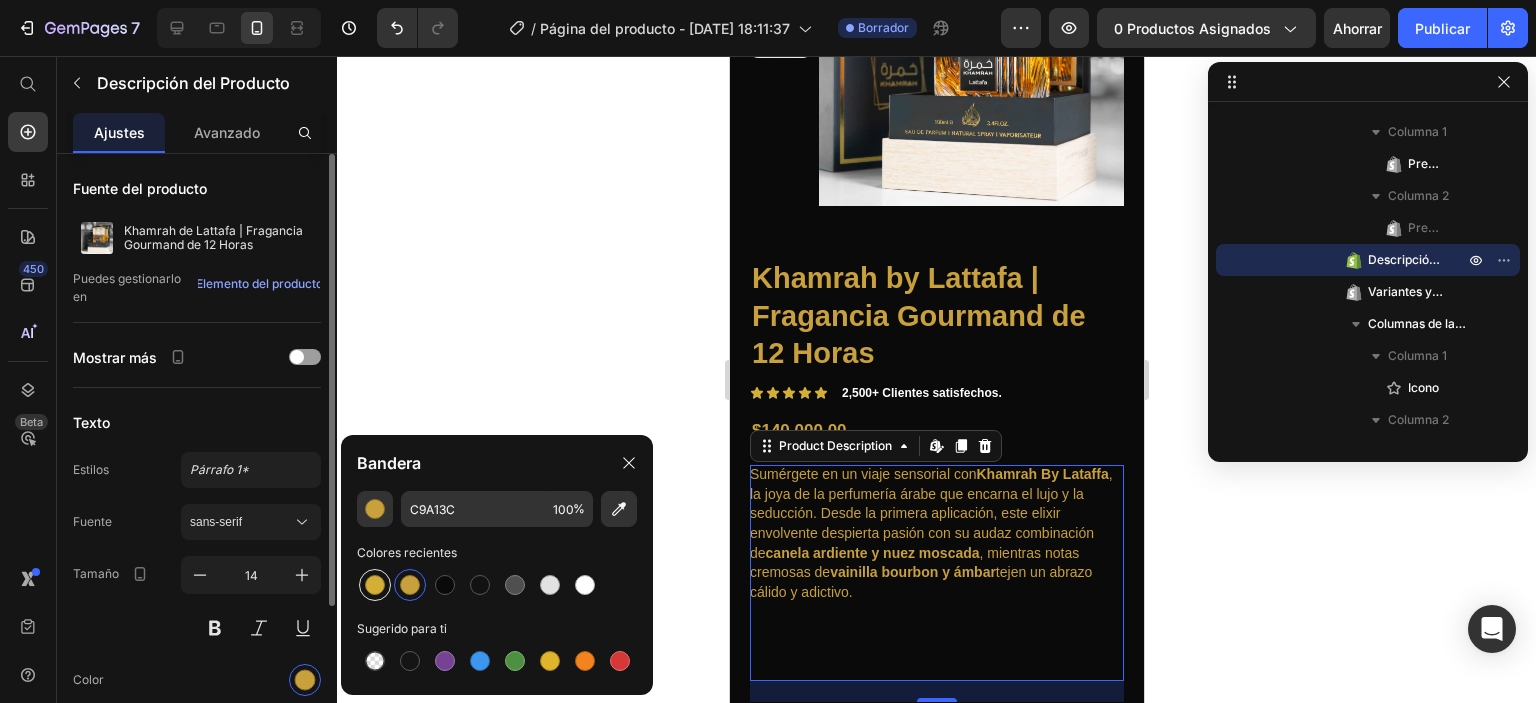 click at bounding box center (375, 585) 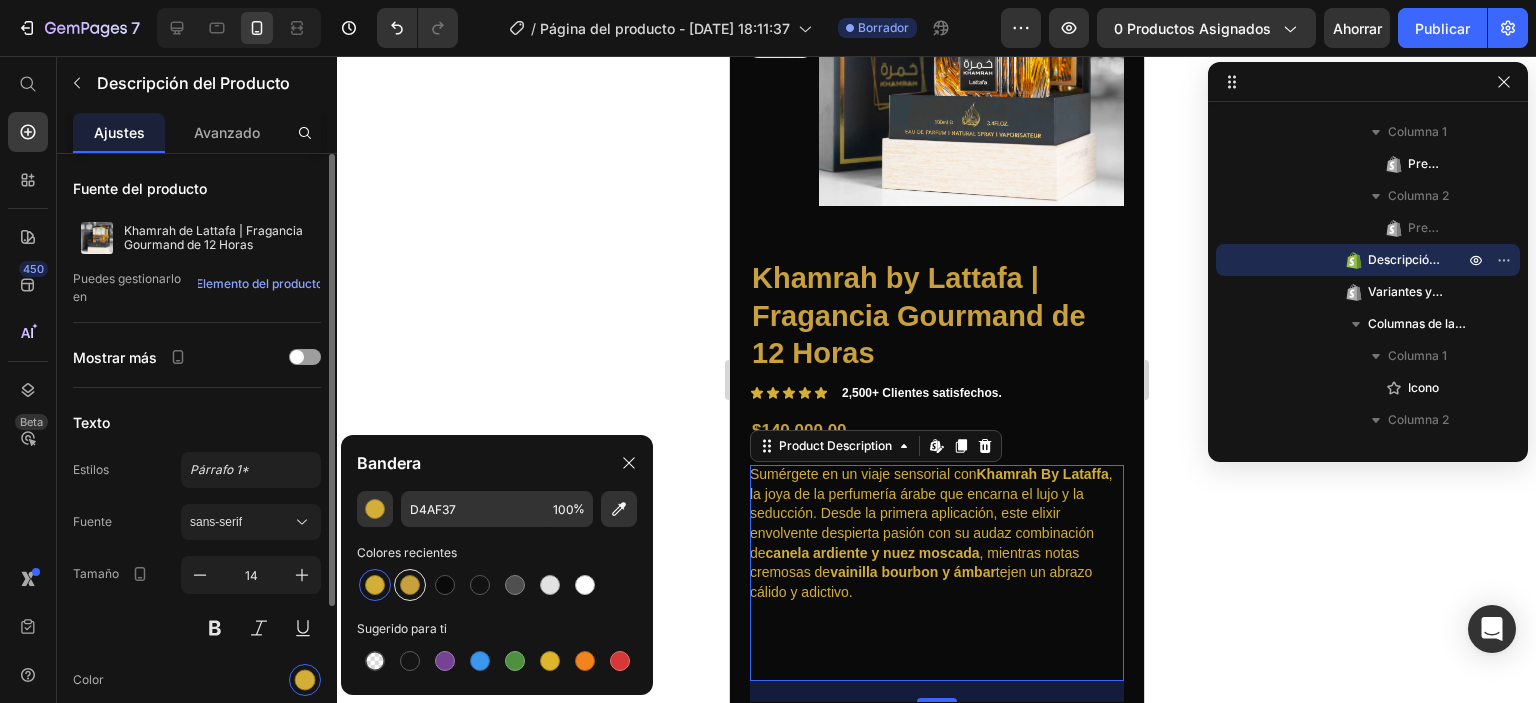 click at bounding box center (410, 585) 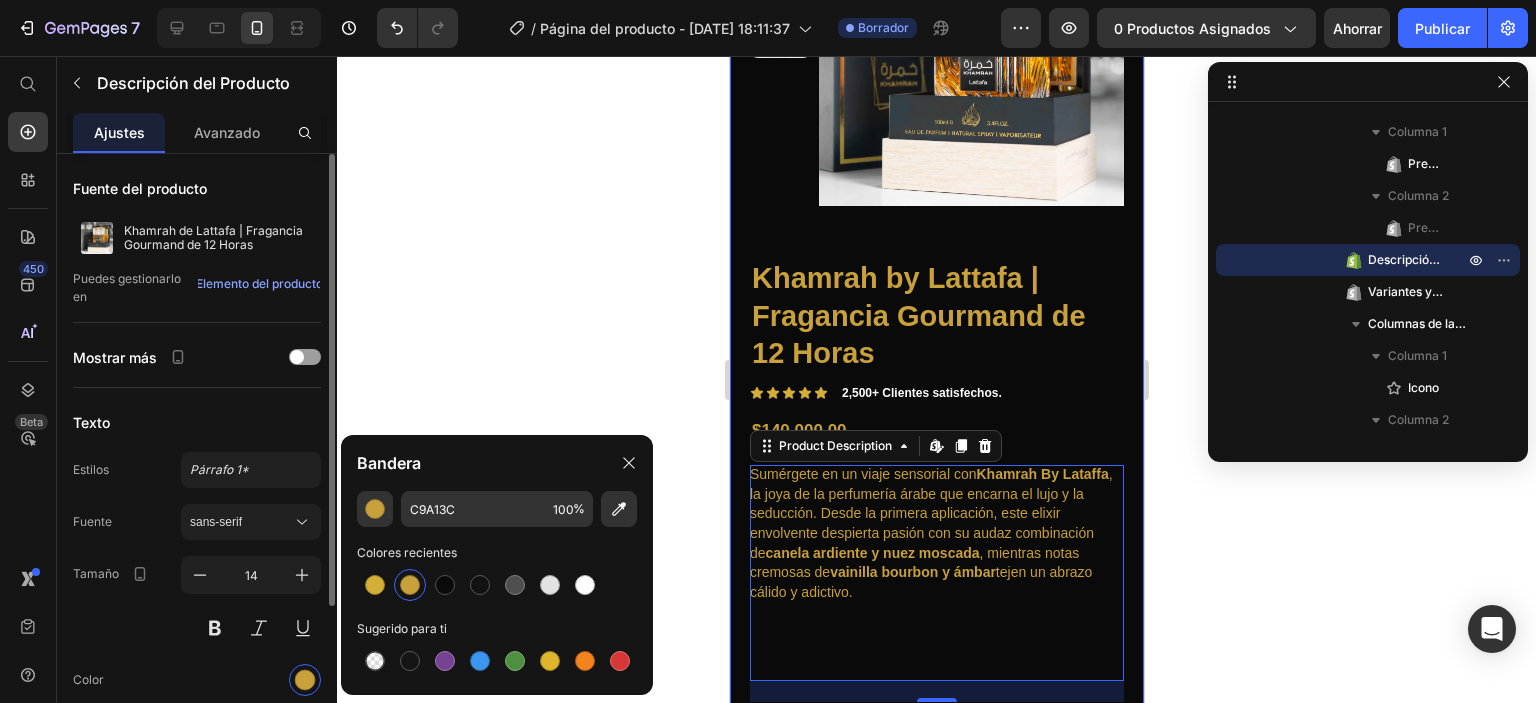 click on "Product Images [PERSON_NAME] by Lattafa | Fragancia Gourmand de 12 Horas Product Title Icon Icon Icon Icon Icon Icon List 2,500+ Clientes satisfechos. Text Block Row $140.000,00 Product Price $199.000,00 Product Price Row Sumérgete en un viaje sensorial con   [PERSON_NAME] By Lataffa  , la joya de la perfumería árabe que encarna el lujo y la seducción. Desde la primera aplicación, este elixir envolvente despierta pasión con su audaz combinación [PERSON_NAME] ardiente y nuez moscada  , mientras notas cremosas de   vainilla bourbon y ámbar   tejen un abrazo cálido y adictivo.
Product Description   Edit content in Shopify 21 This product has only default variant Product Variants & Swatches
Icon
HURRY!  LET BUY NOW Stock Counter Row Quantity Text Block 1 Product Quantity Row ADD TO CART Add to Cart SHOP NOW Dynamic Checkout Row Product" at bounding box center (936, 407) 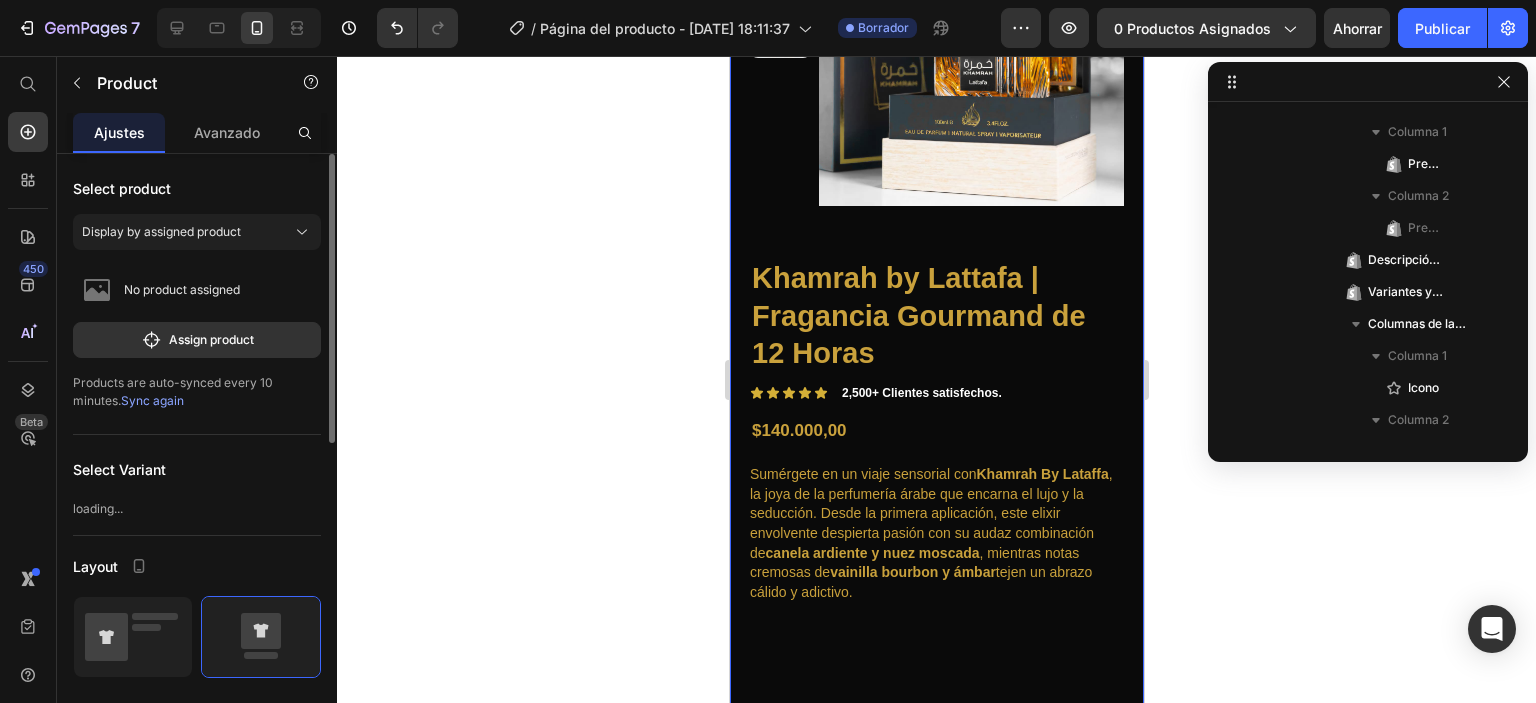 scroll, scrollTop: 154, scrollLeft: 0, axis: vertical 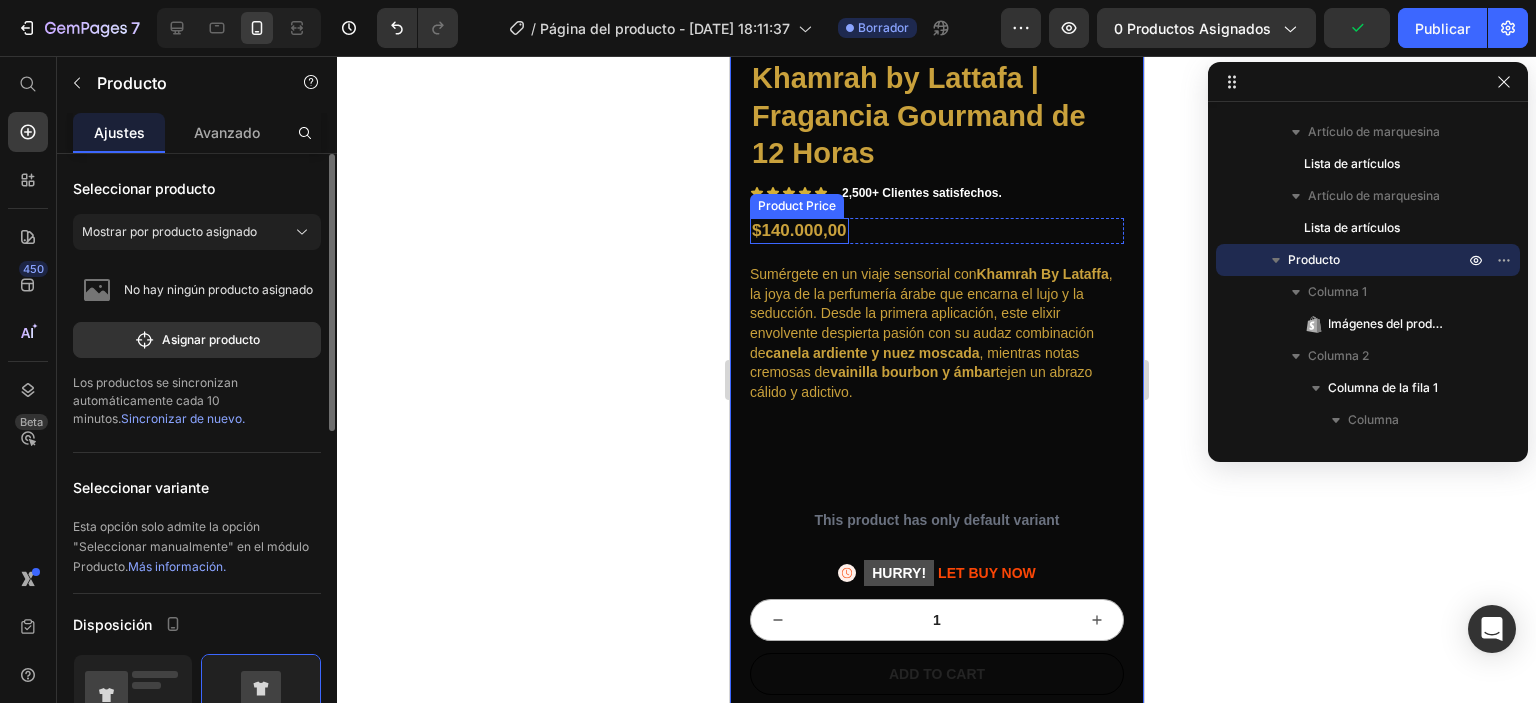 click on "$140.000,00" at bounding box center [798, 231] 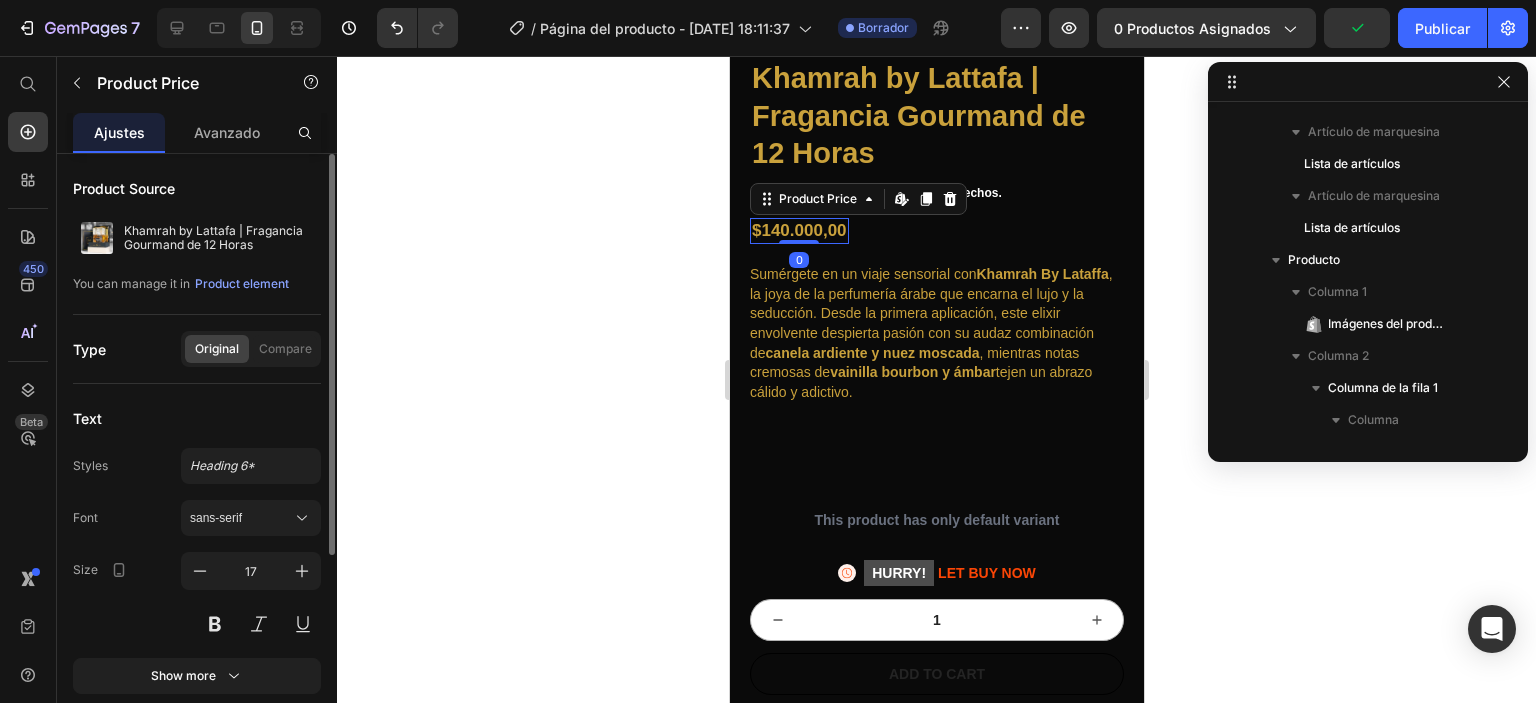 scroll, scrollTop: 922, scrollLeft: 0, axis: vertical 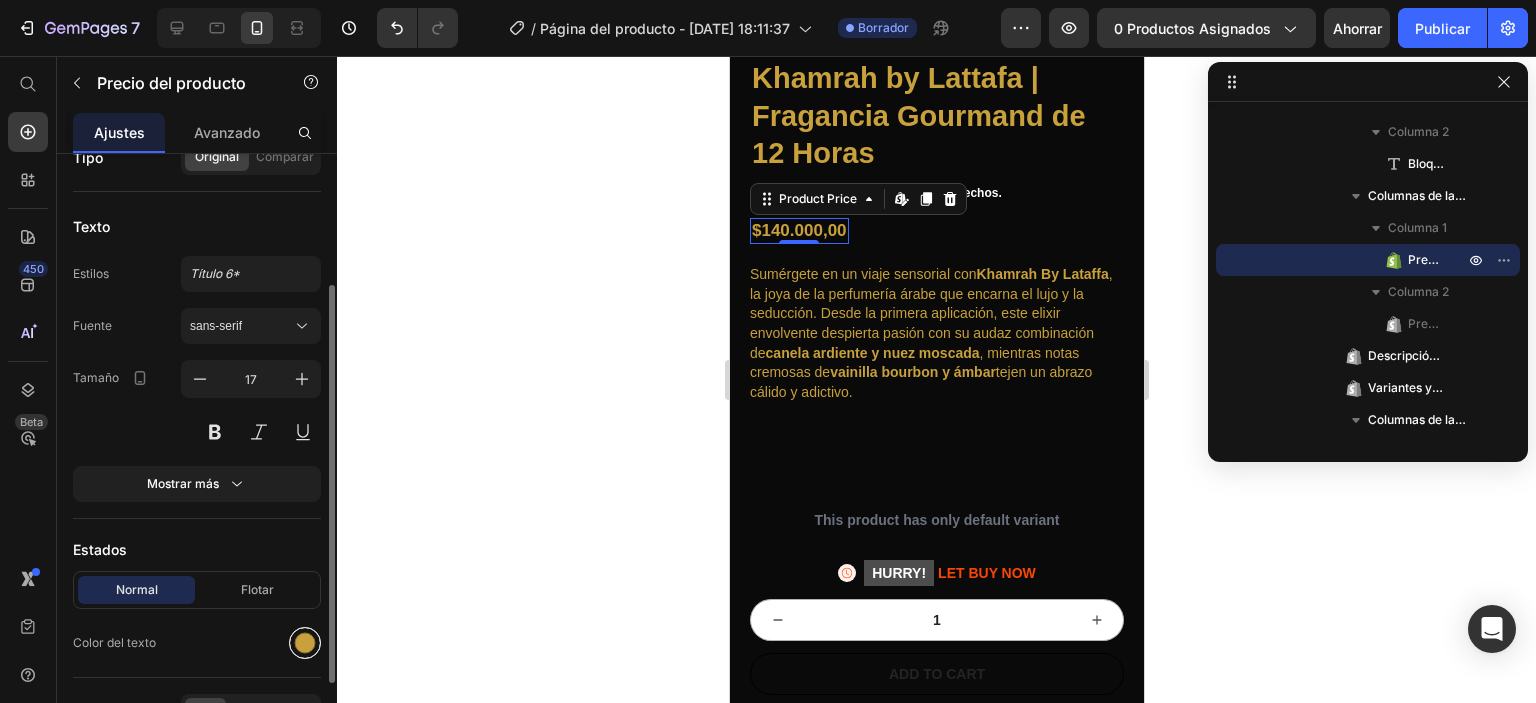 click on "Estados Normal Flotar Color del texto" 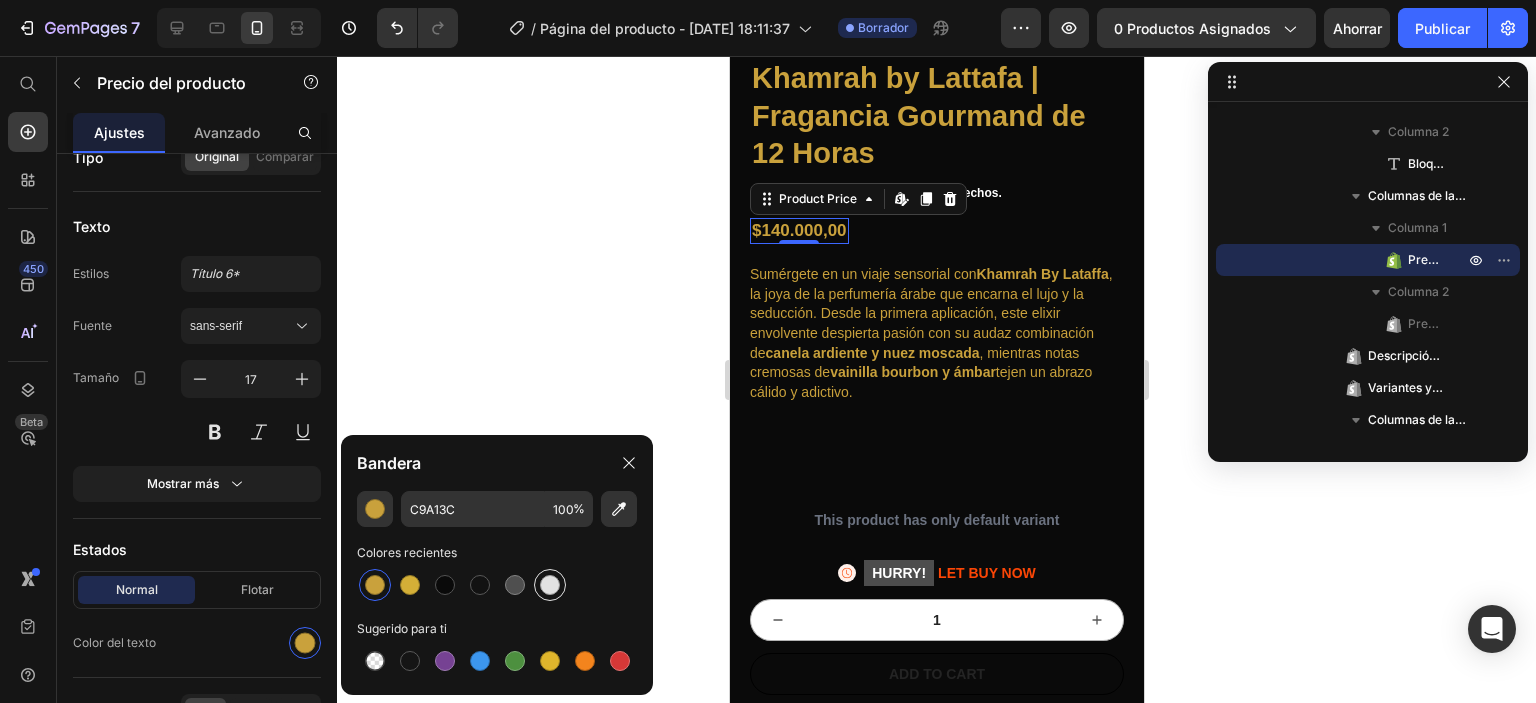 click at bounding box center (550, 585) 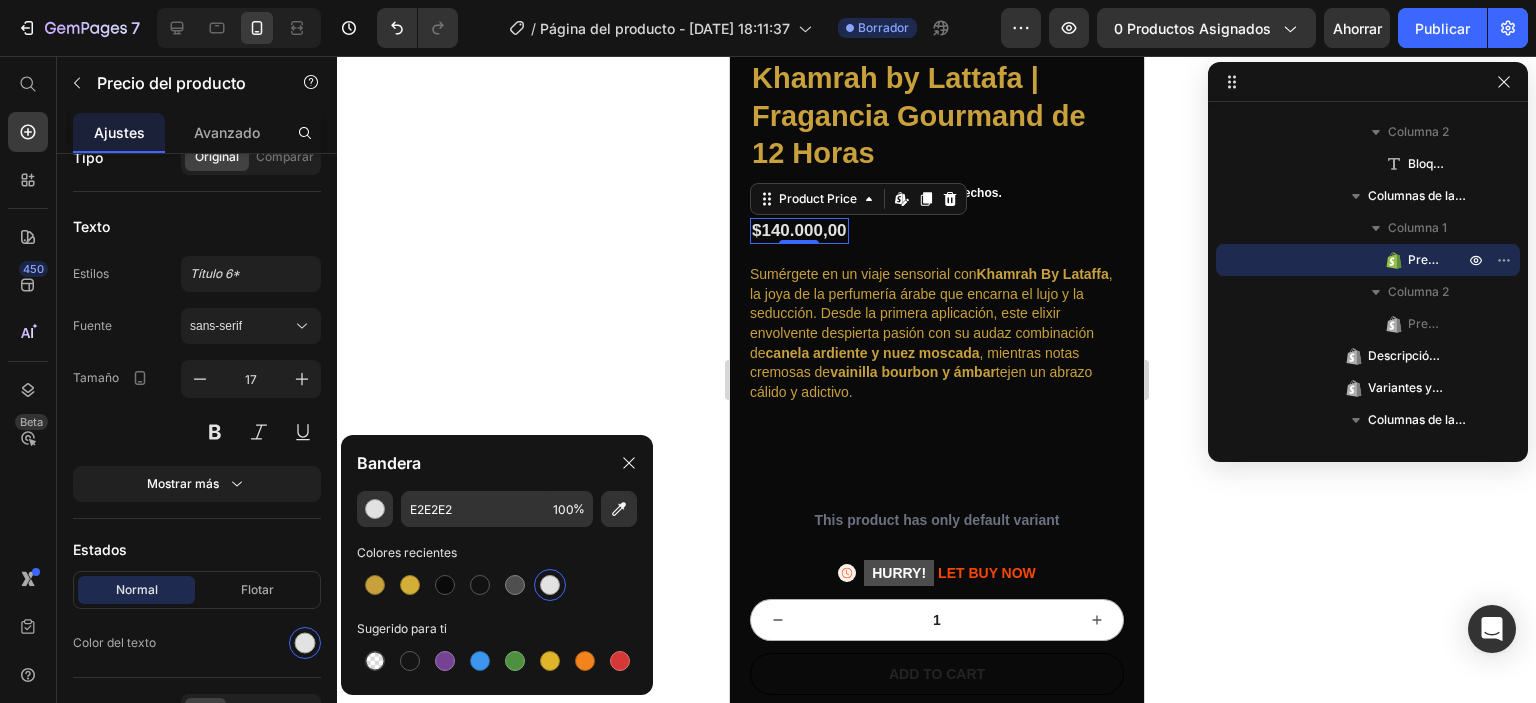 click 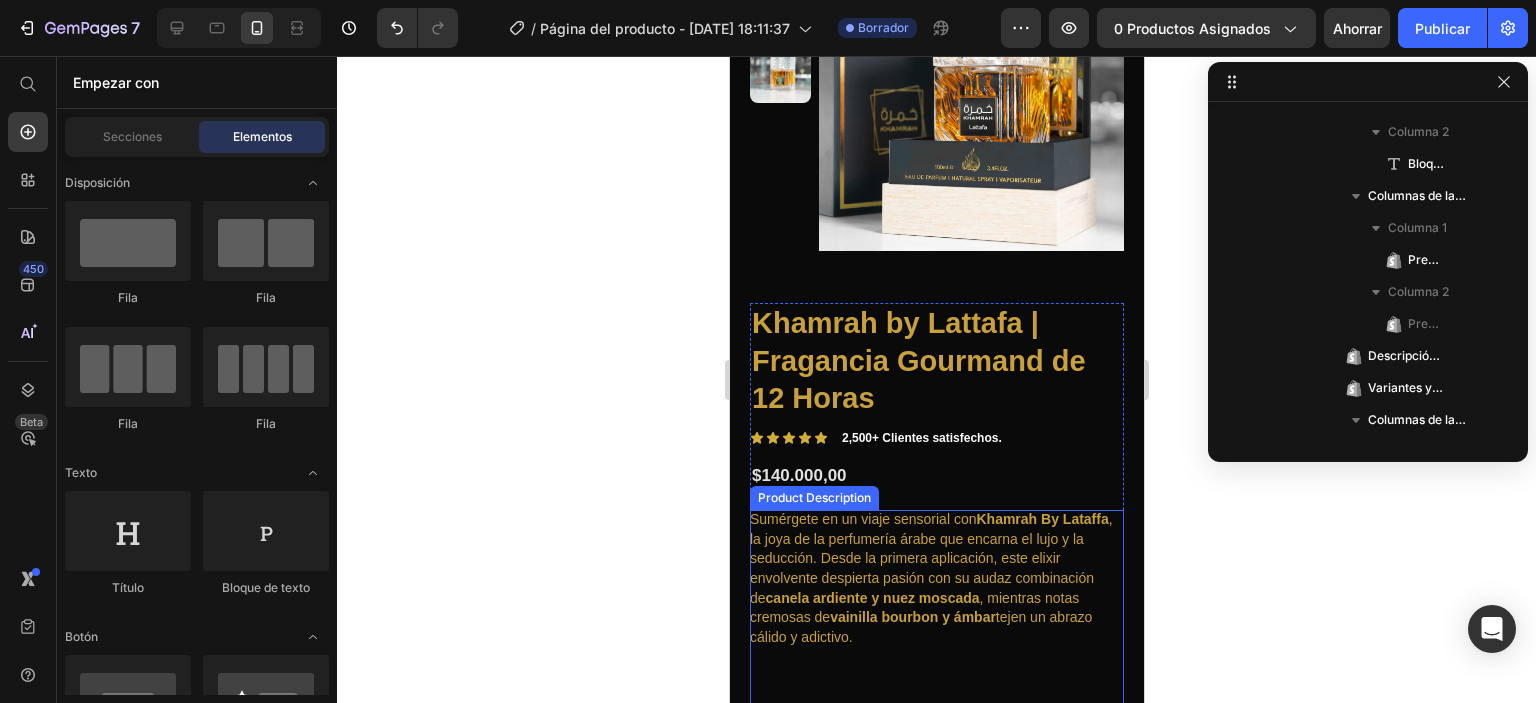 scroll, scrollTop: 300, scrollLeft: 0, axis: vertical 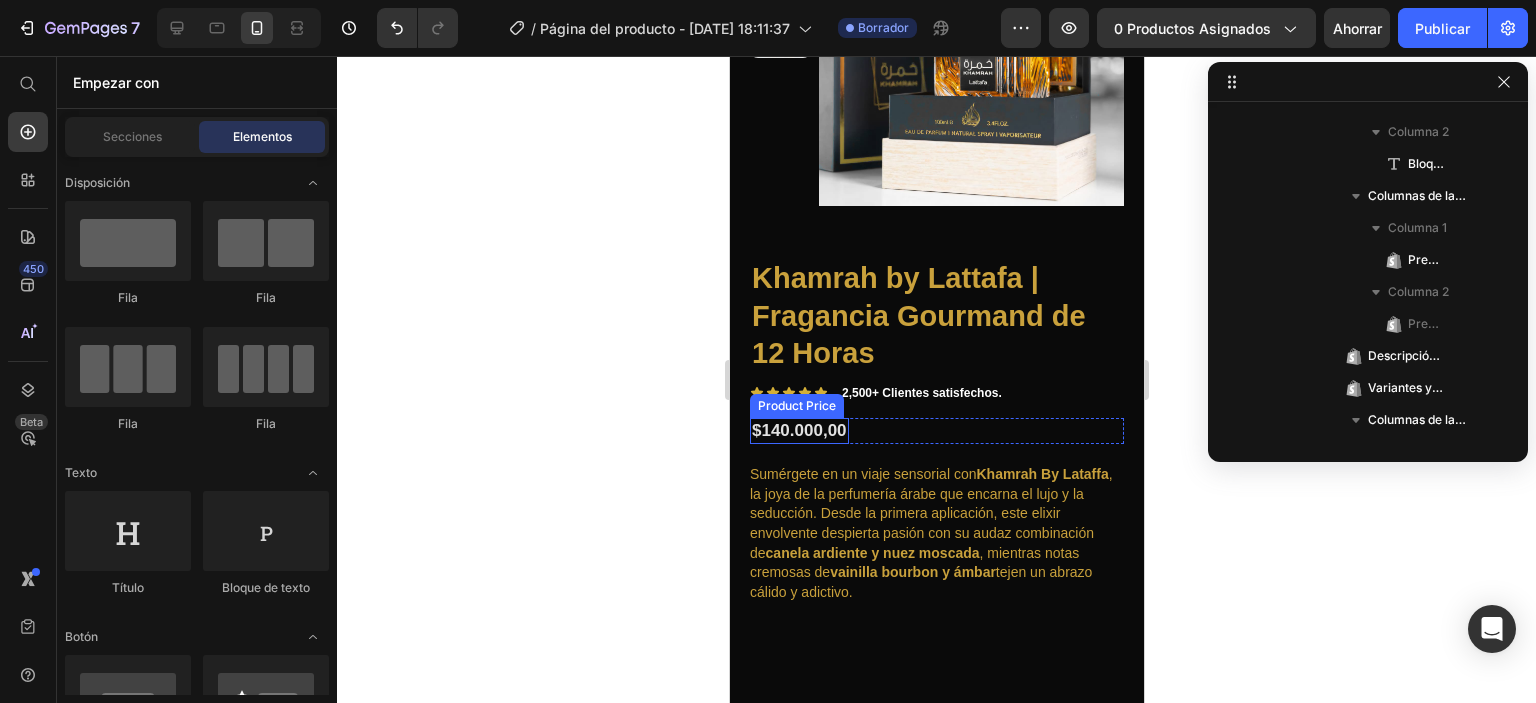 click on "$140.000,00" at bounding box center [798, 431] 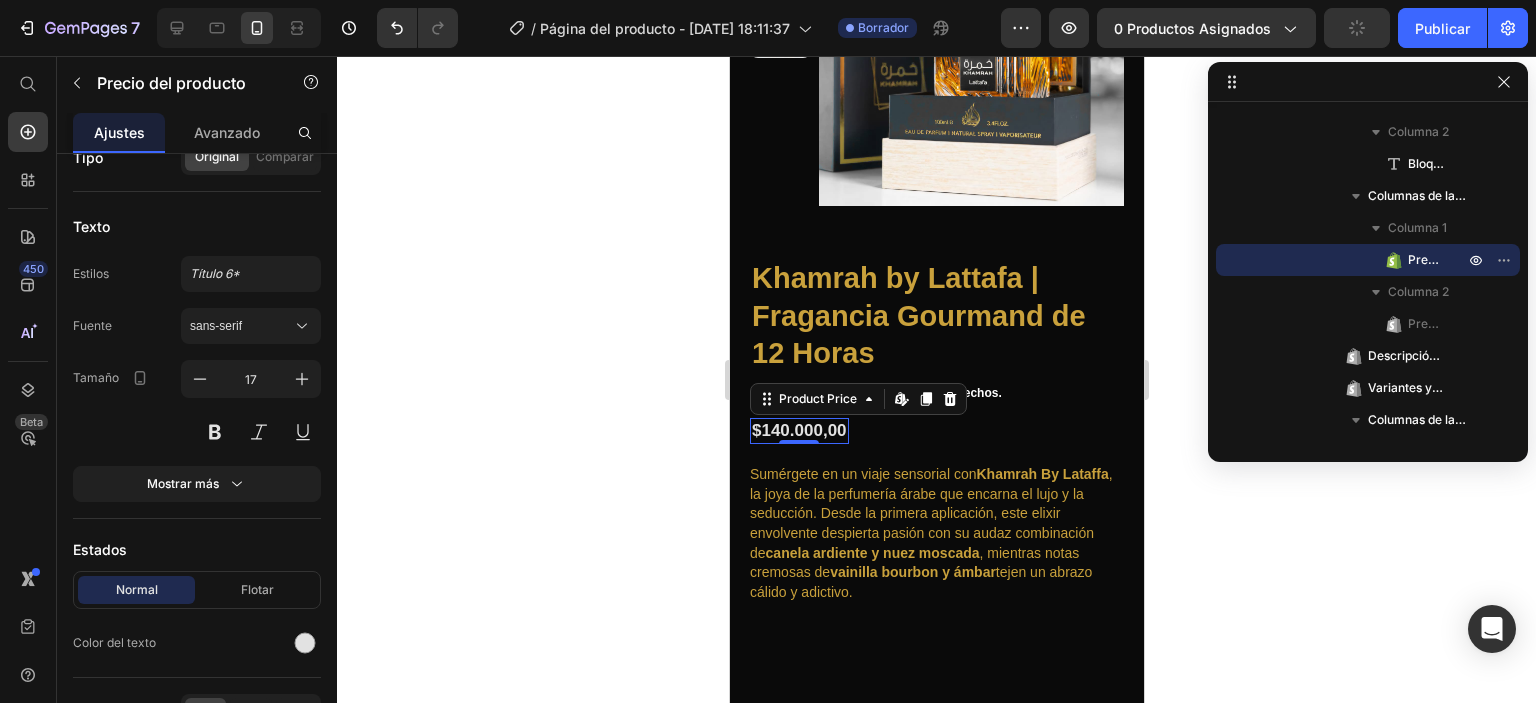 click on "$140.000,00" at bounding box center (798, 431) 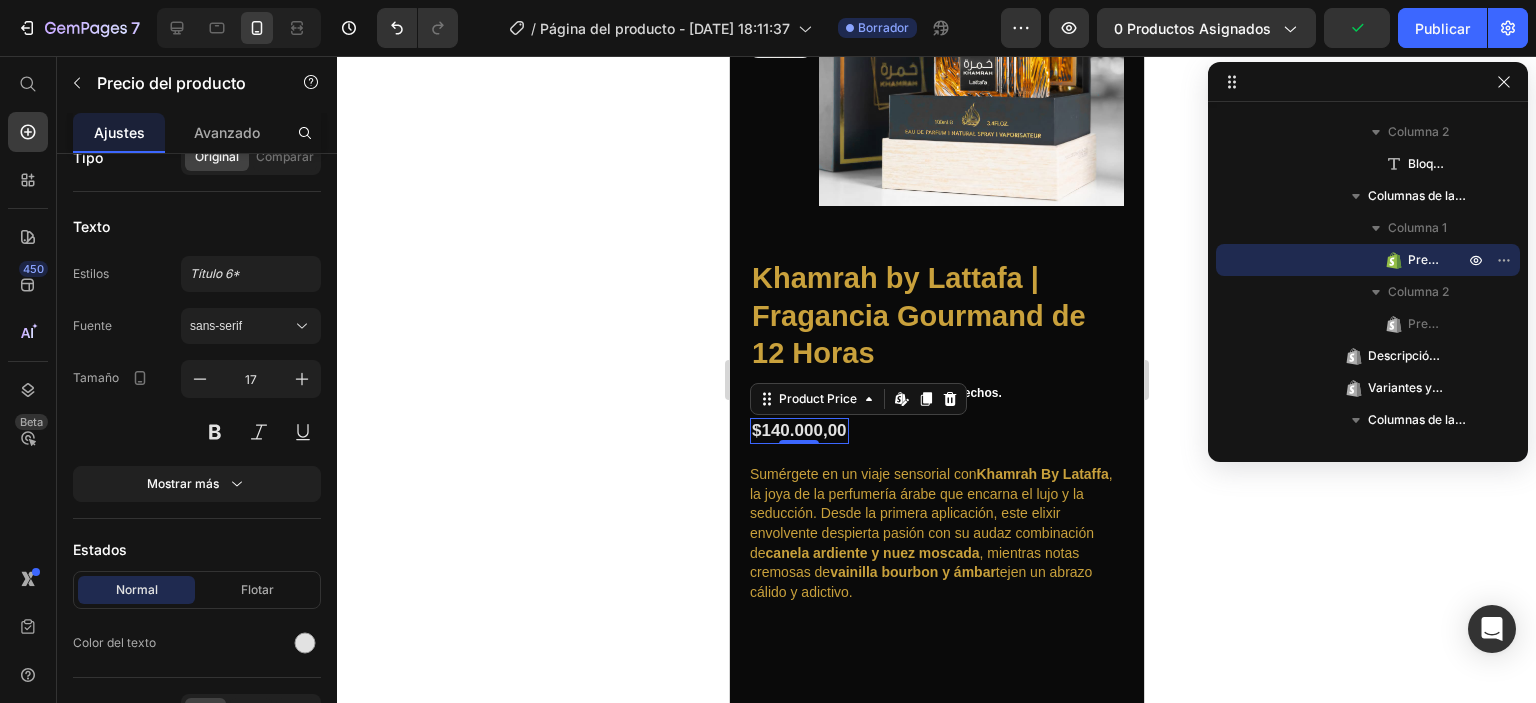 click on "$140.000,00" at bounding box center (798, 431) 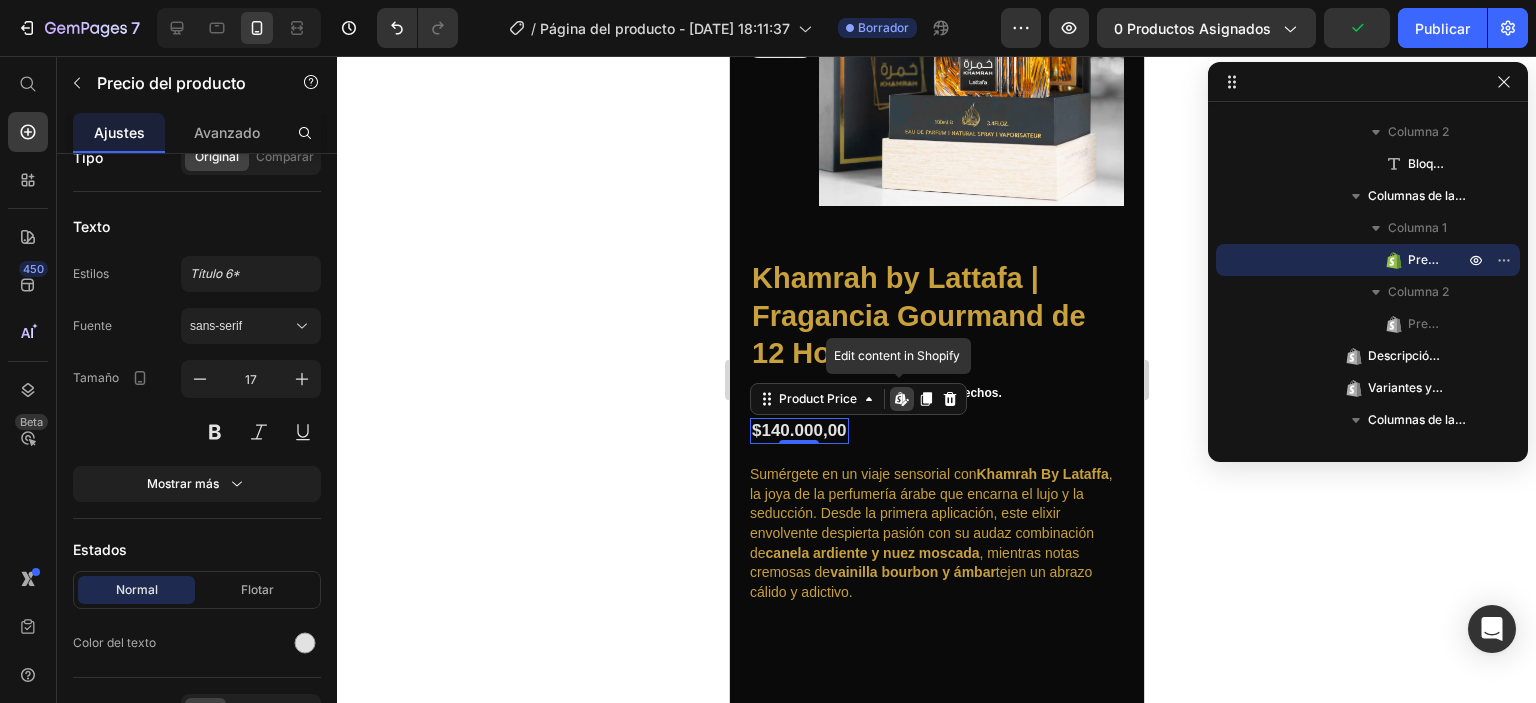 click on "$140.000,00" at bounding box center [798, 431] 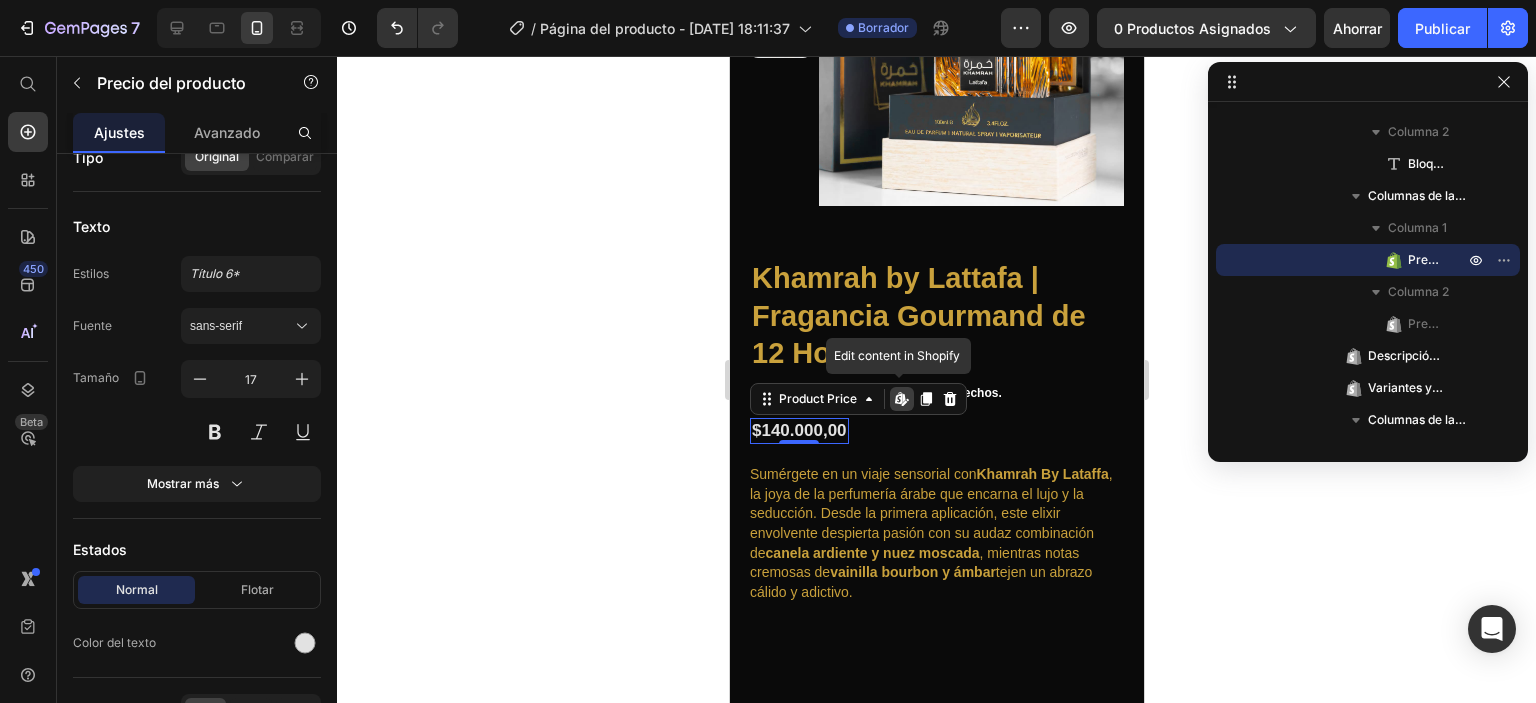 click on "$140.000,00" at bounding box center [798, 431] 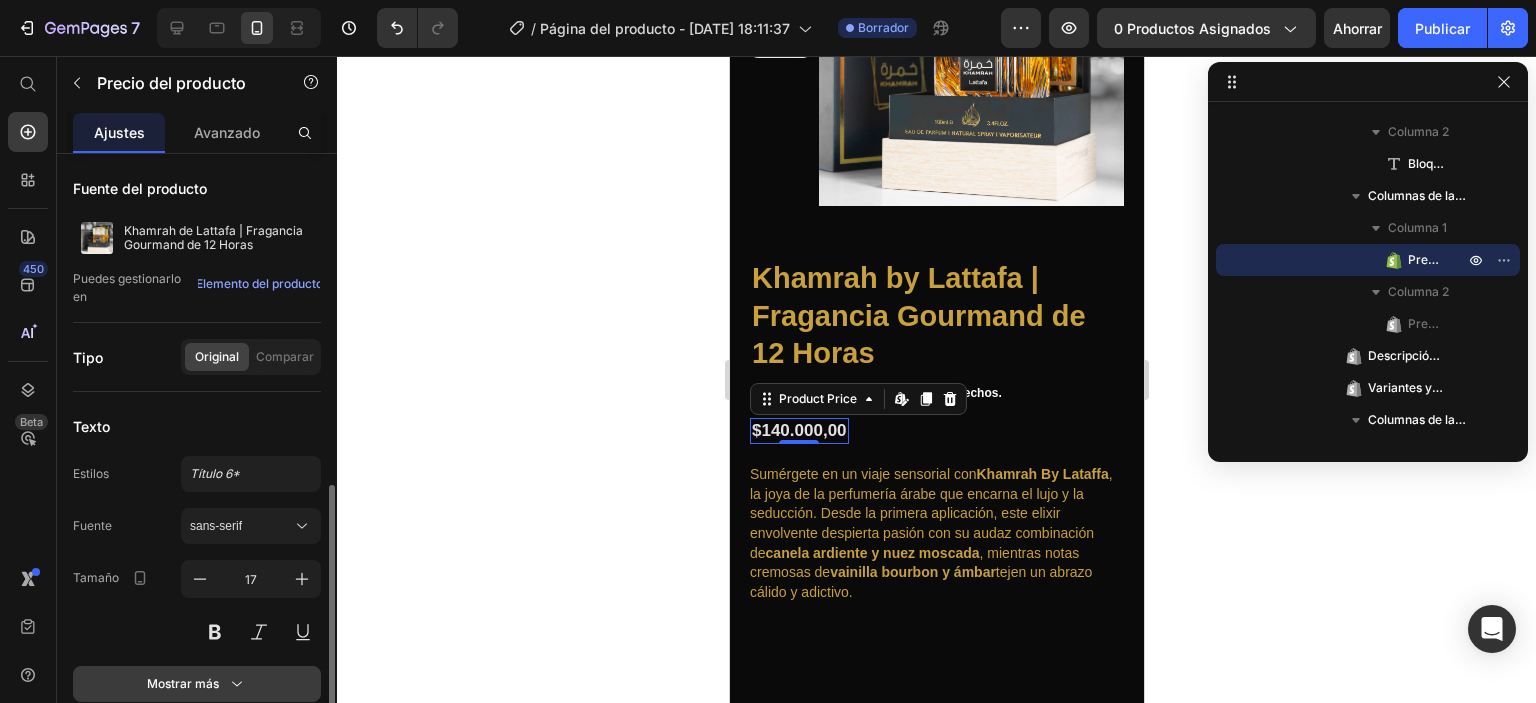 scroll, scrollTop: 300, scrollLeft: 0, axis: vertical 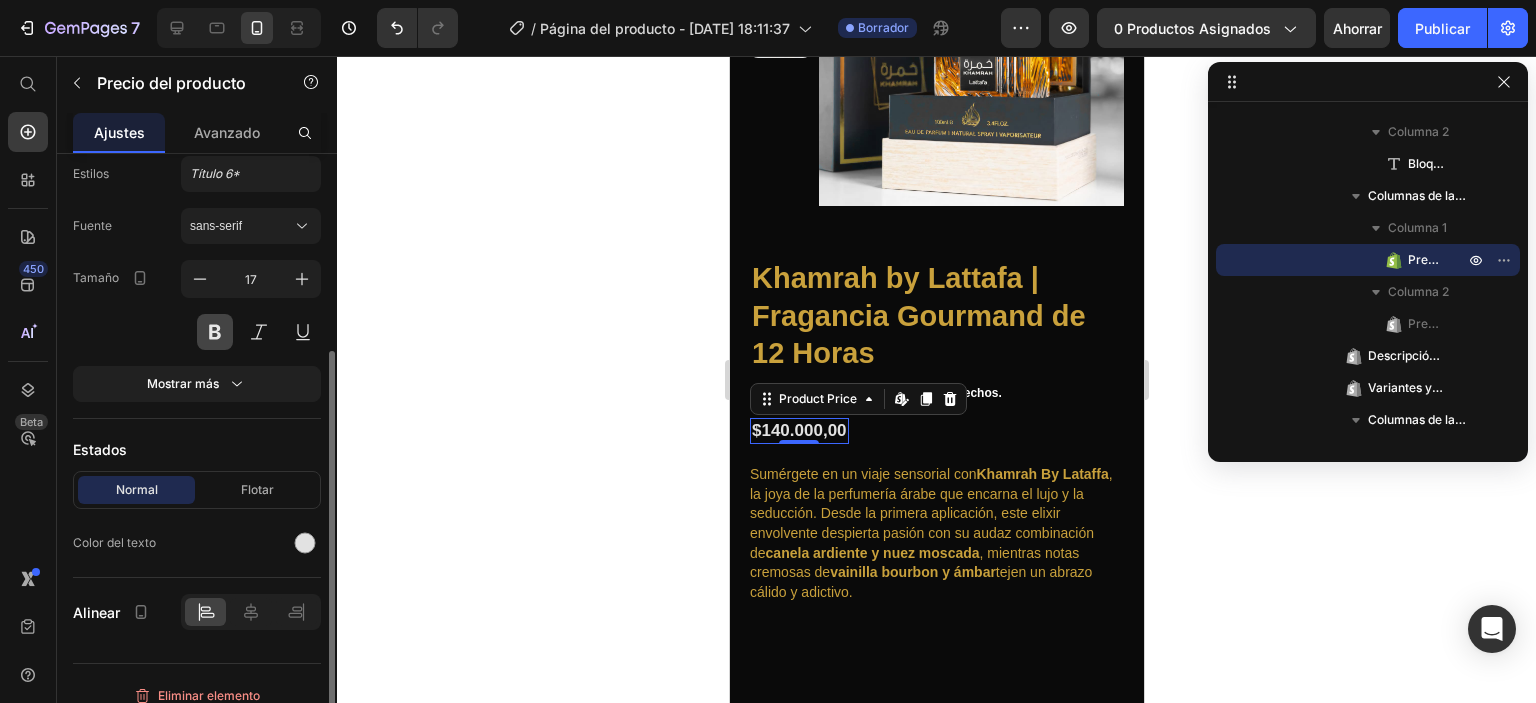 click at bounding box center [215, 332] 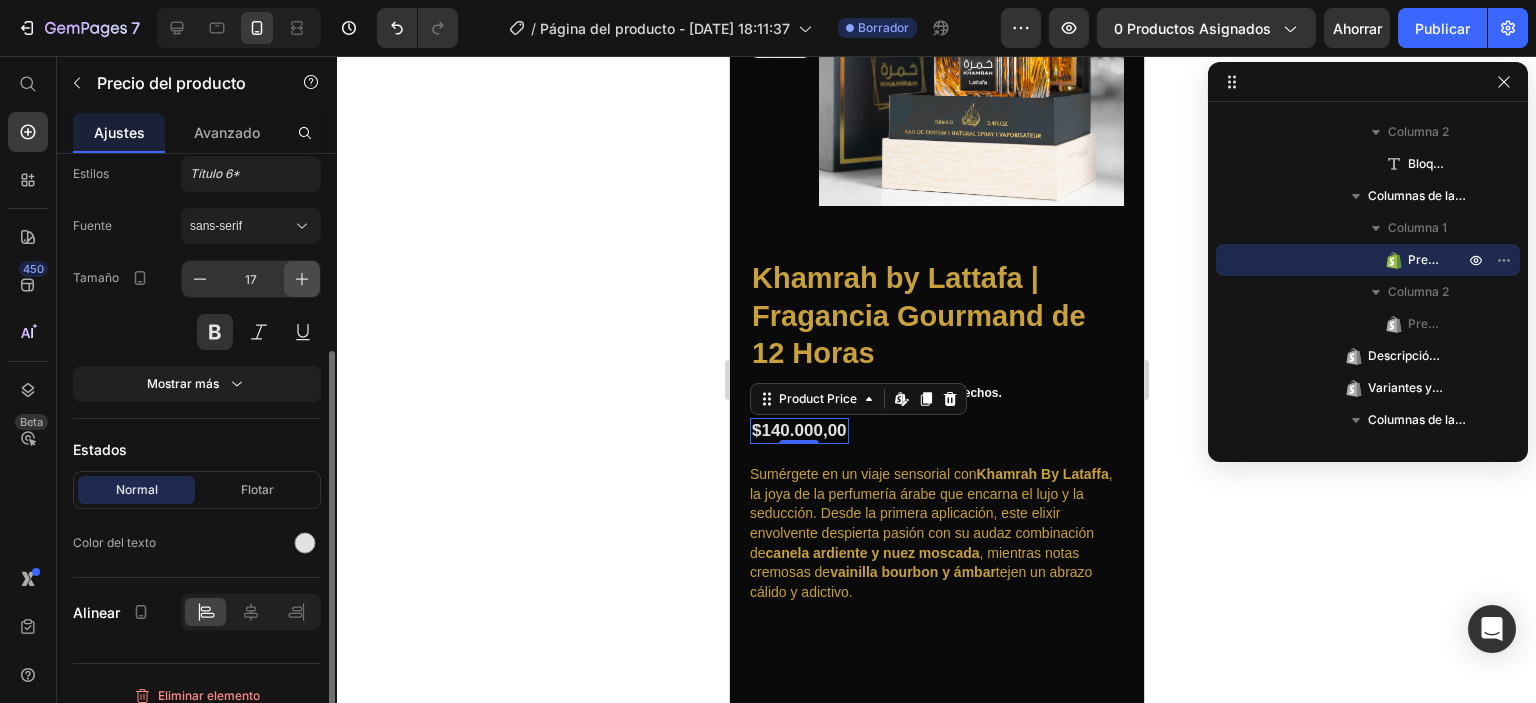 click 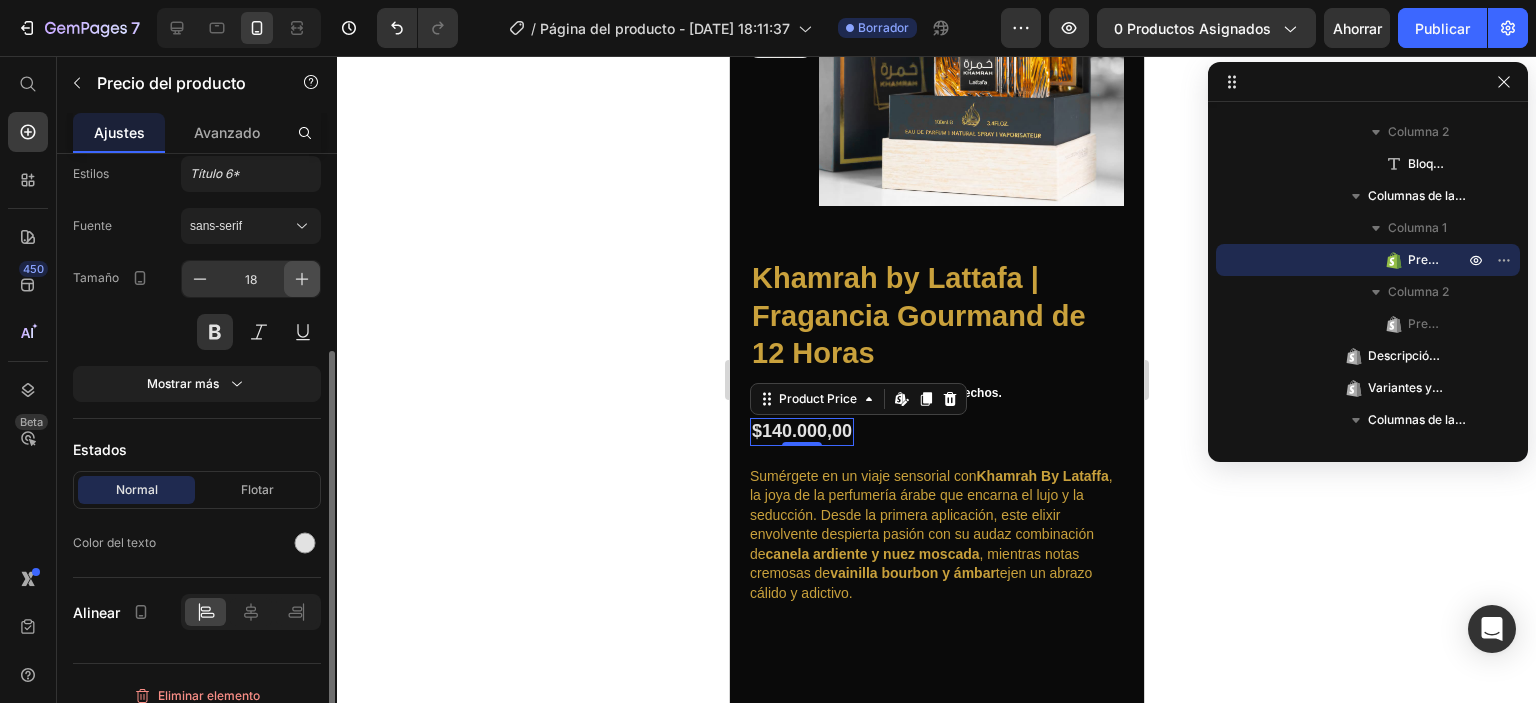 click 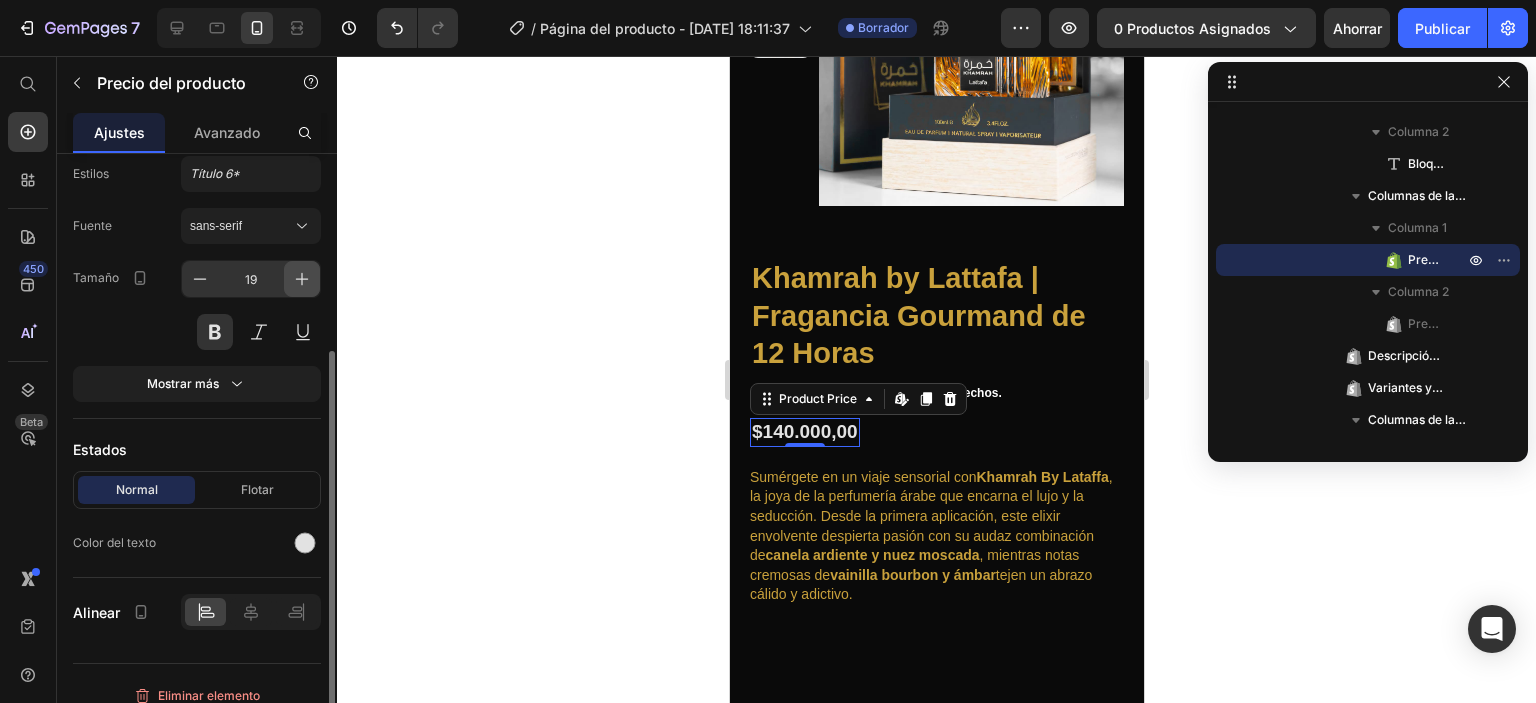click 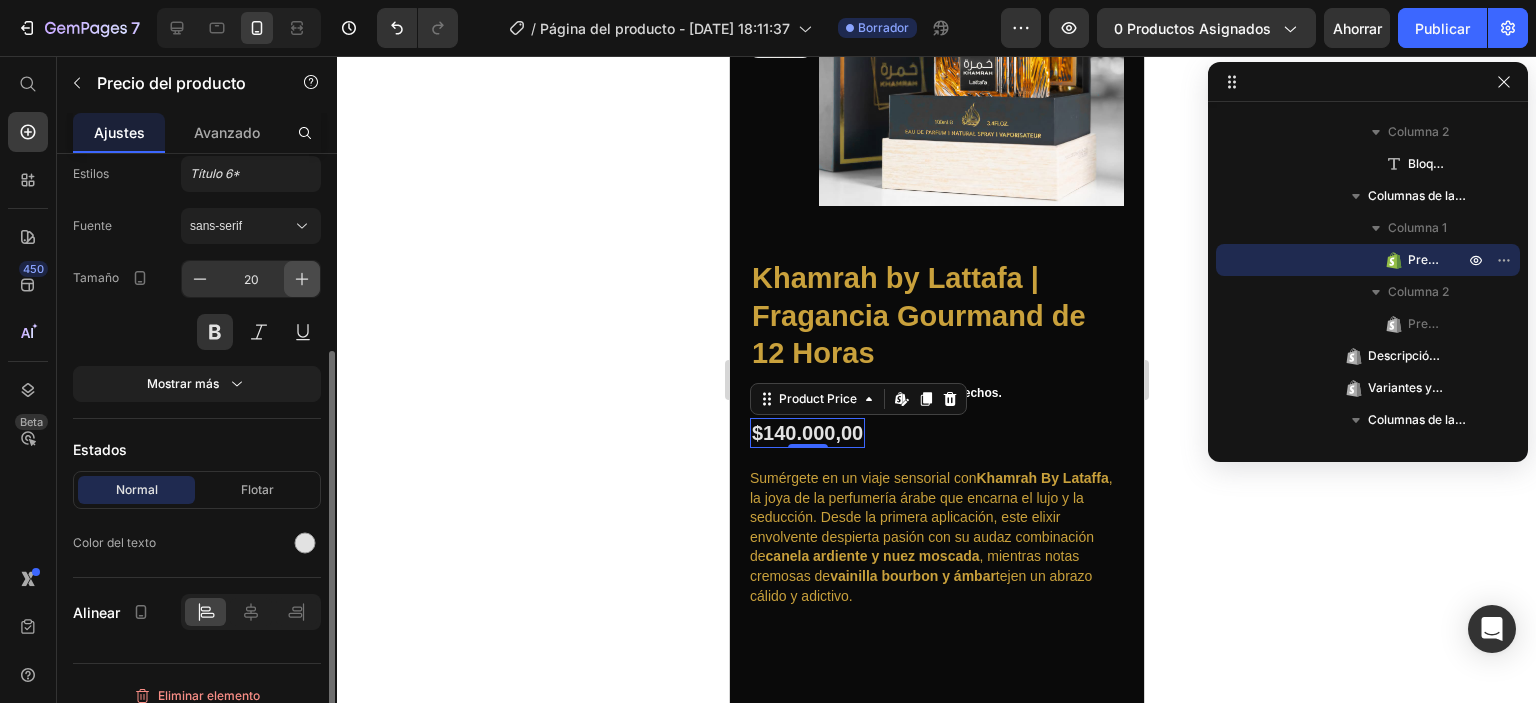click 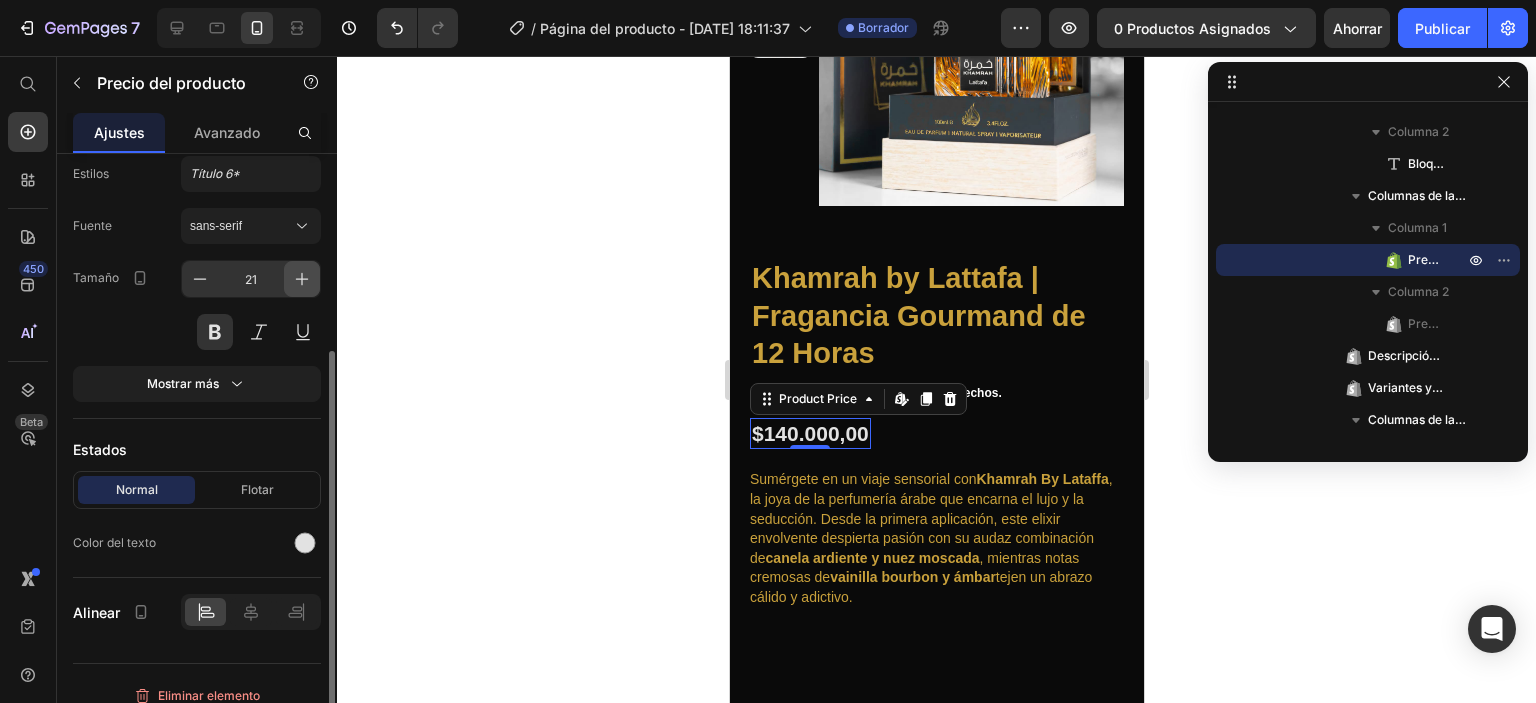 click 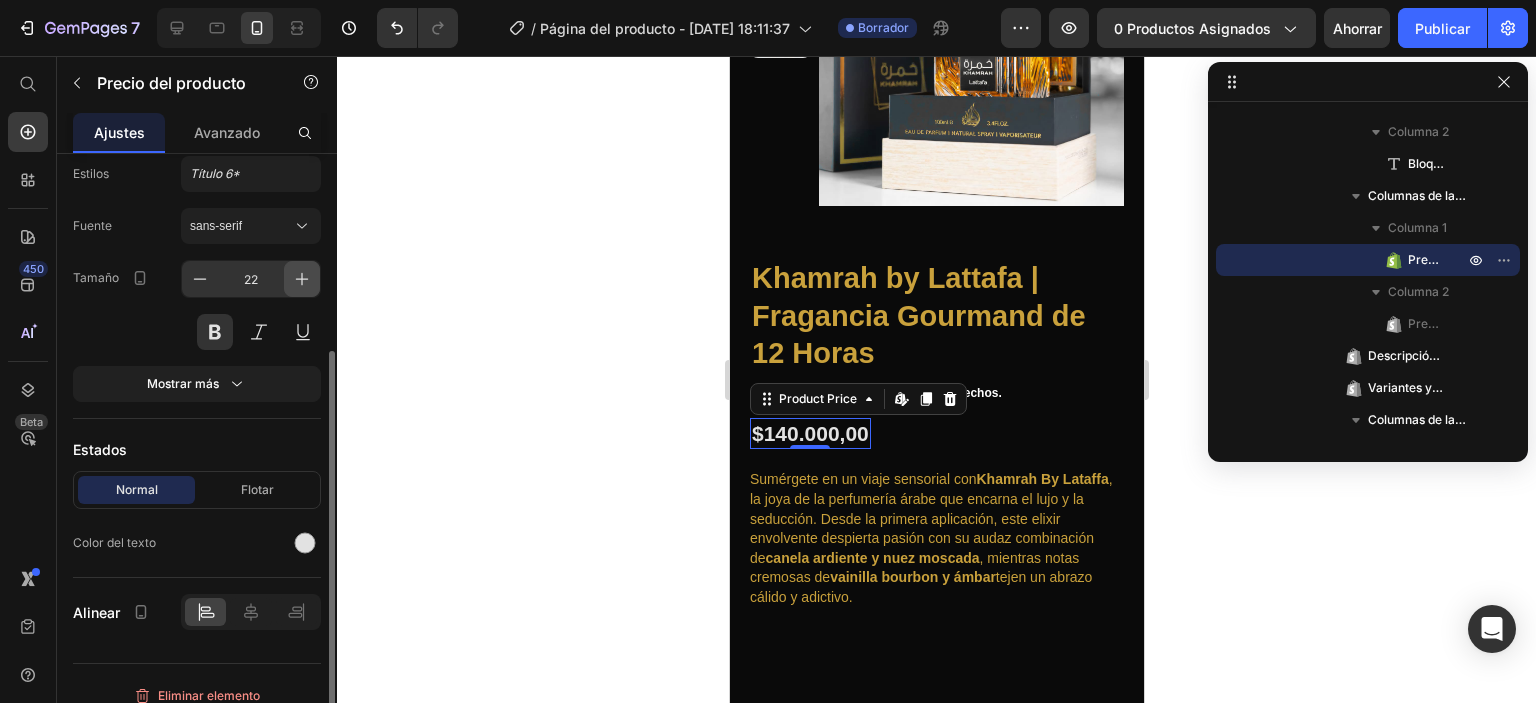 click 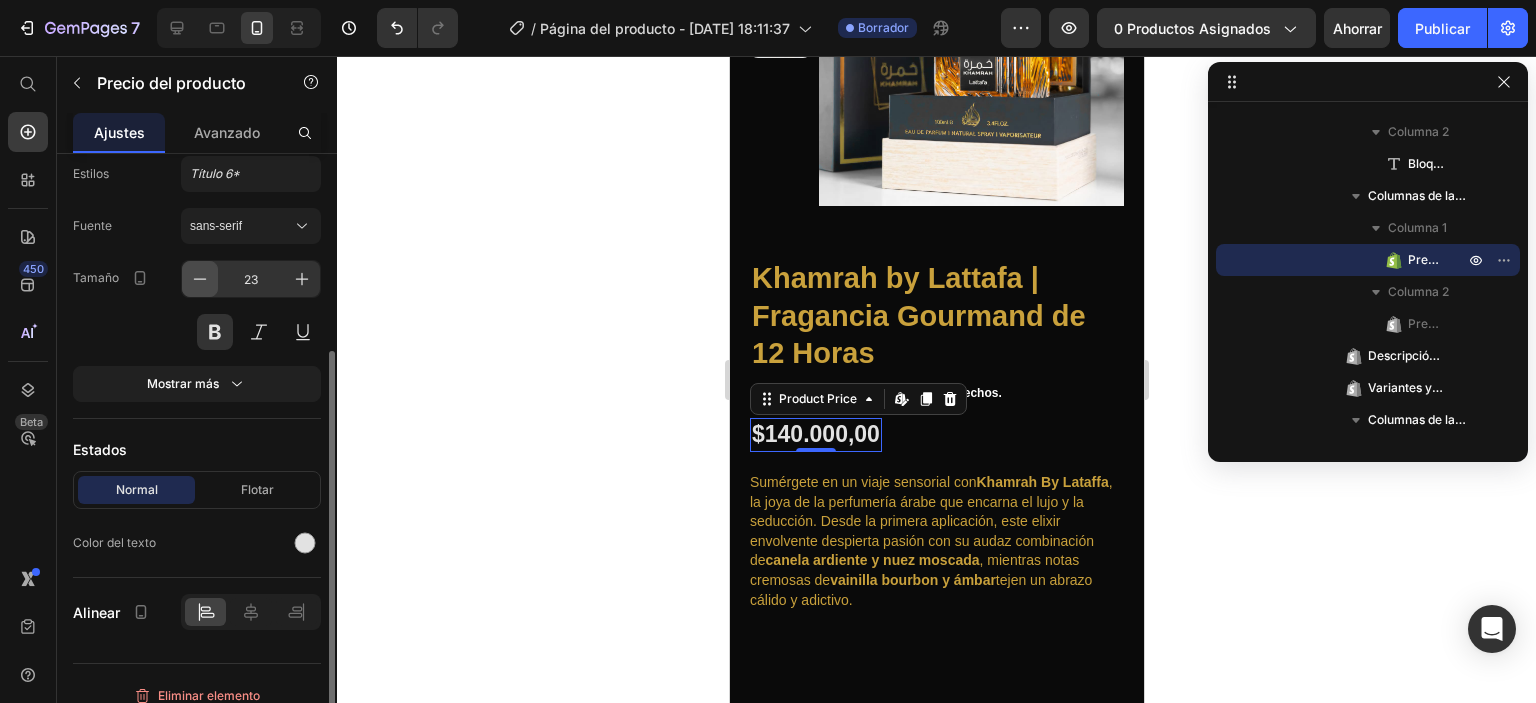 click 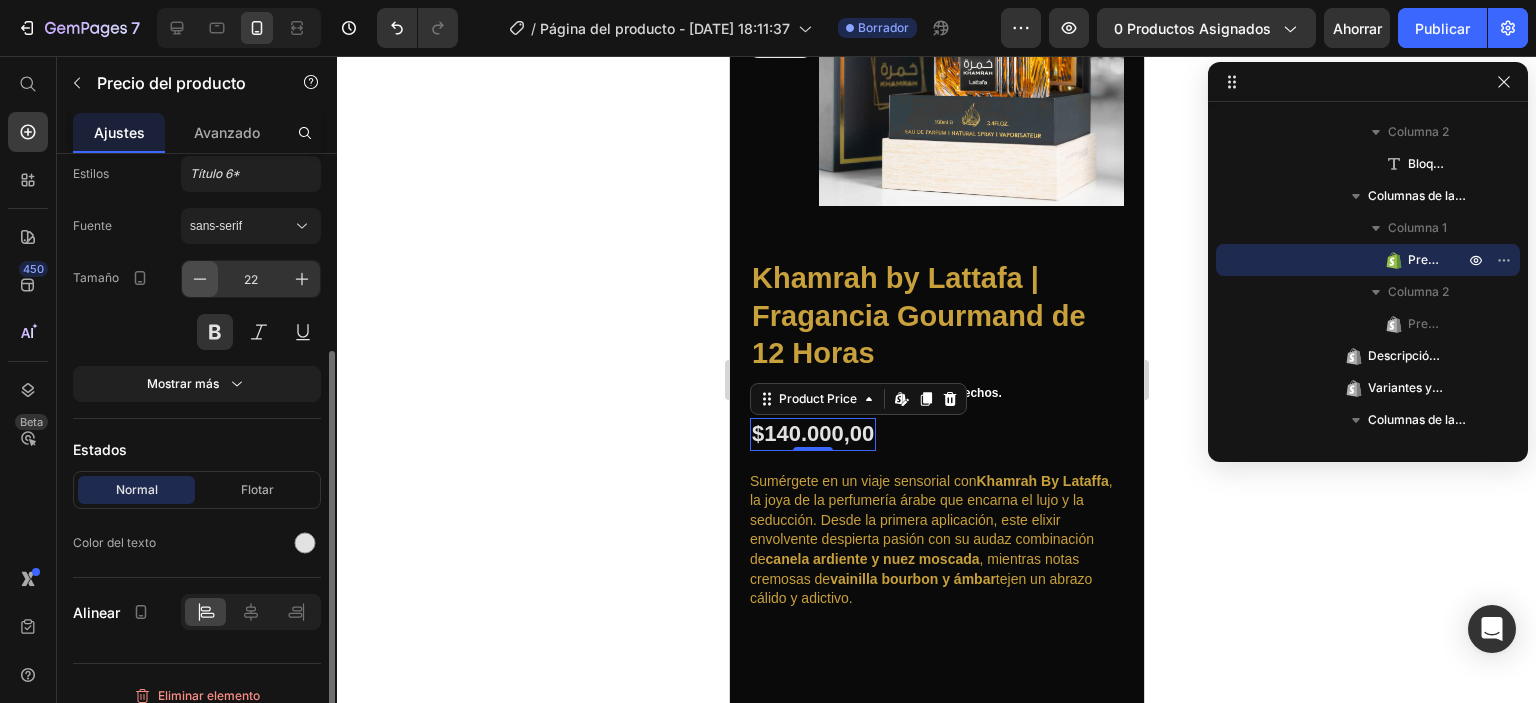 click 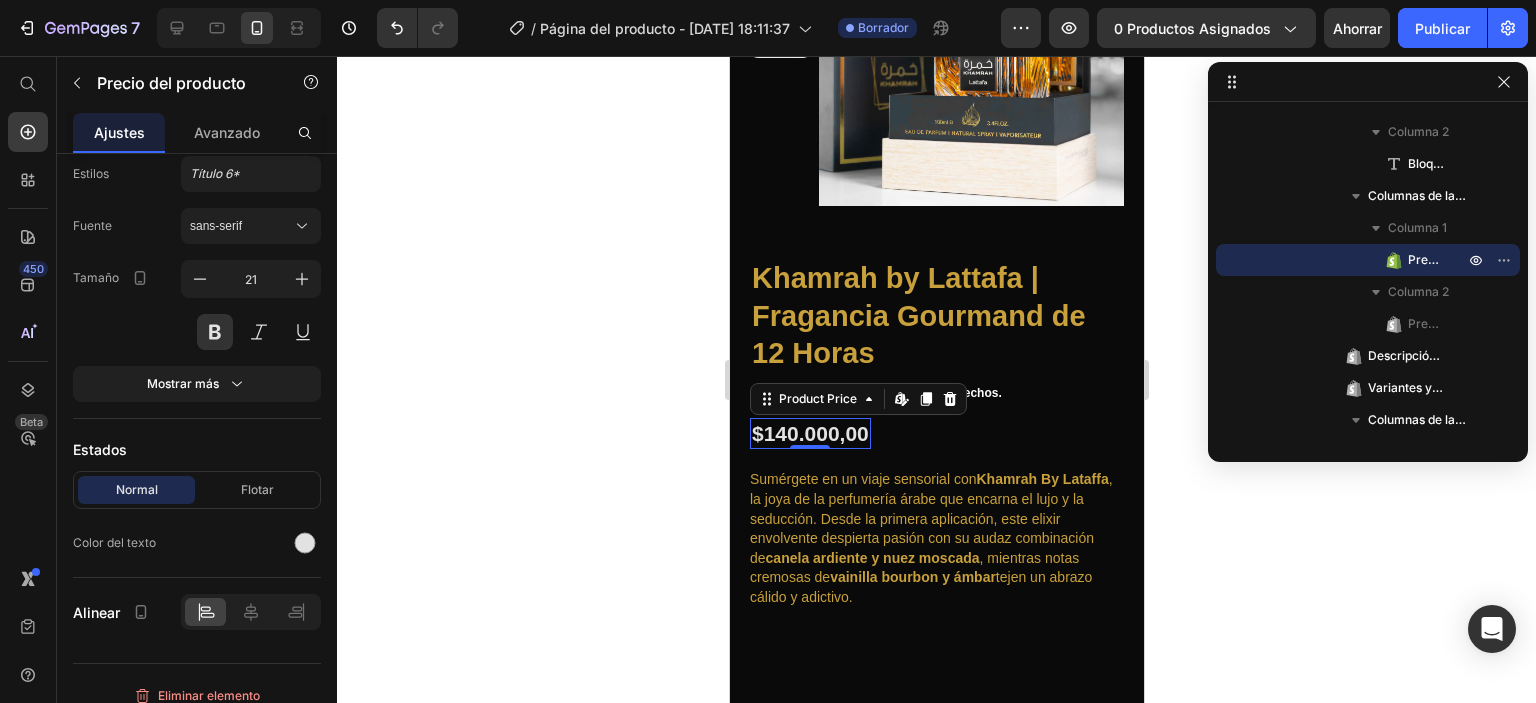 click 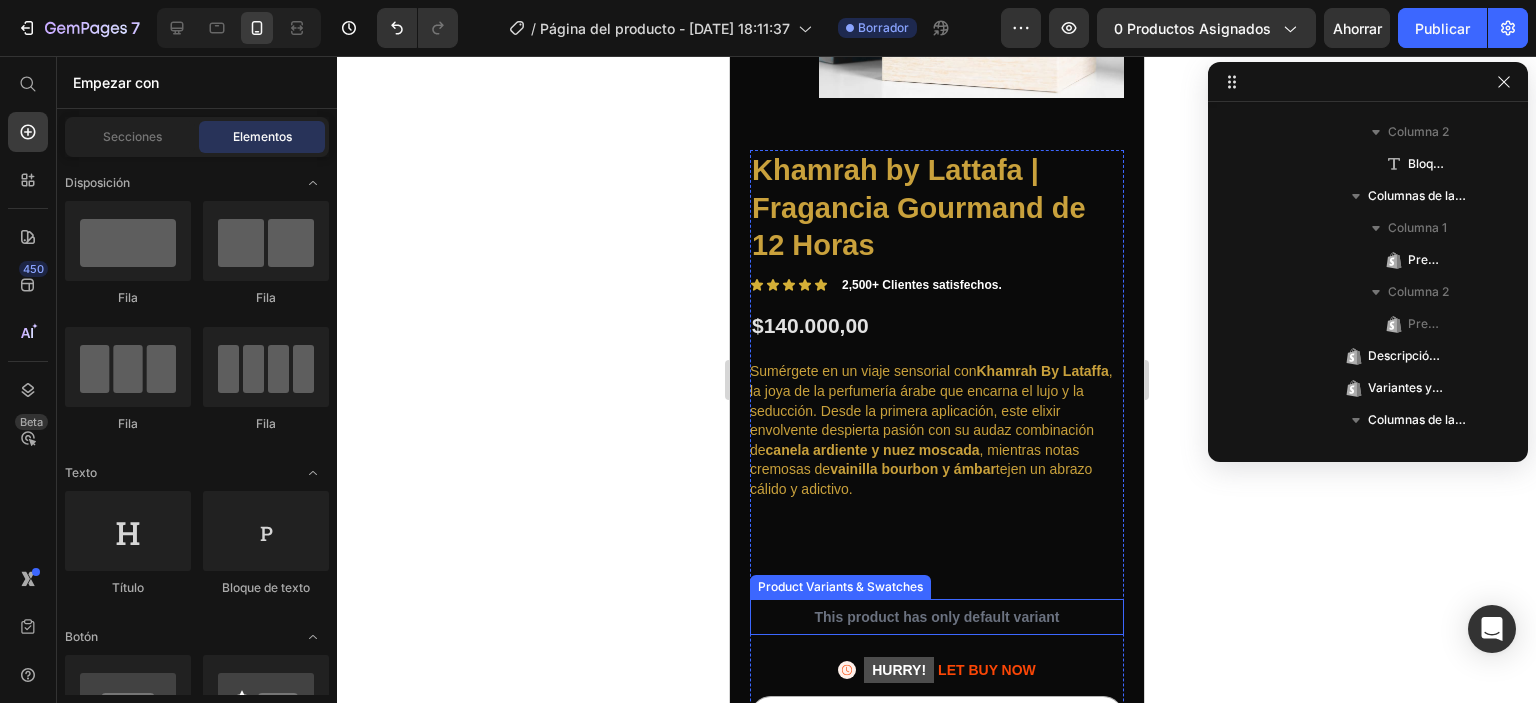 scroll, scrollTop: 300, scrollLeft: 0, axis: vertical 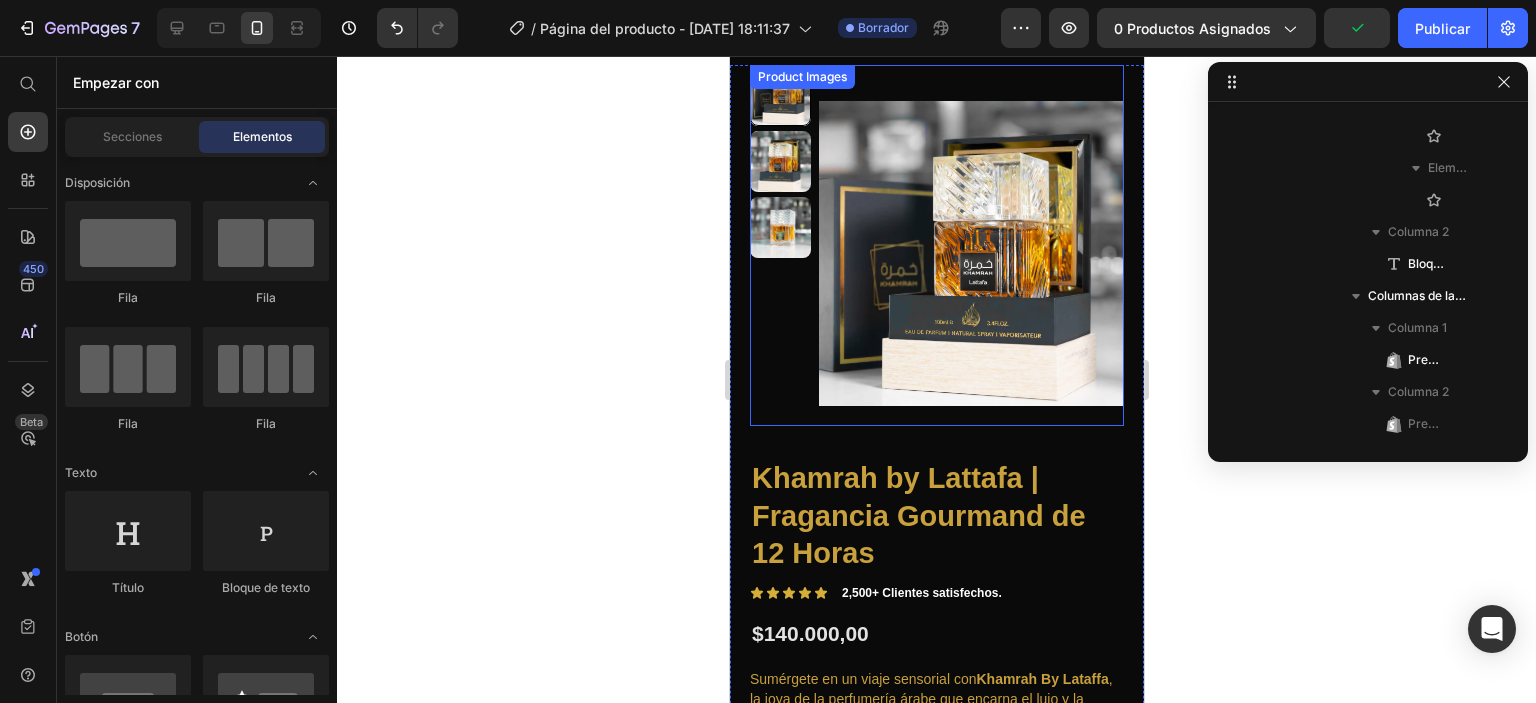 click at bounding box center (970, 253) 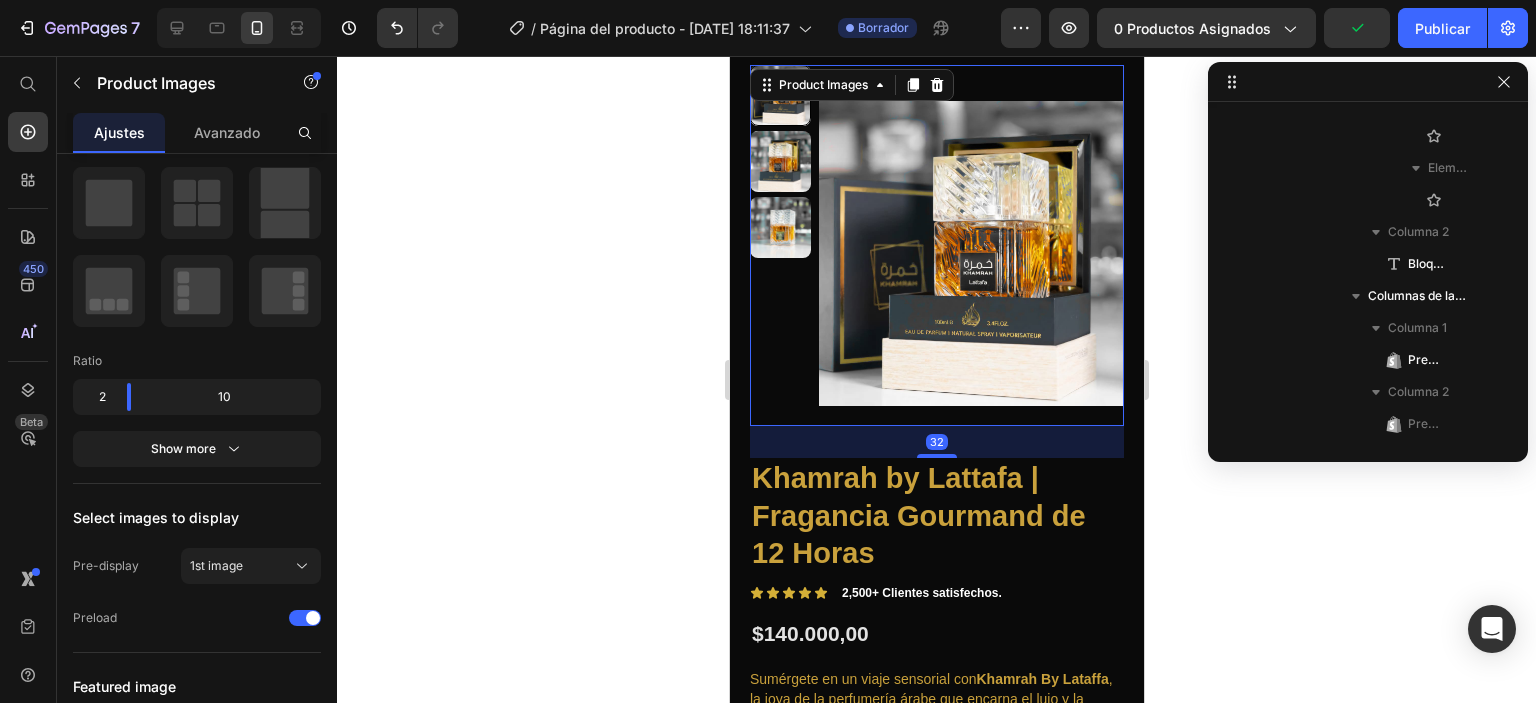 scroll, scrollTop: 218, scrollLeft: 0, axis: vertical 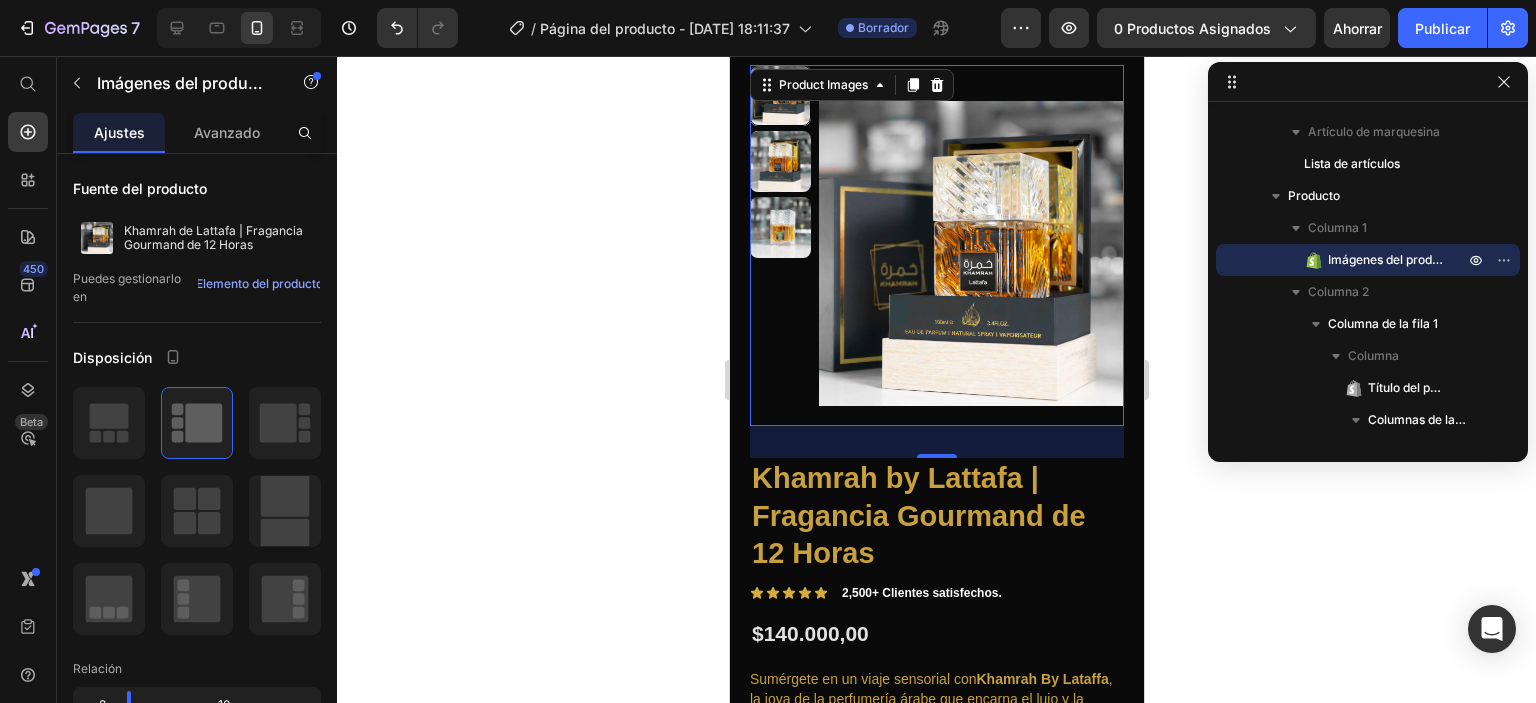 drag, startPoint x: 914, startPoint y: 451, endPoint x: 933, endPoint y: 383, distance: 70.60453 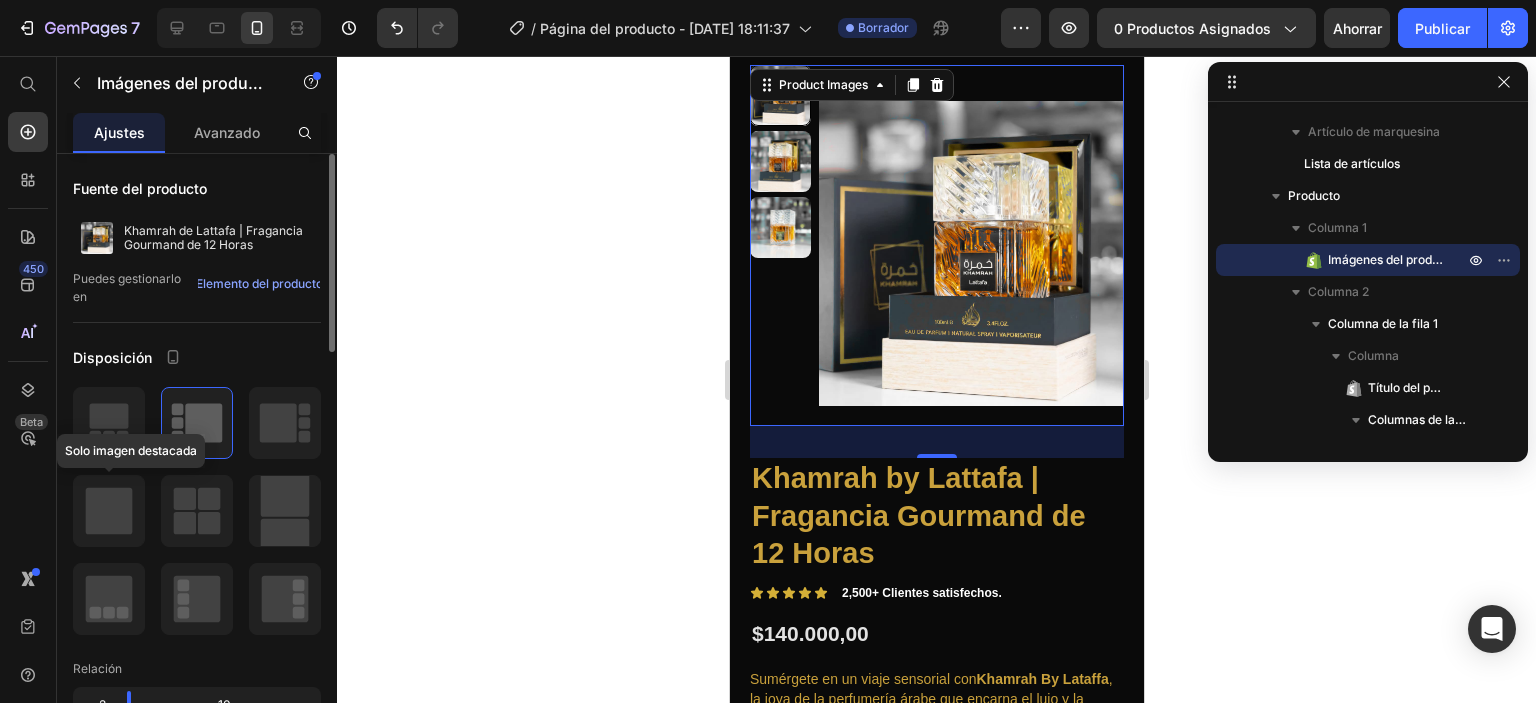 click 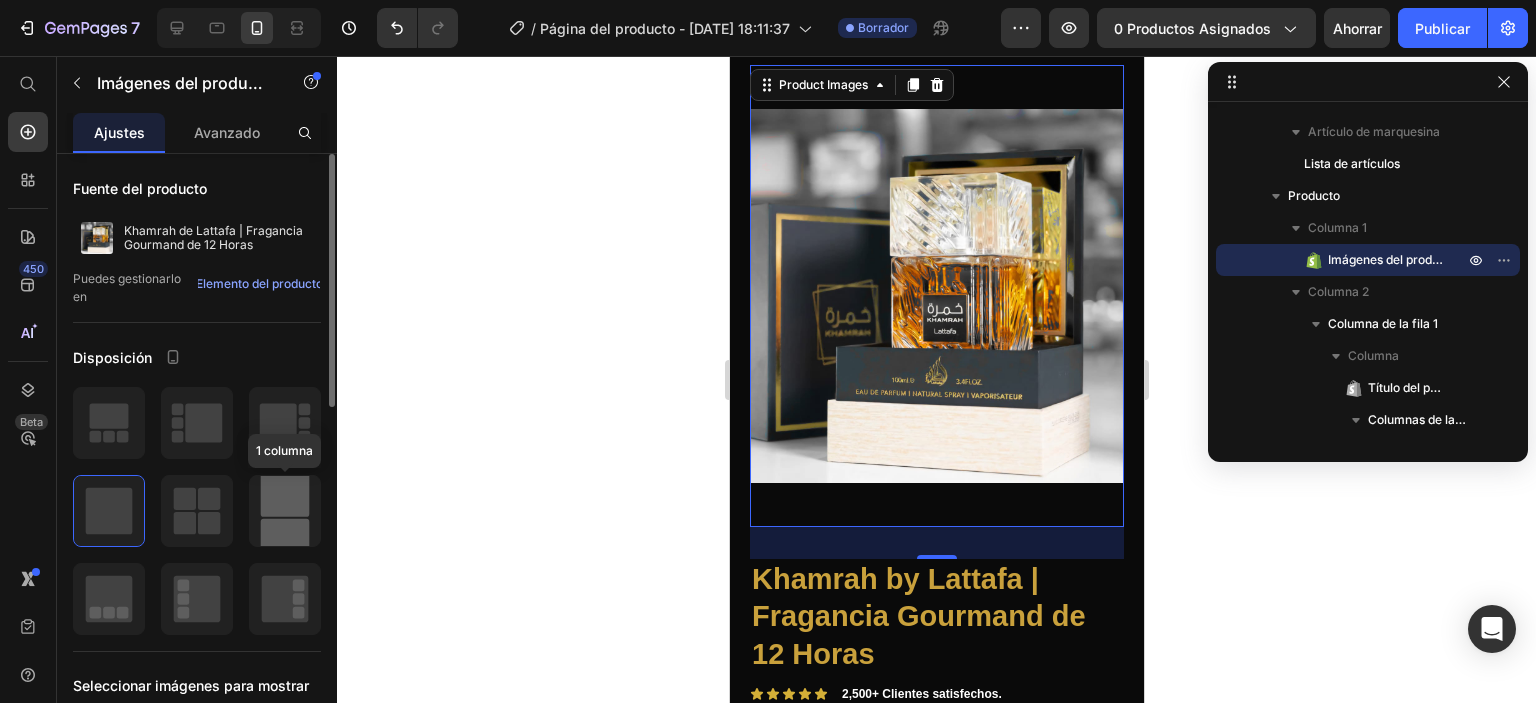 click 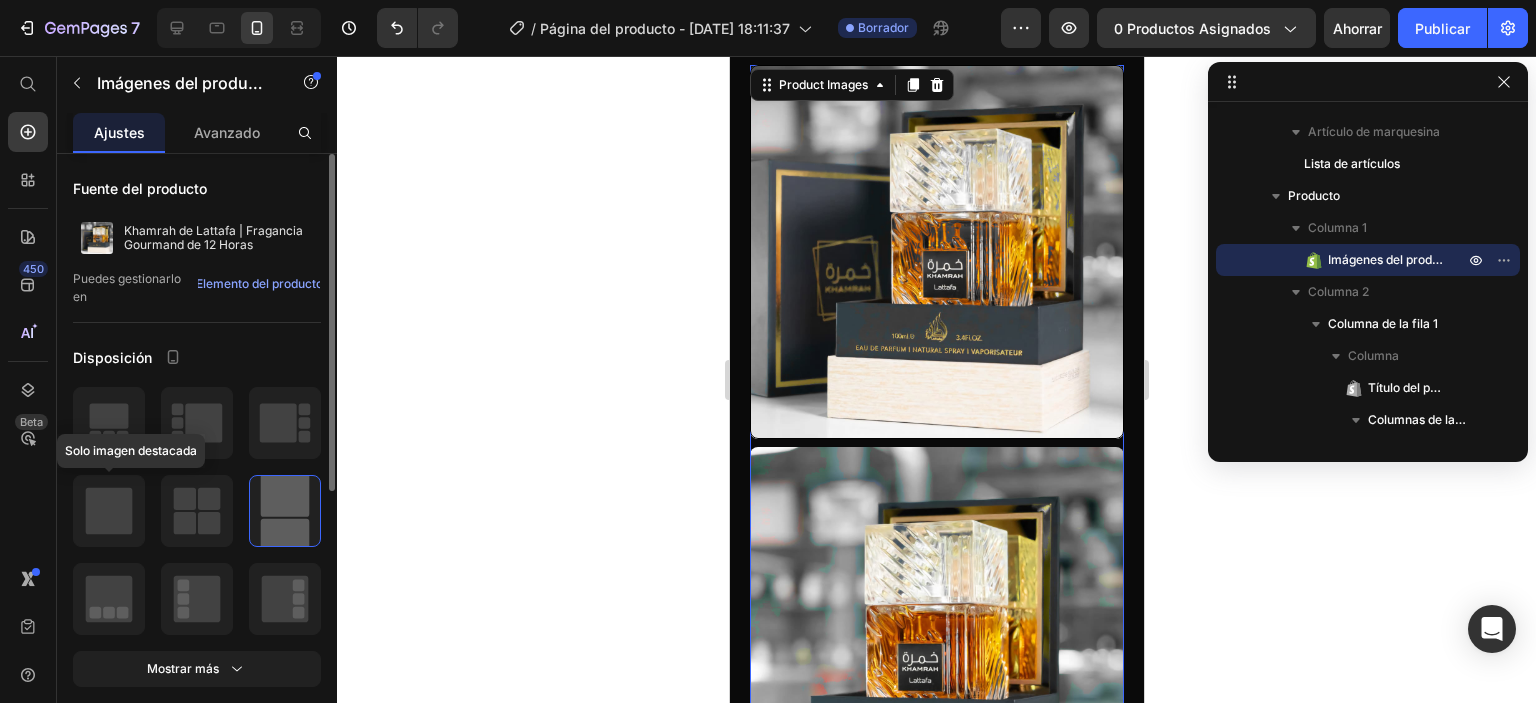 click 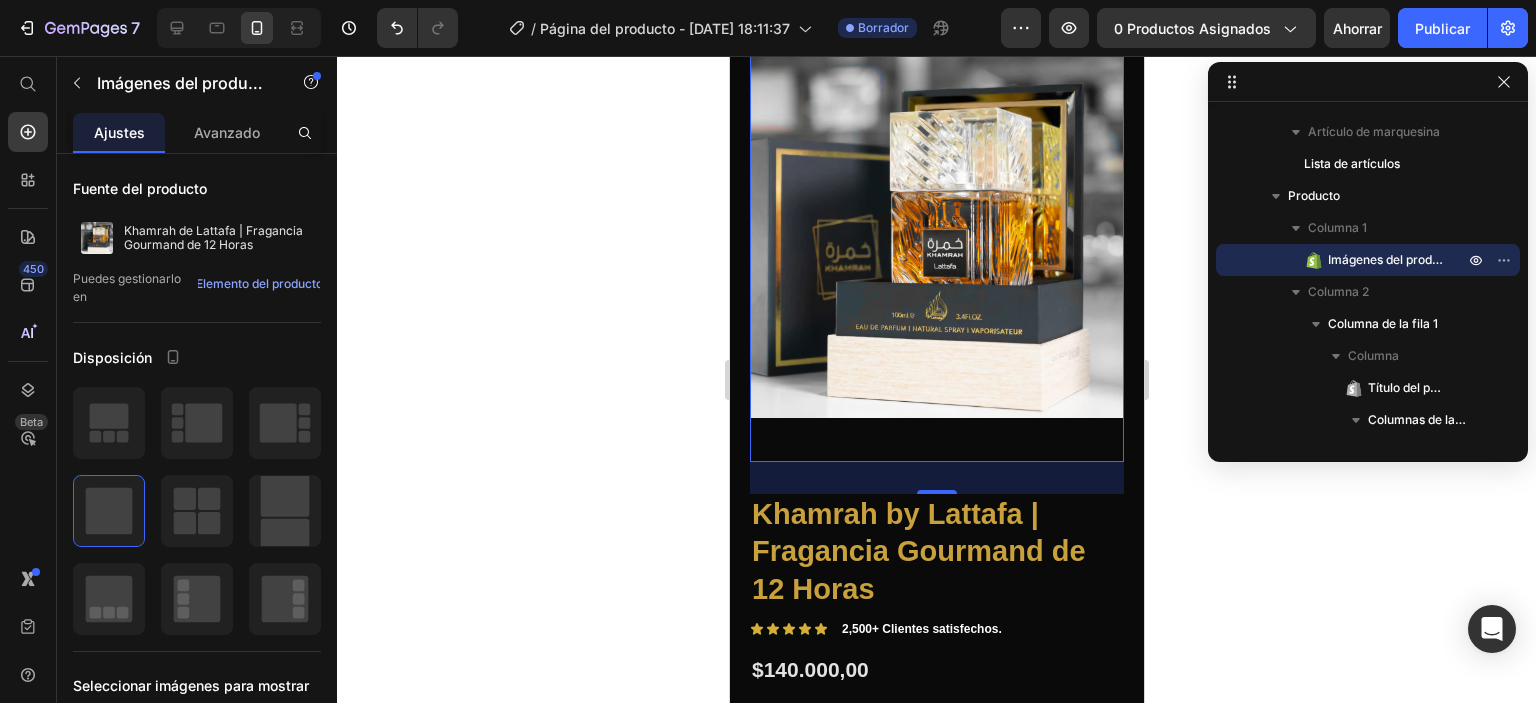scroll, scrollTop: 200, scrollLeft: 0, axis: vertical 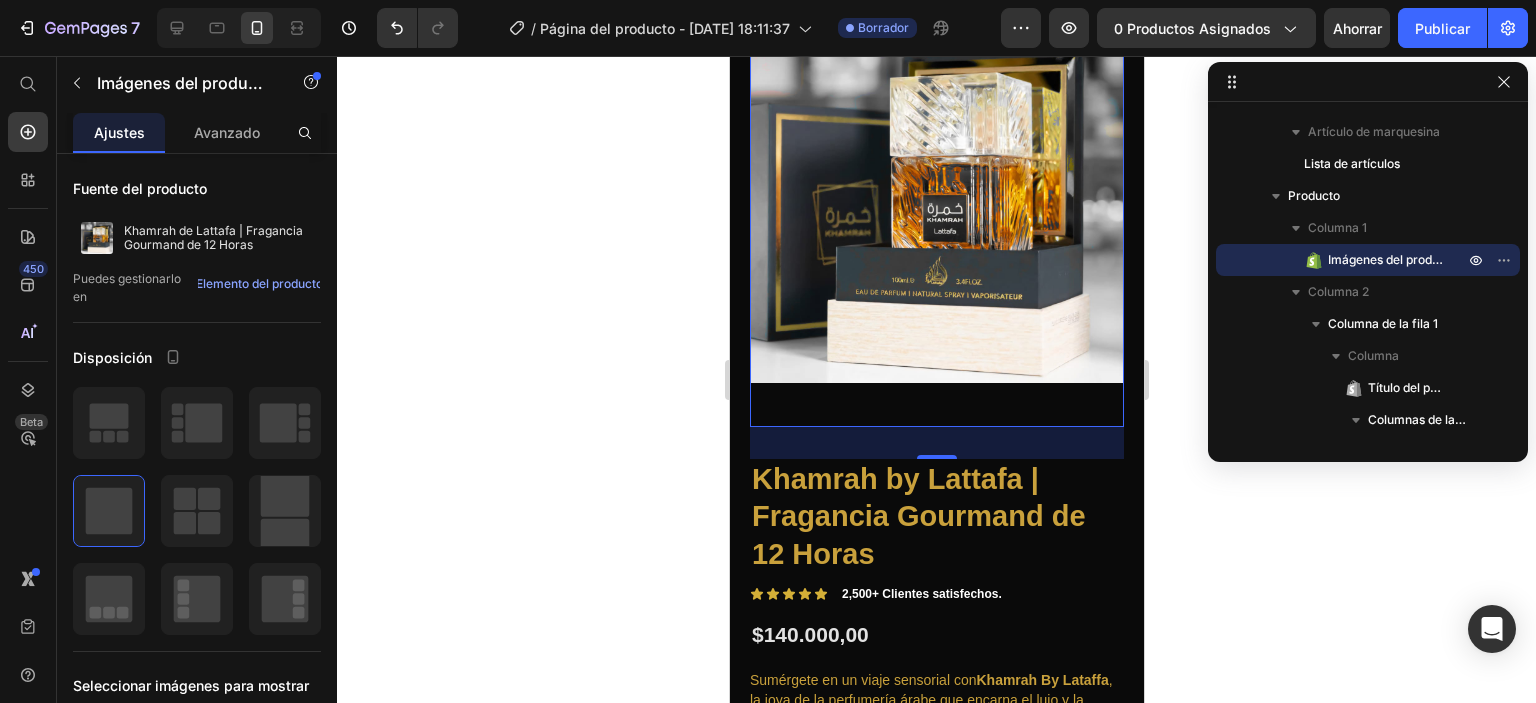 click on "32" at bounding box center [936, 443] 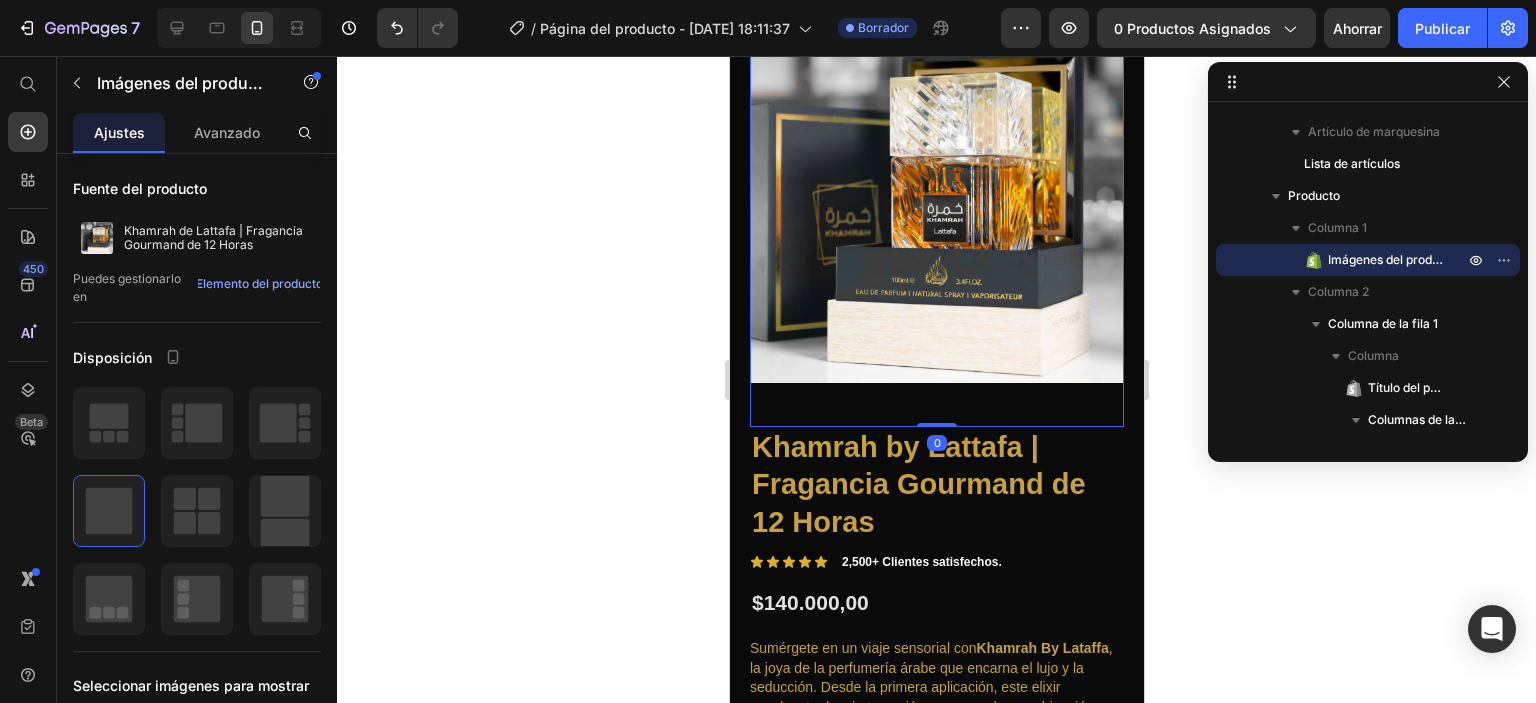drag, startPoint x: 939, startPoint y: 438, endPoint x: 962, endPoint y: 346, distance: 94.83143 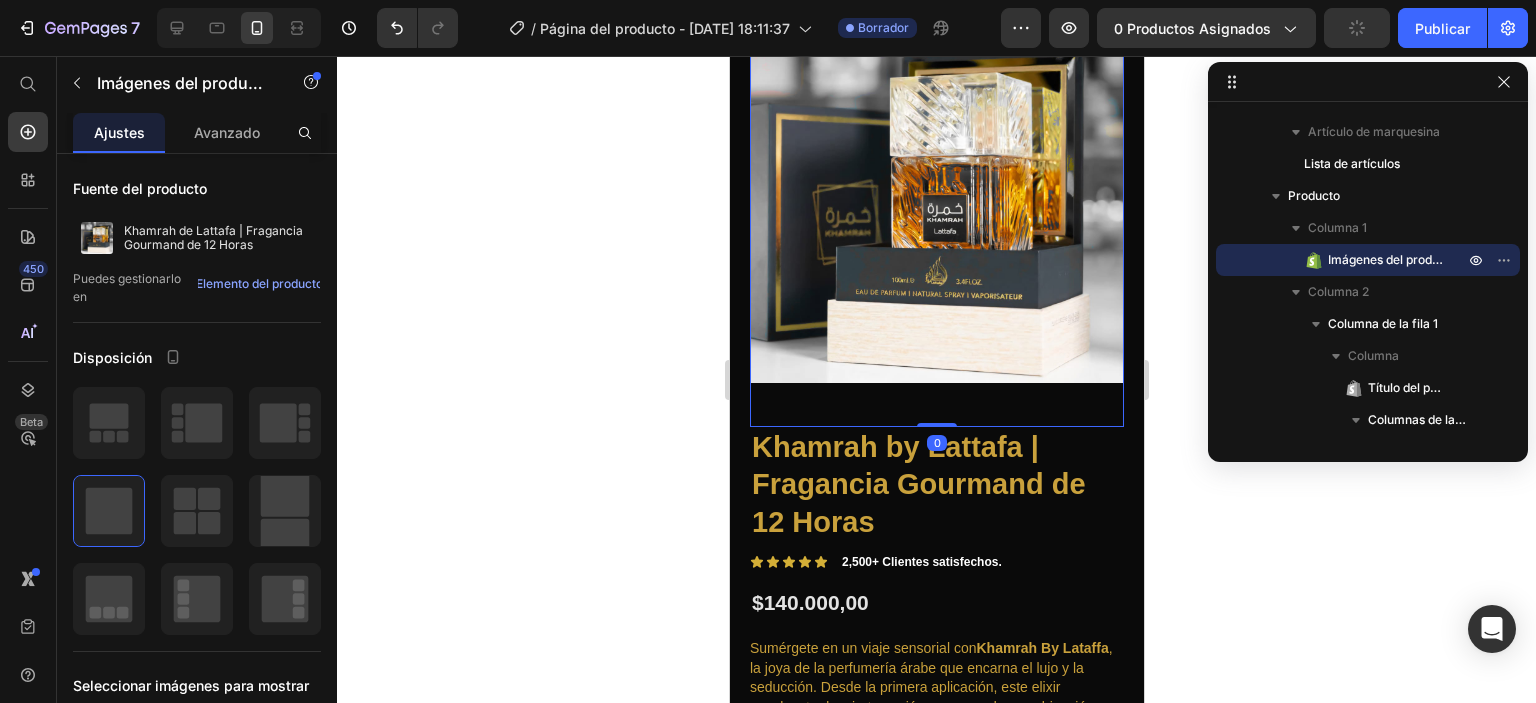 click at bounding box center [936, 196] 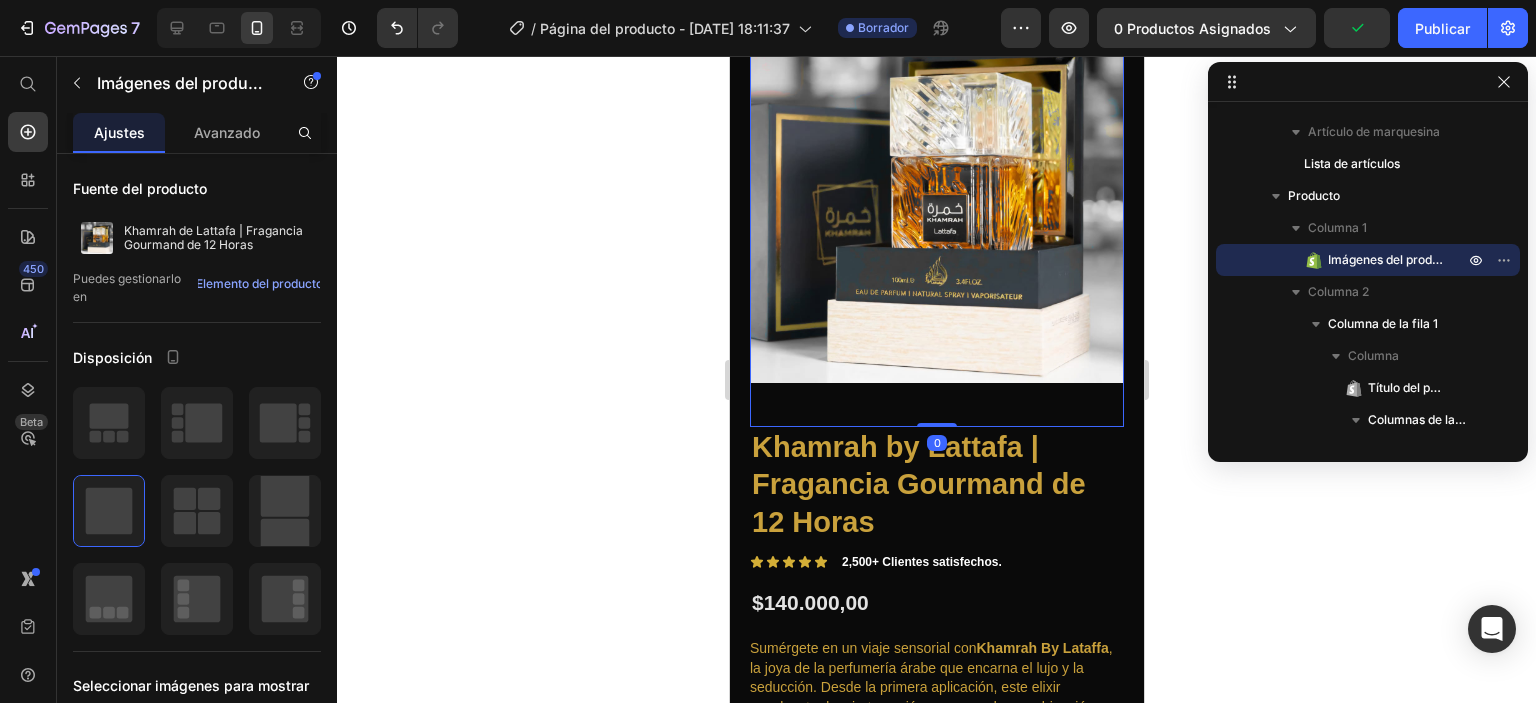 click at bounding box center (936, 196) 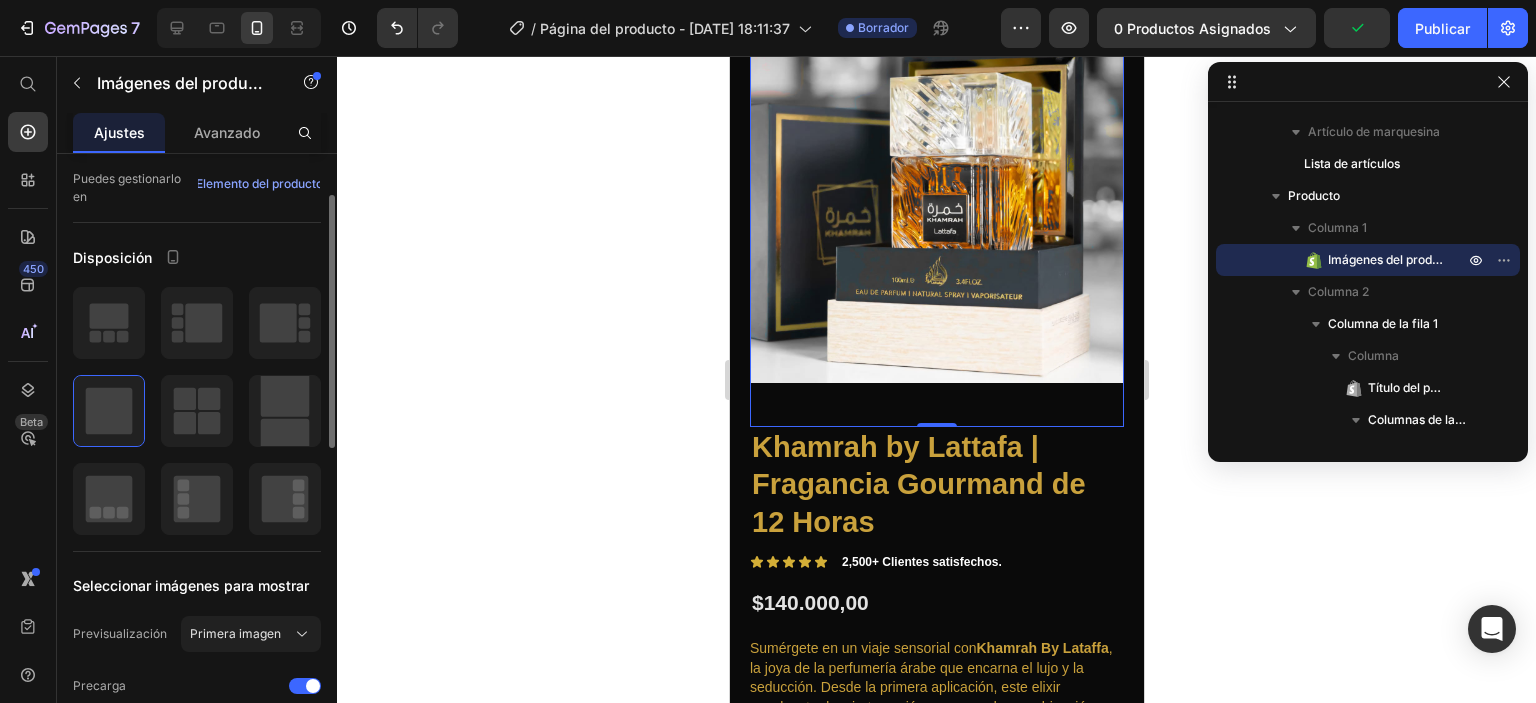 scroll, scrollTop: 200, scrollLeft: 0, axis: vertical 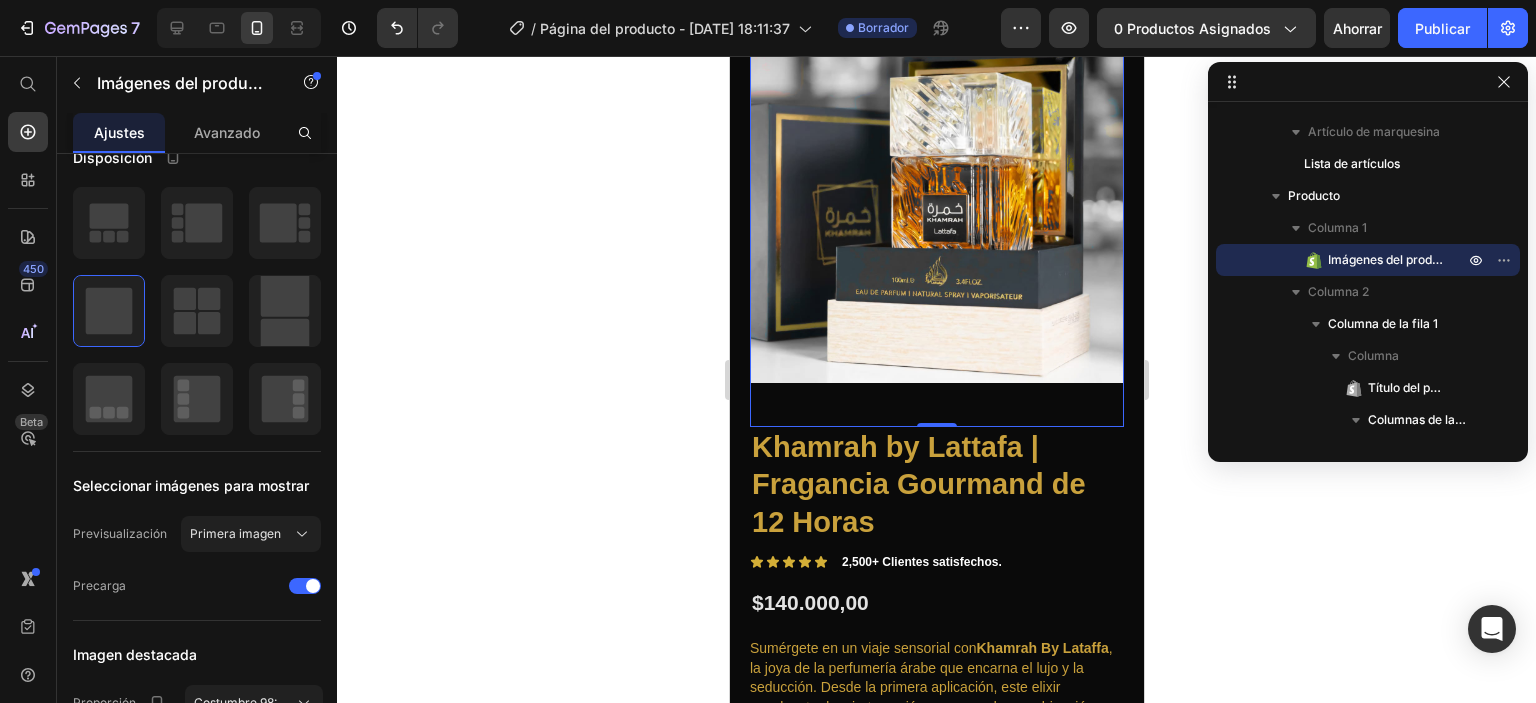 click 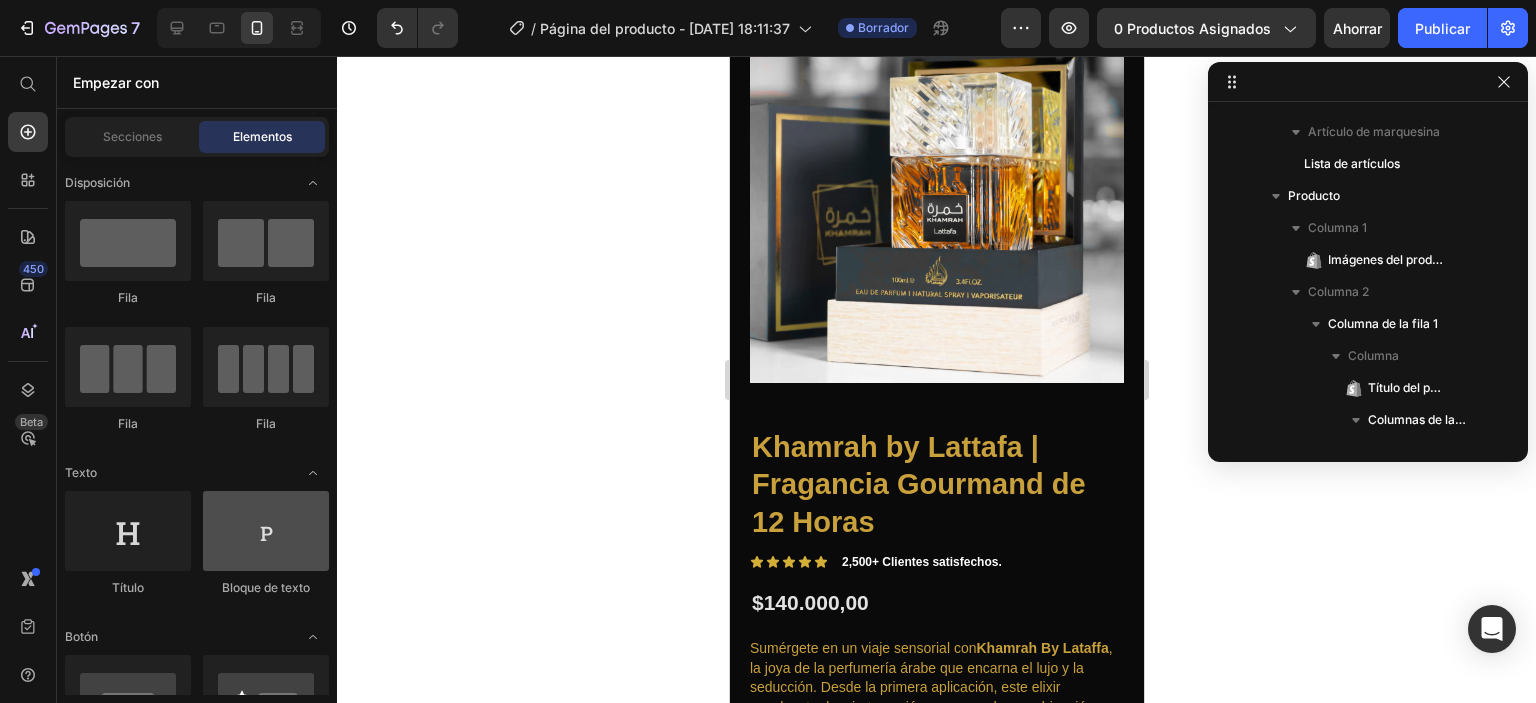 click at bounding box center (266, 531) 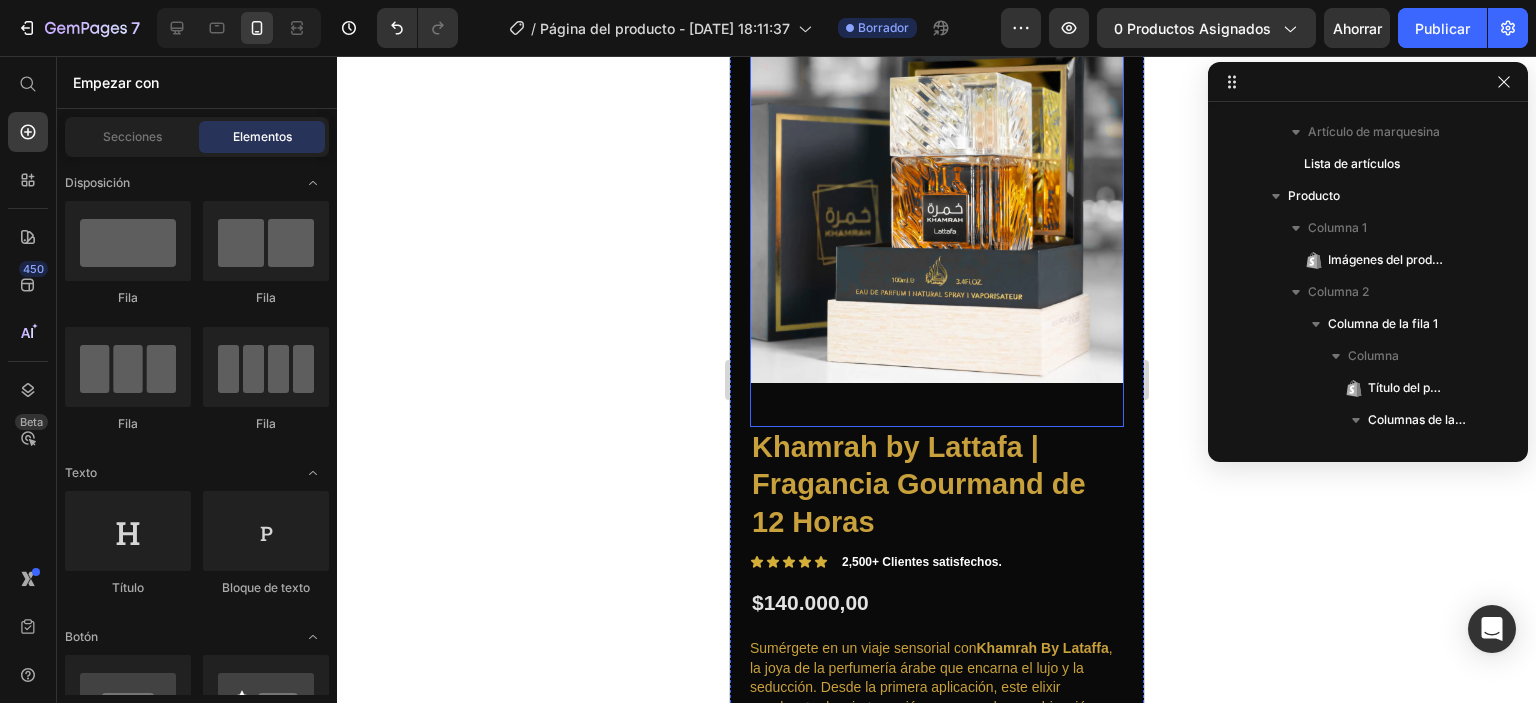 click at bounding box center (936, 196) 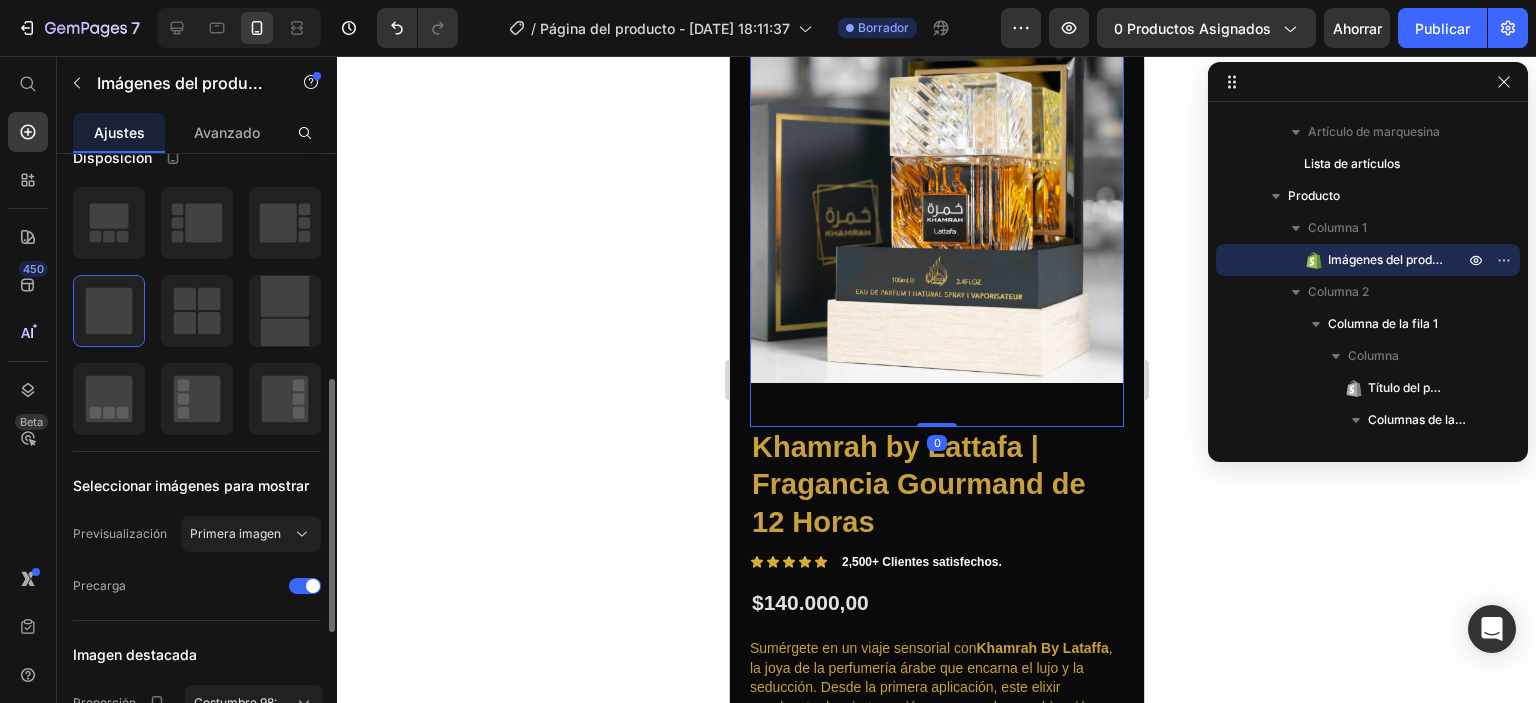 scroll, scrollTop: 300, scrollLeft: 0, axis: vertical 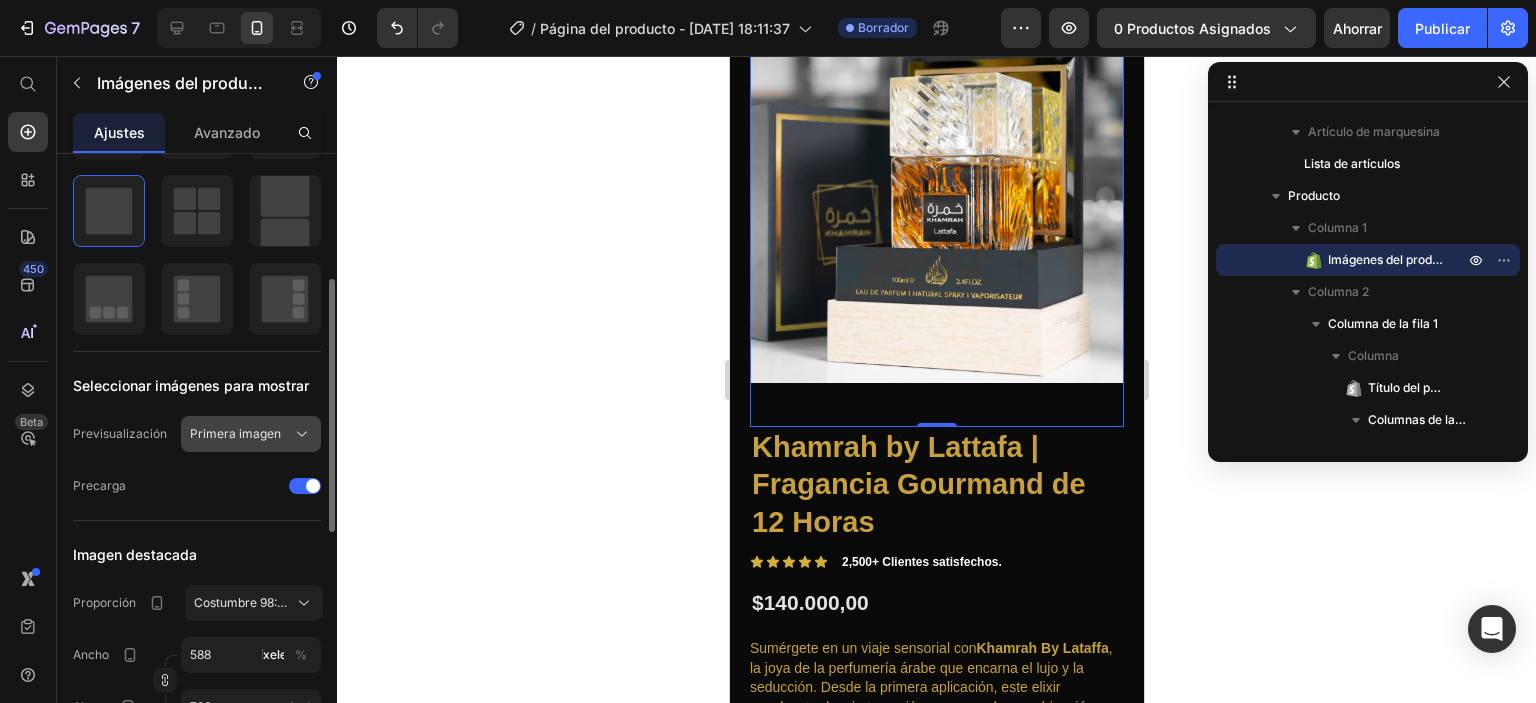 click on "Primera imagen" at bounding box center [235, 433] 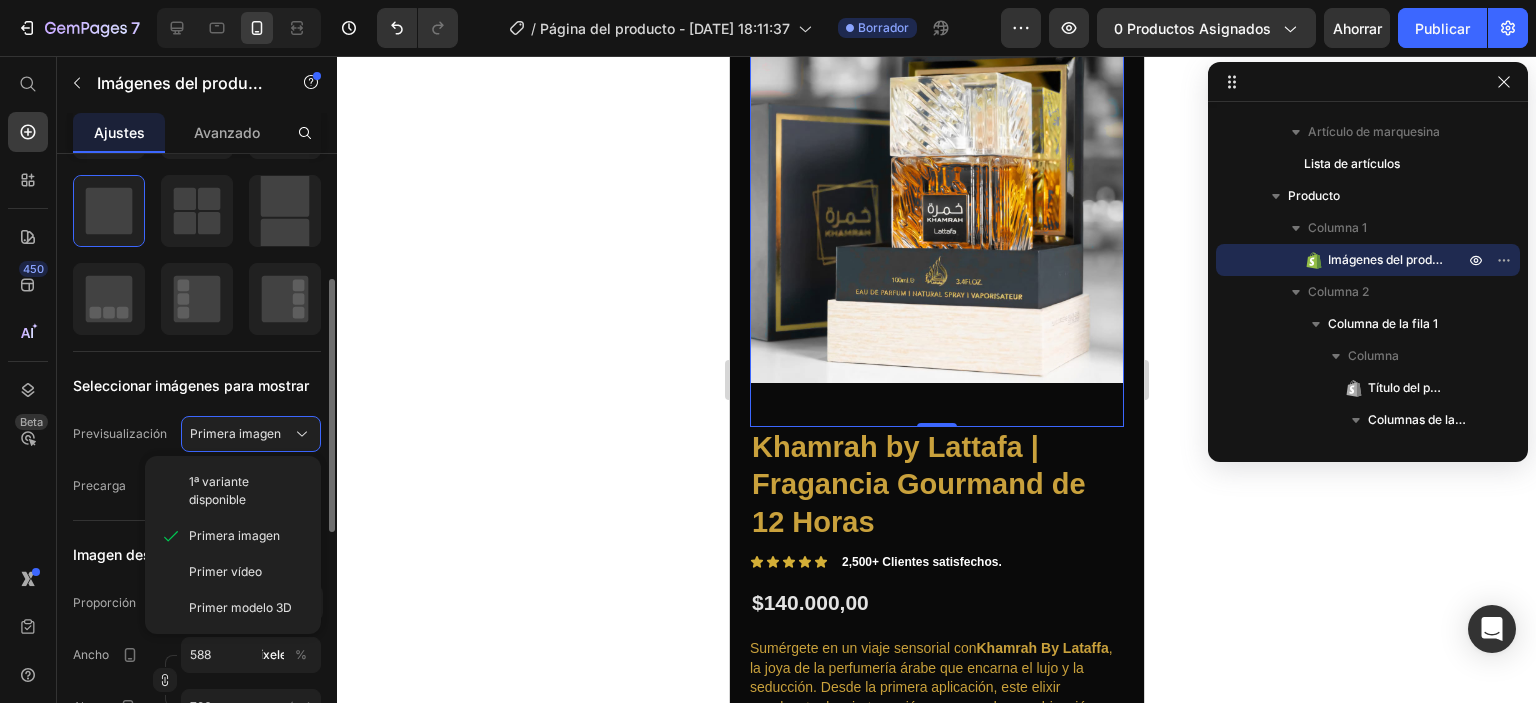 drag, startPoint x: 237, startPoint y: 473, endPoint x: 237, endPoint y: 491, distance: 18 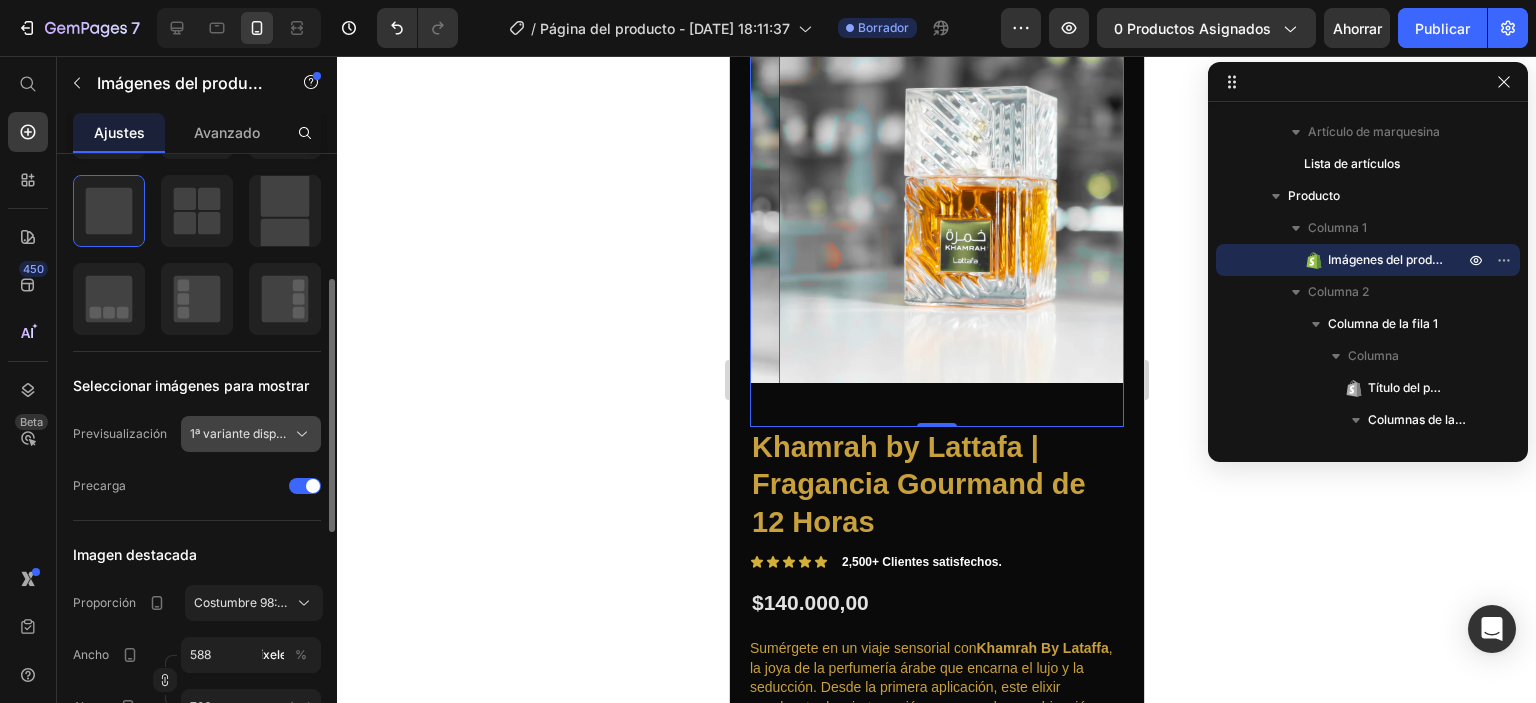 click on "1ª variante disponible" at bounding box center [250, 433] 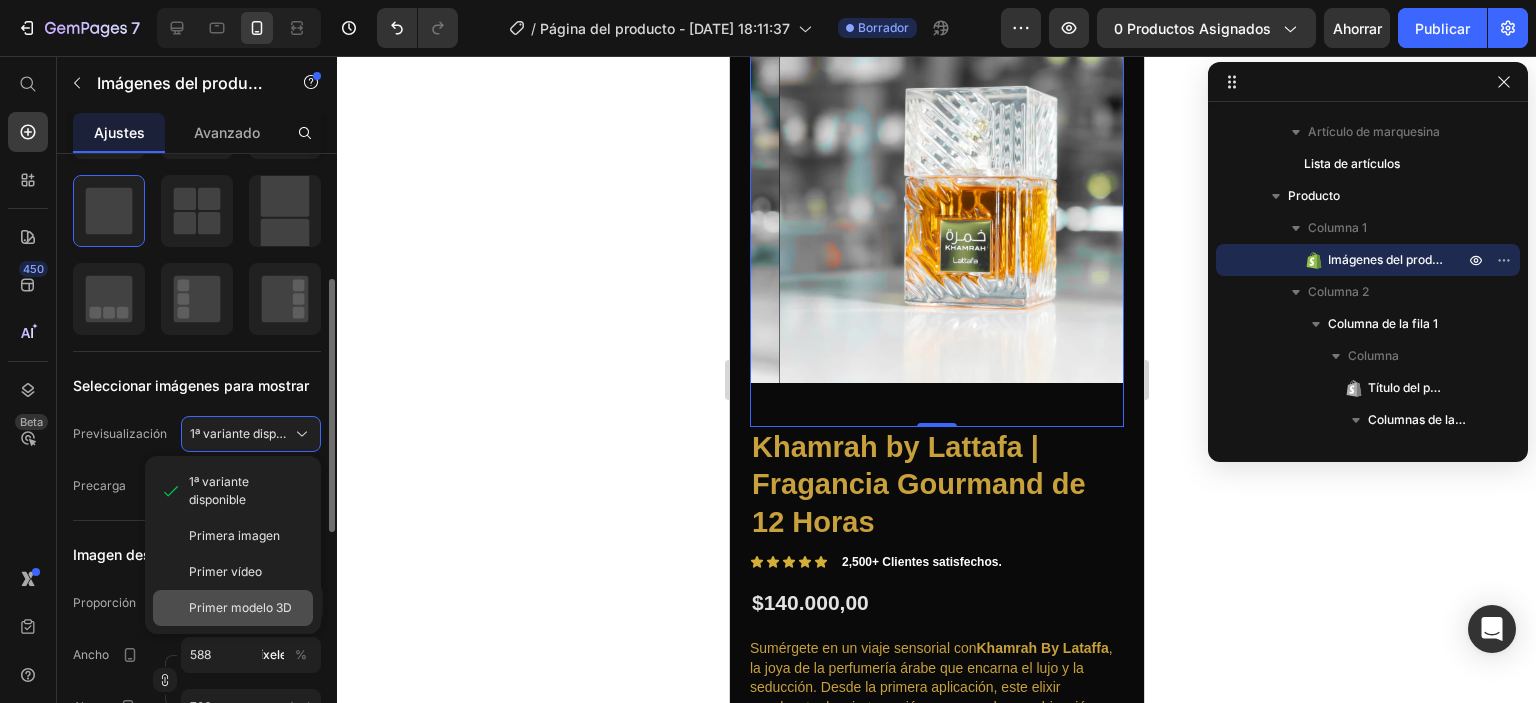 click on "Primer modelo 3D" 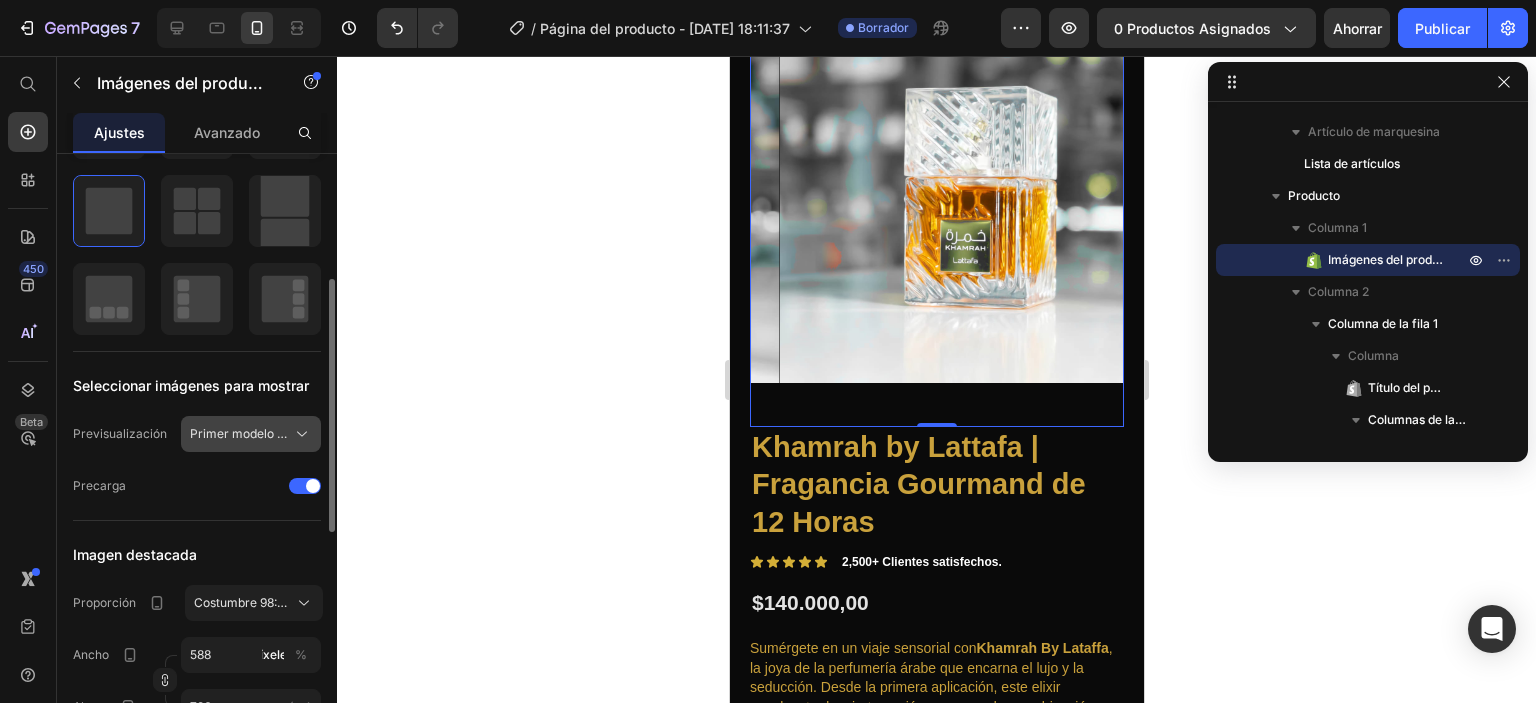 click on "Primer modelo 3D" at bounding box center [251, 434] 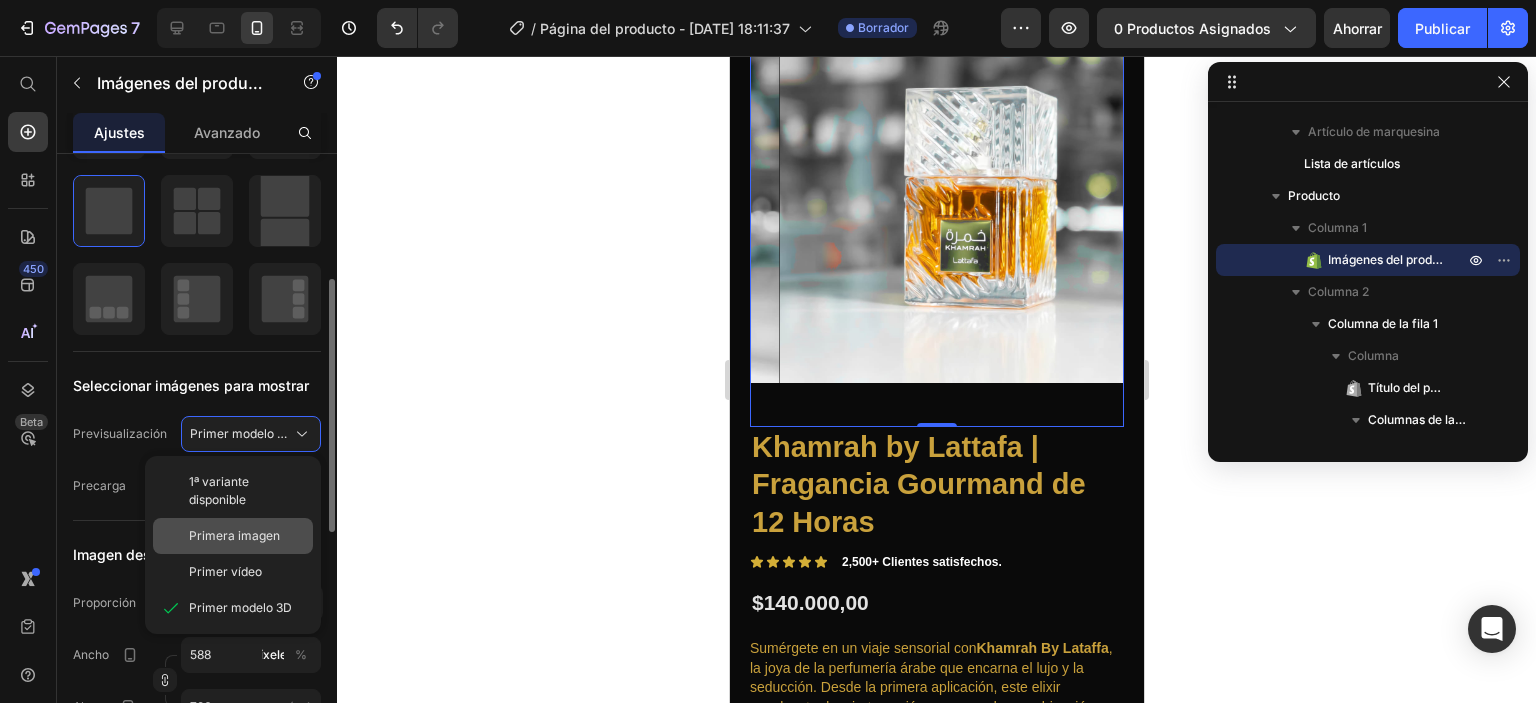 click on "Primera imagen" at bounding box center (234, 535) 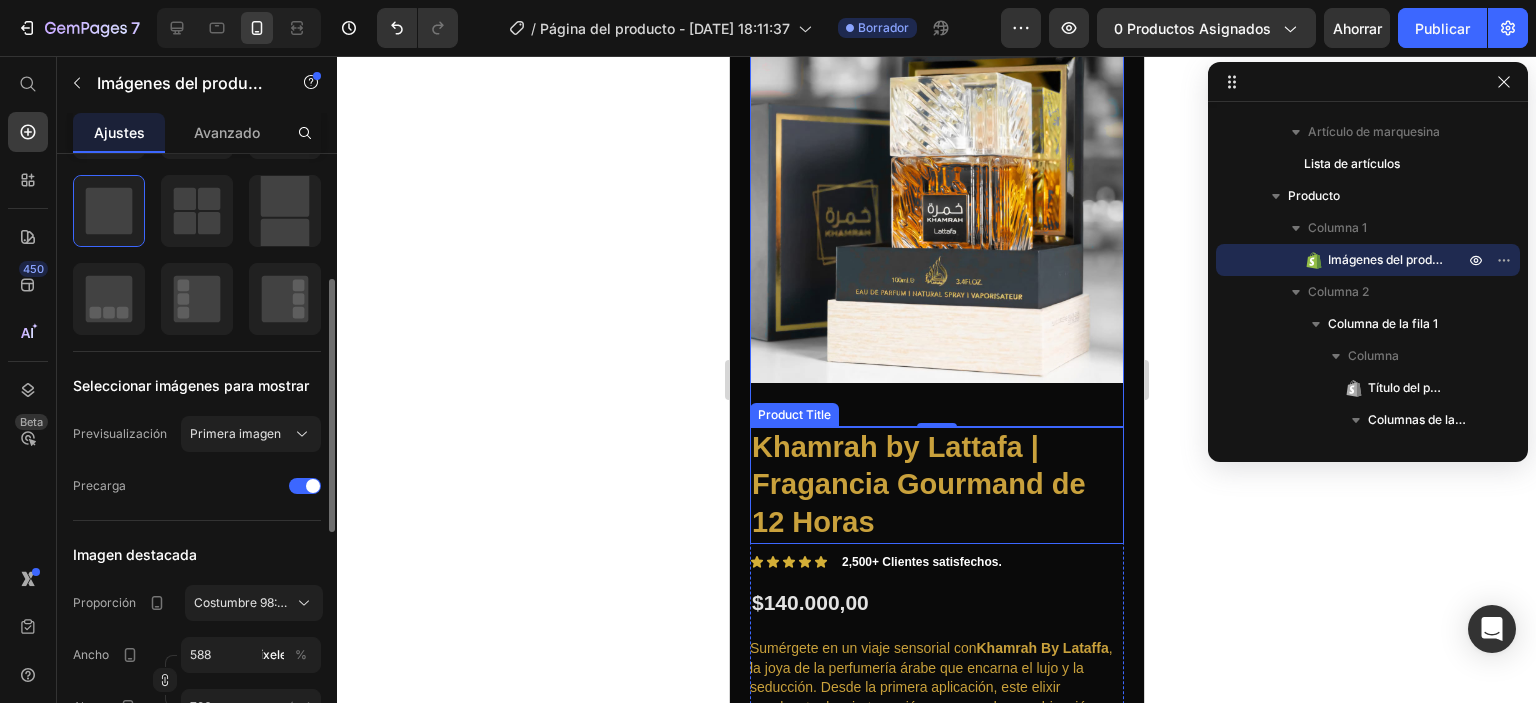 scroll, scrollTop: 0, scrollLeft: 0, axis: both 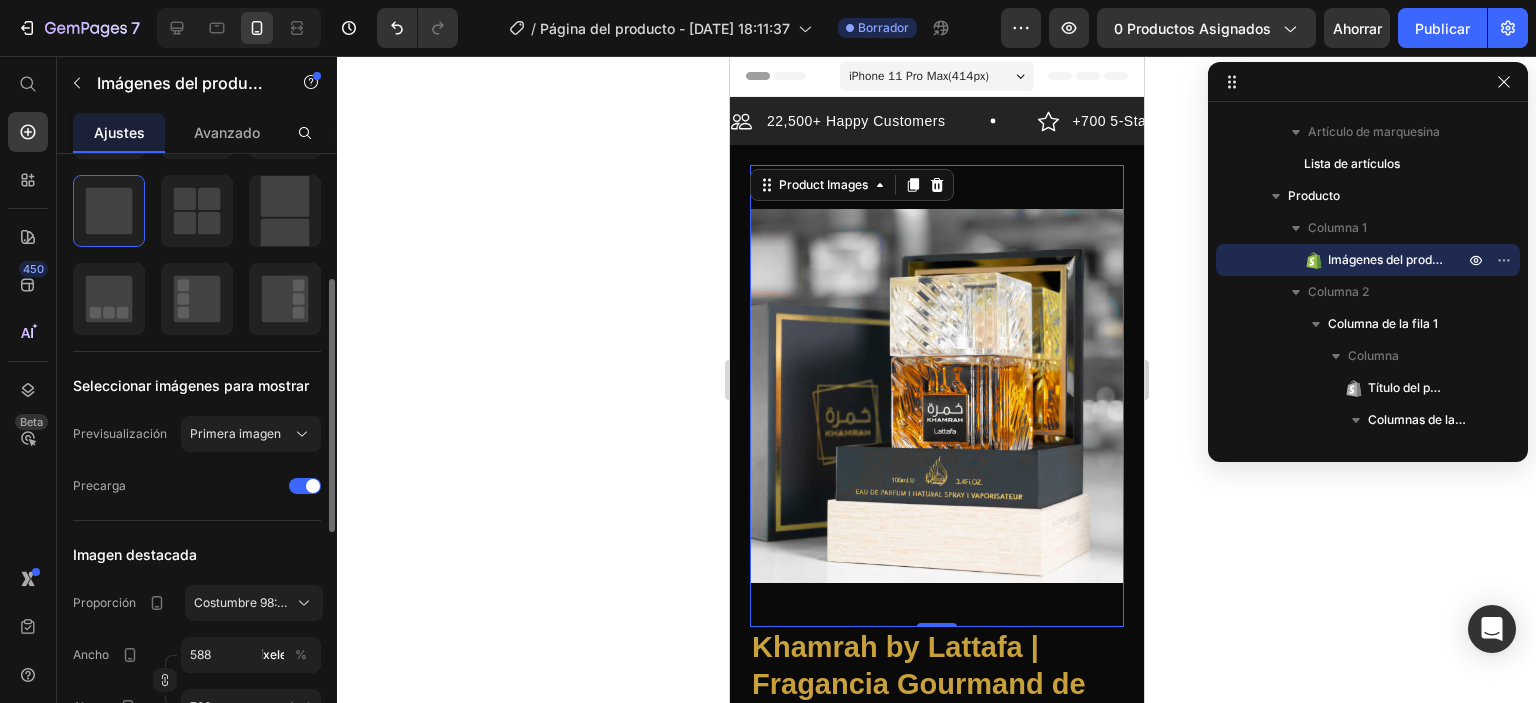 click at bounding box center (936, 396) 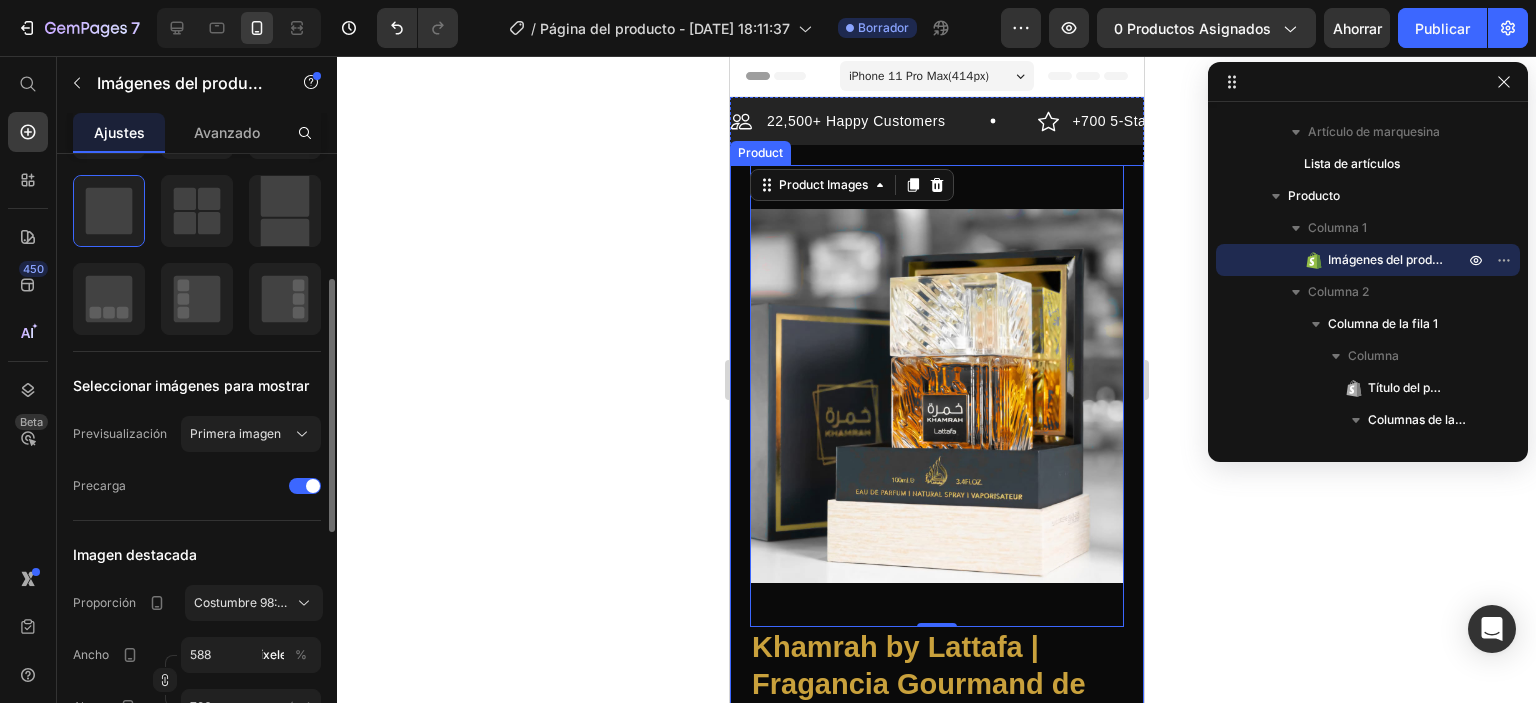 click at bounding box center [936, 396] 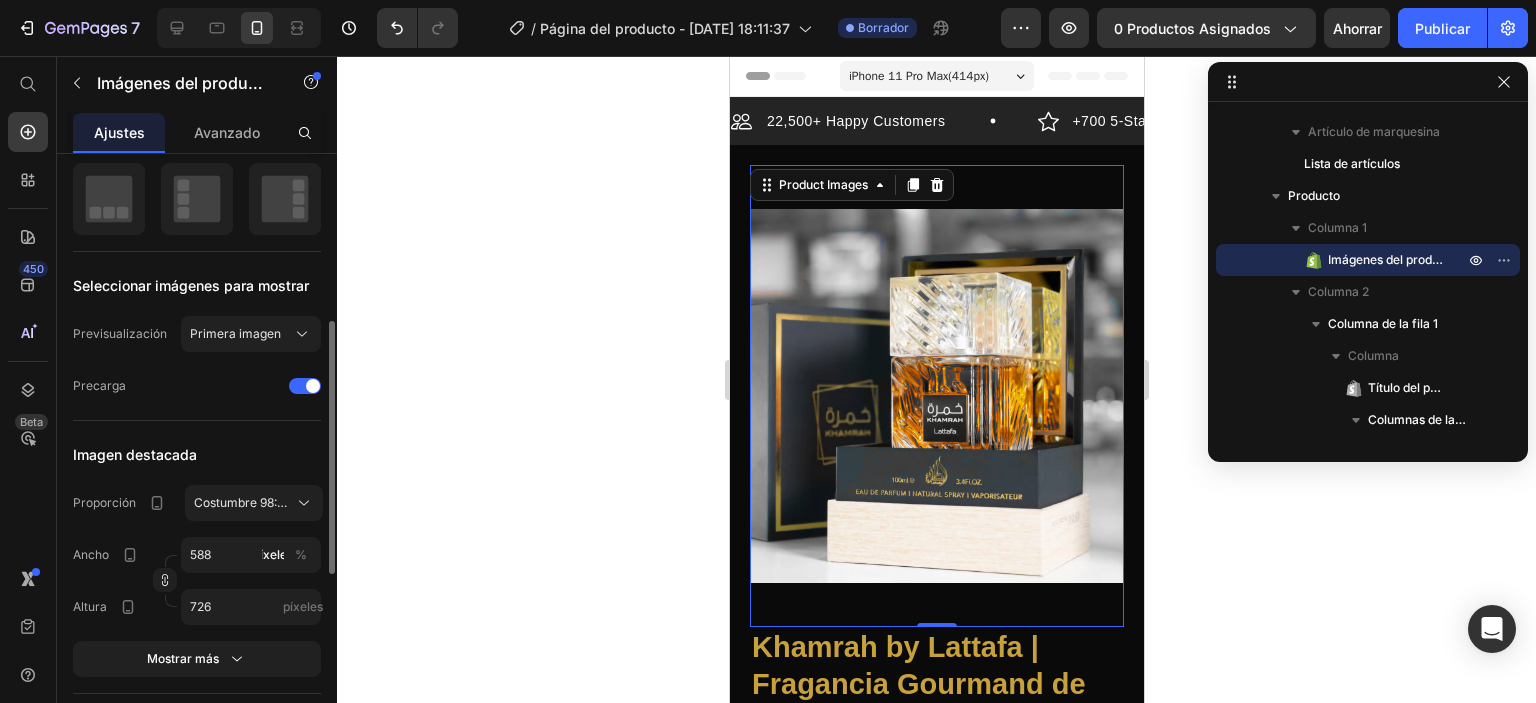 scroll, scrollTop: 500, scrollLeft: 0, axis: vertical 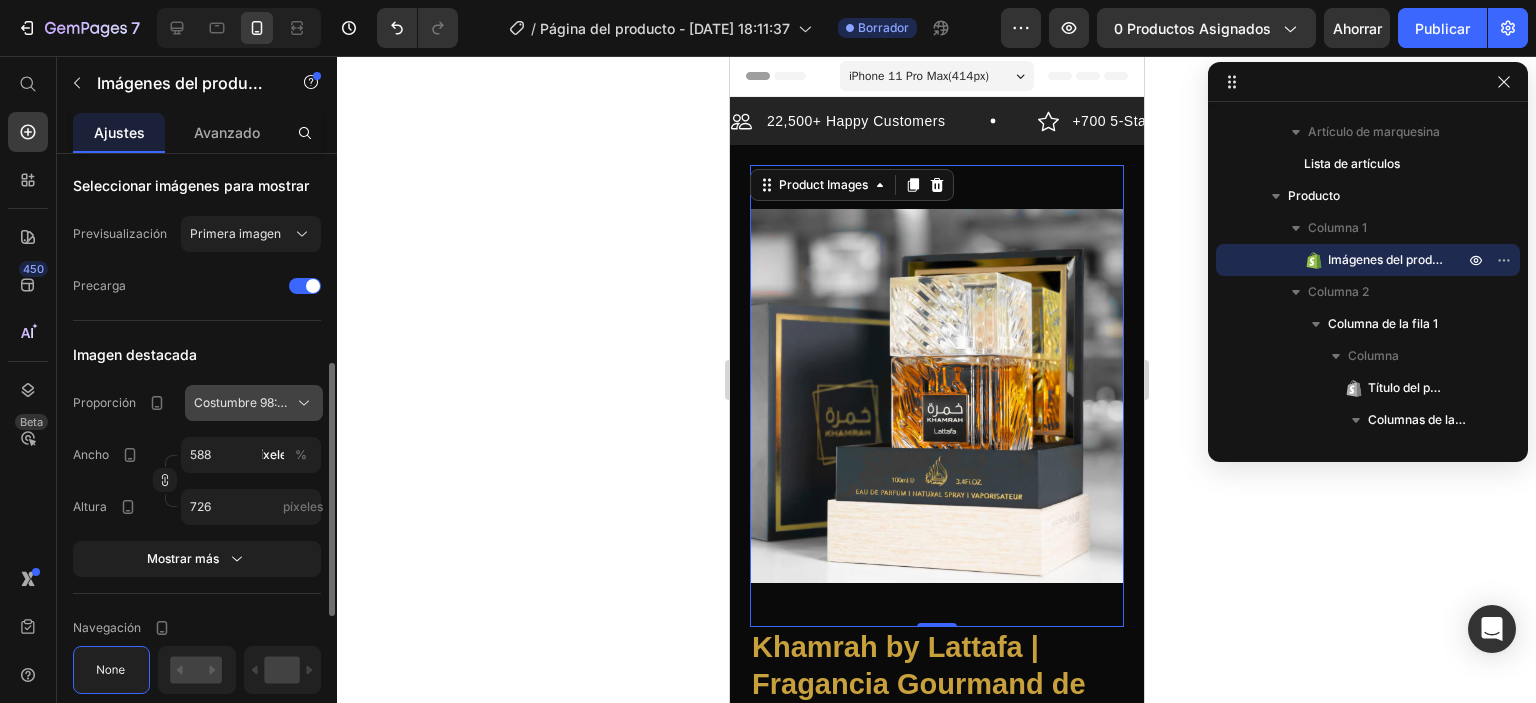 click on "Costumbre 98:121" at bounding box center (254, 403) 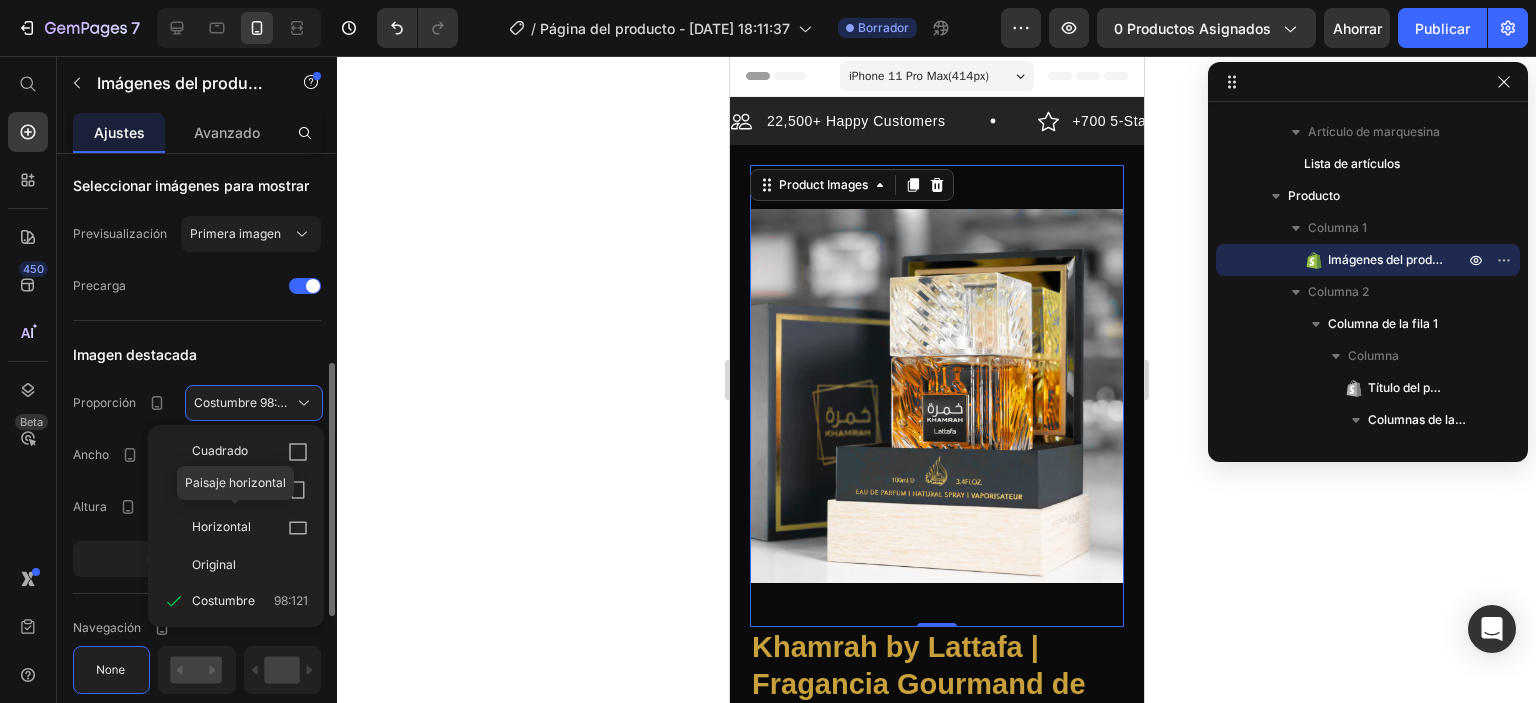 click 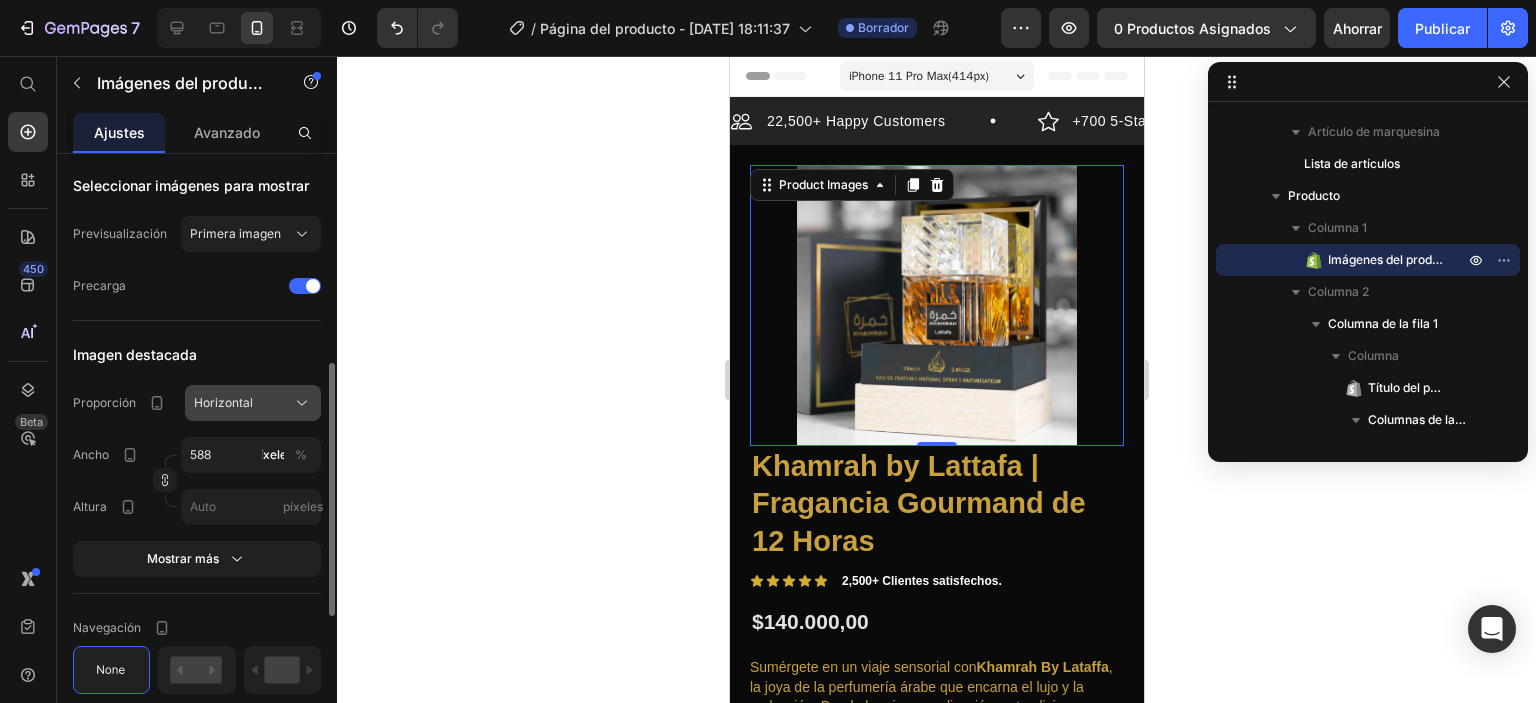 click on "Horizontal" 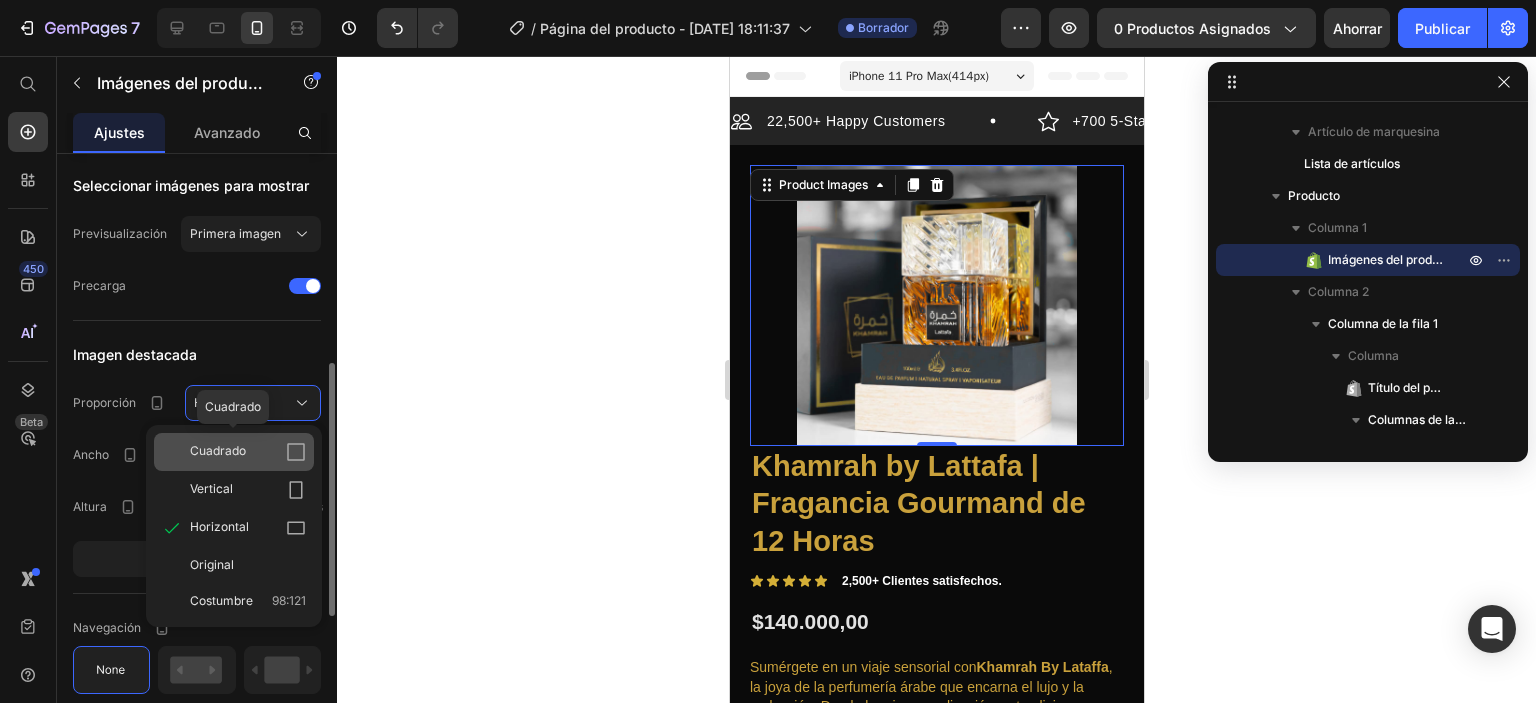 click 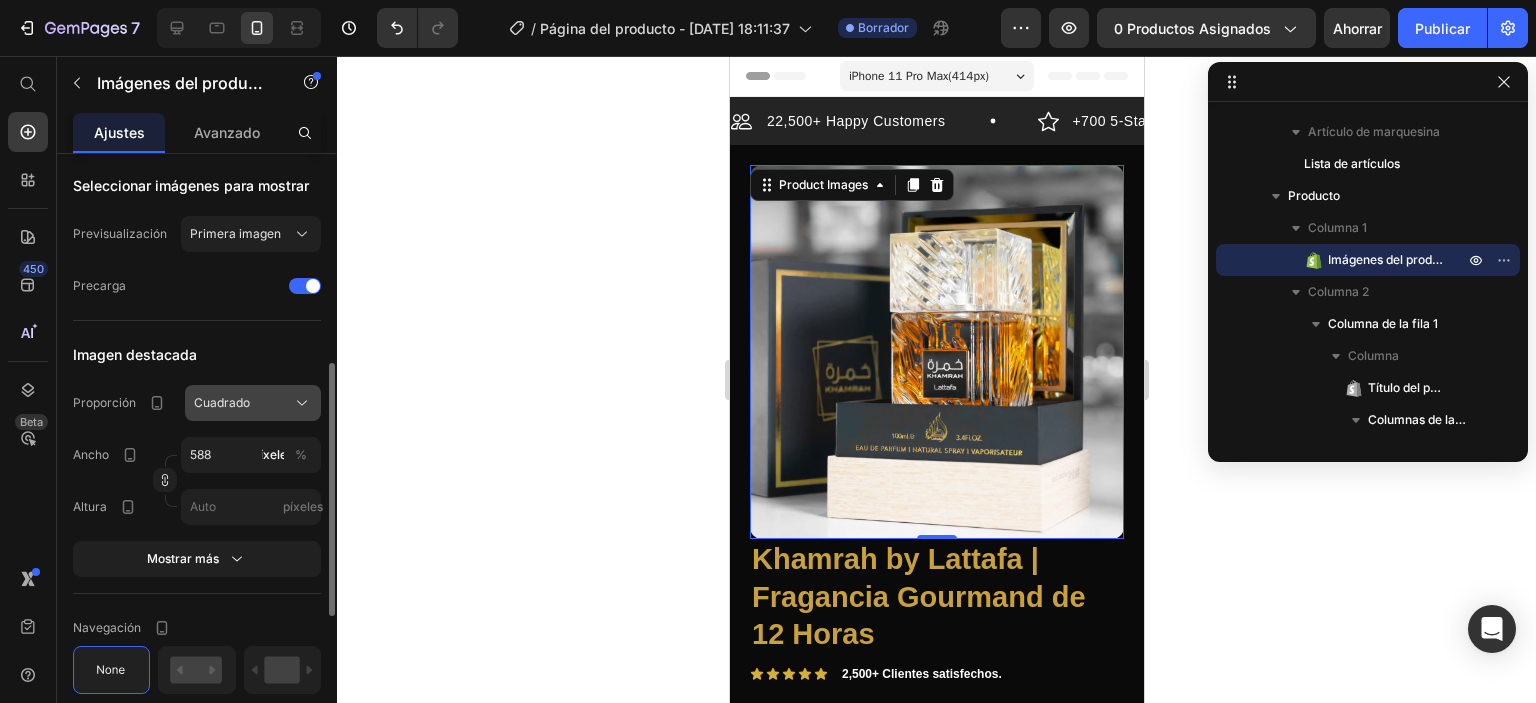 click 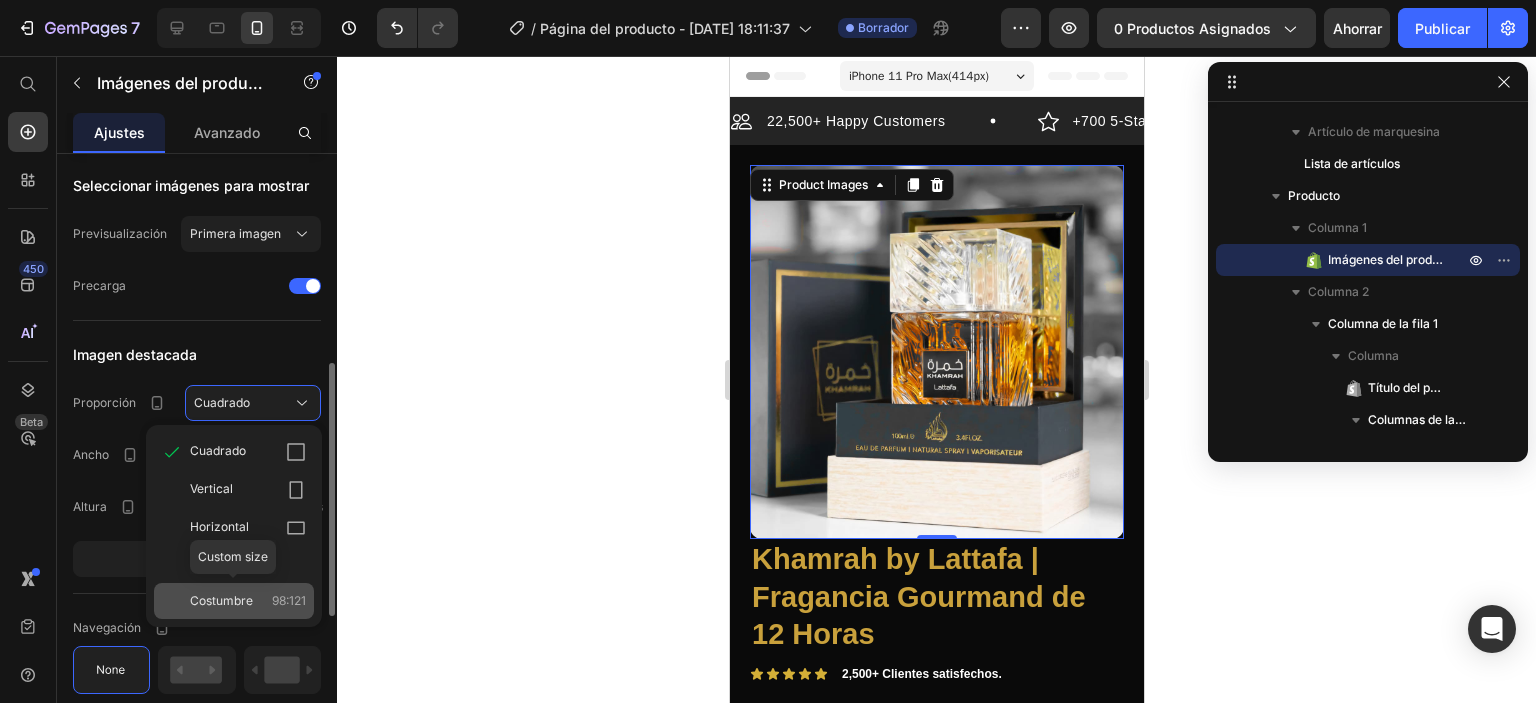 click on "Costumbre 98:121" 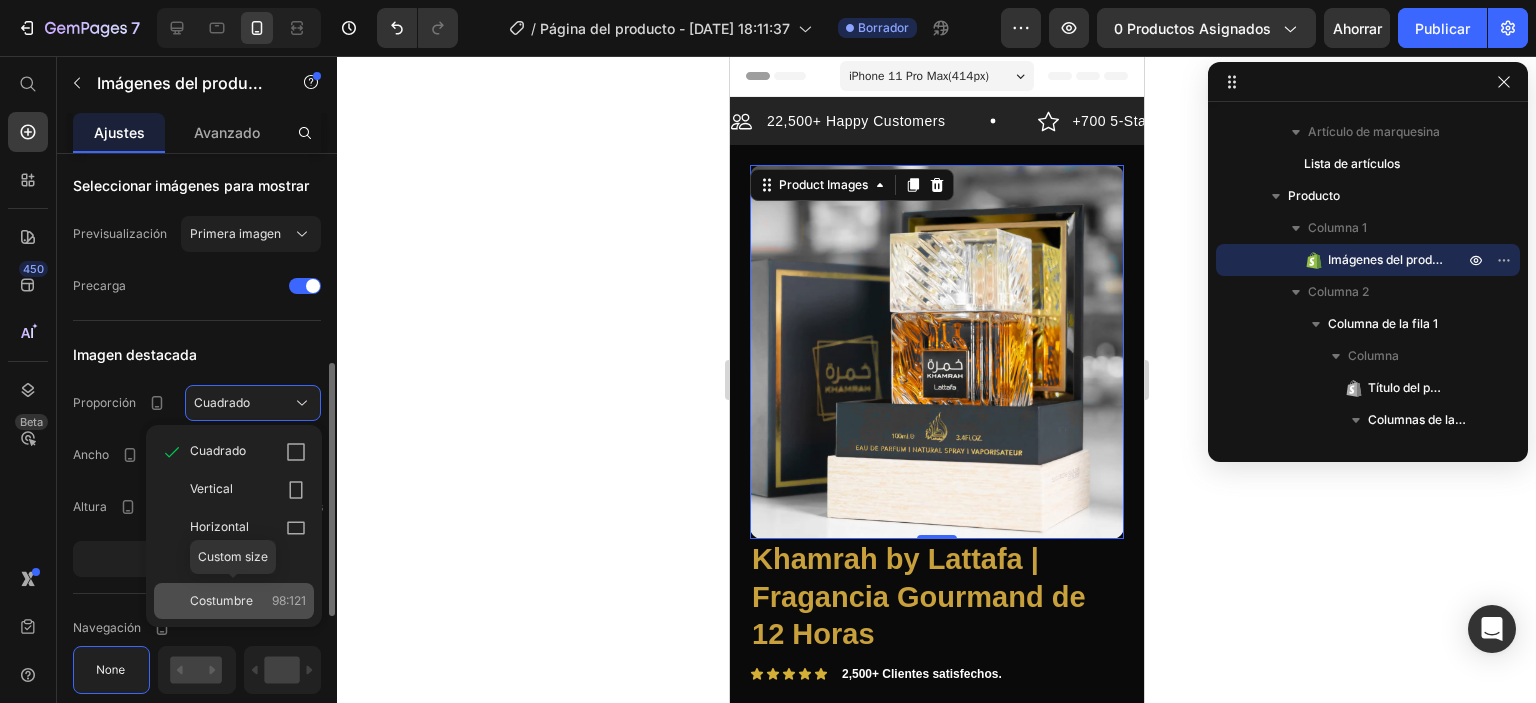 type on "726" 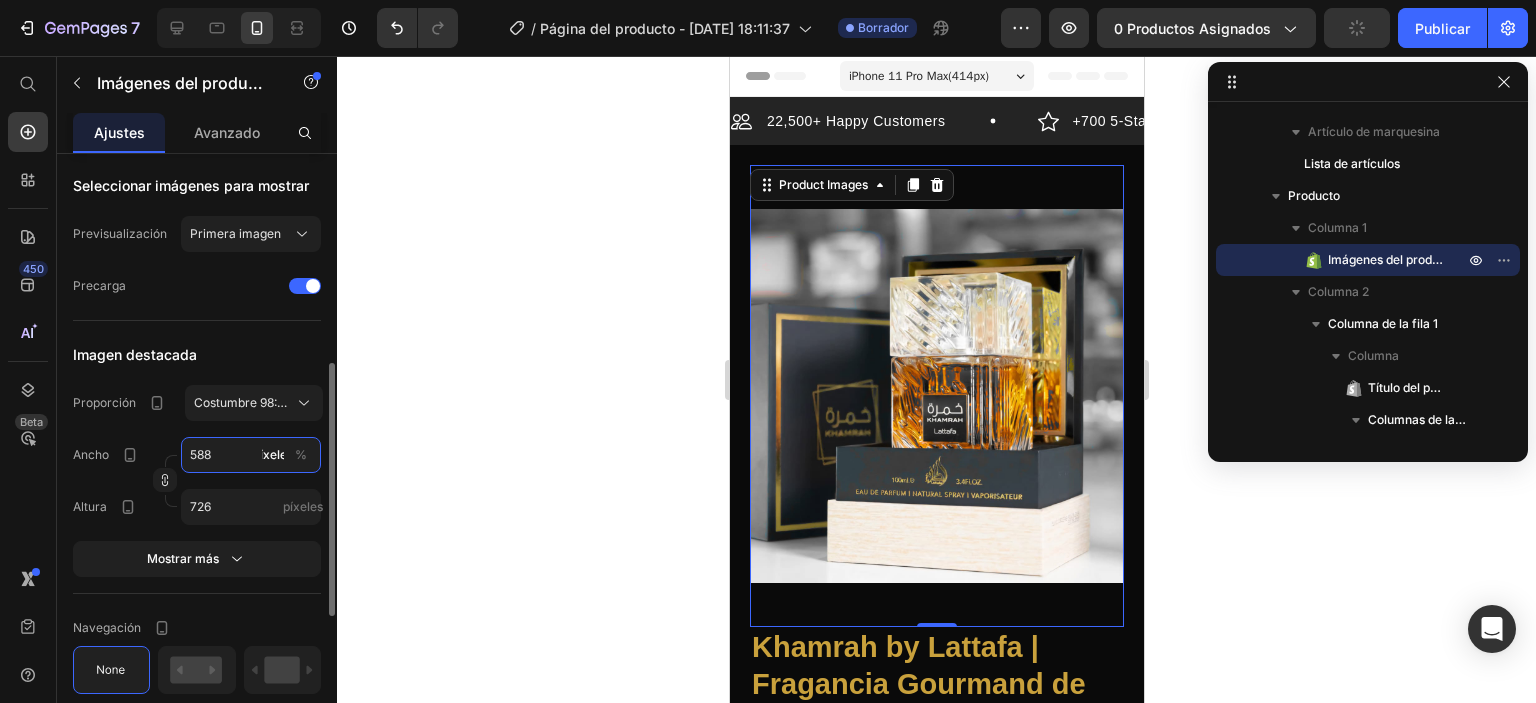 type on "8" 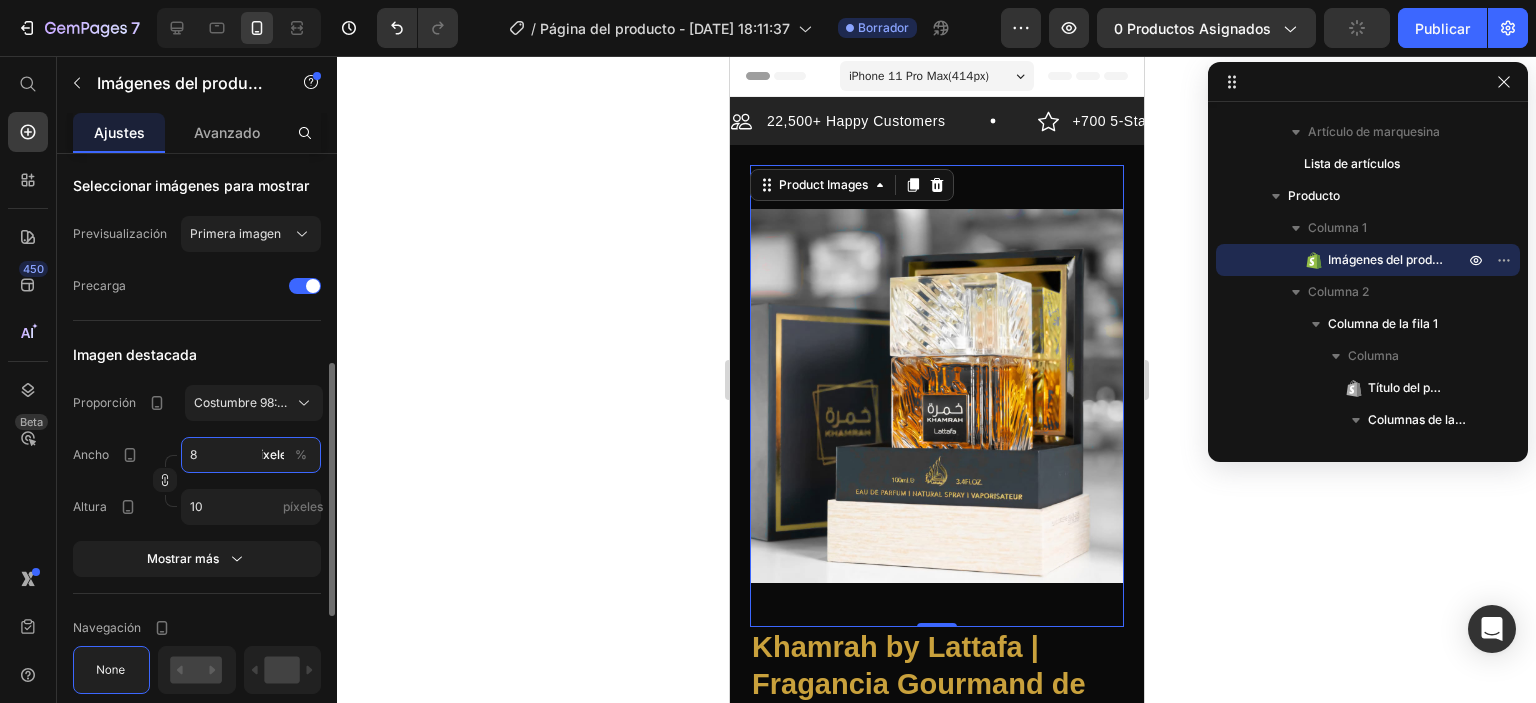 type on "588" 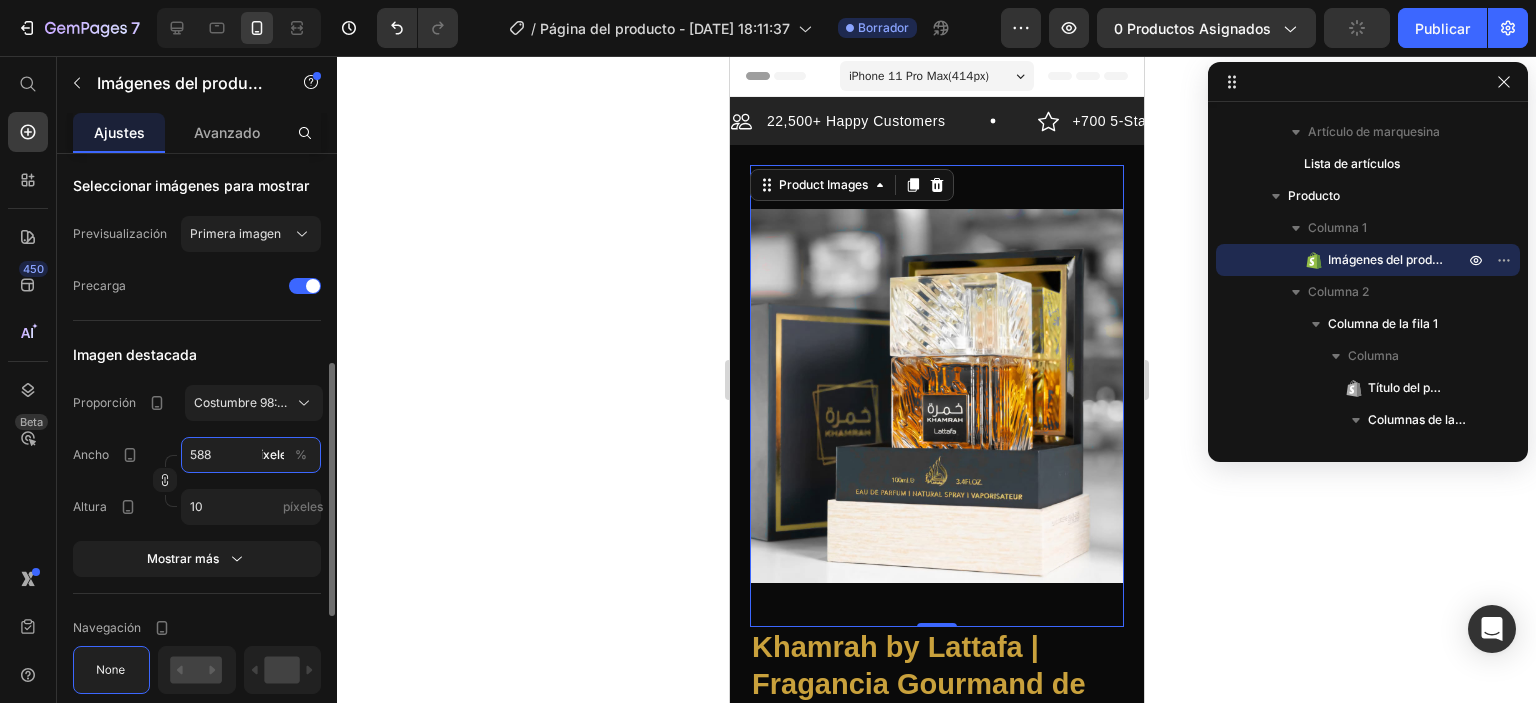 type on "726" 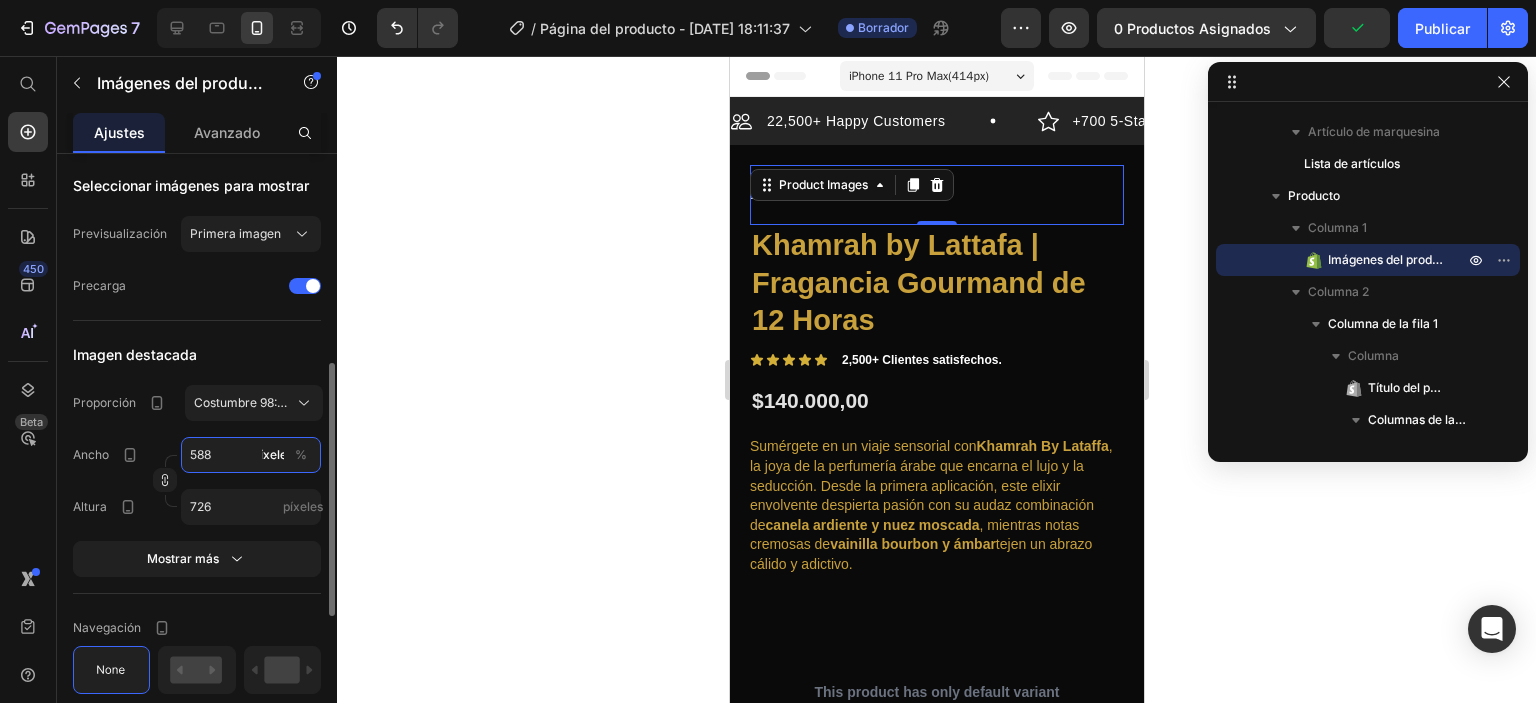 type on "5880" 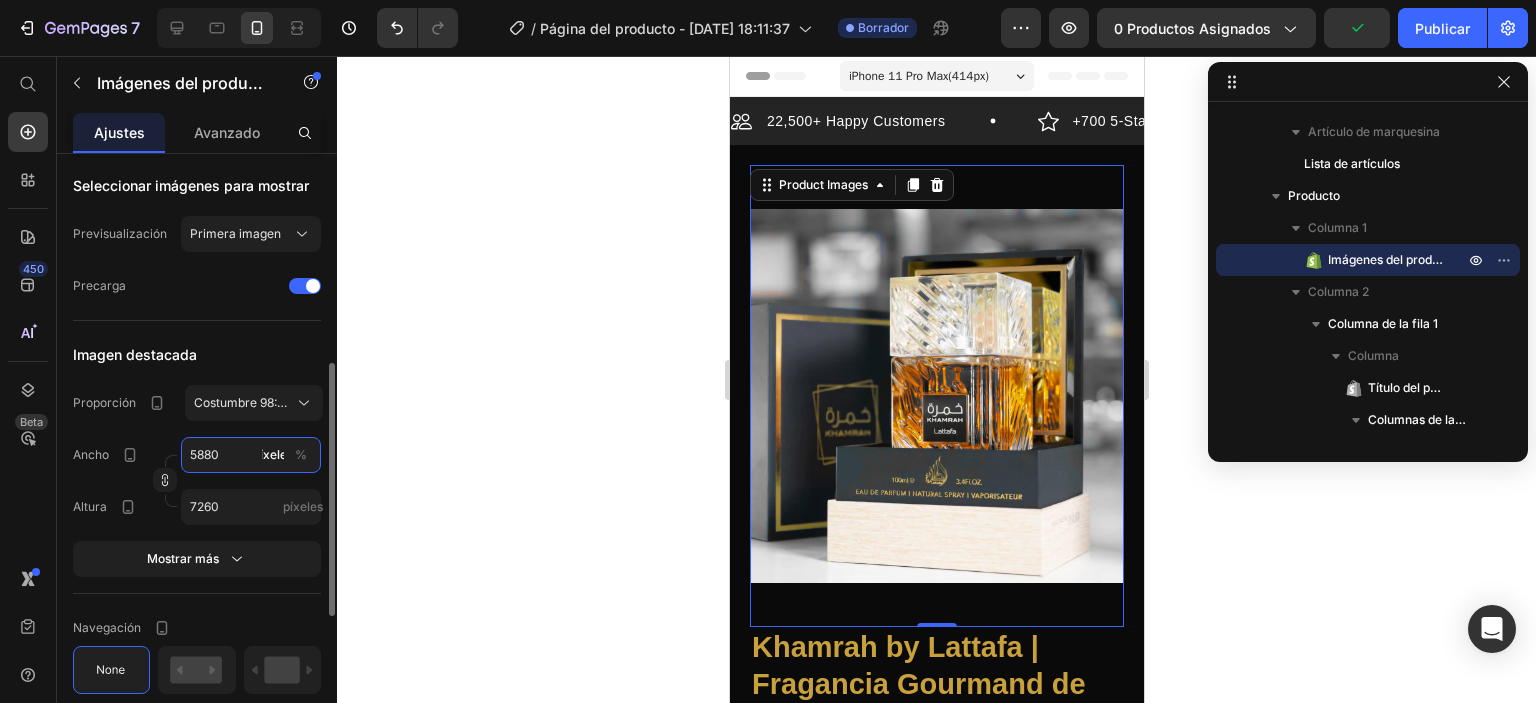 type on "58800" 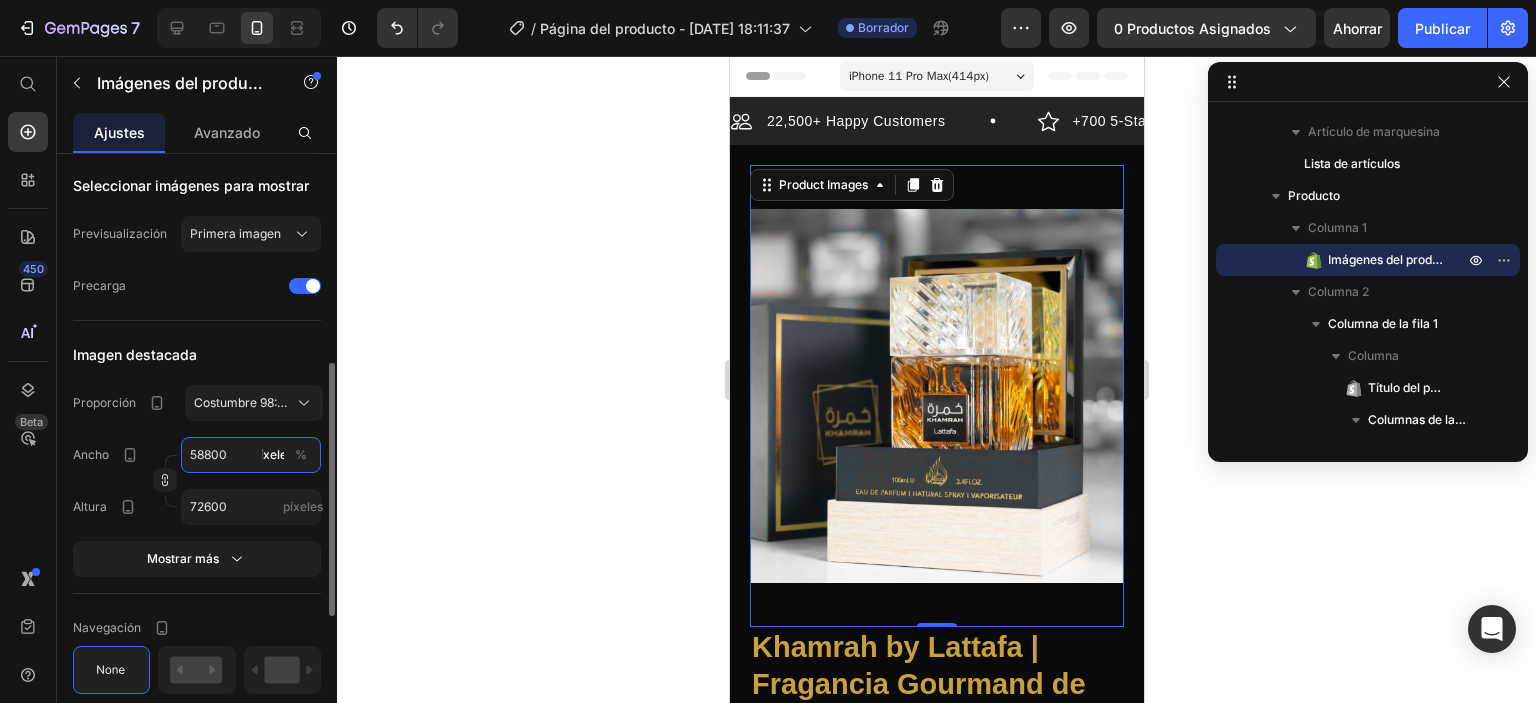 click on "58800" at bounding box center [251, 455] 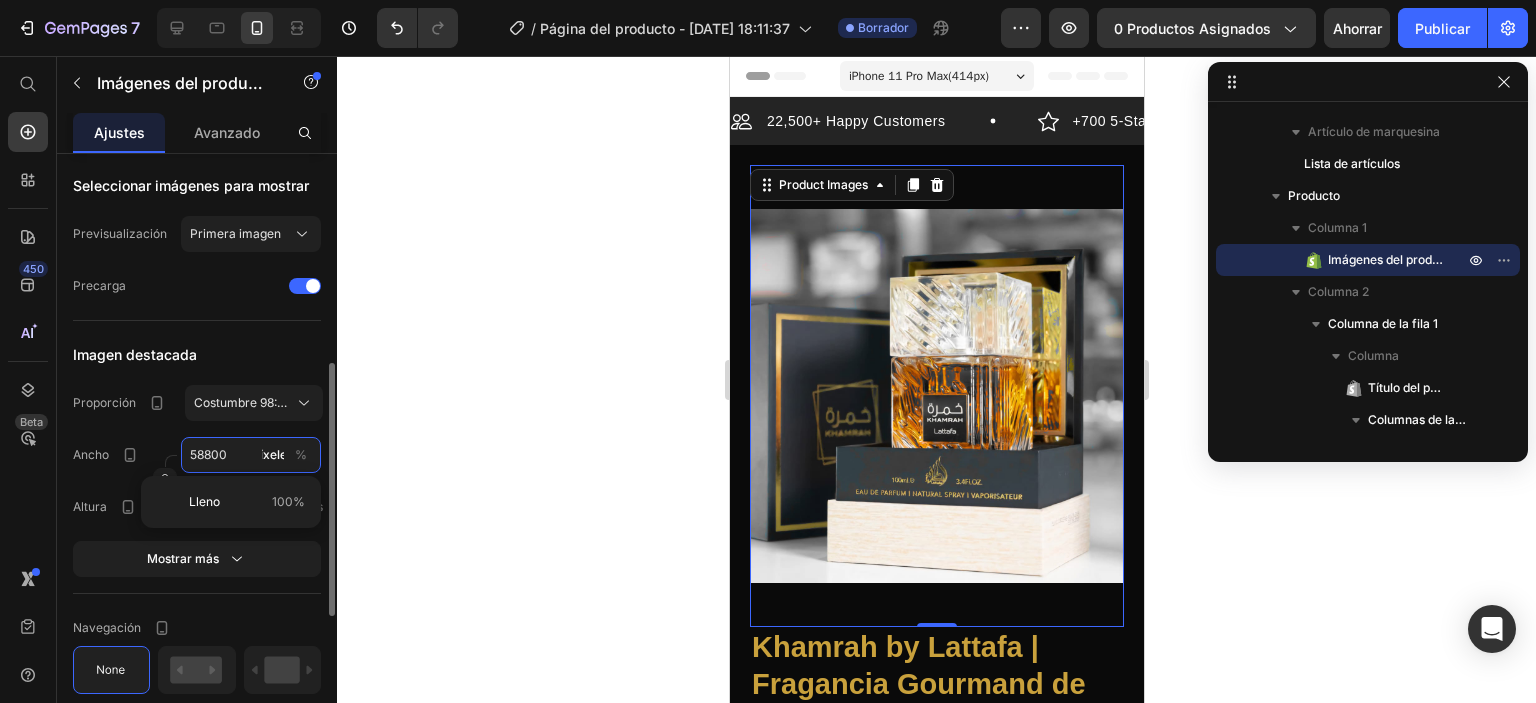 type on "8" 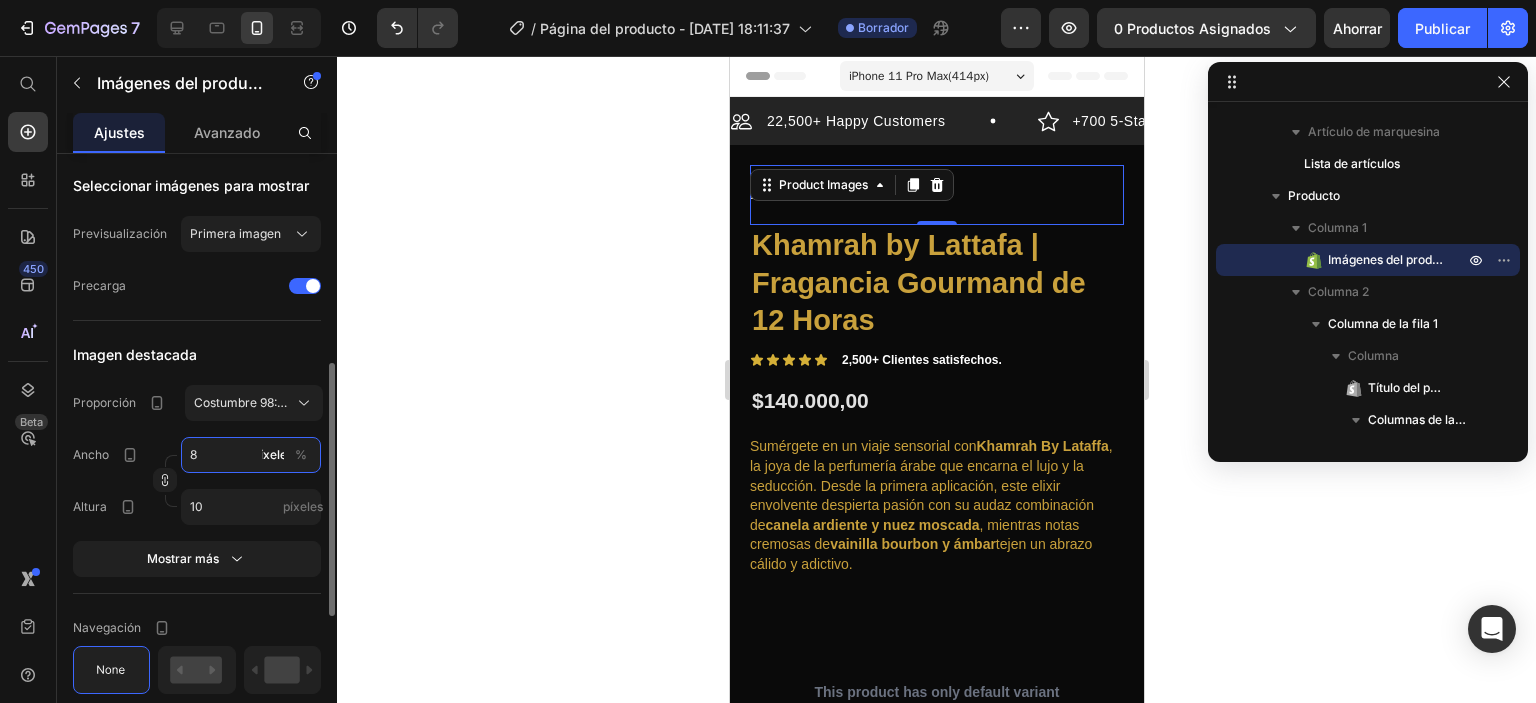 type on "80" 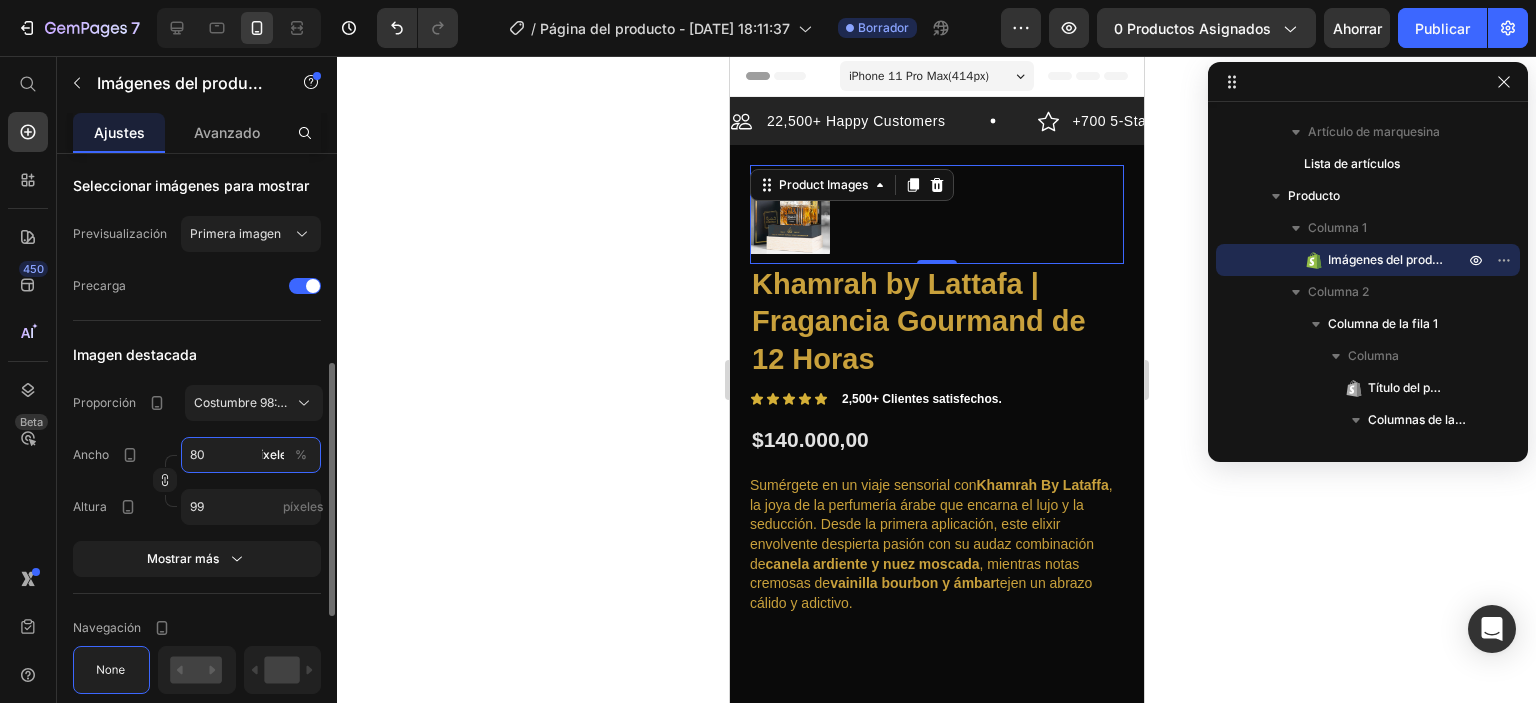type on "800" 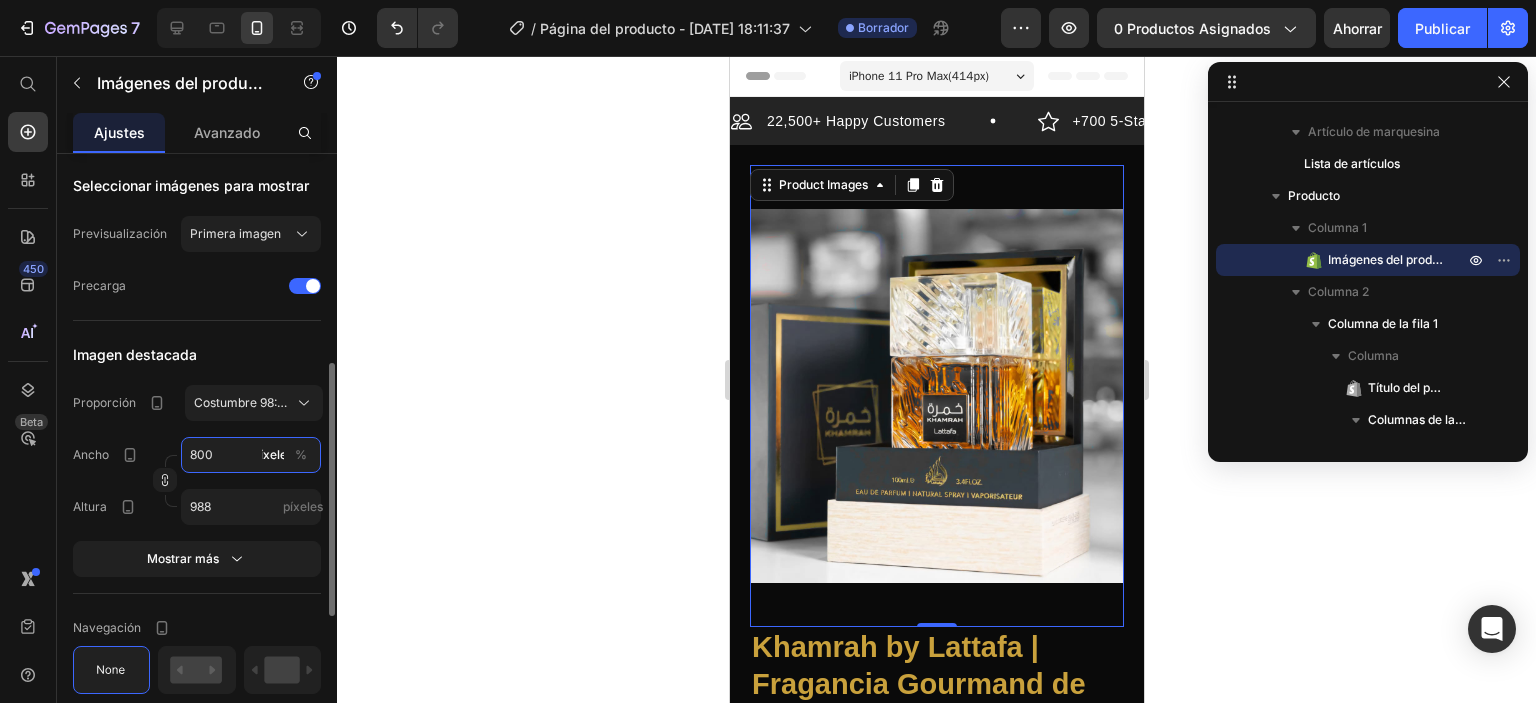 type on "80" 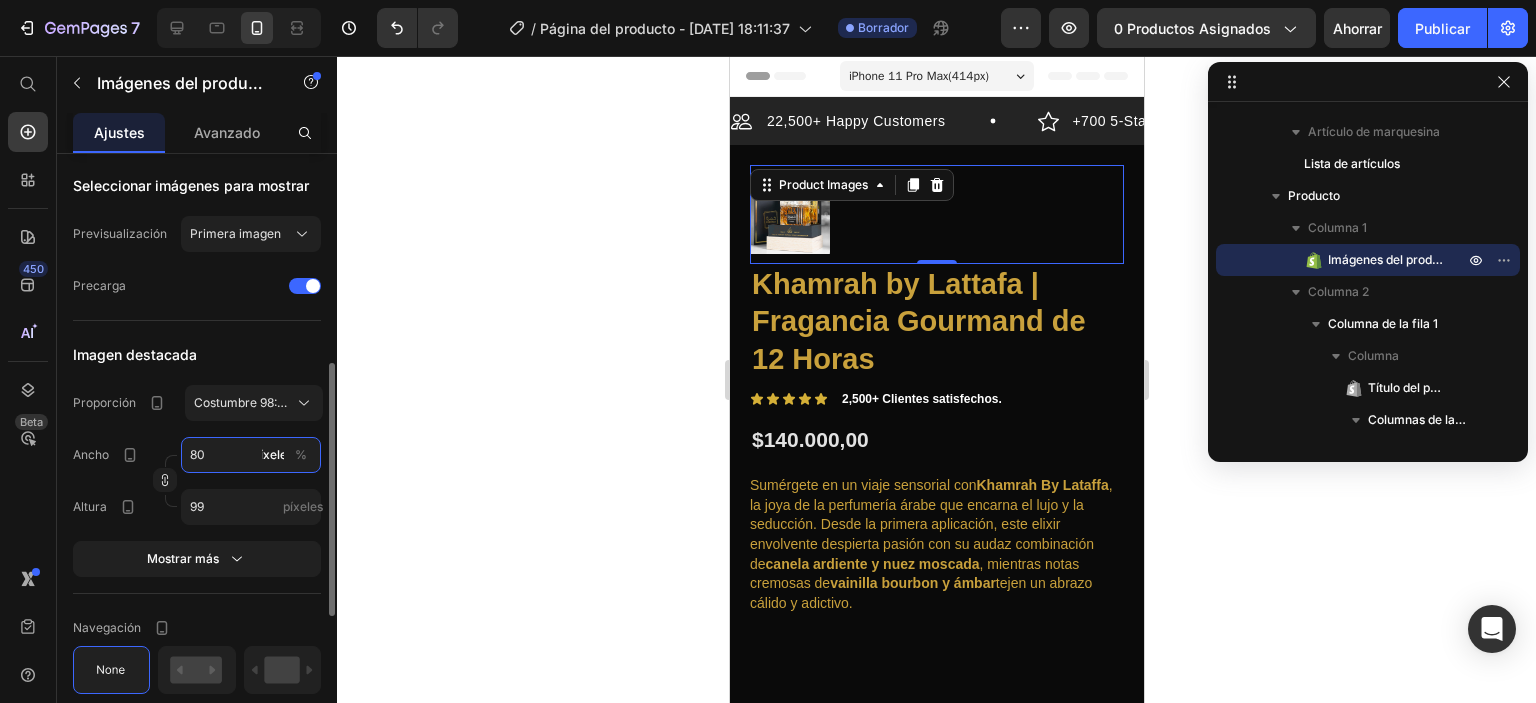 type on "8" 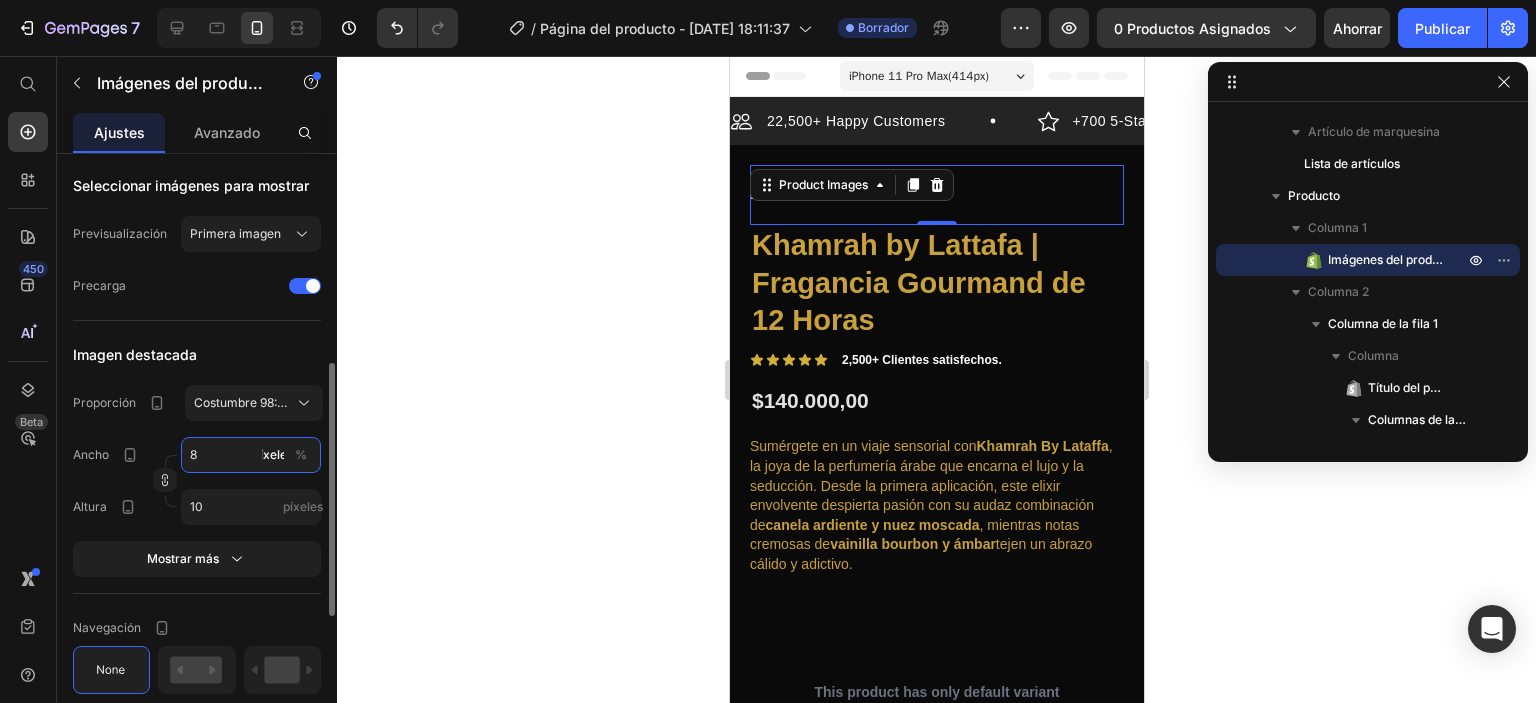 type 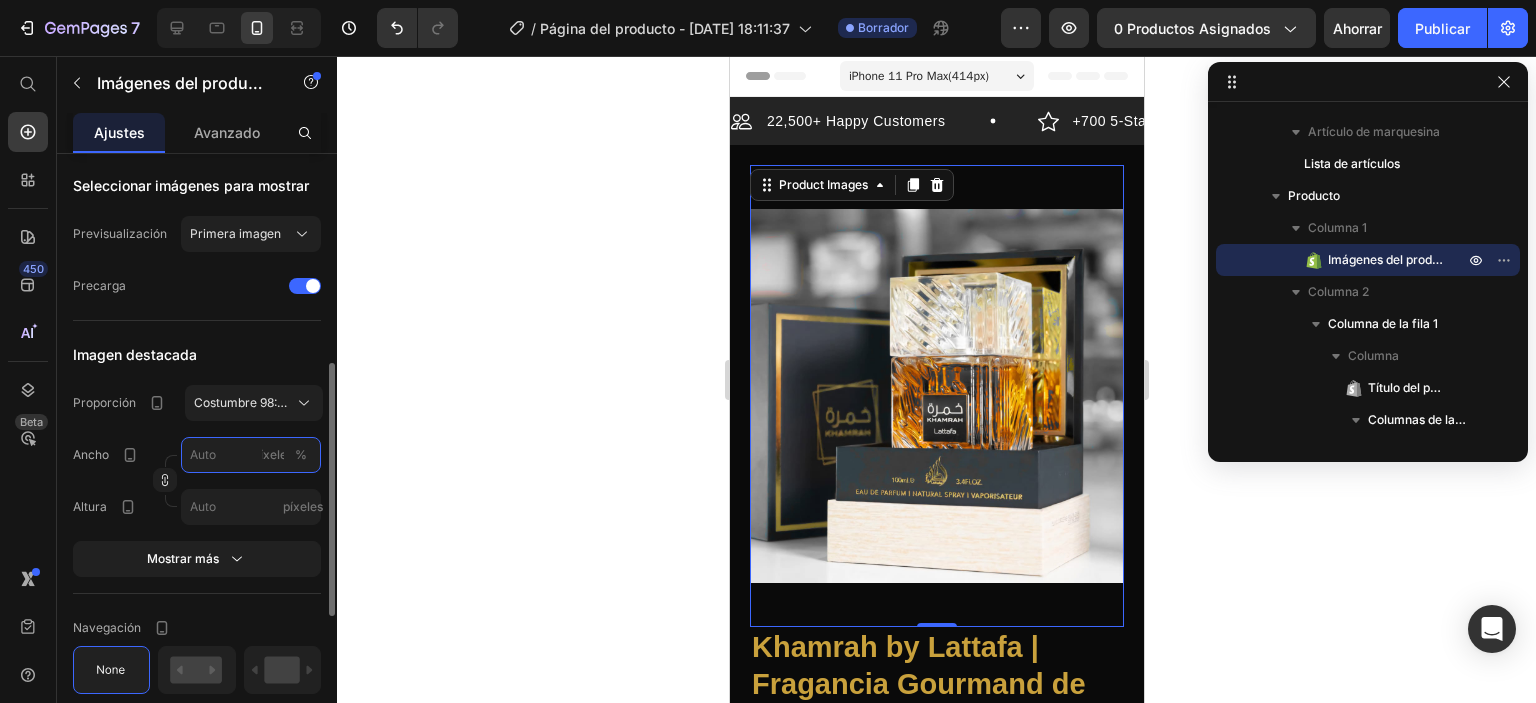 type on "1" 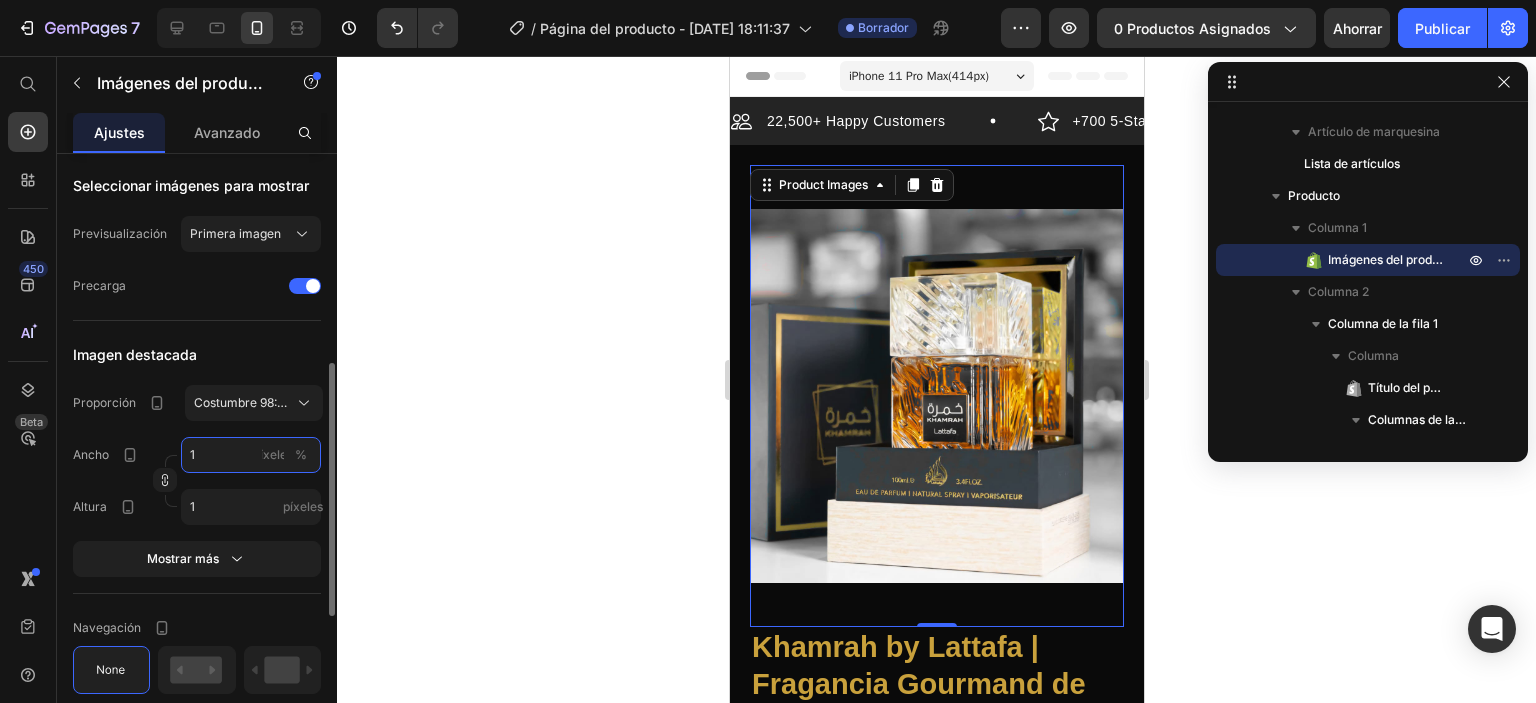 type on "15" 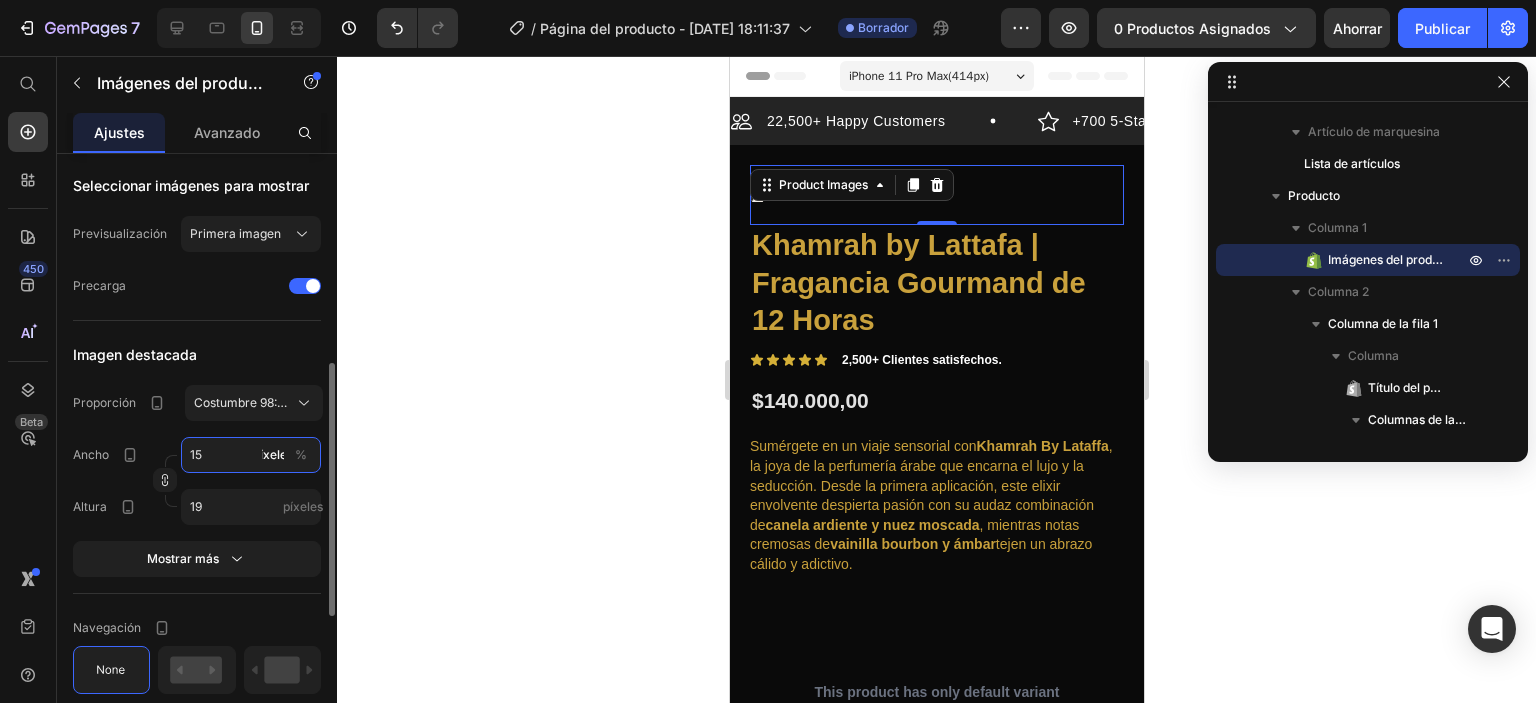 type on "150" 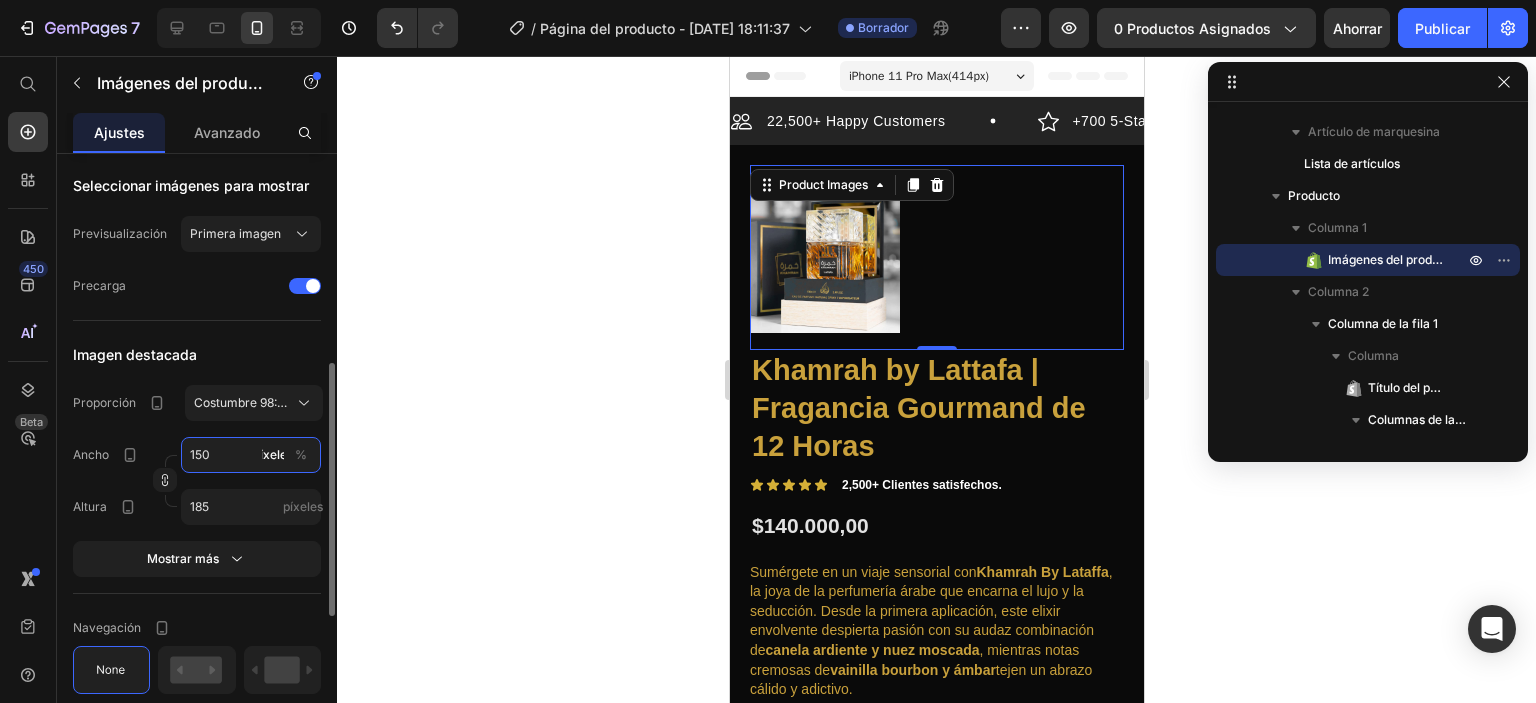 type on "1500" 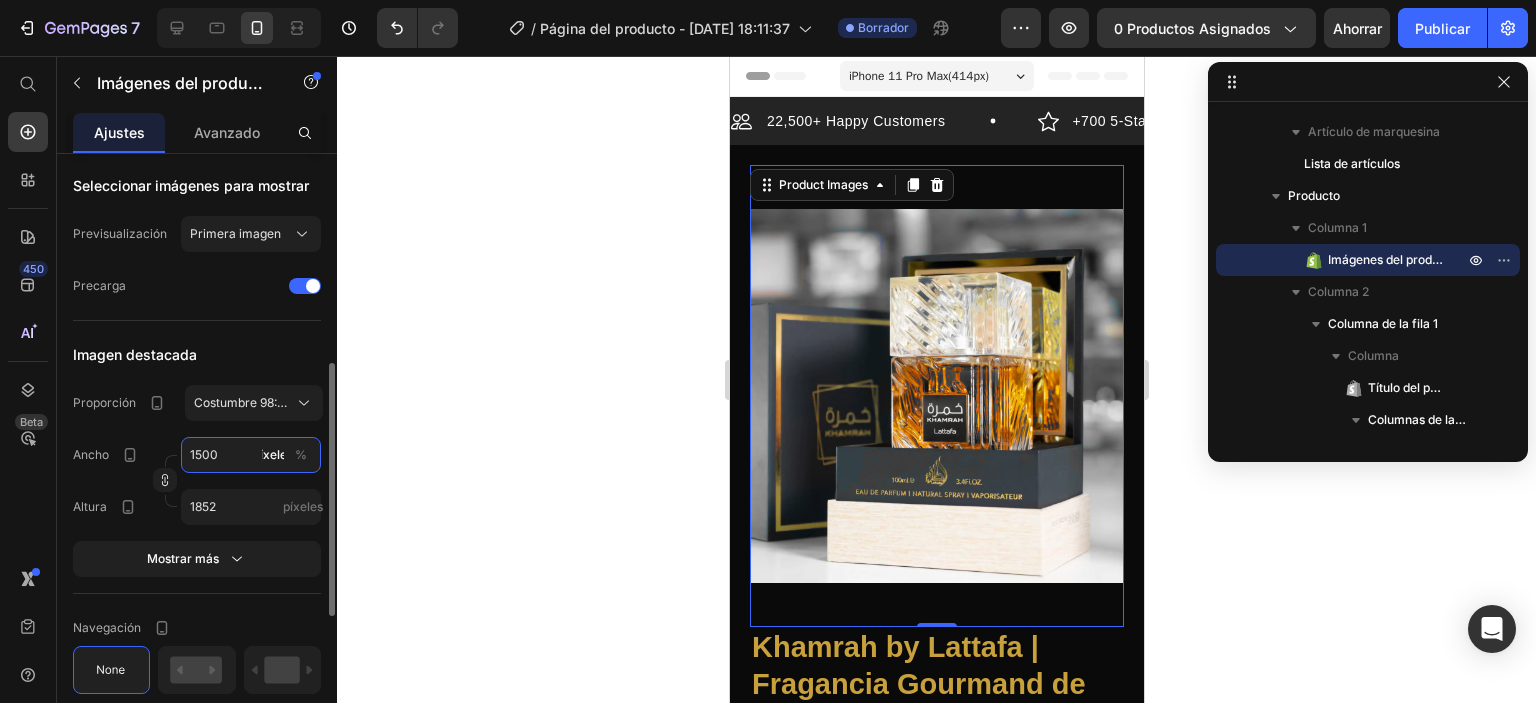 type on "588" 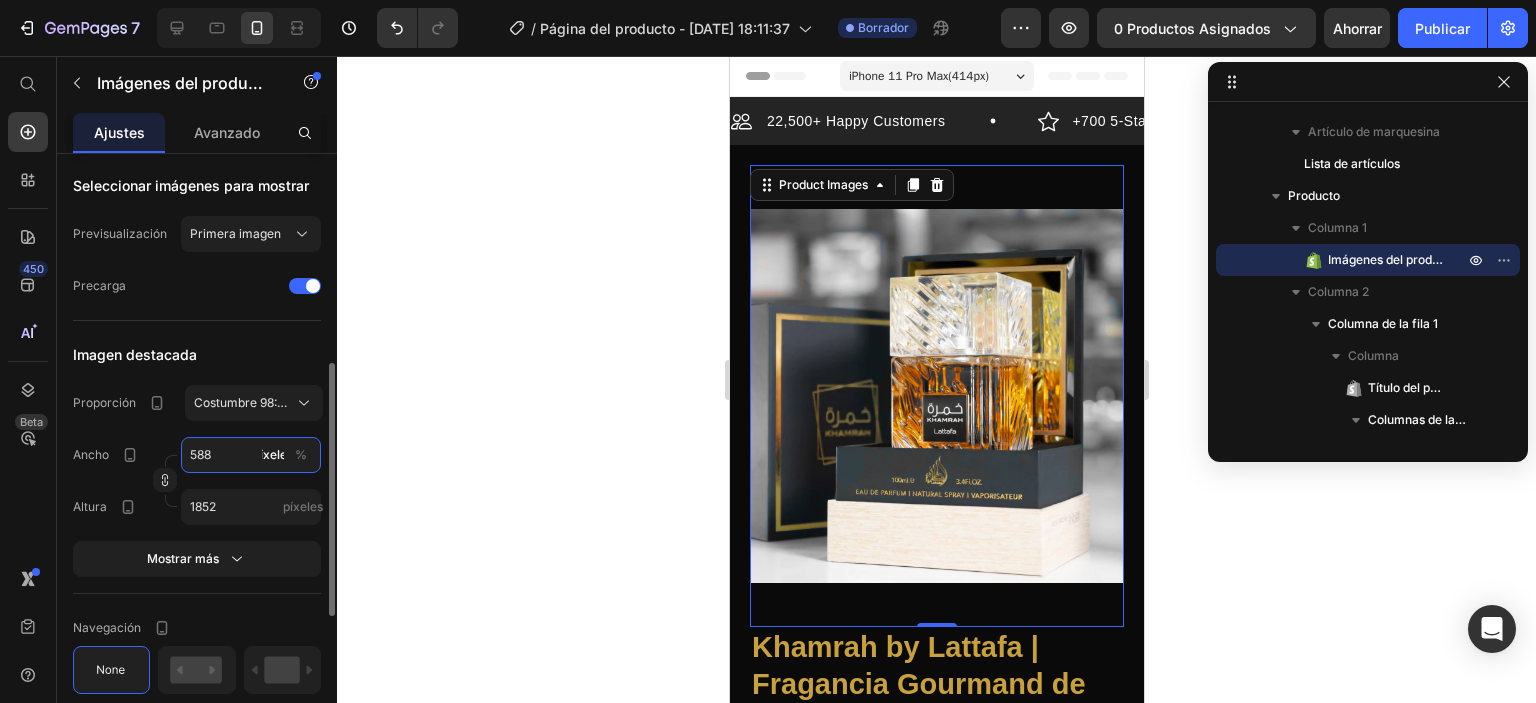 type on "588" 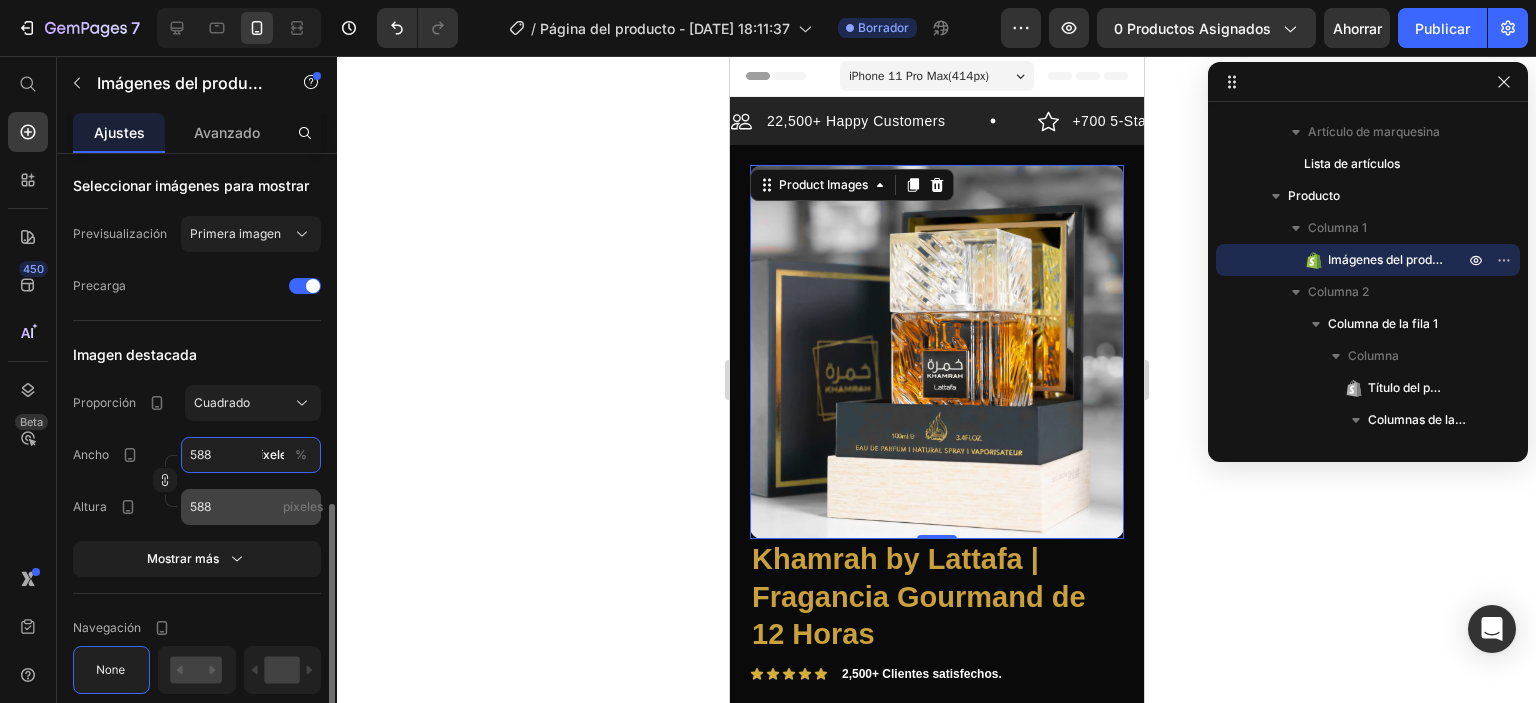 scroll, scrollTop: 600, scrollLeft: 0, axis: vertical 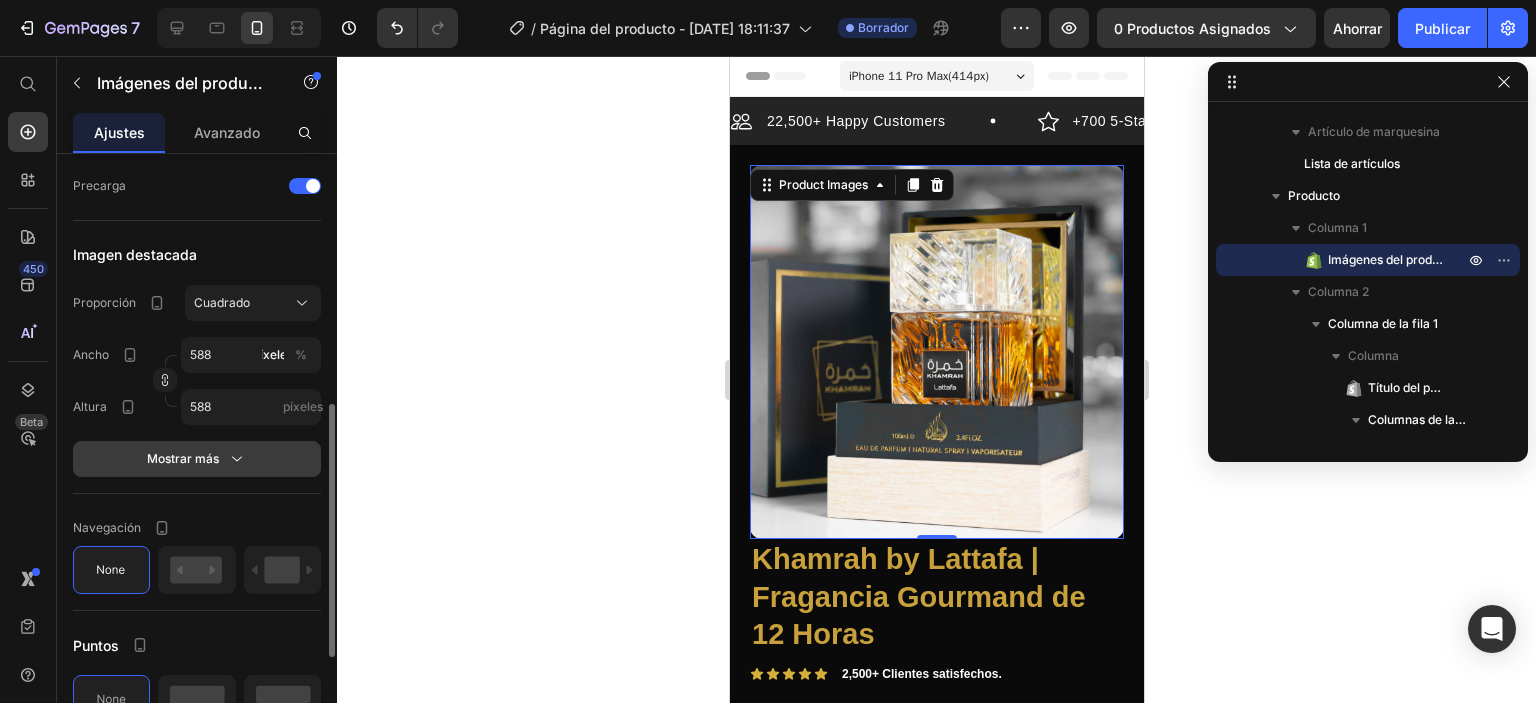 click on "Mostrar más" at bounding box center [197, 459] 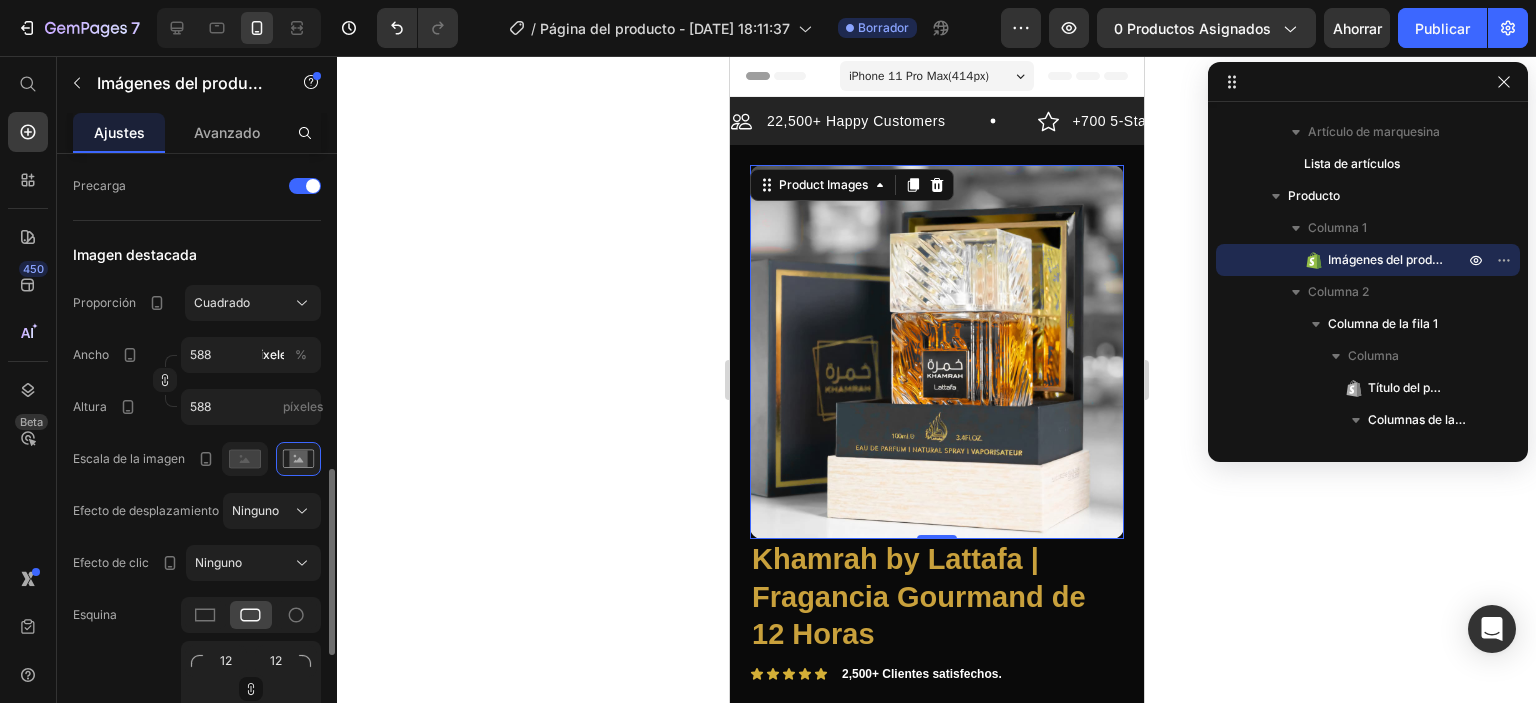 scroll, scrollTop: 700, scrollLeft: 0, axis: vertical 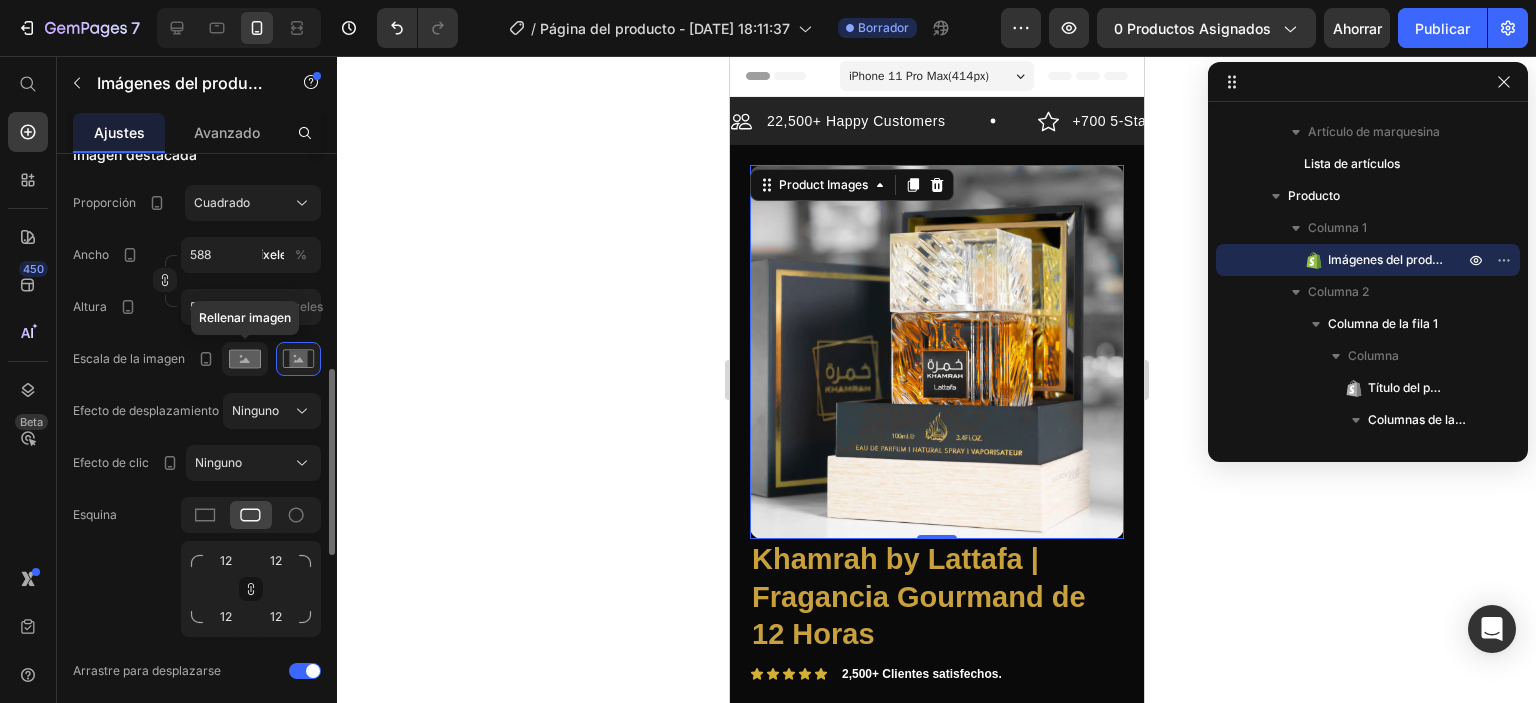 click 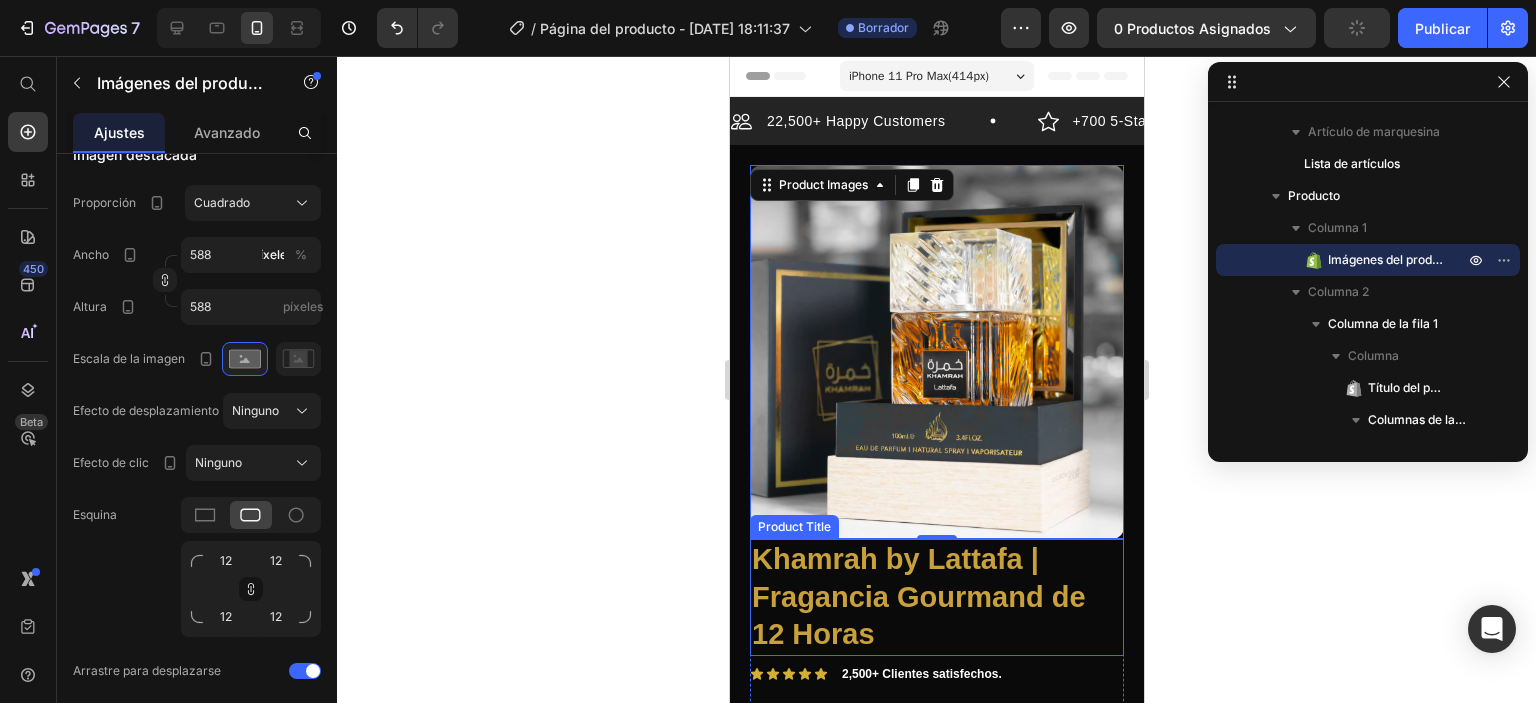 click on "Khamrah by Lattafa | Fragancia Gourmand de 12 Horas" at bounding box center (936, 597) 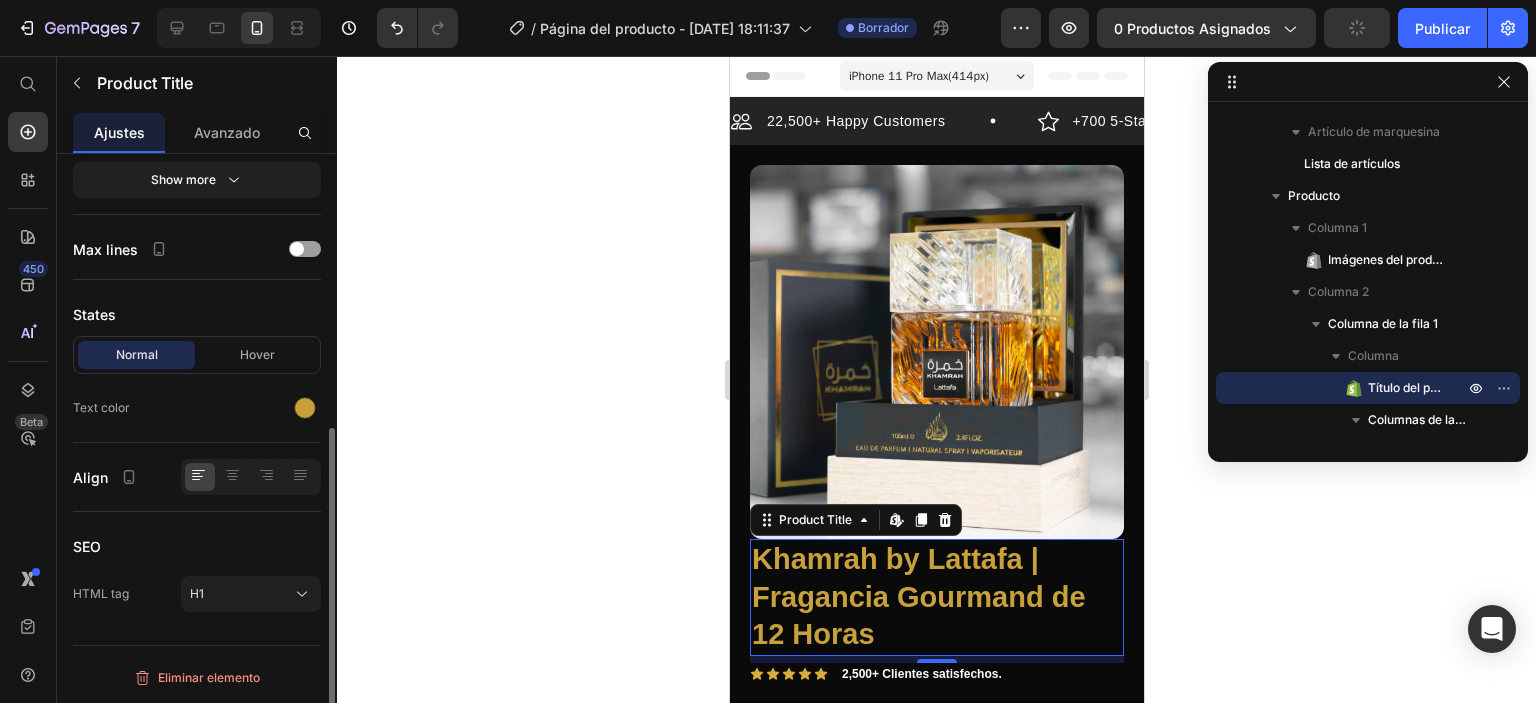 scroll, scrollTop: 0, scrollLeft: 0, axis: both 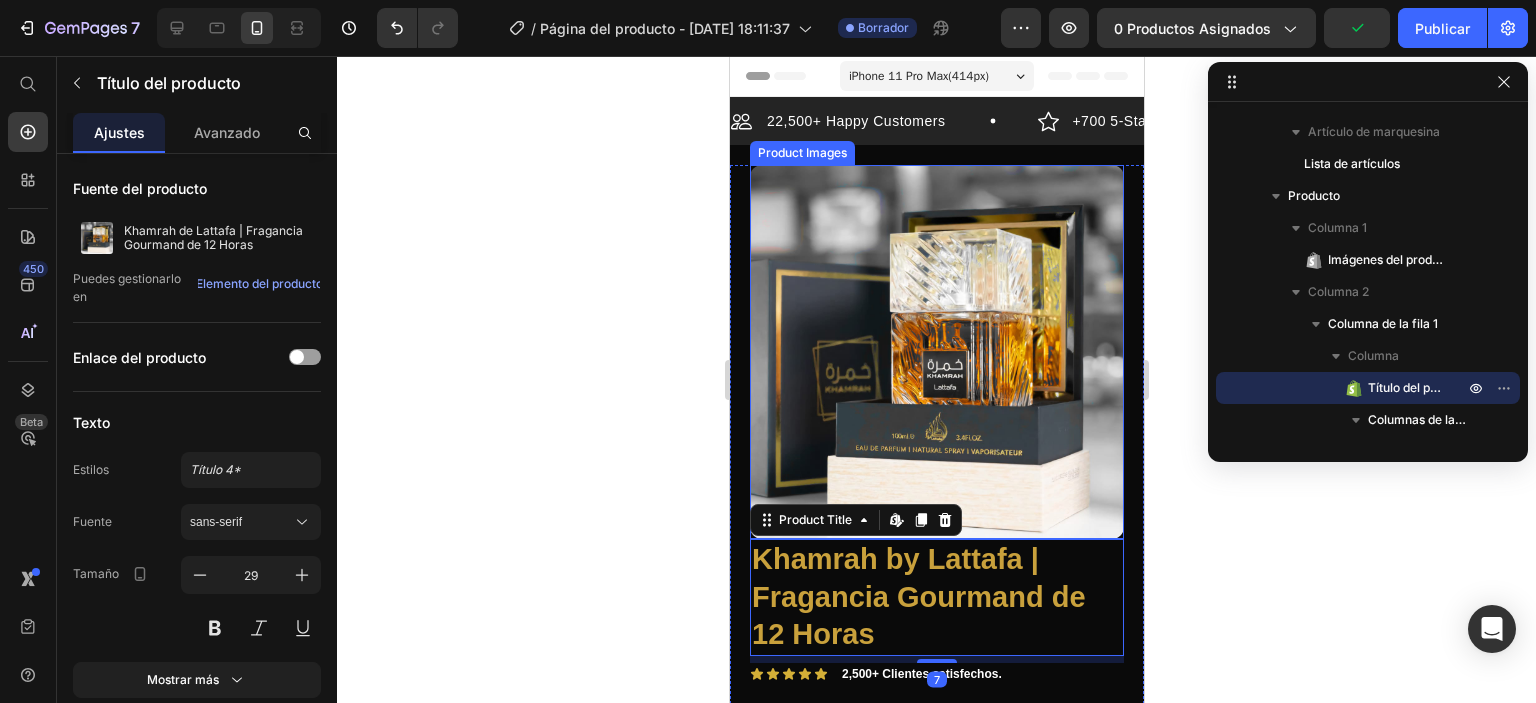 click at bounding box center (936, 352) 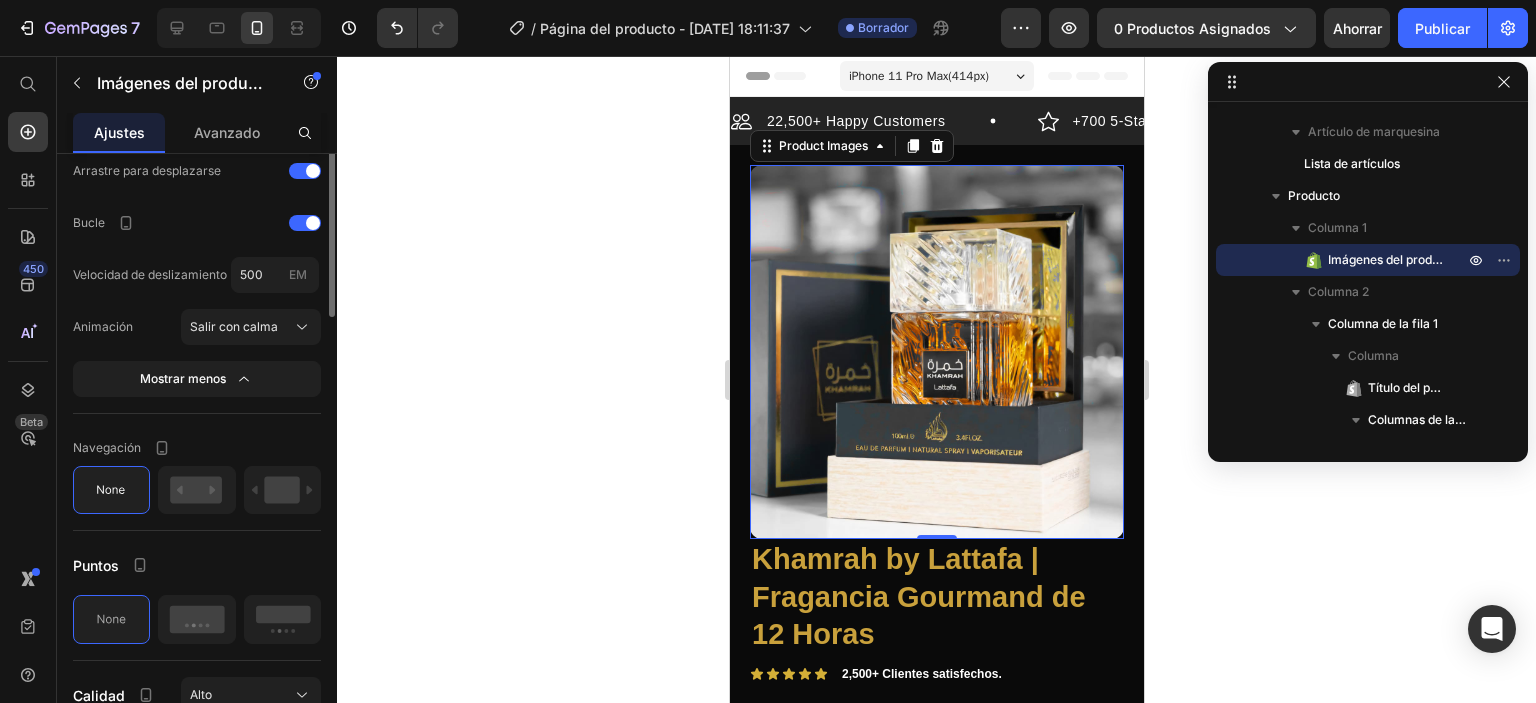 scroll, scrollTop: 900, scrollLeft: 0, axis: vertical 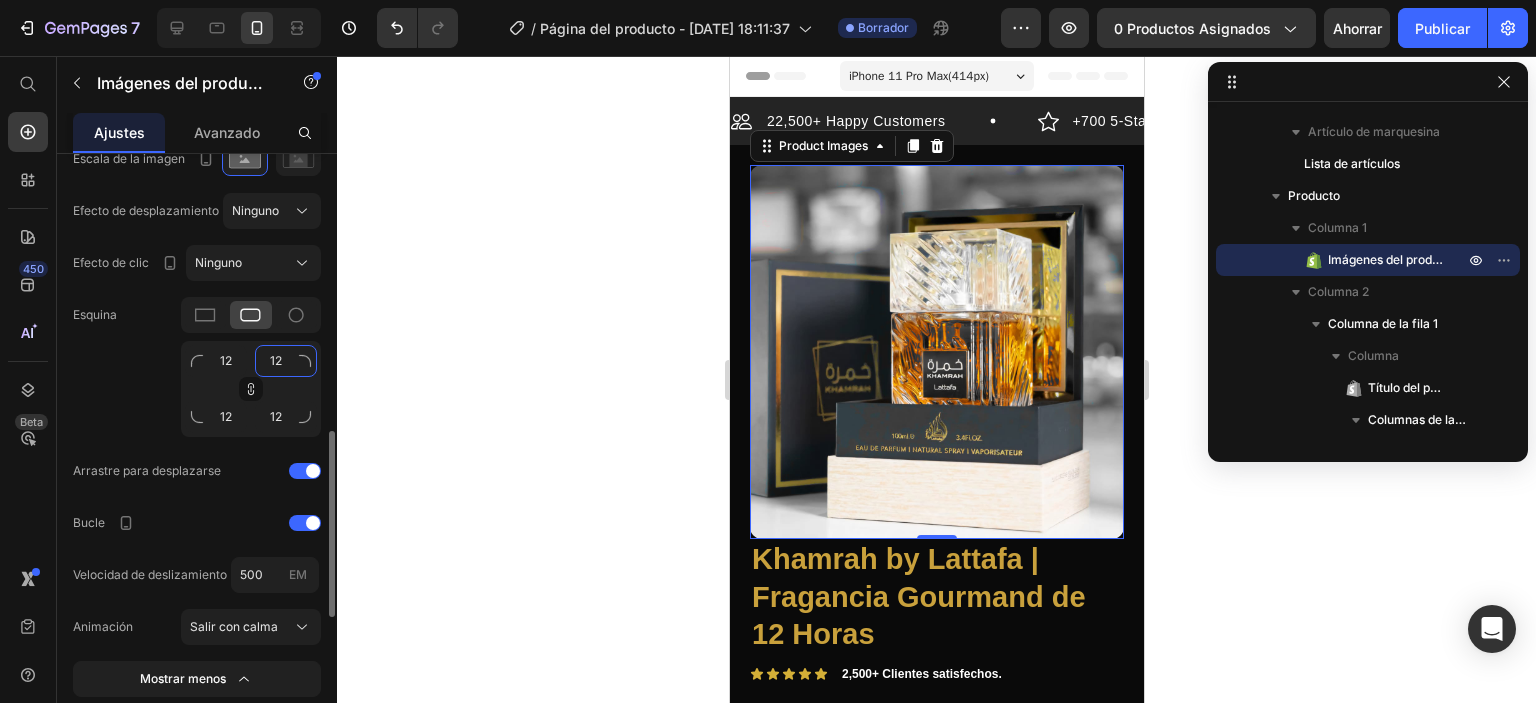 click on "12" 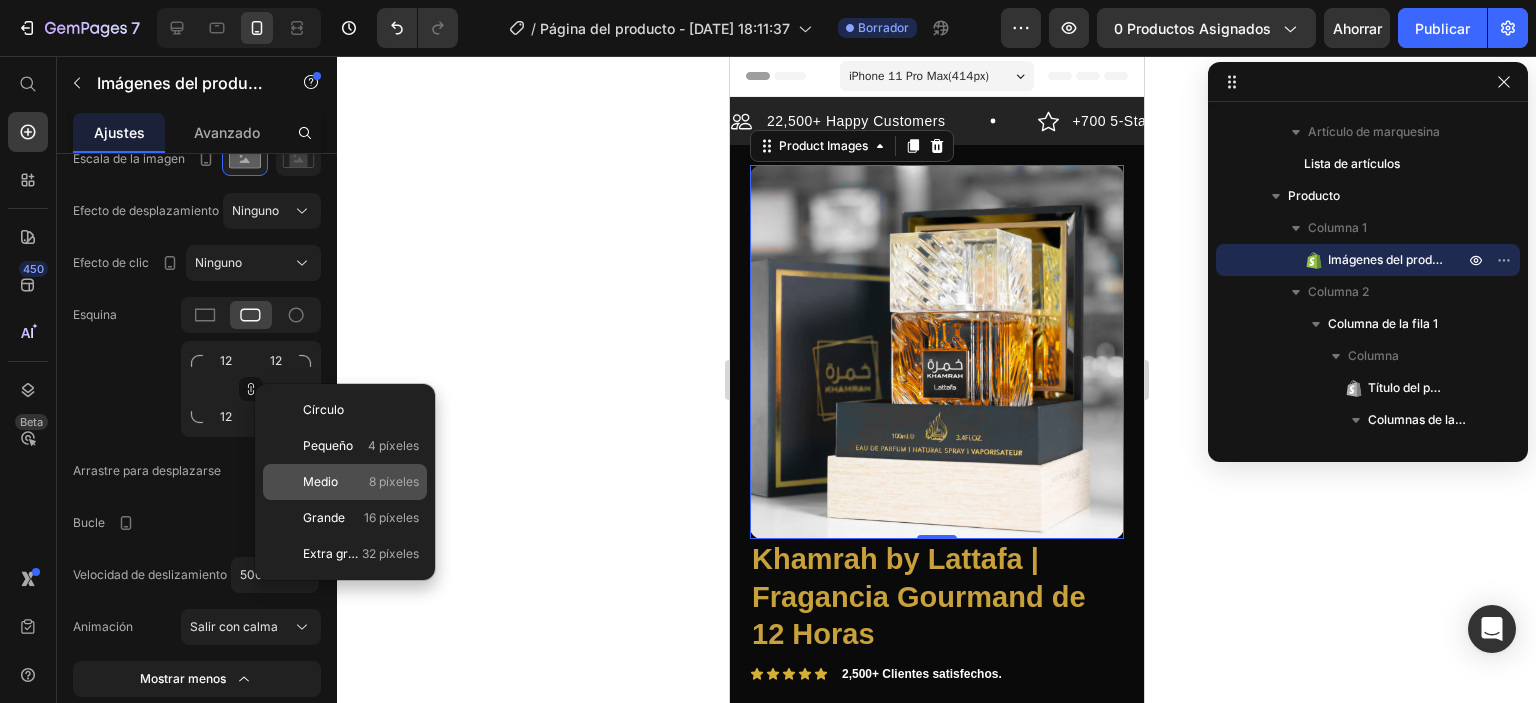 click on "Medio" at bounding box center (320, 481) 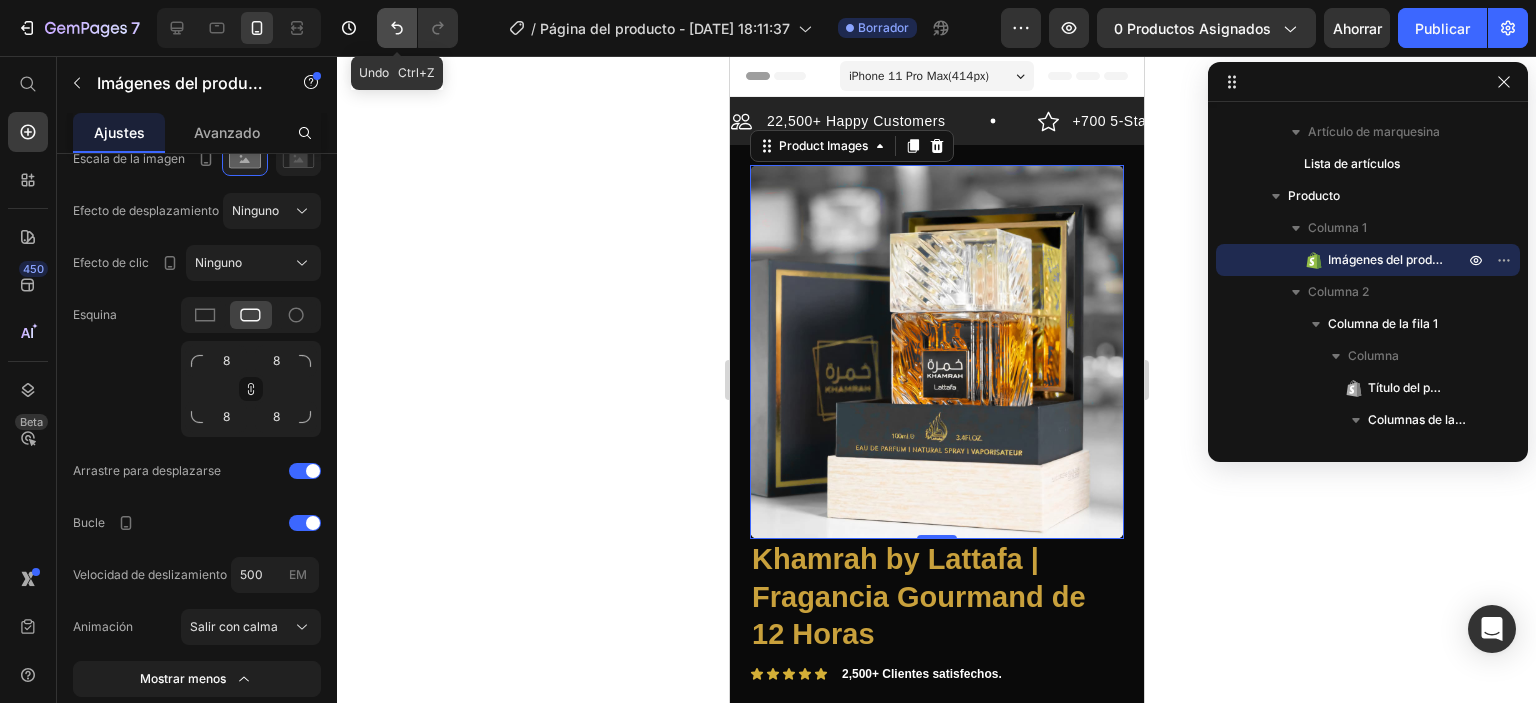 click 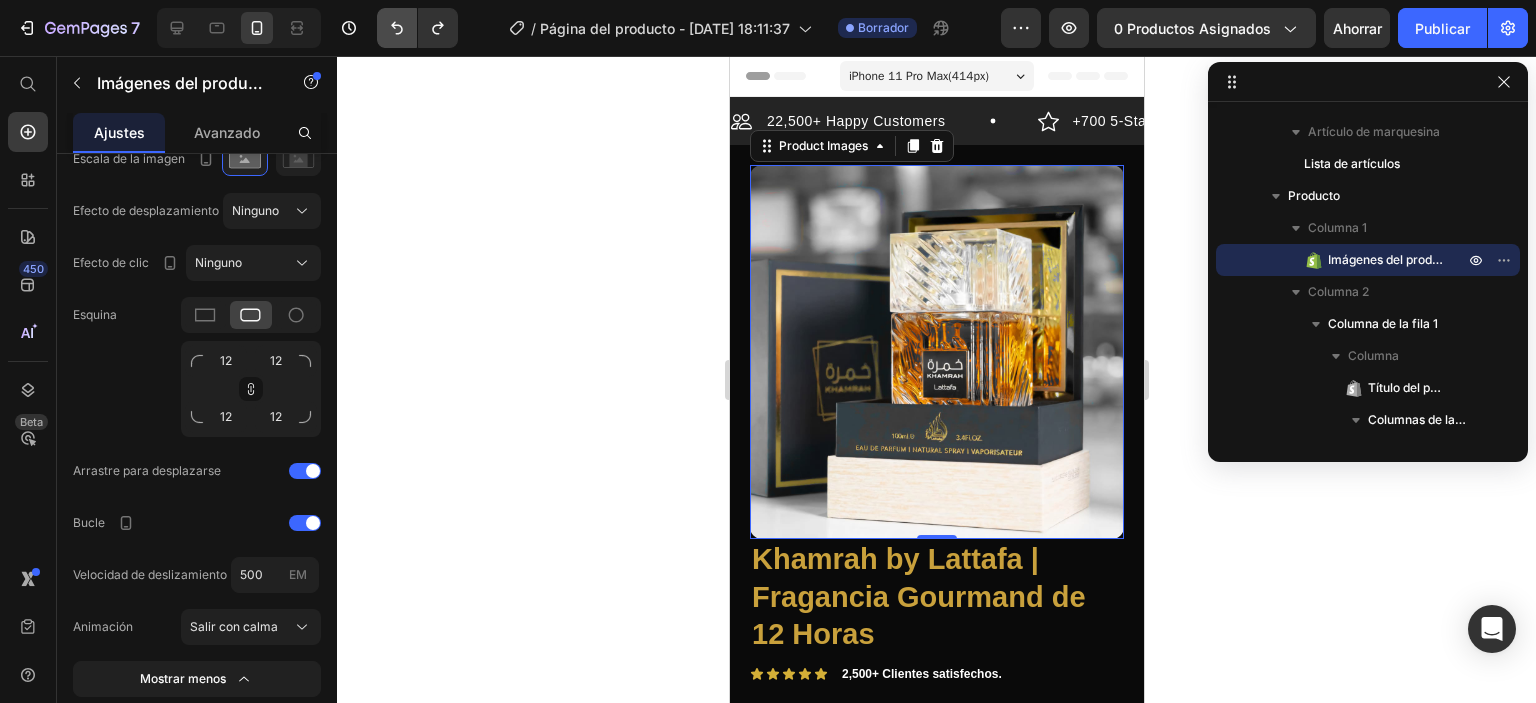 click 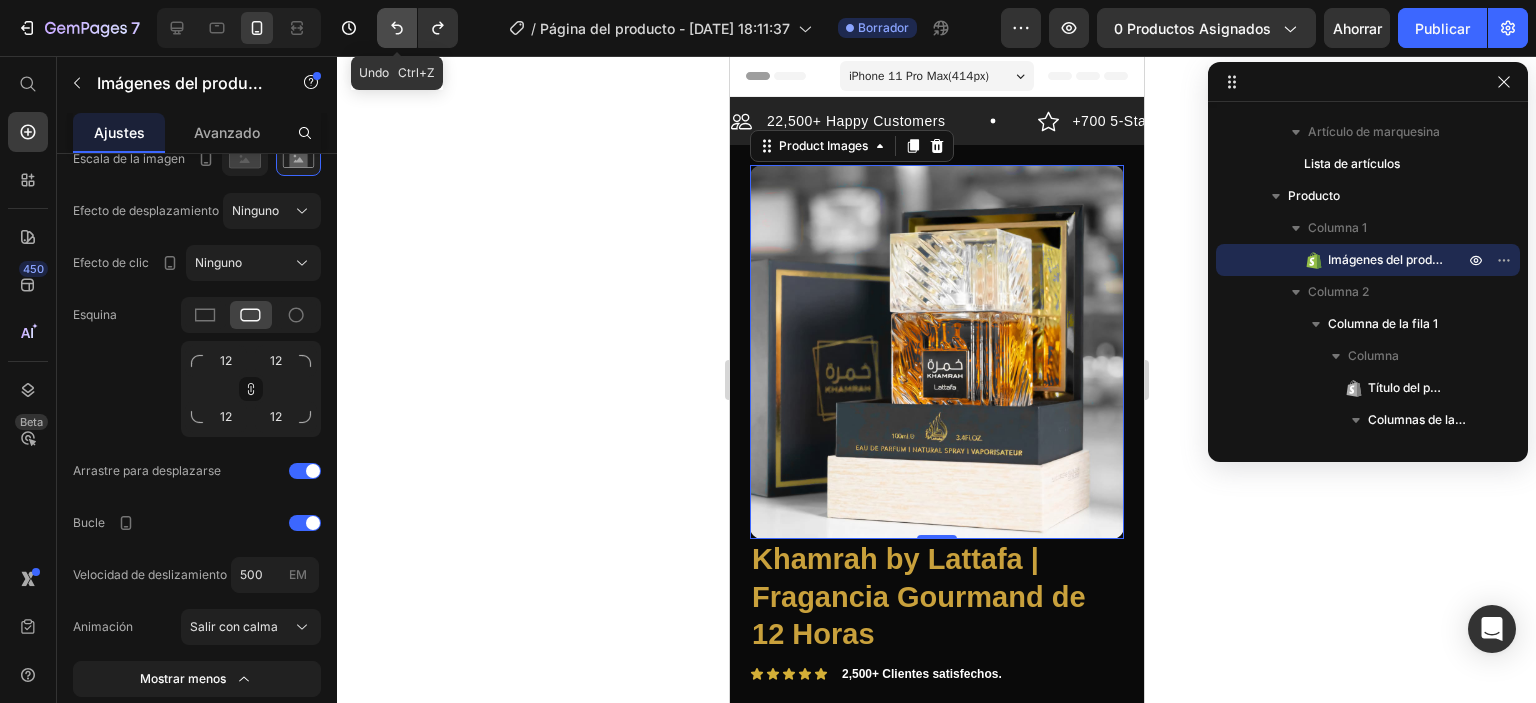 click 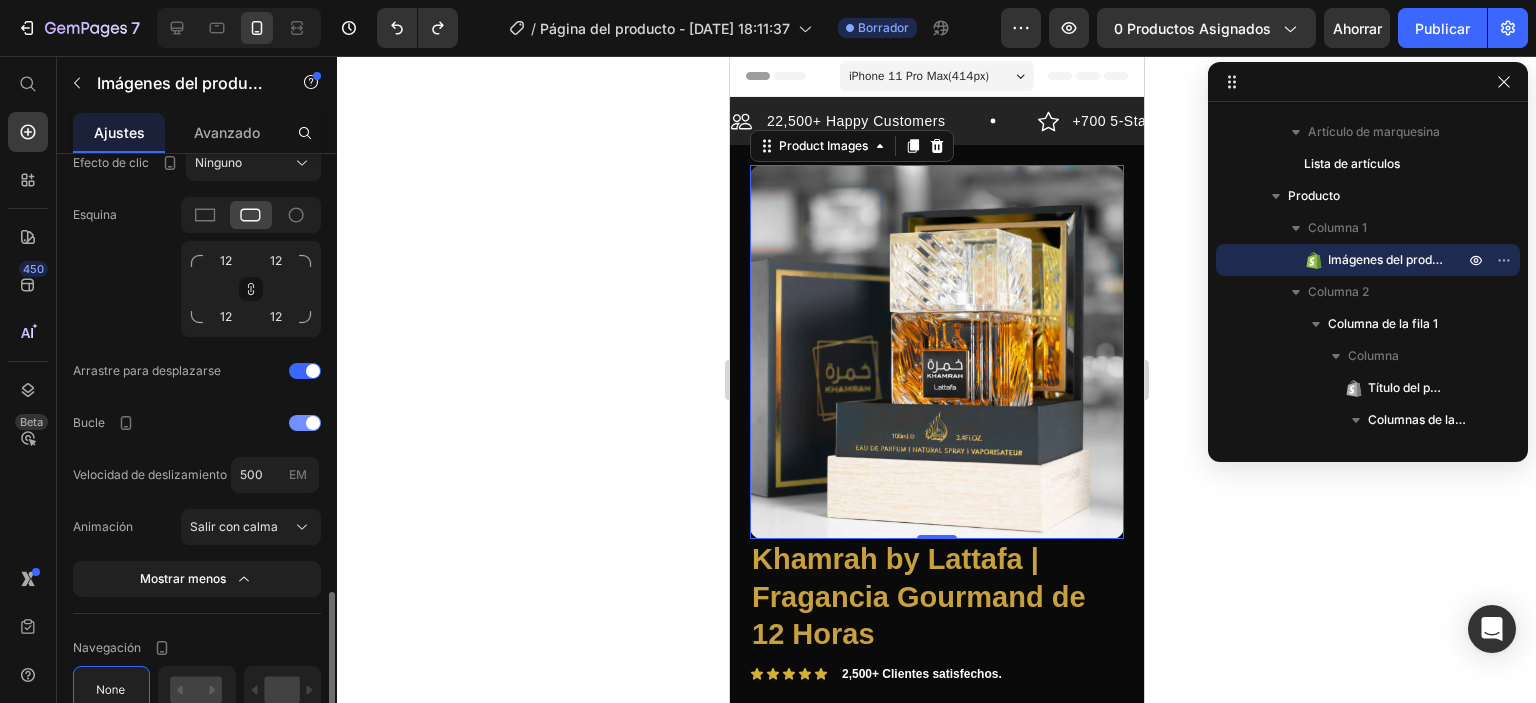 scroll, scrollTop: 1100, scrollLeft: 0, axis: vertical 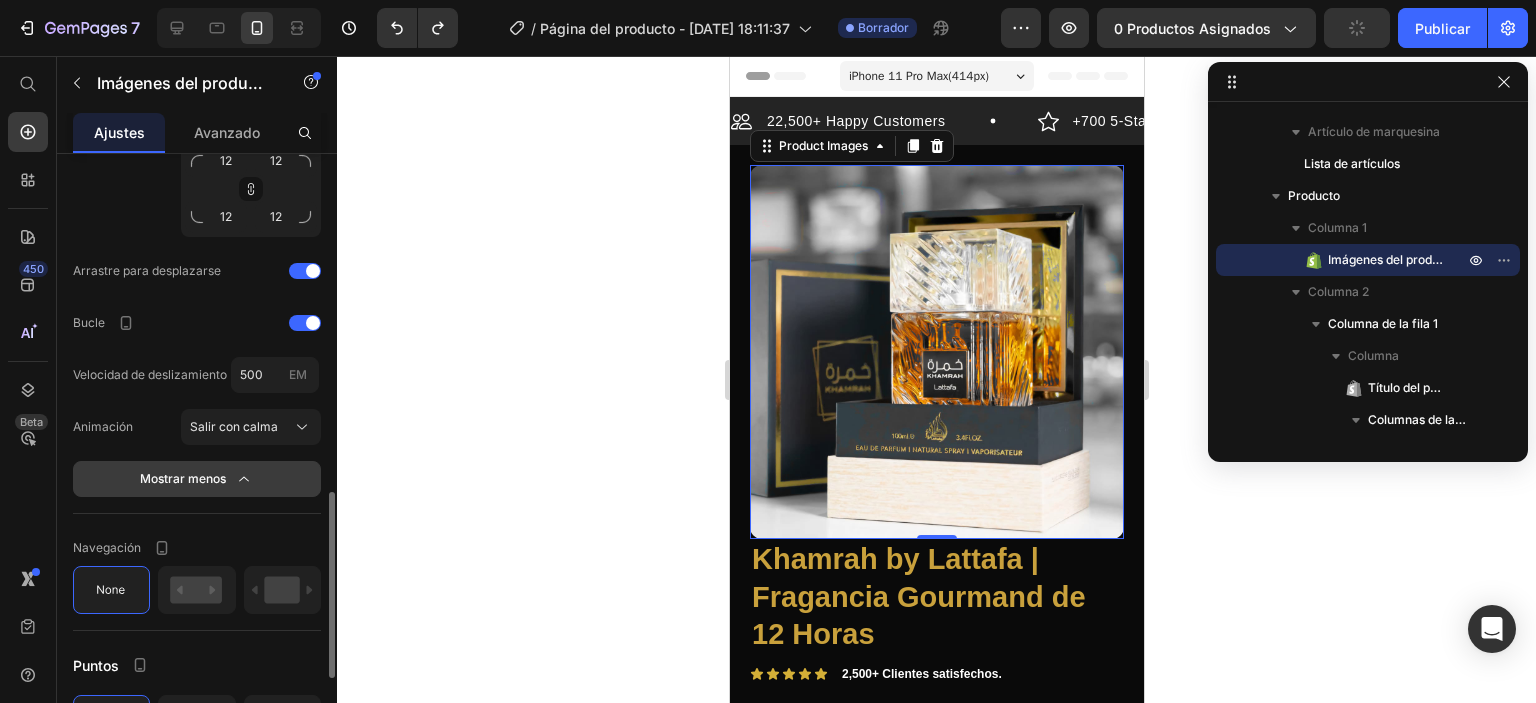 click 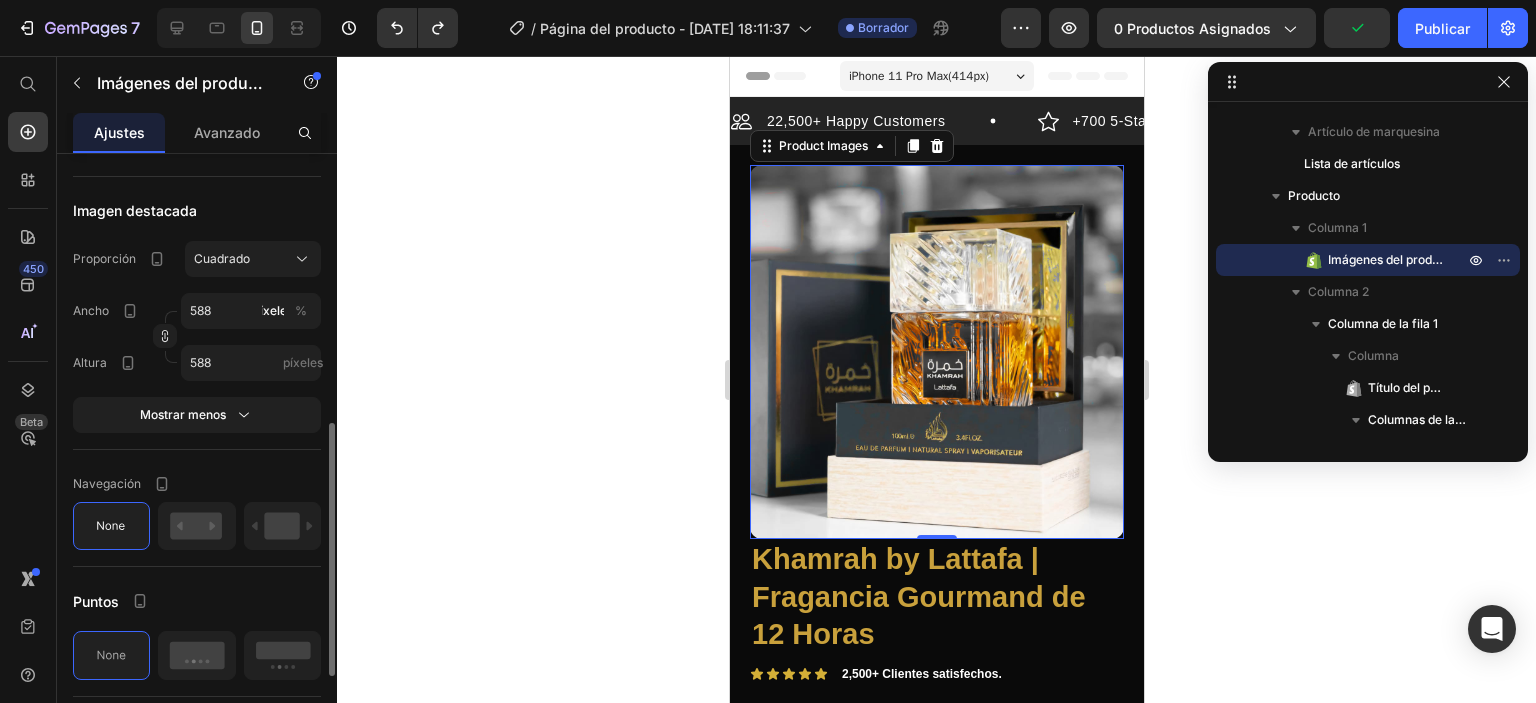 scroll, scrollTop: 744, scrollLeft: 0, axis: vertical 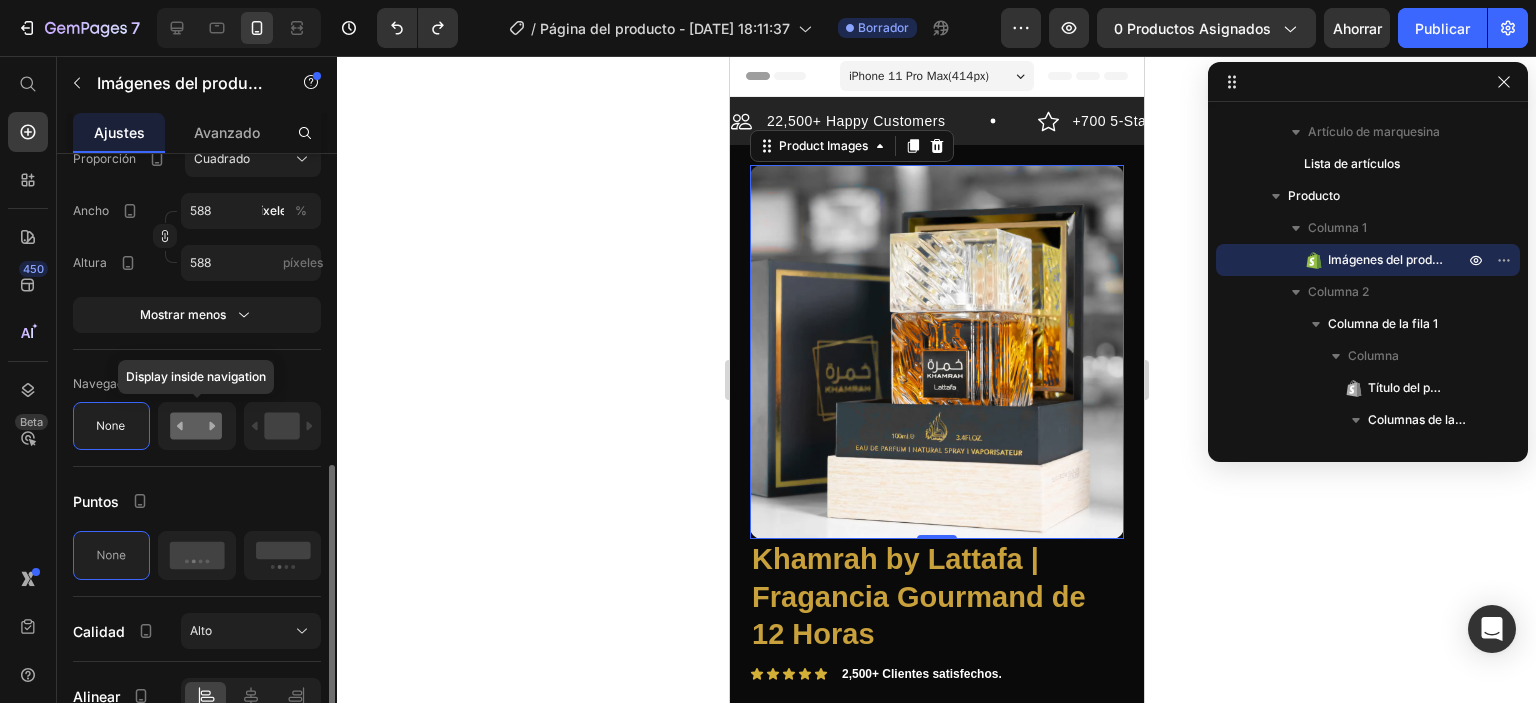 click 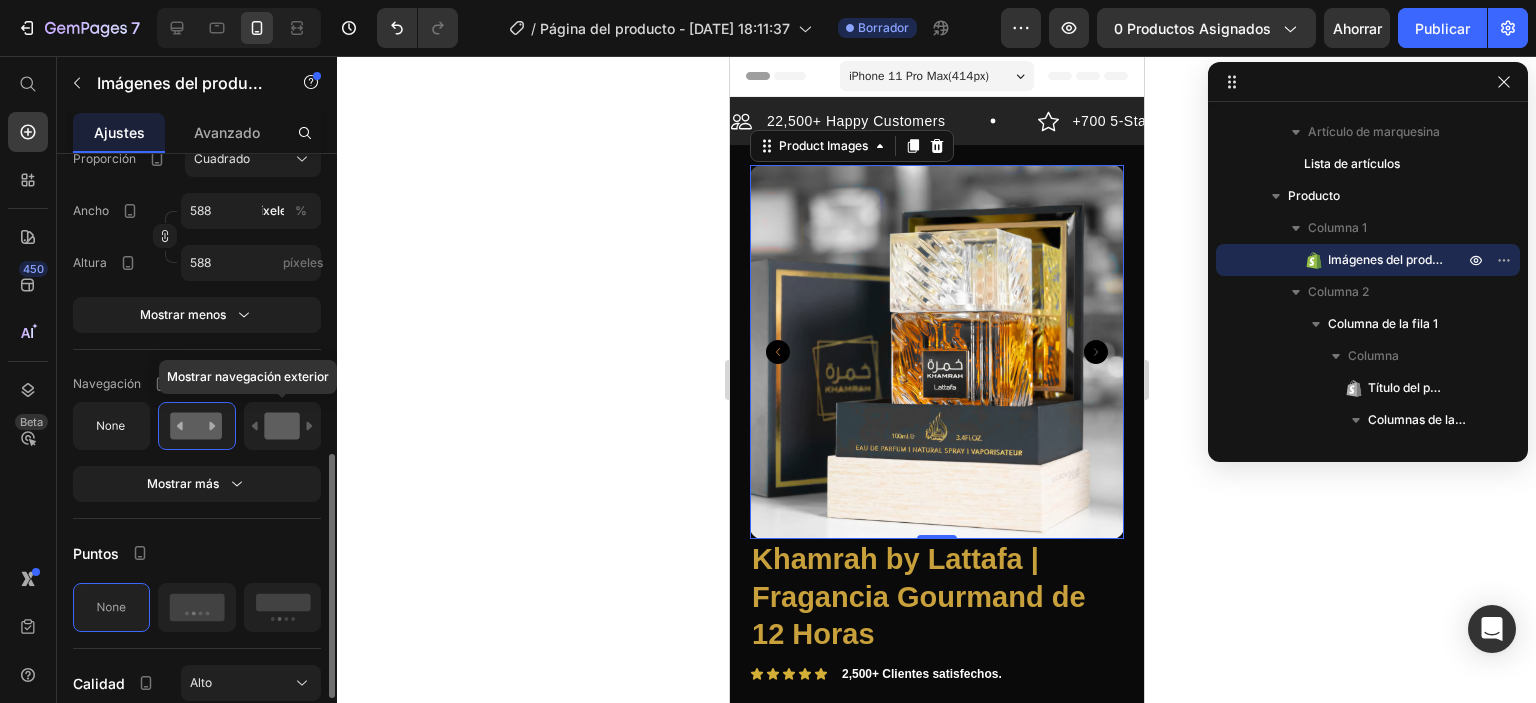 click 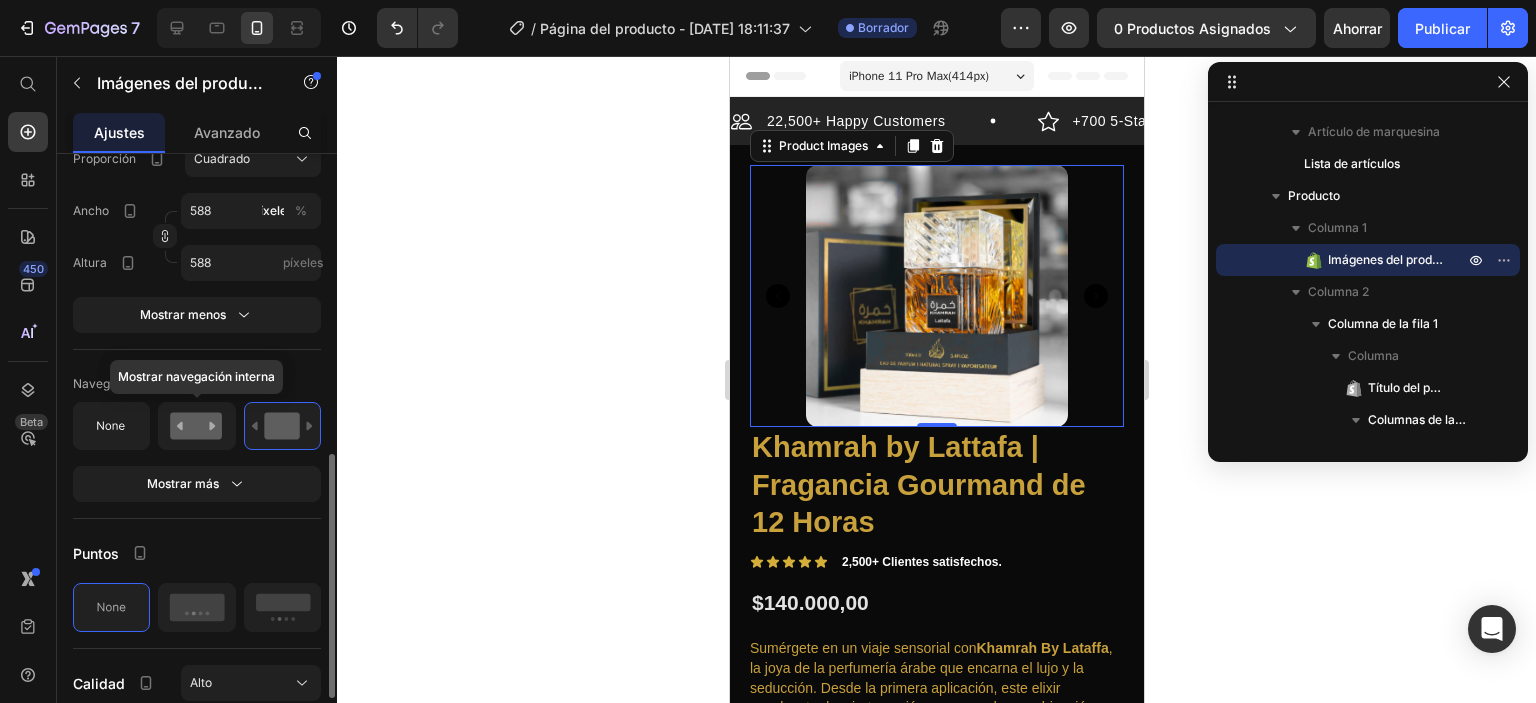 click 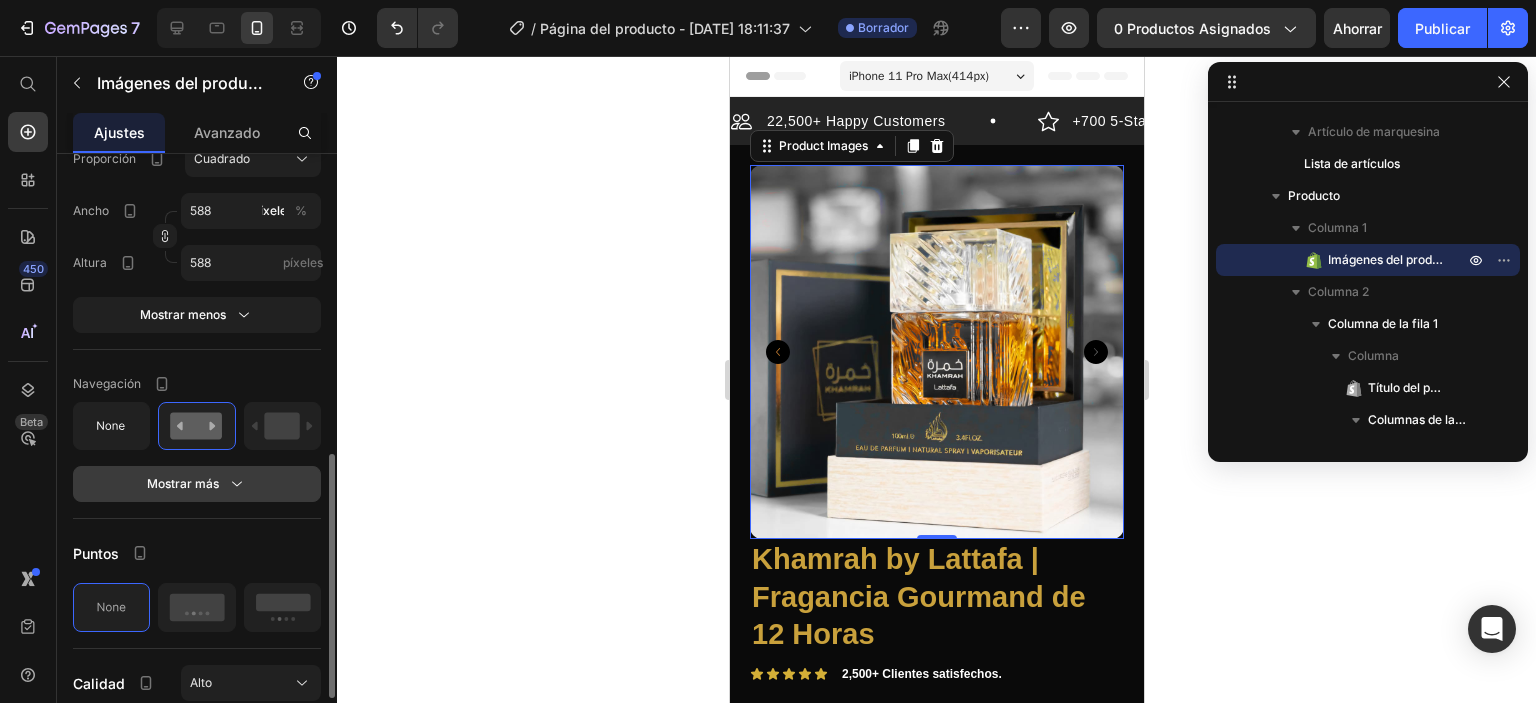 click on "Mostrar más" at bounding box center (197, 484) 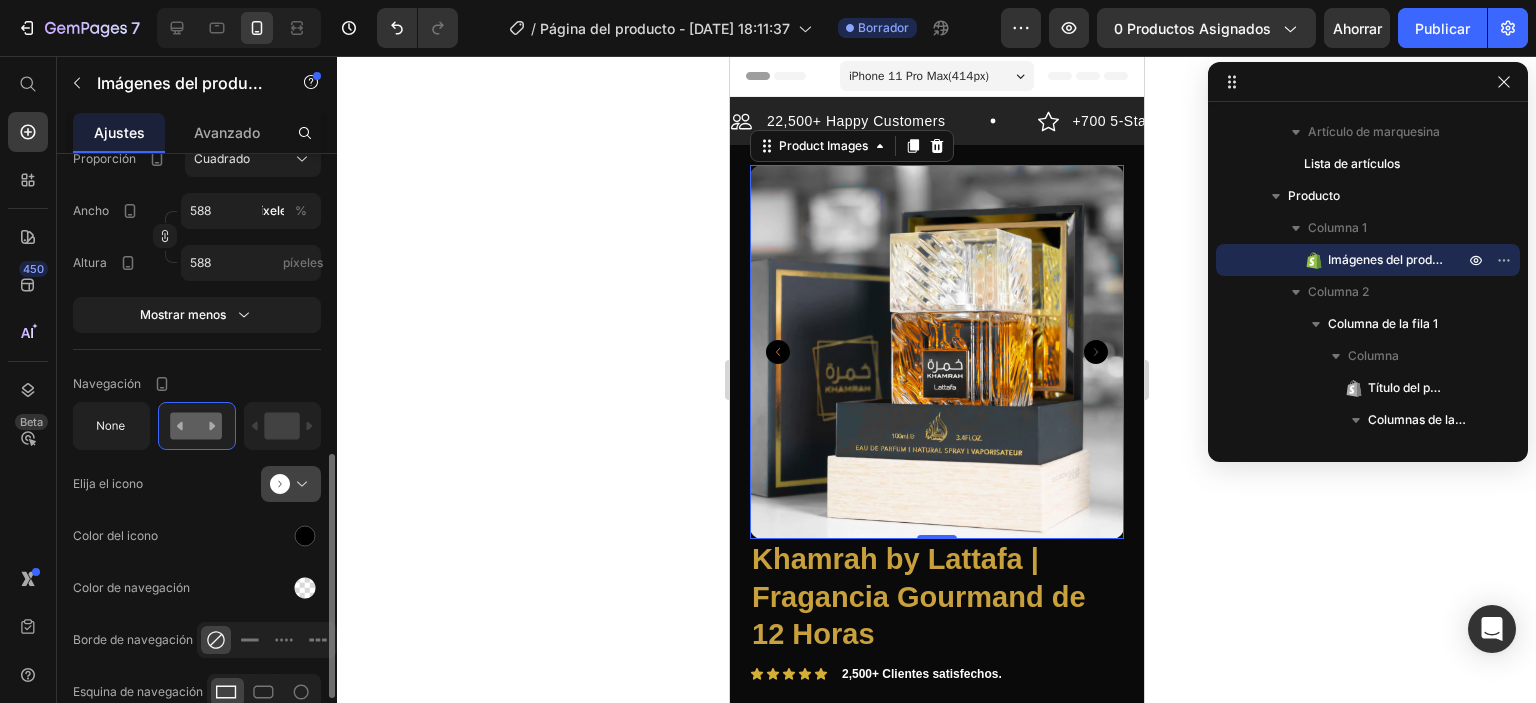 click at bounding box center [299, 484] 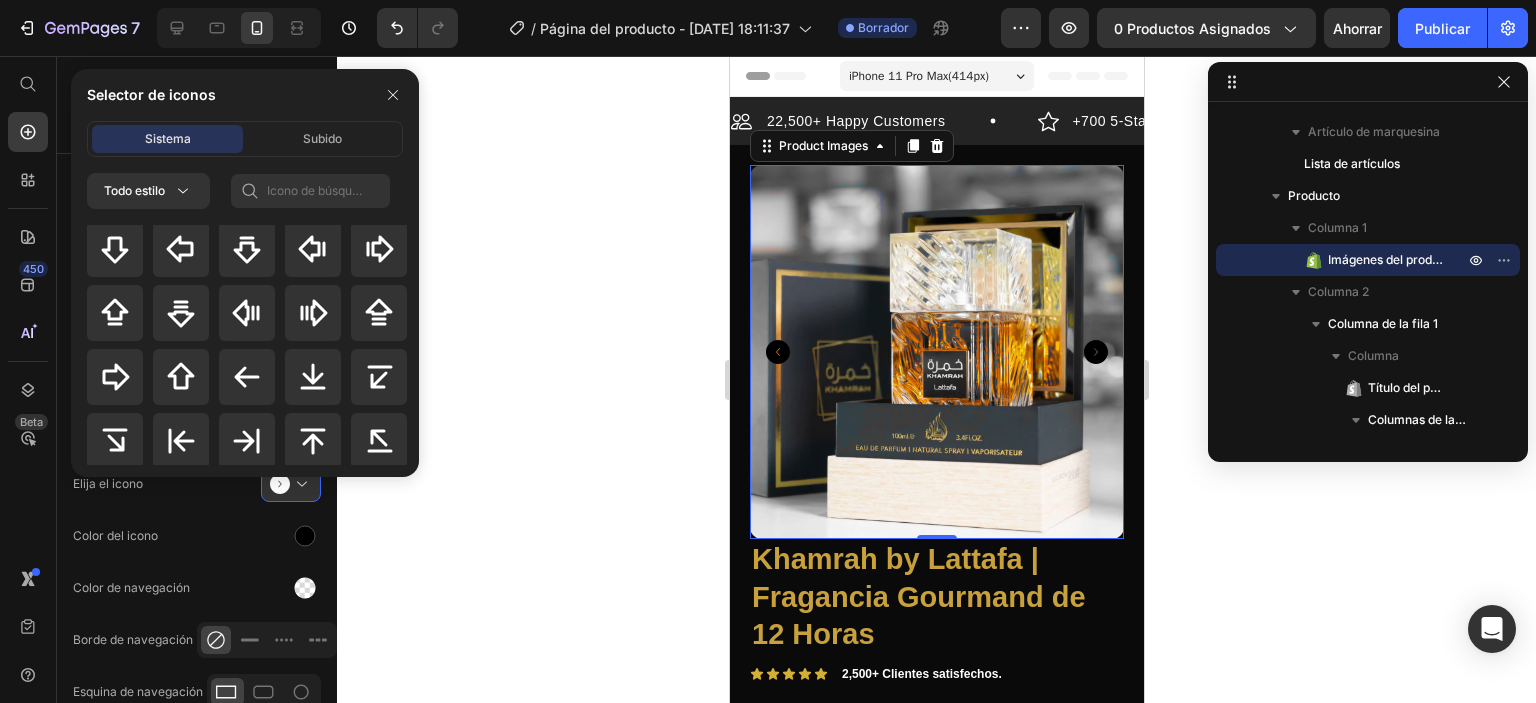 scroll, scrollTop: 900, scrollLeft: 0, axis: vertical 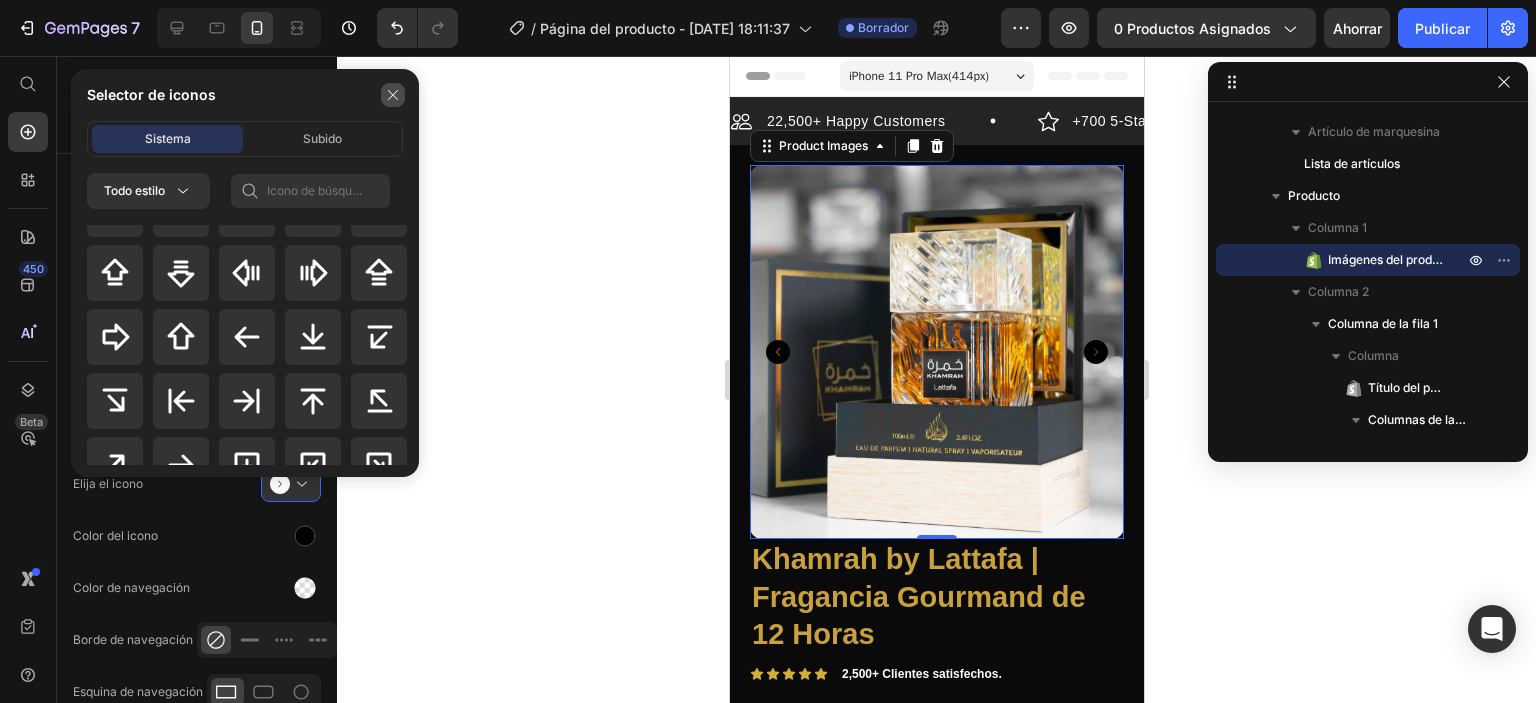 click 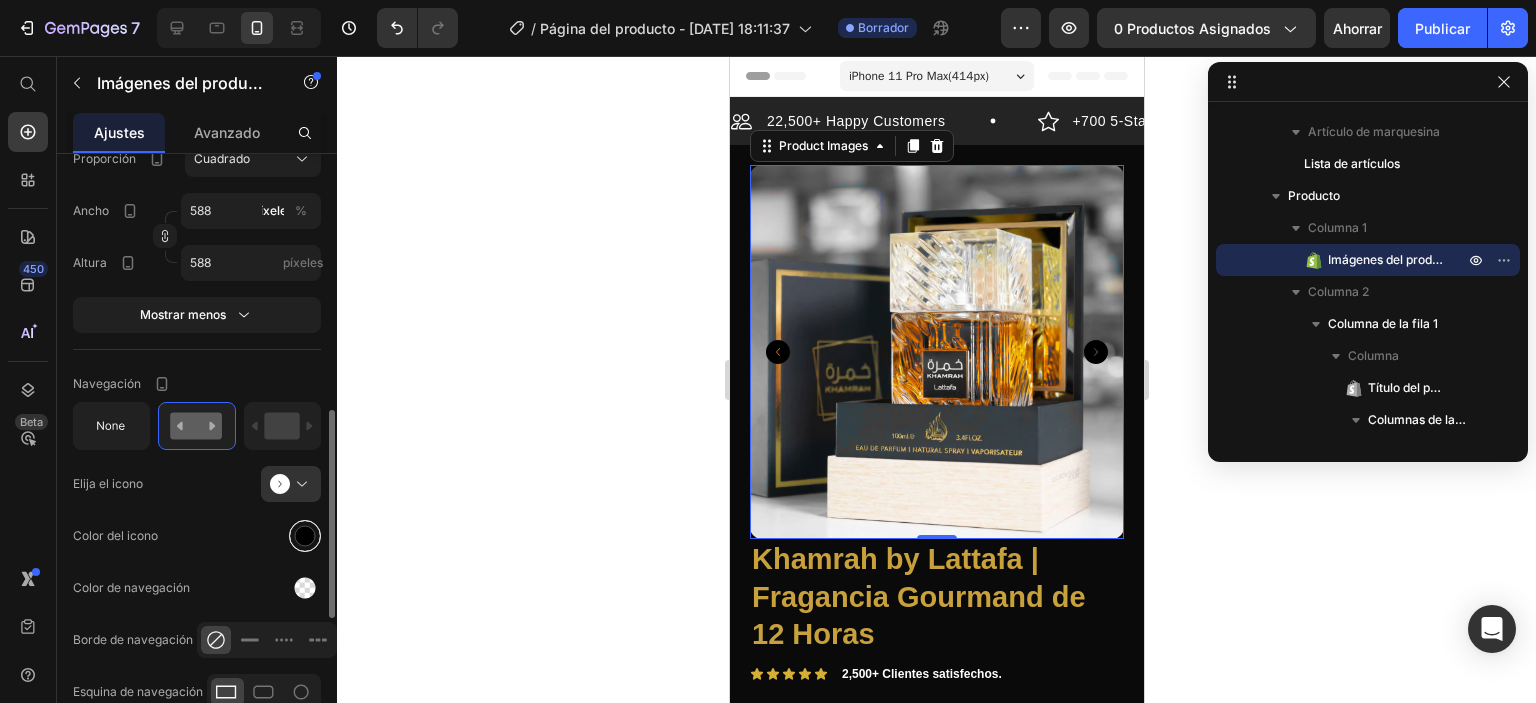 click at bounding box center [305, 536] 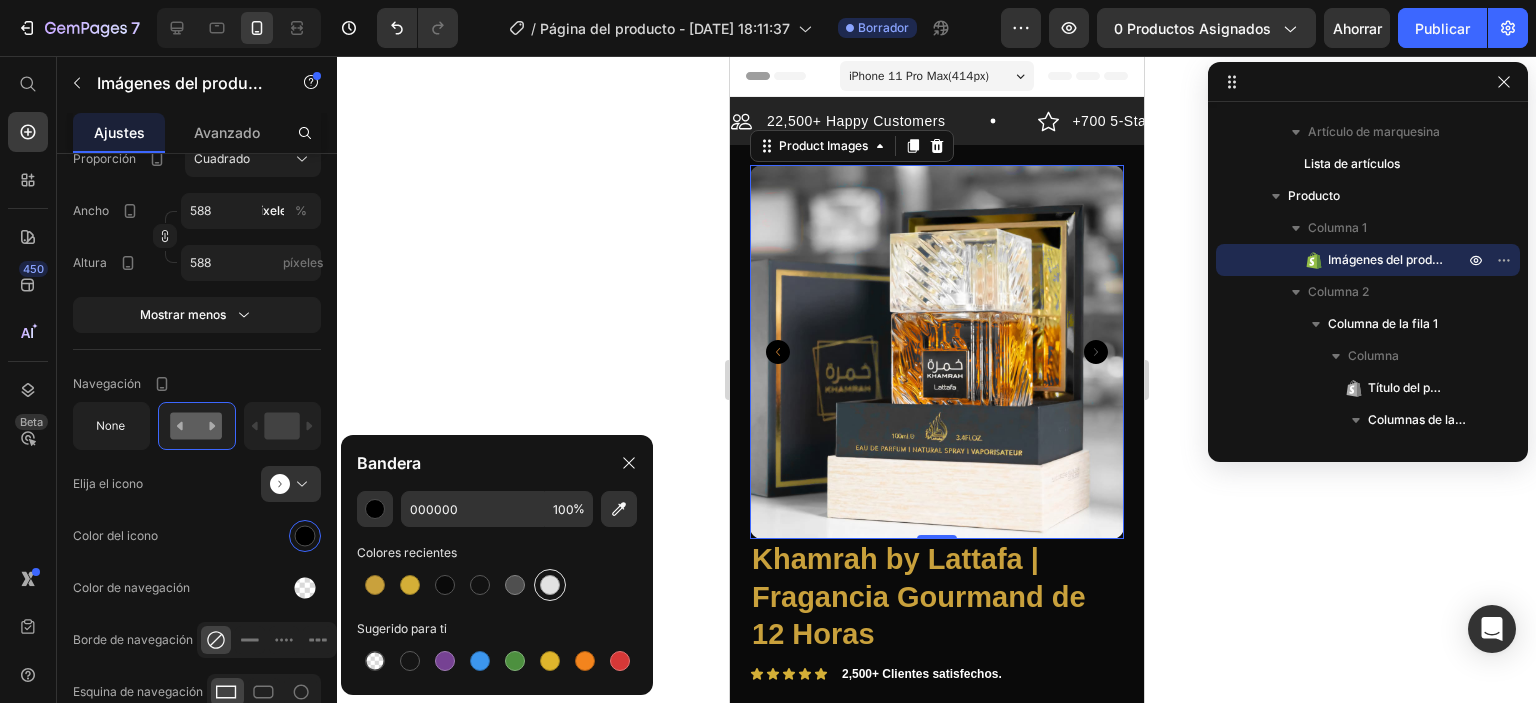 click at bounding box center [550, 585] 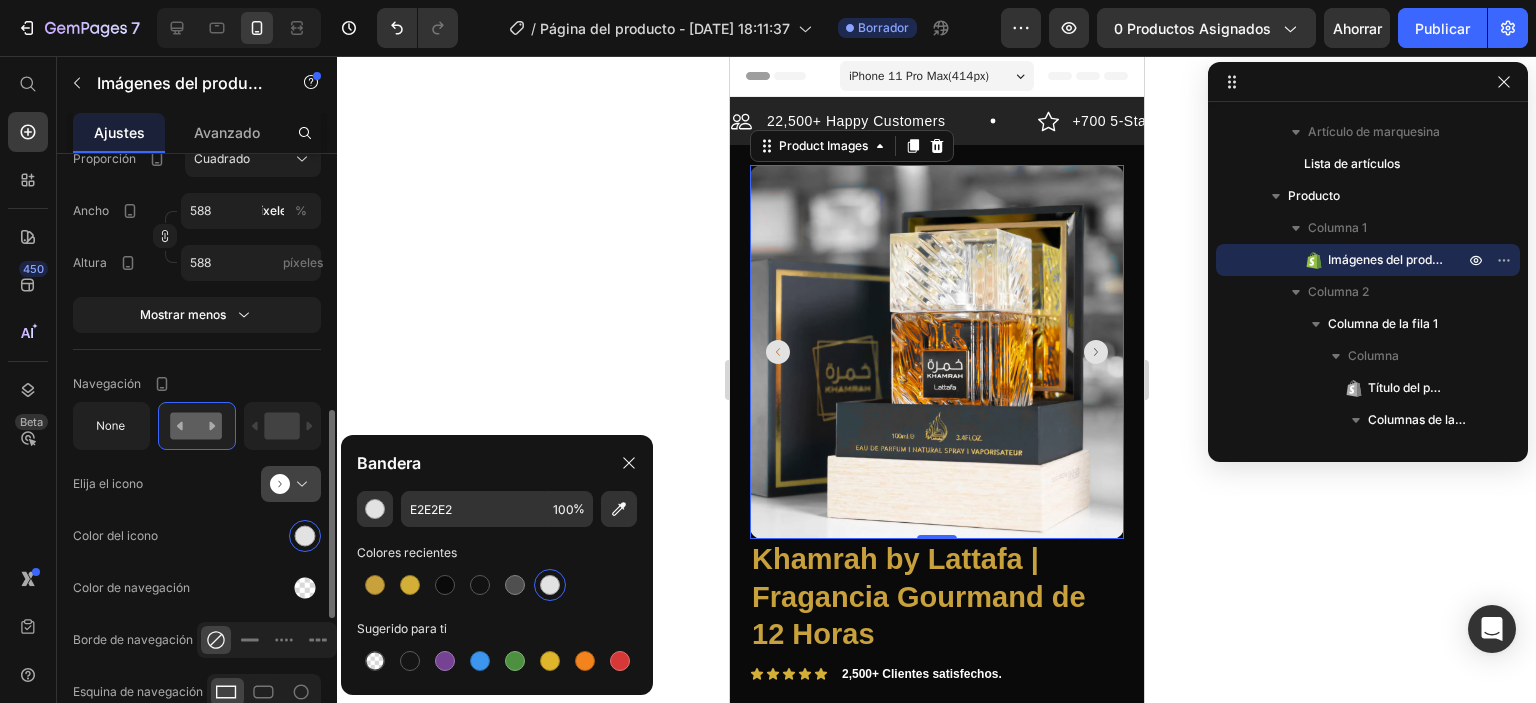 click at bounding box center [299, 484] 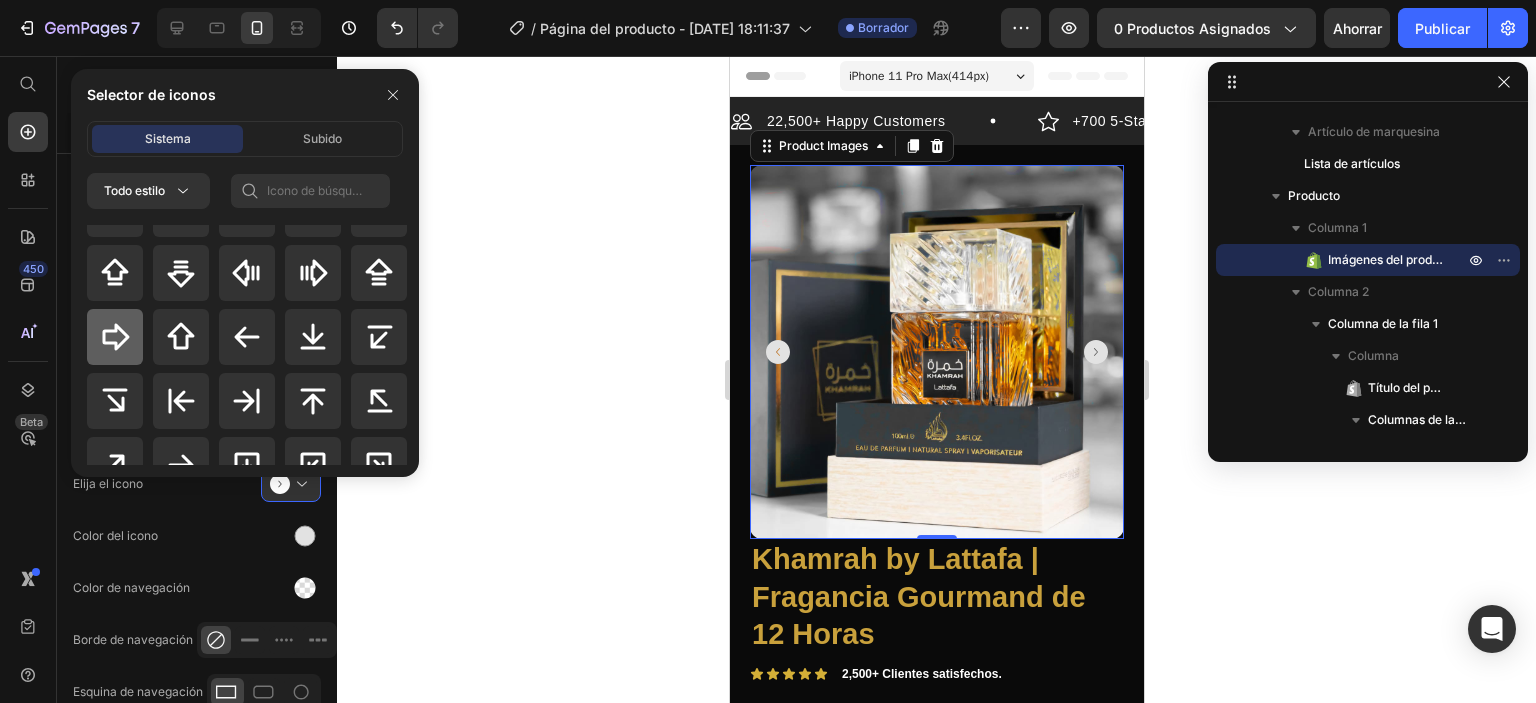 click 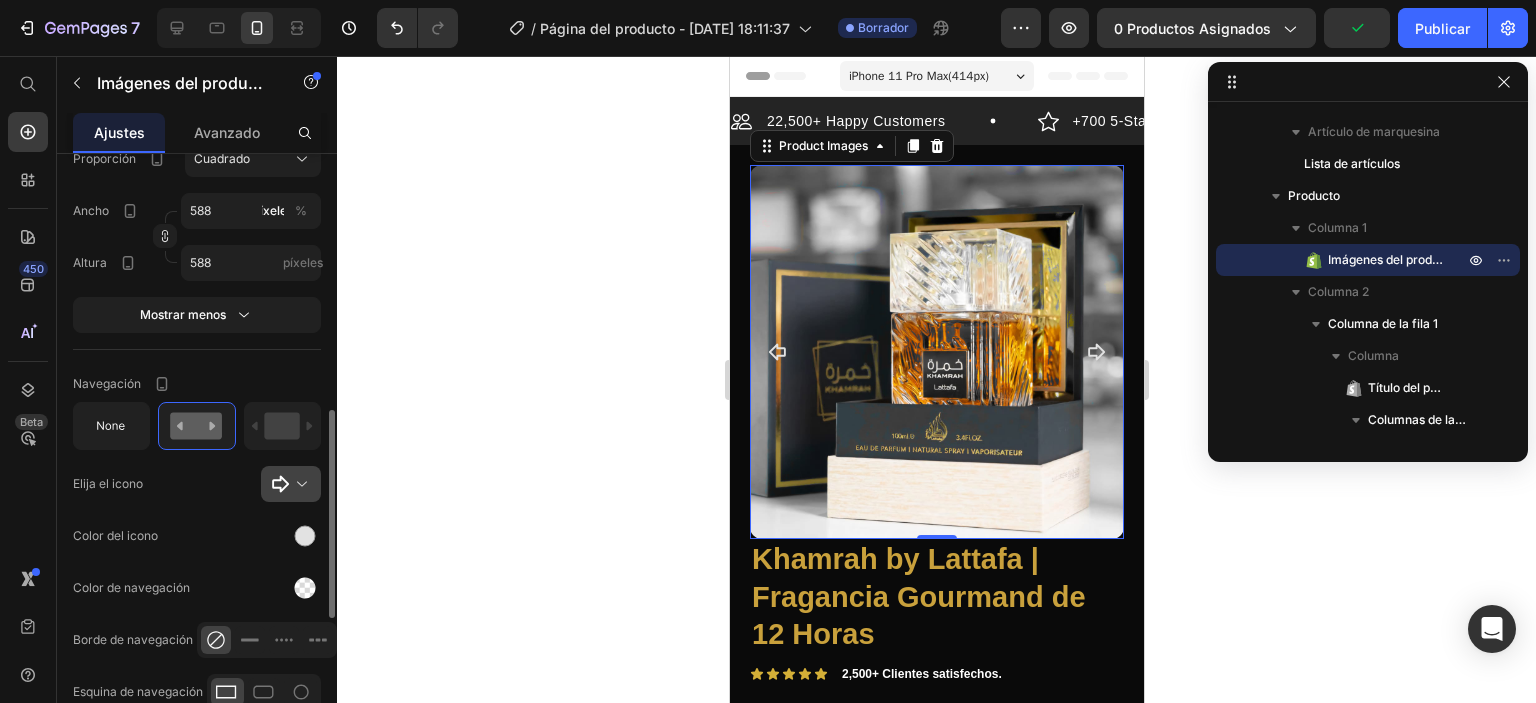click at bounding box center (299, 484) 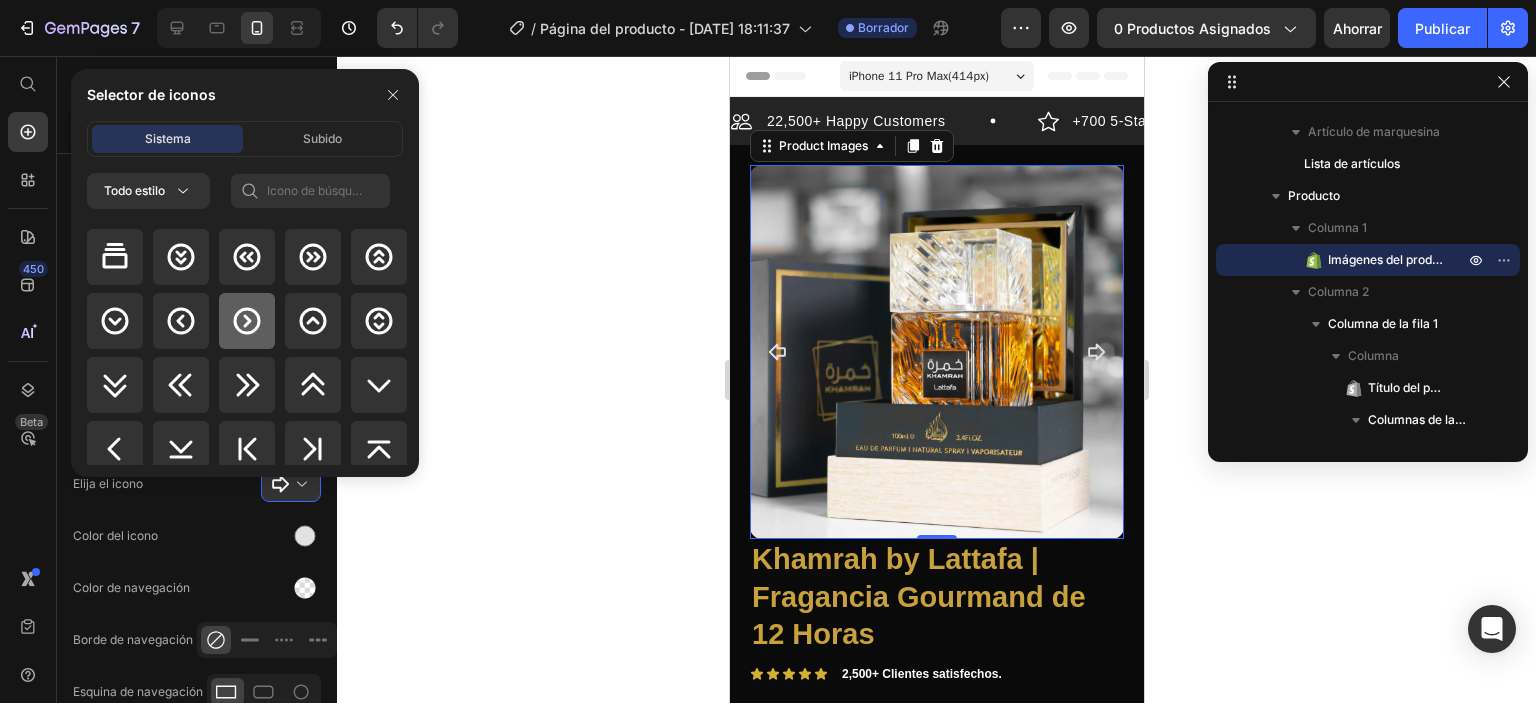 scroll, scrollTop: 3256, scrollLeft: 0, axis: vertical 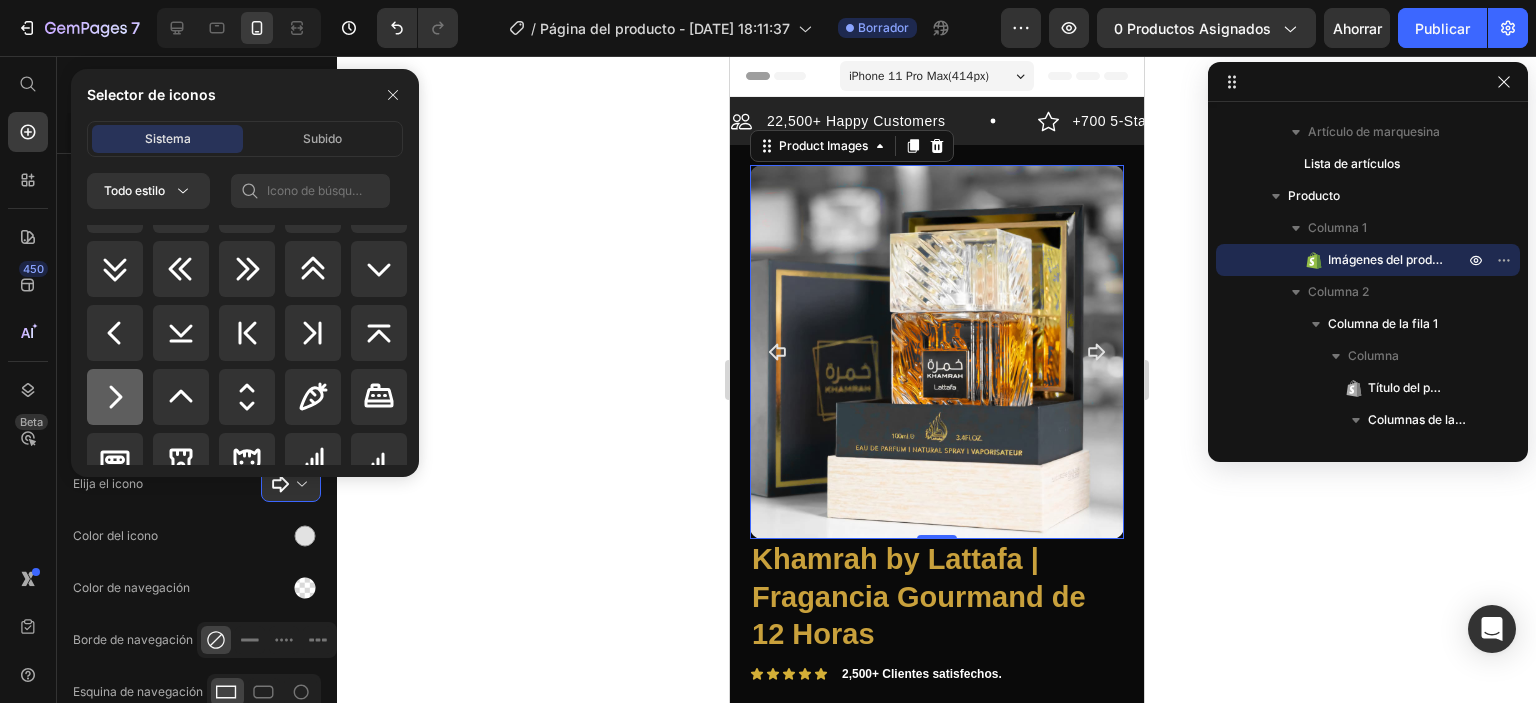 click 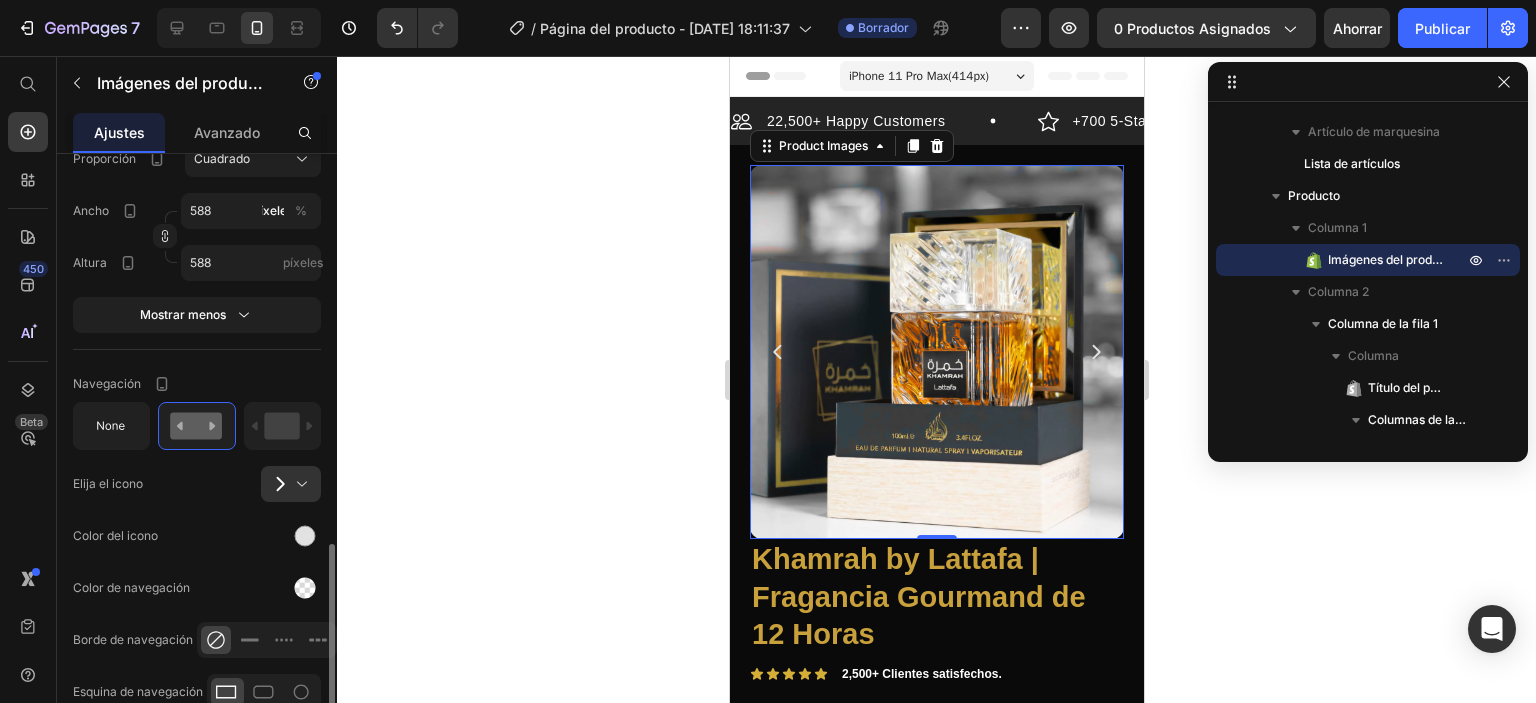 scroll, scrollTop: 844, scrollLeft: 0, axis: vertical 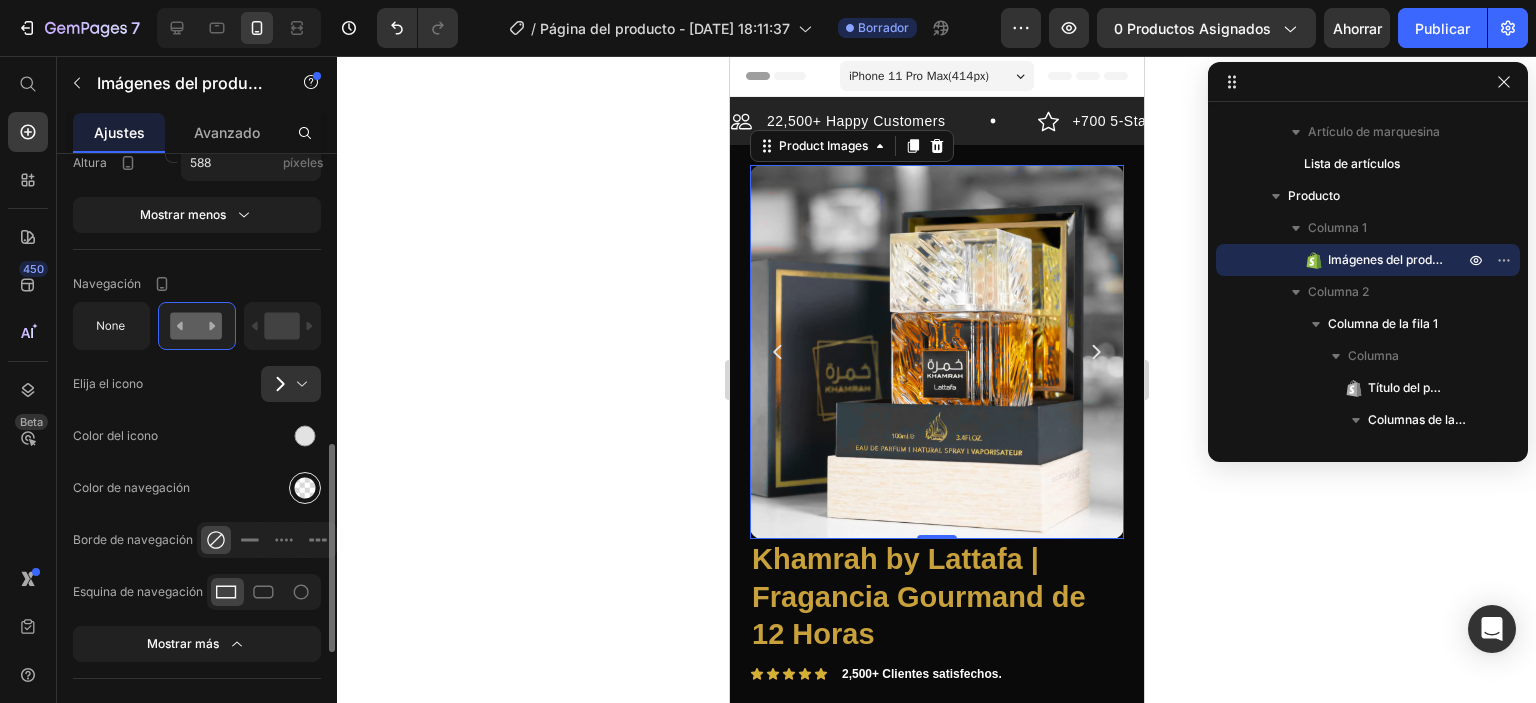 click at bounding box center (305, 488) 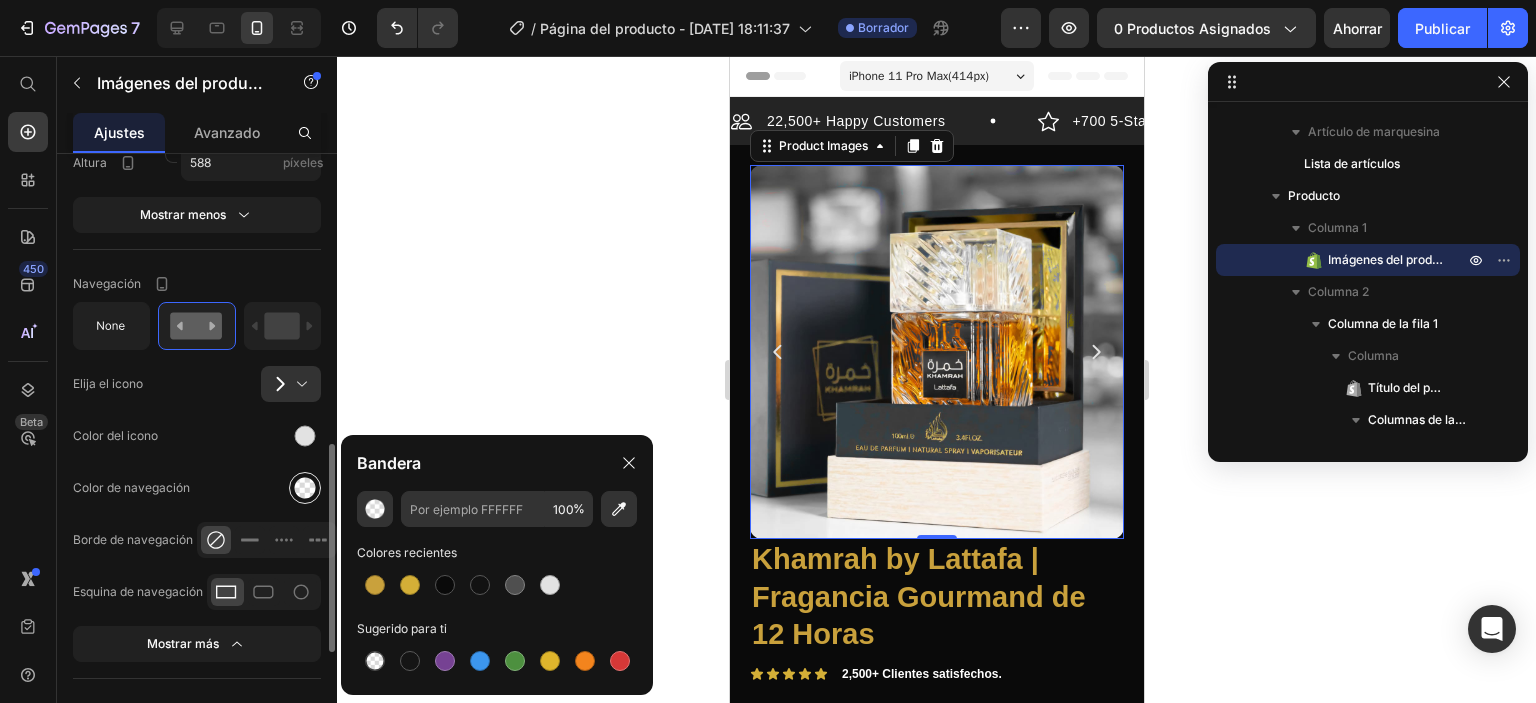 click at bounding box center (305, 488) 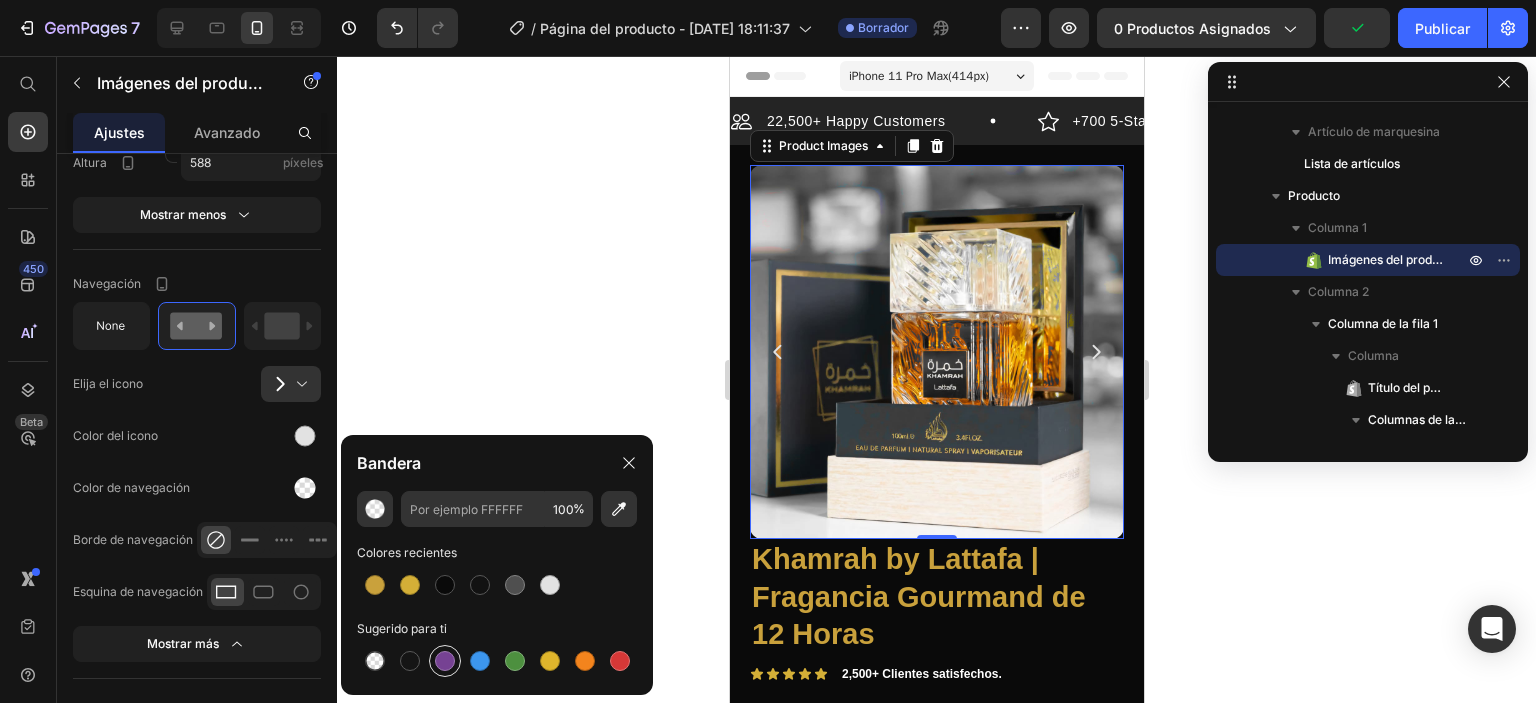 click at bounding box center (445, 661) 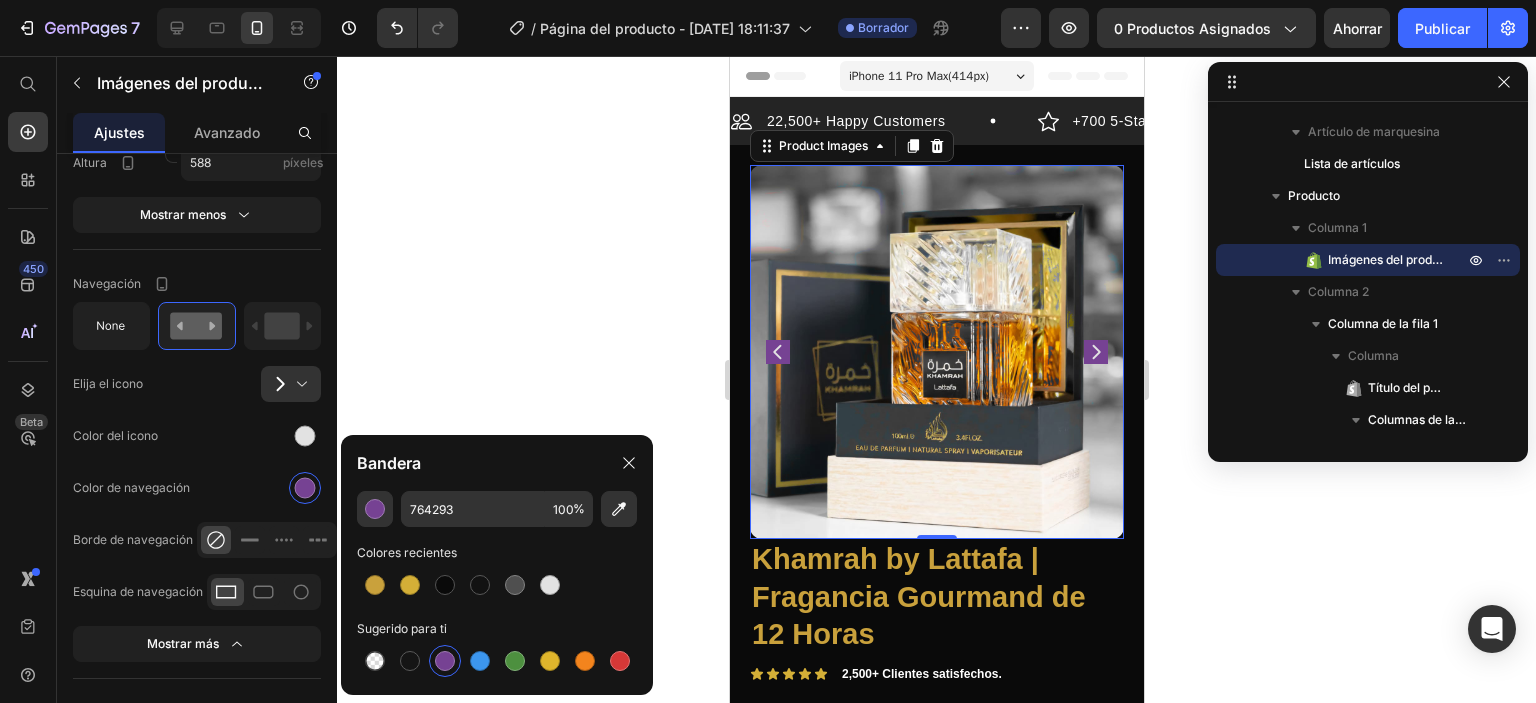 click at bounding box center (375, 661) 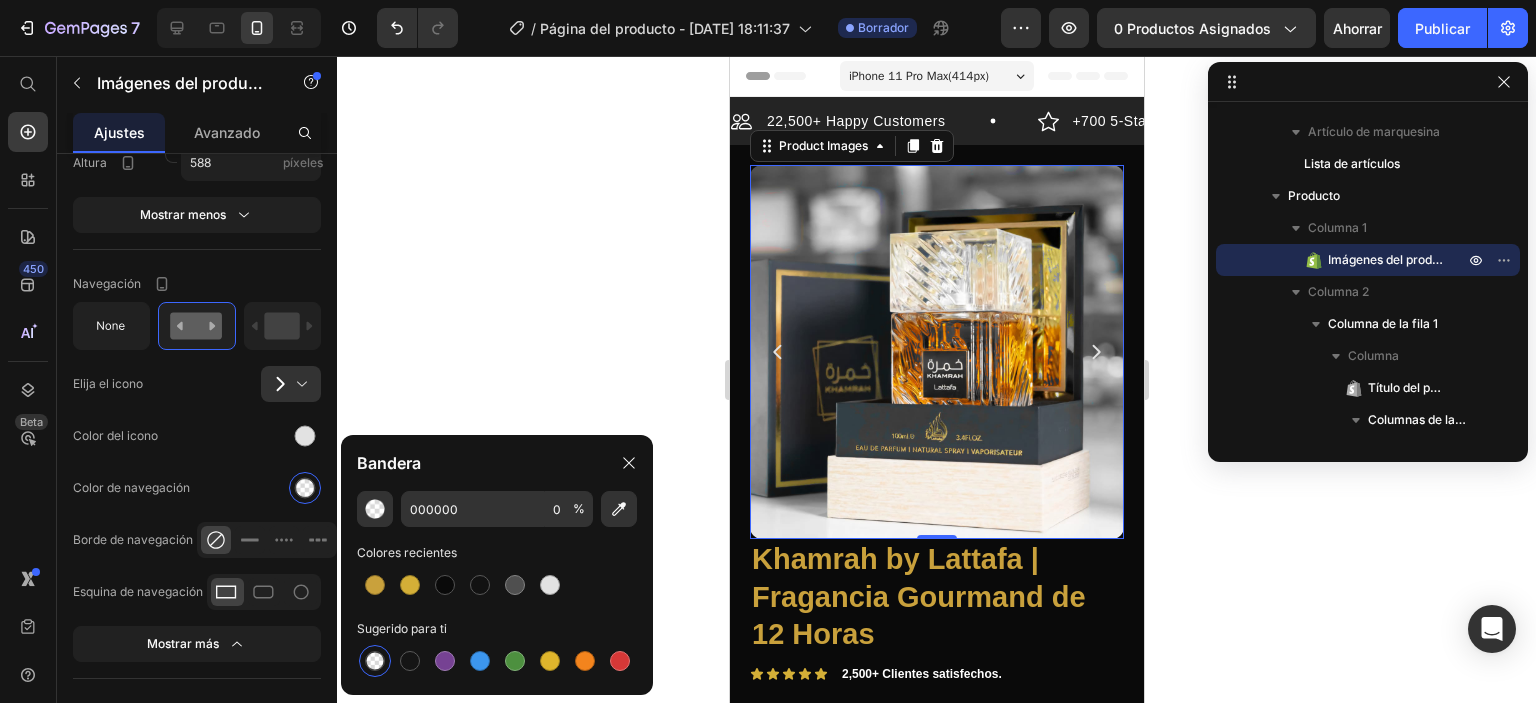 click 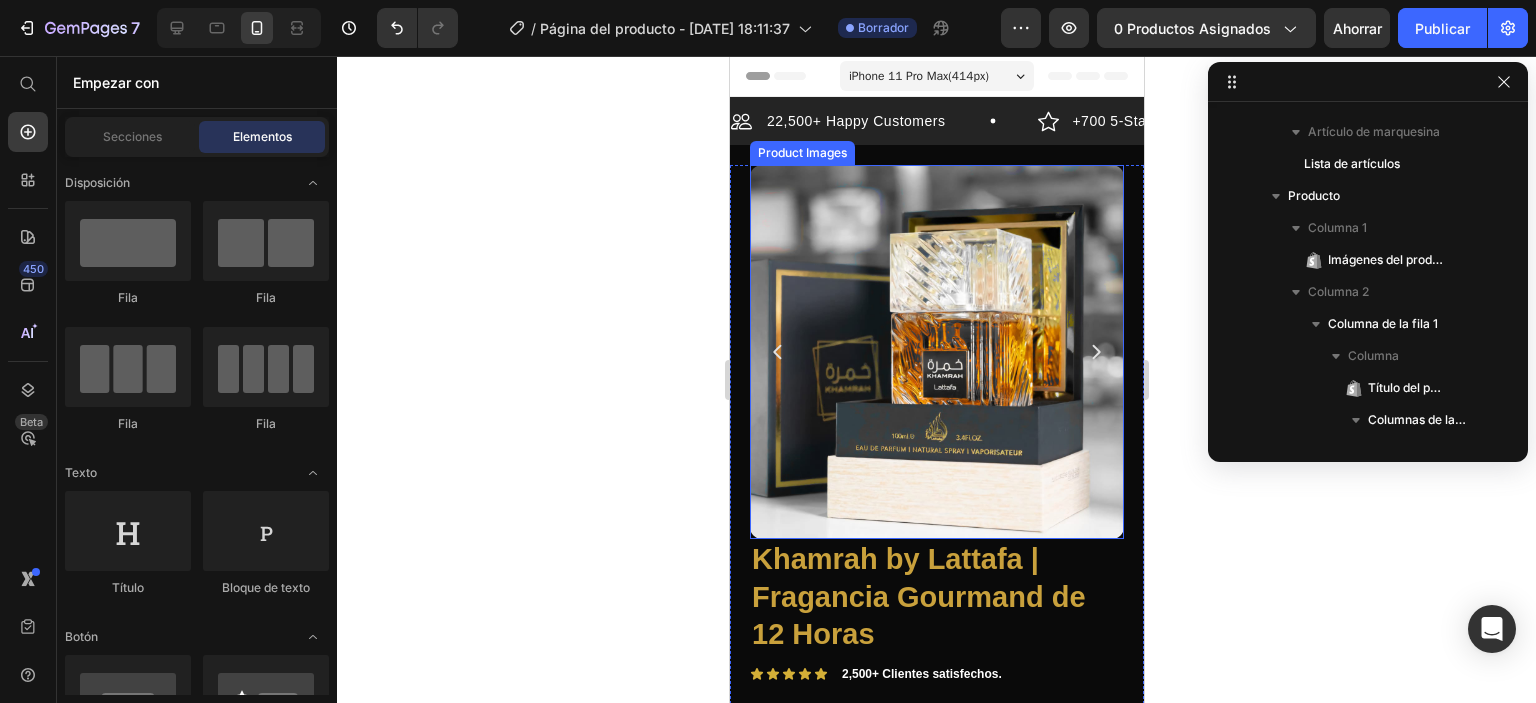 click at bounding box center (936, 352) 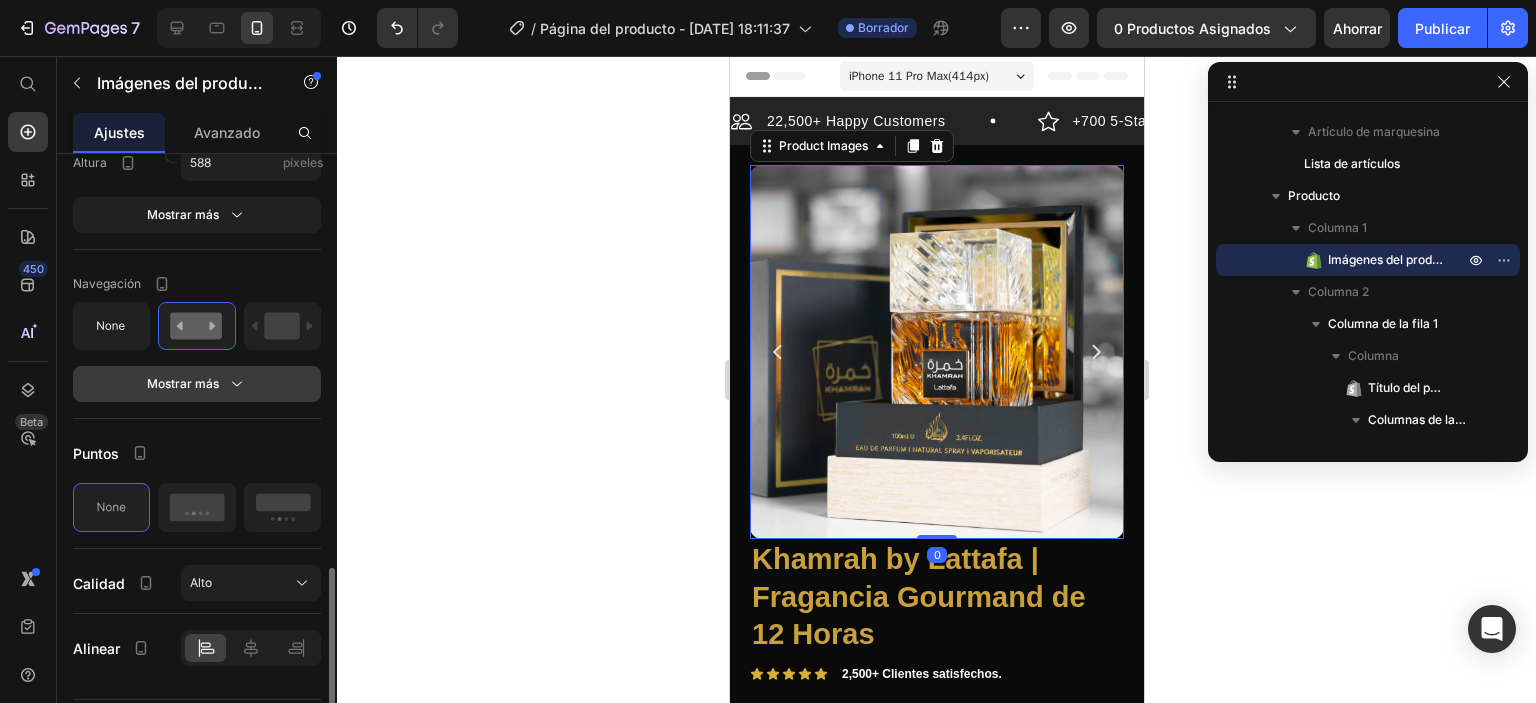 scroll, scrollTop: 896, scrollLeft: 0, axis: vertical 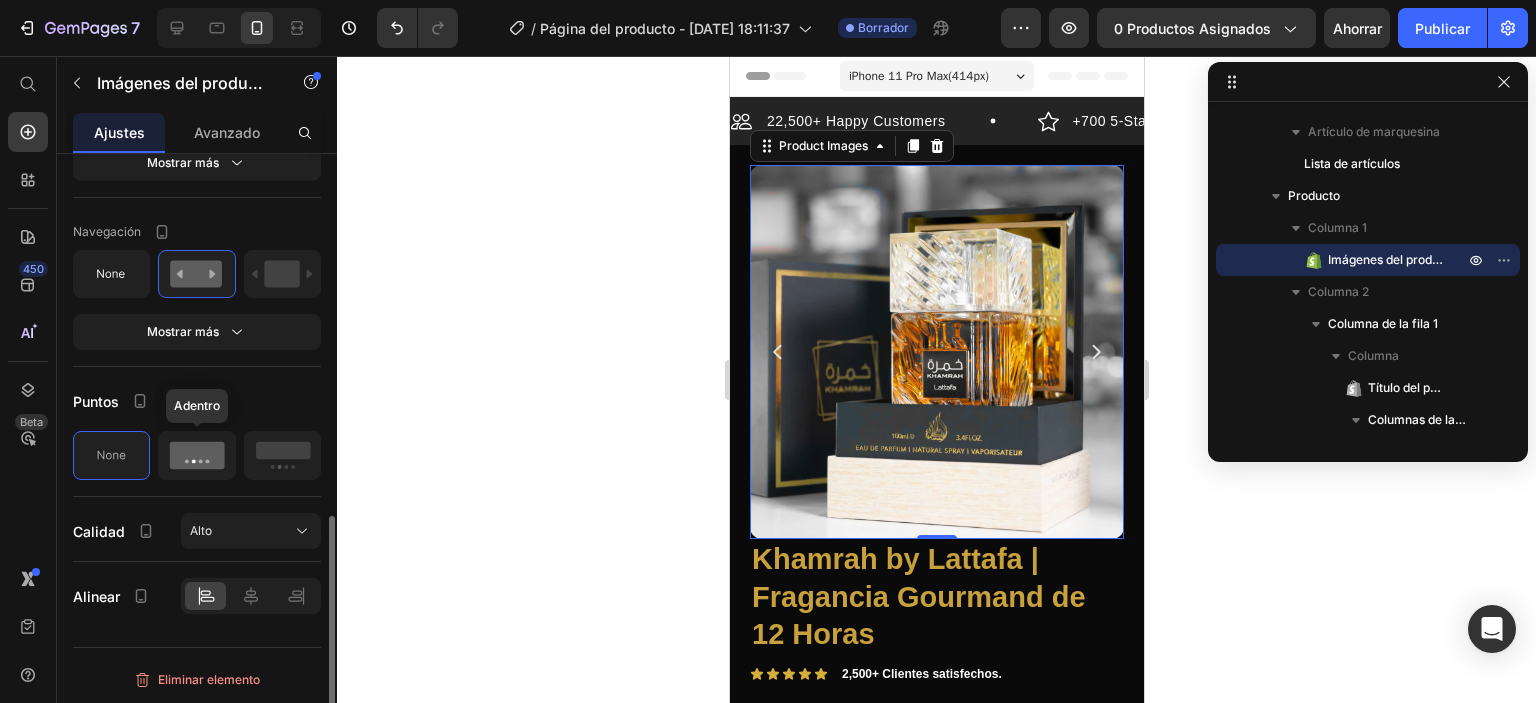 click 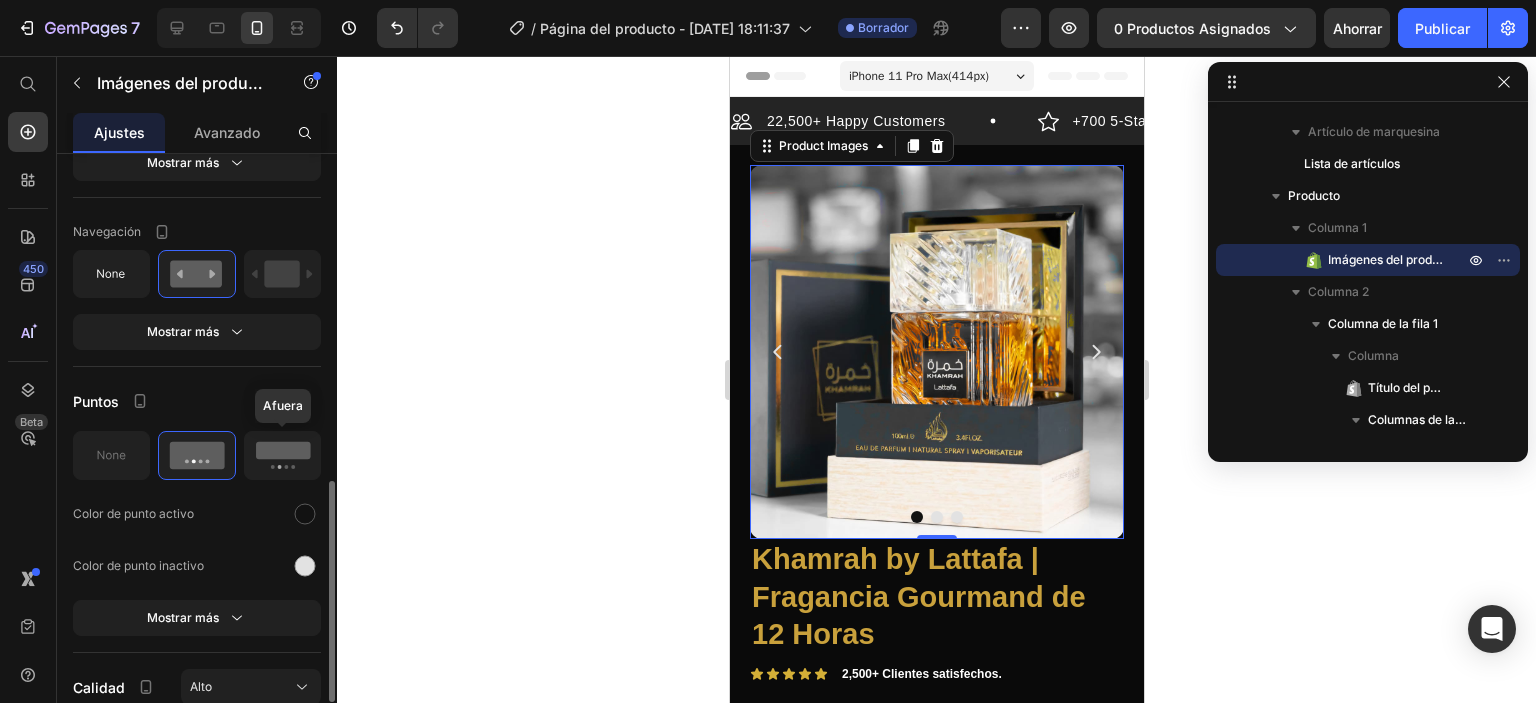 click 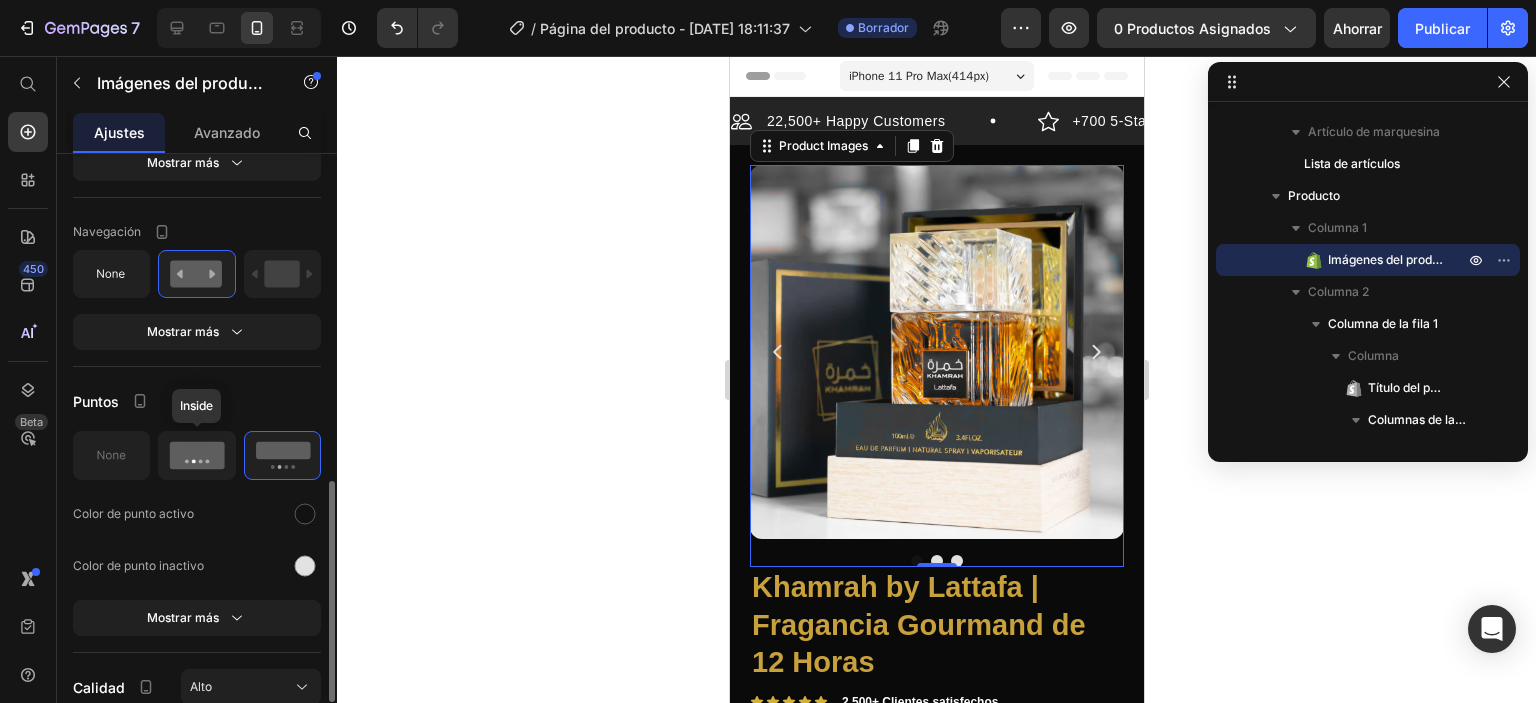click 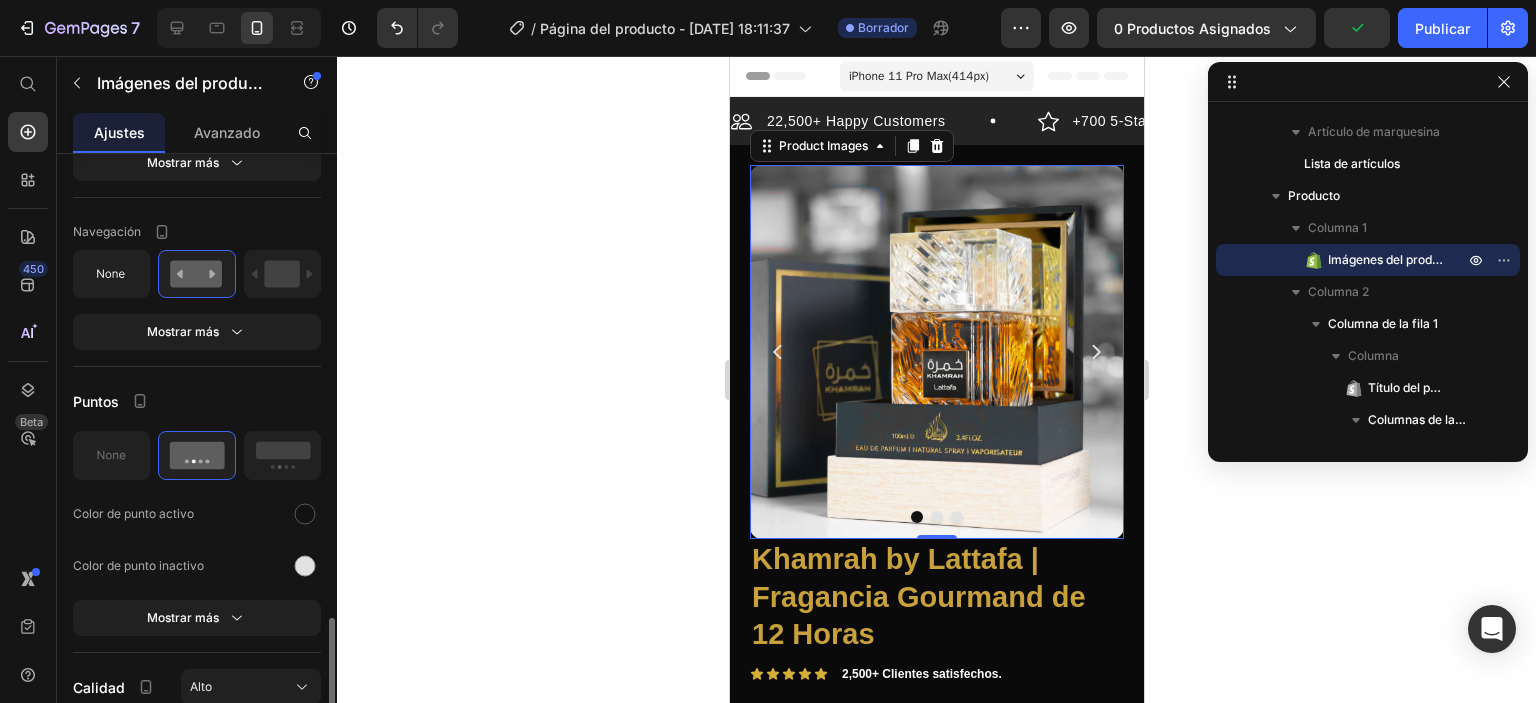 scroll, scrollTop: 1052, scrollLeft: 0, axis: vertical 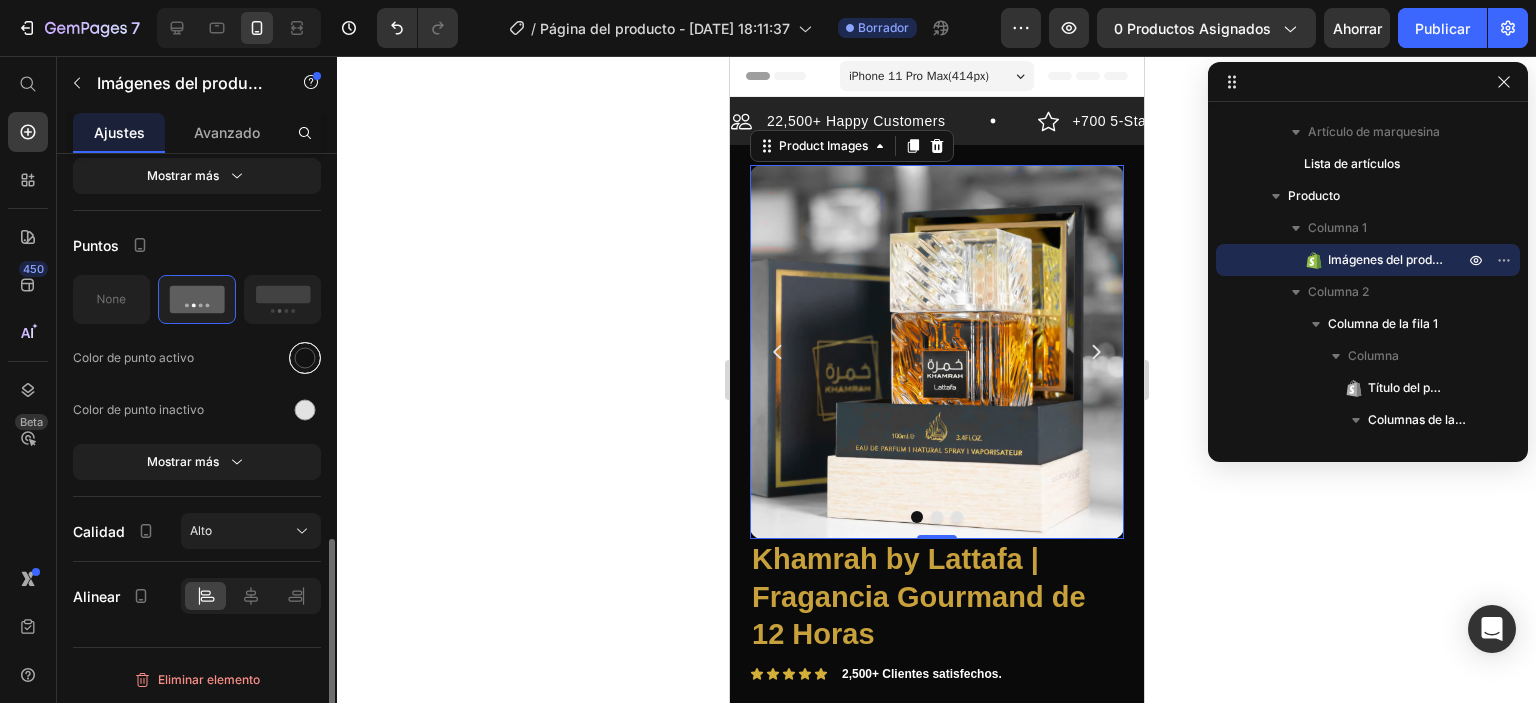 click at bounding box center [305, 358] 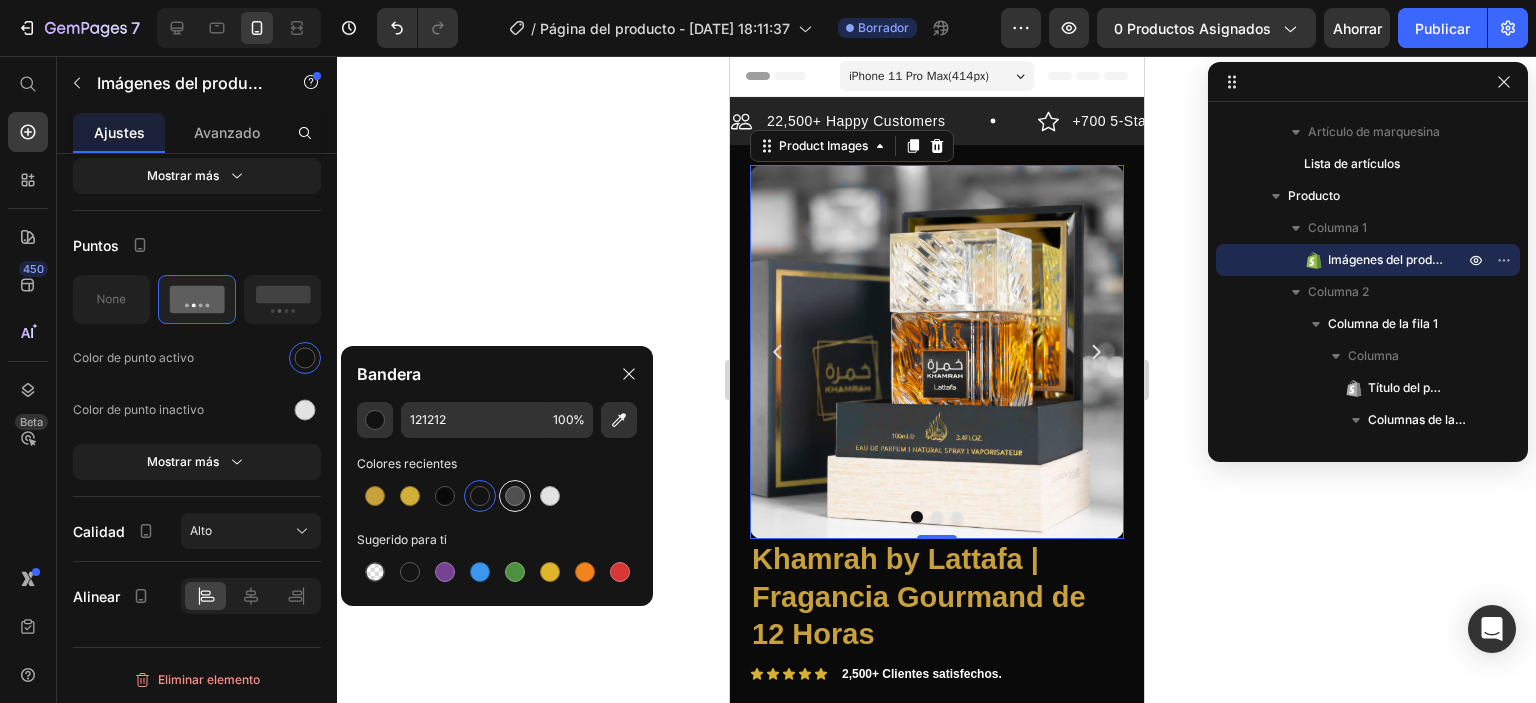 click at bounding box center [515, 496] 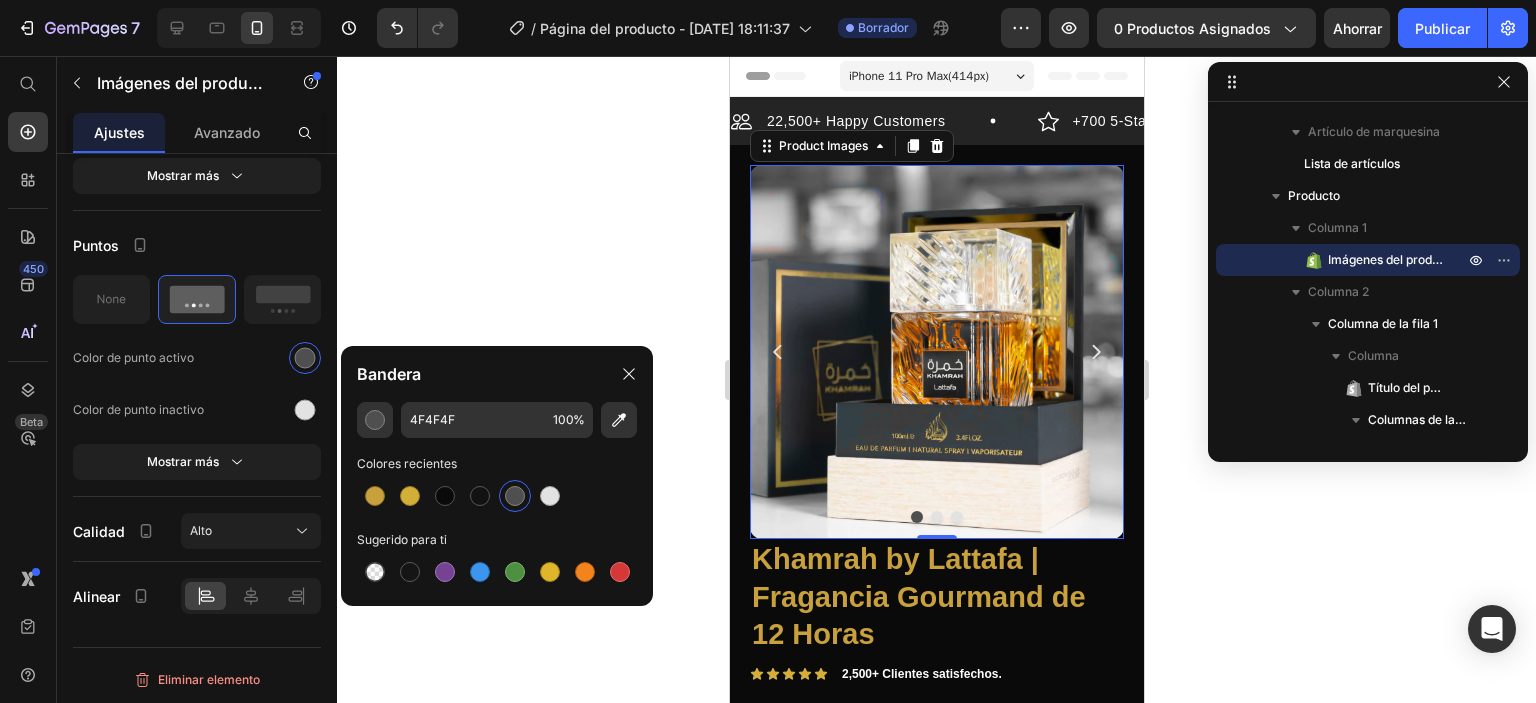 click 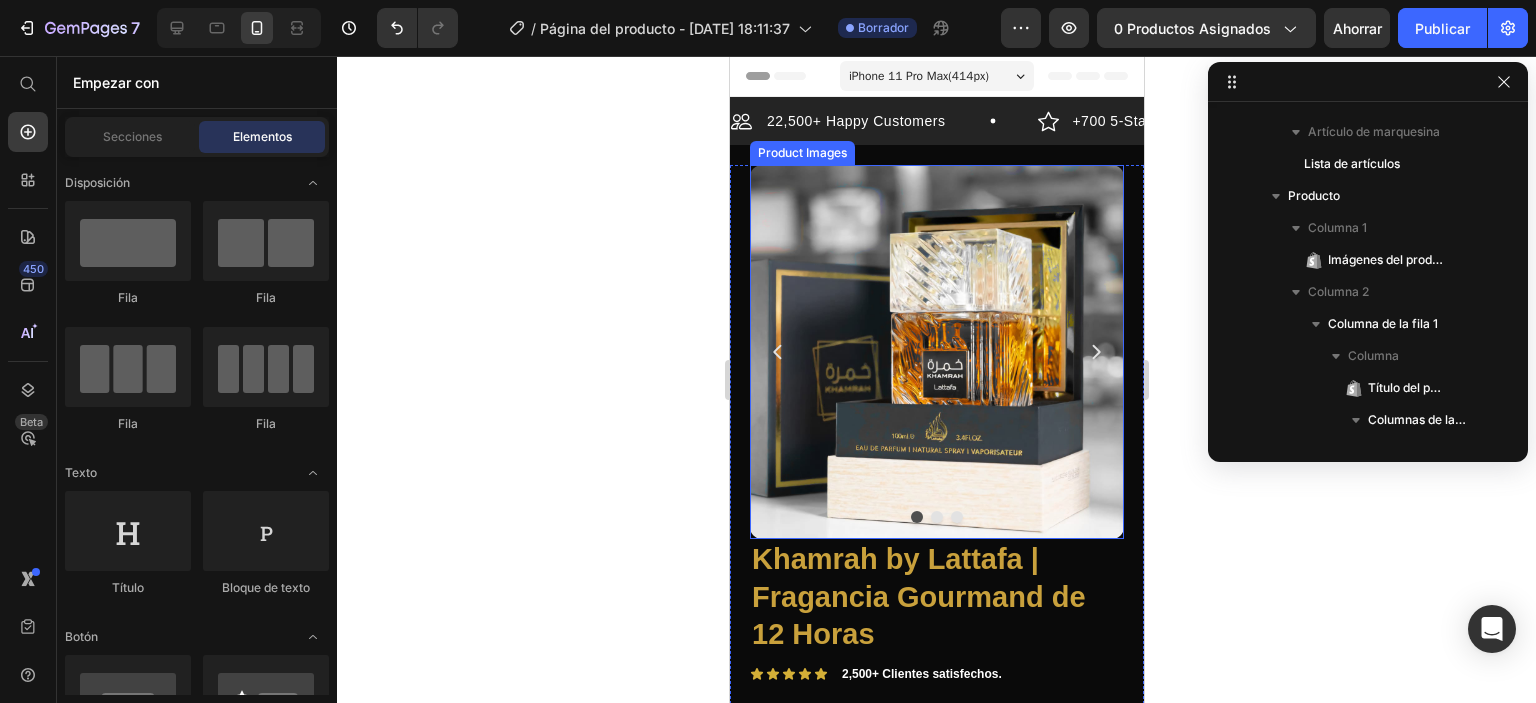 click at bounding box center (936, 352) 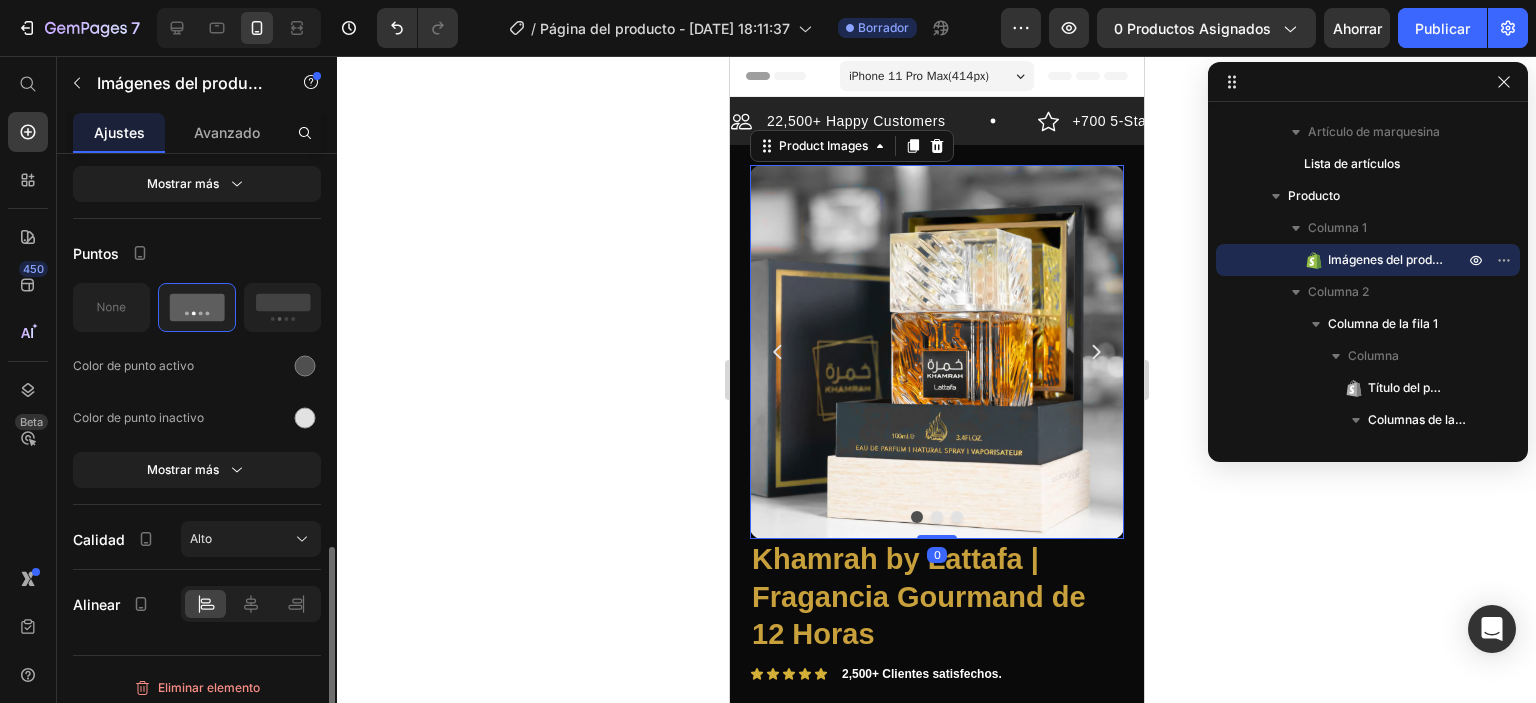 scroll, scrollTop: 1052, scrollLeft: 0, axis: vertical 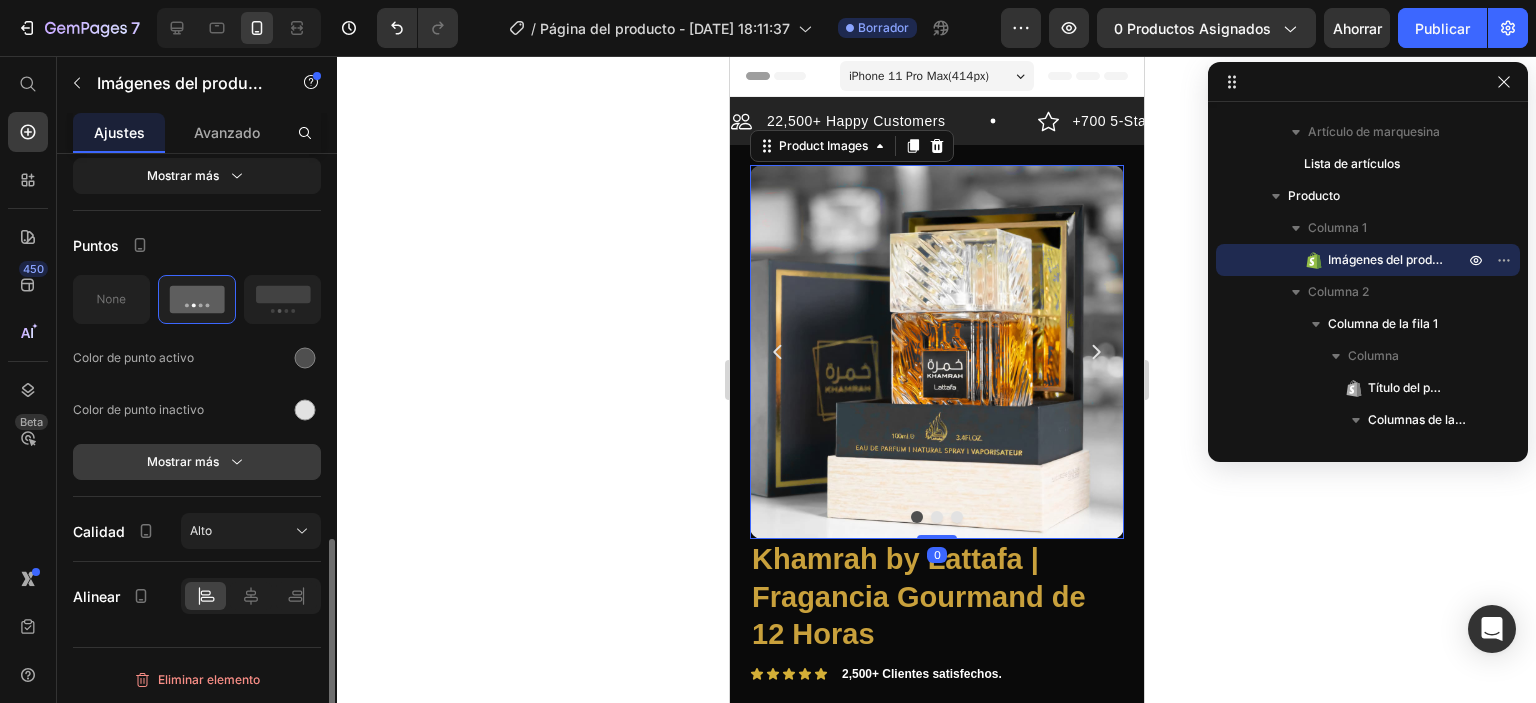 click on "Mostrar más" at bounding box center [197, 462] 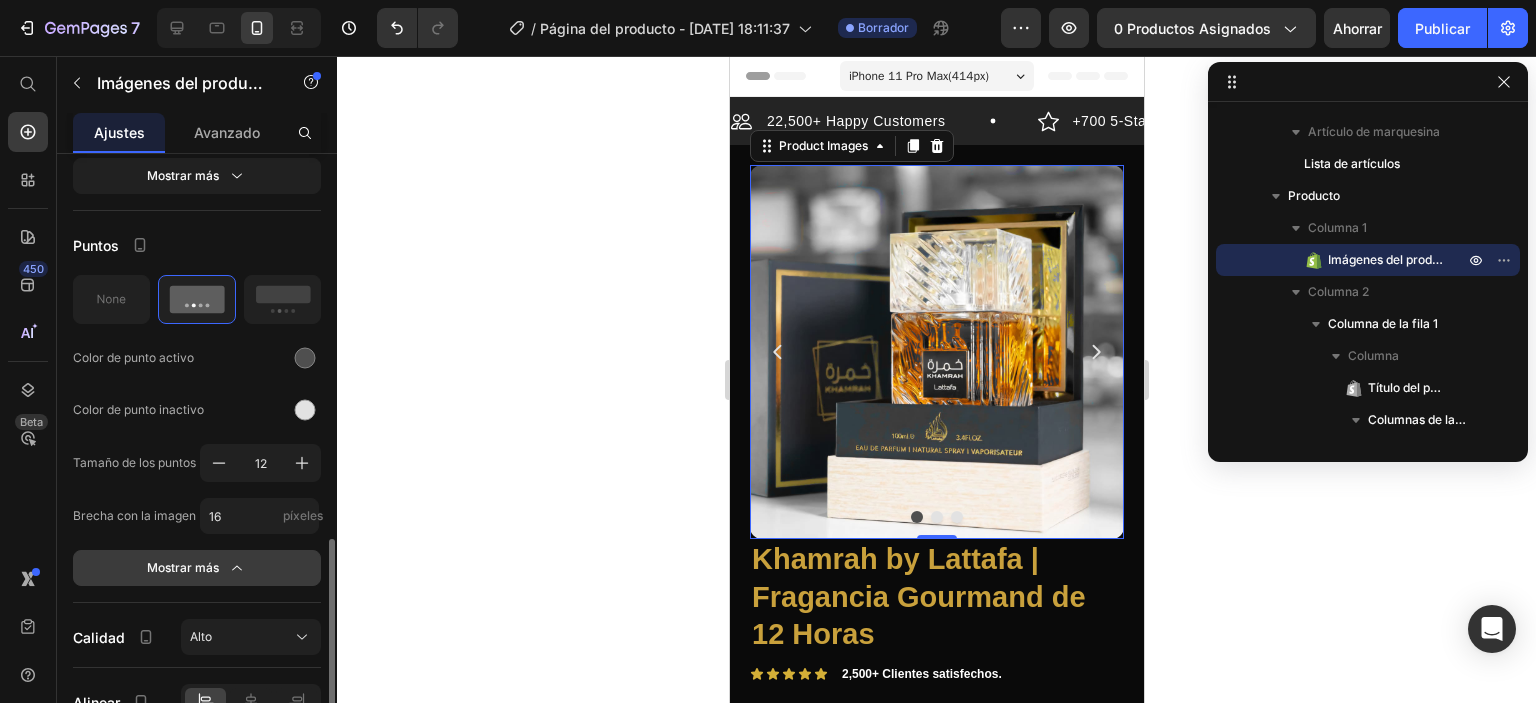click 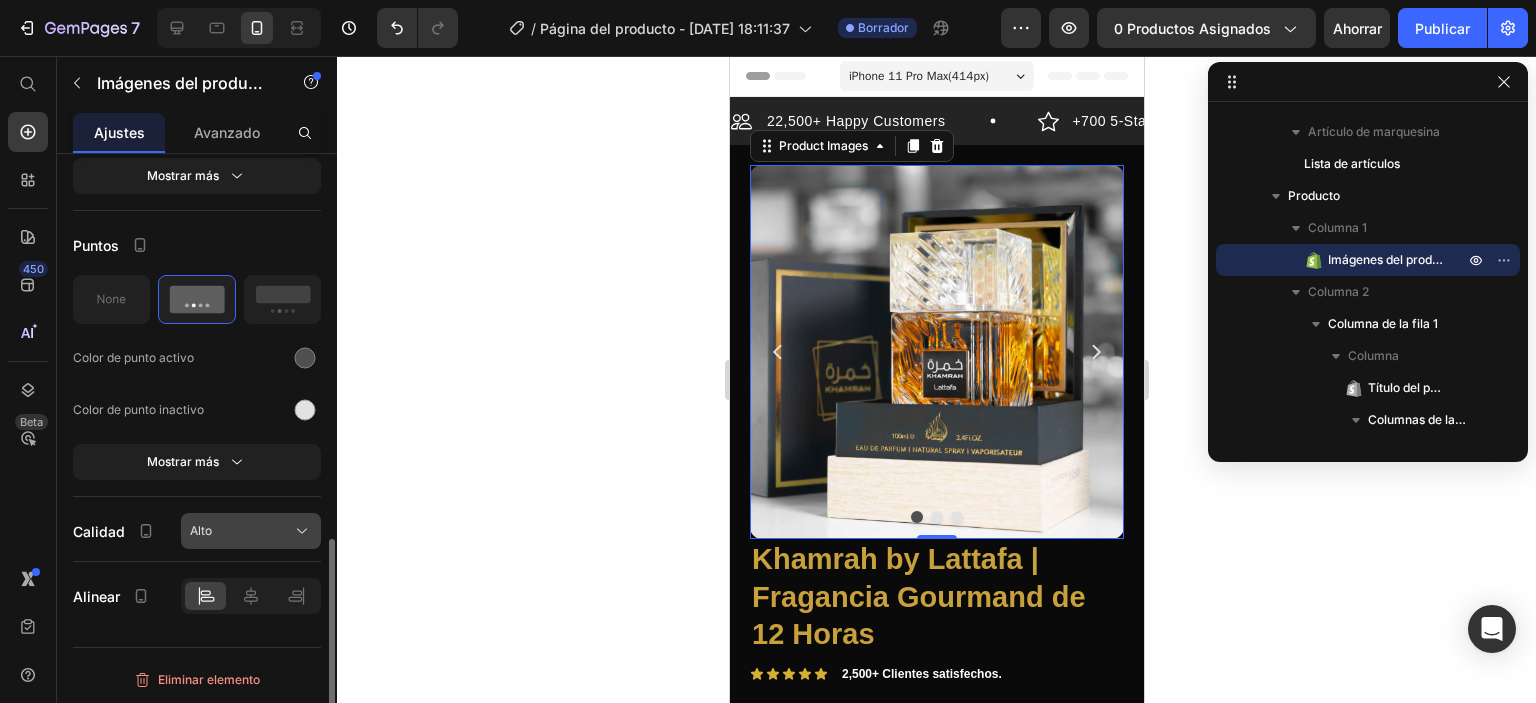 click on "Alto" at bounding box center (251, 531) 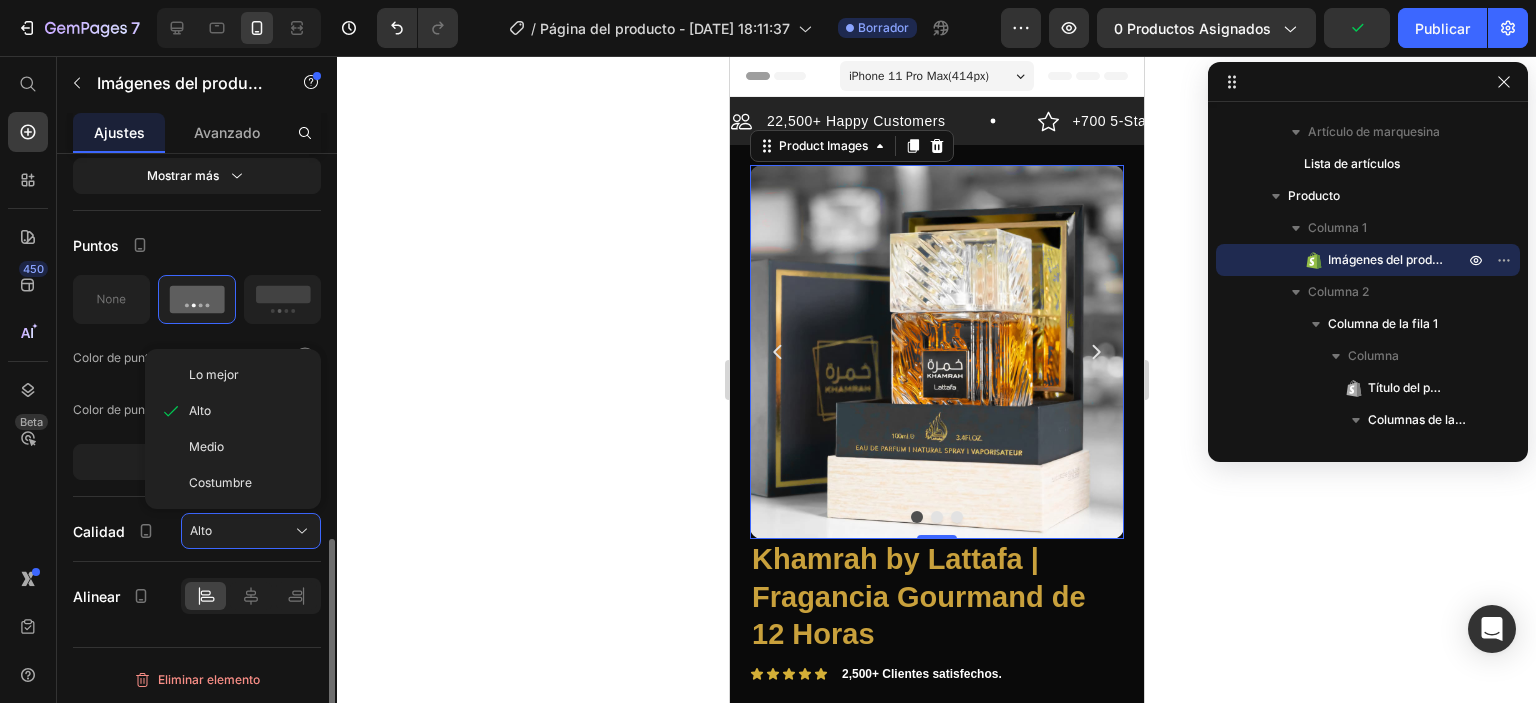 click on "Lo mejor" 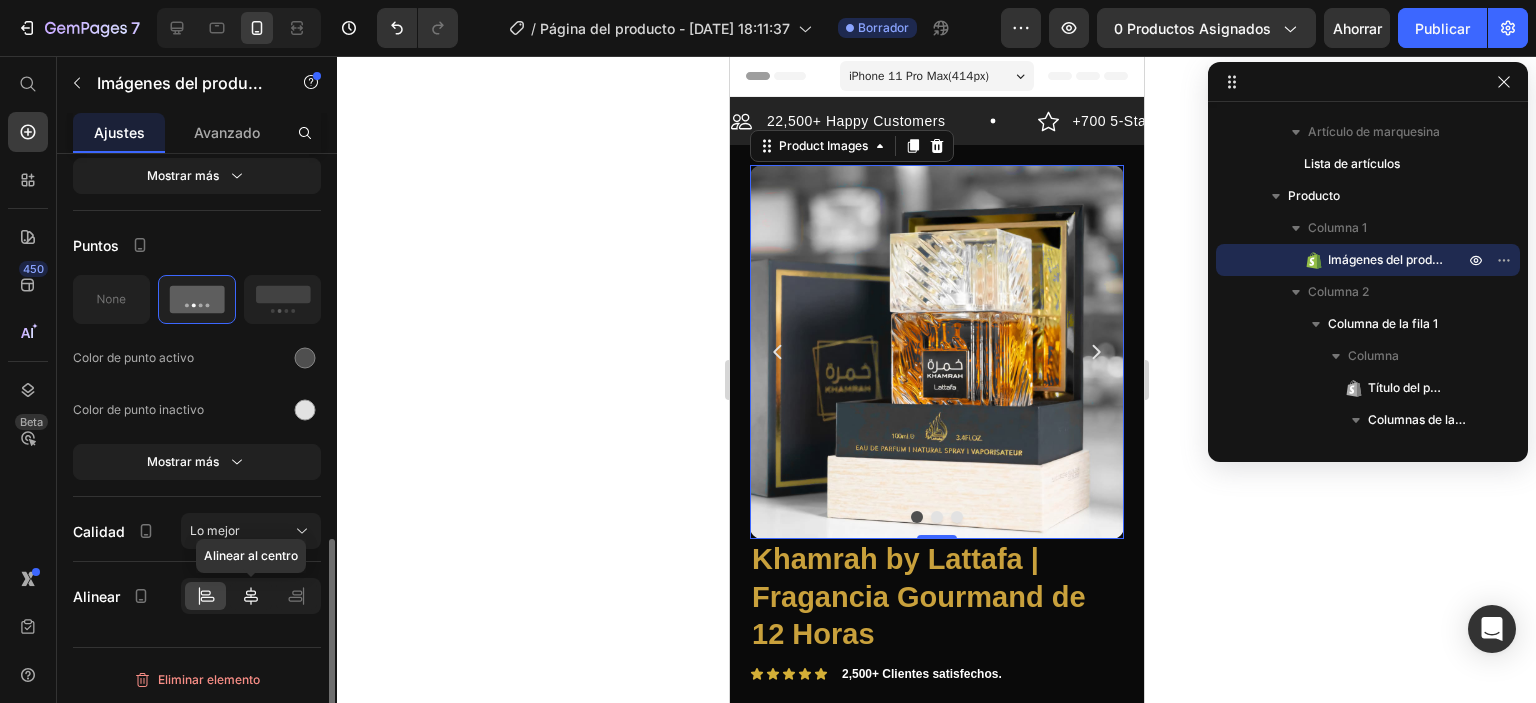 click 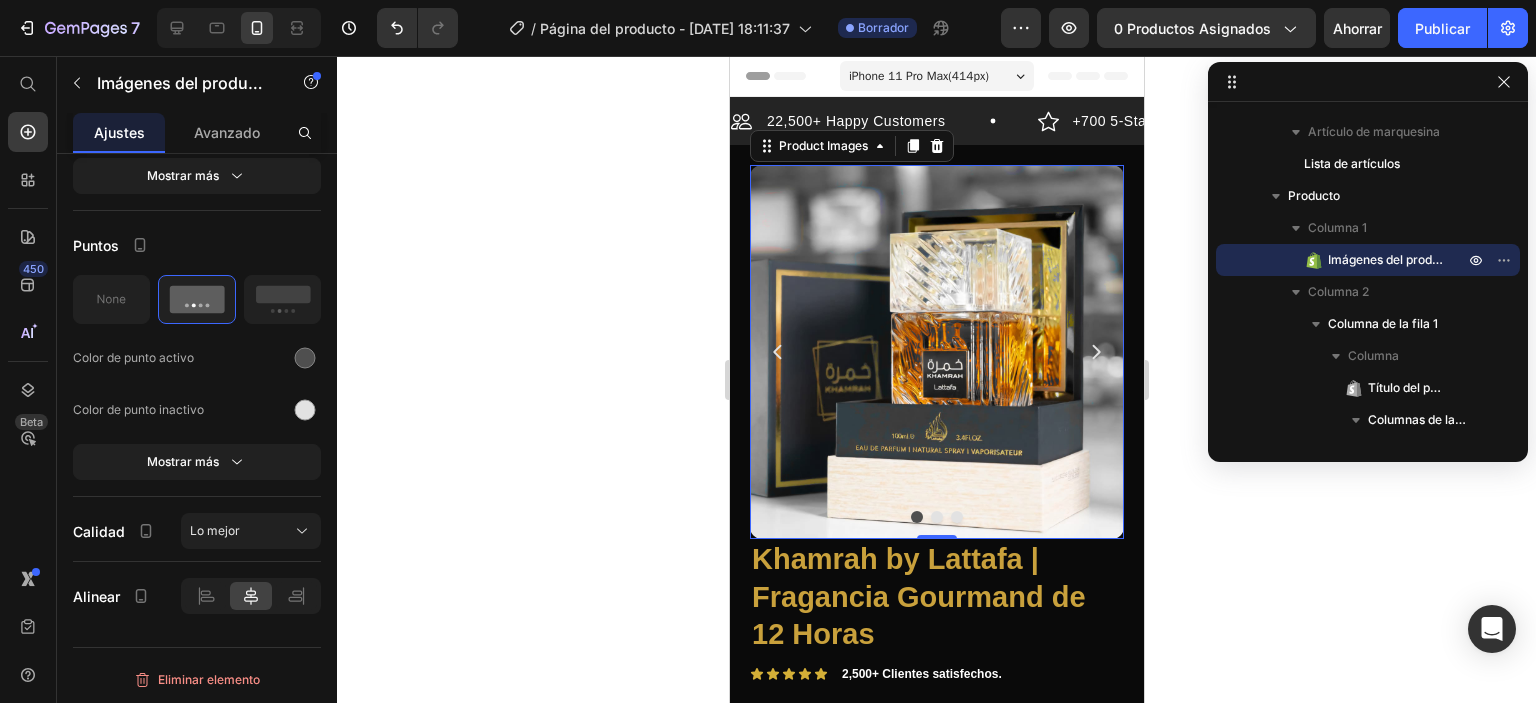 click 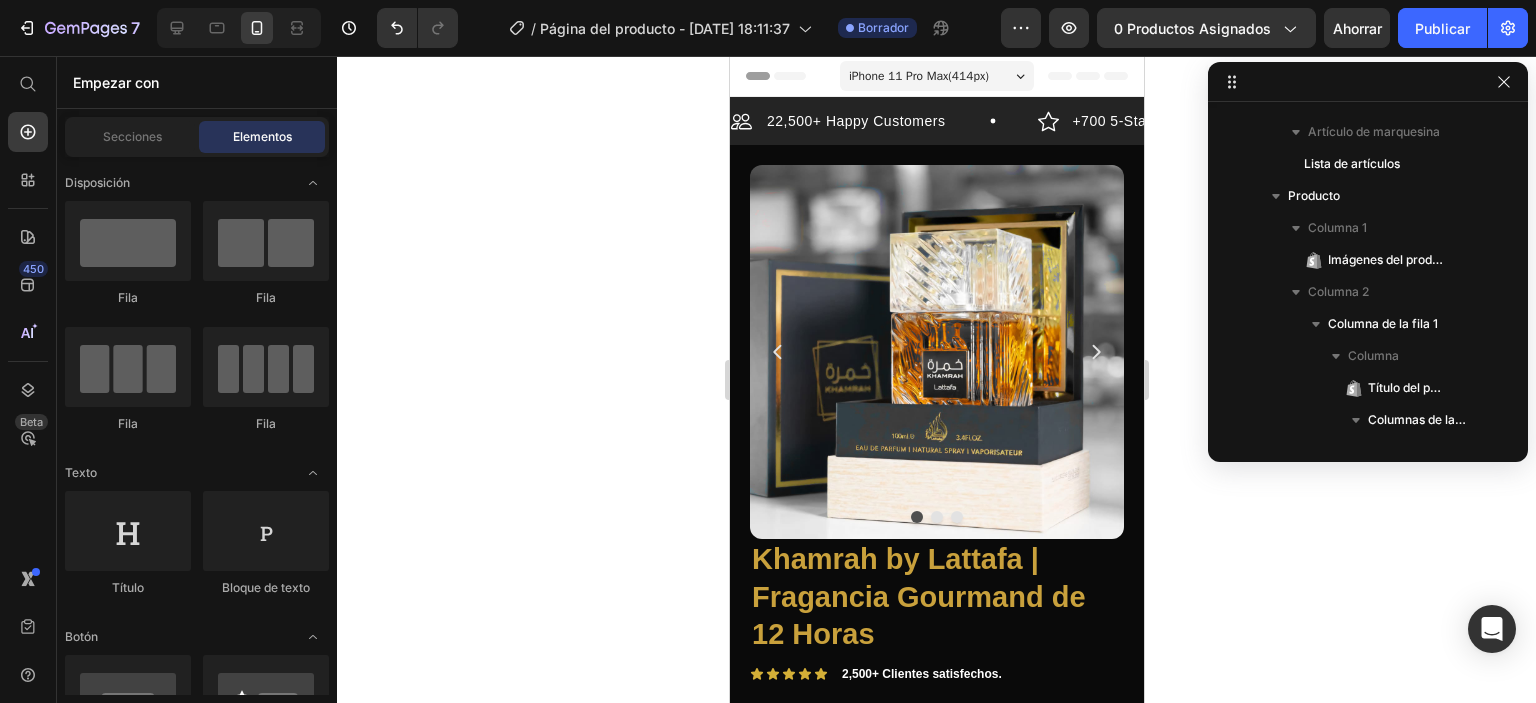 click on "Header" at bounding box center (786, 76) 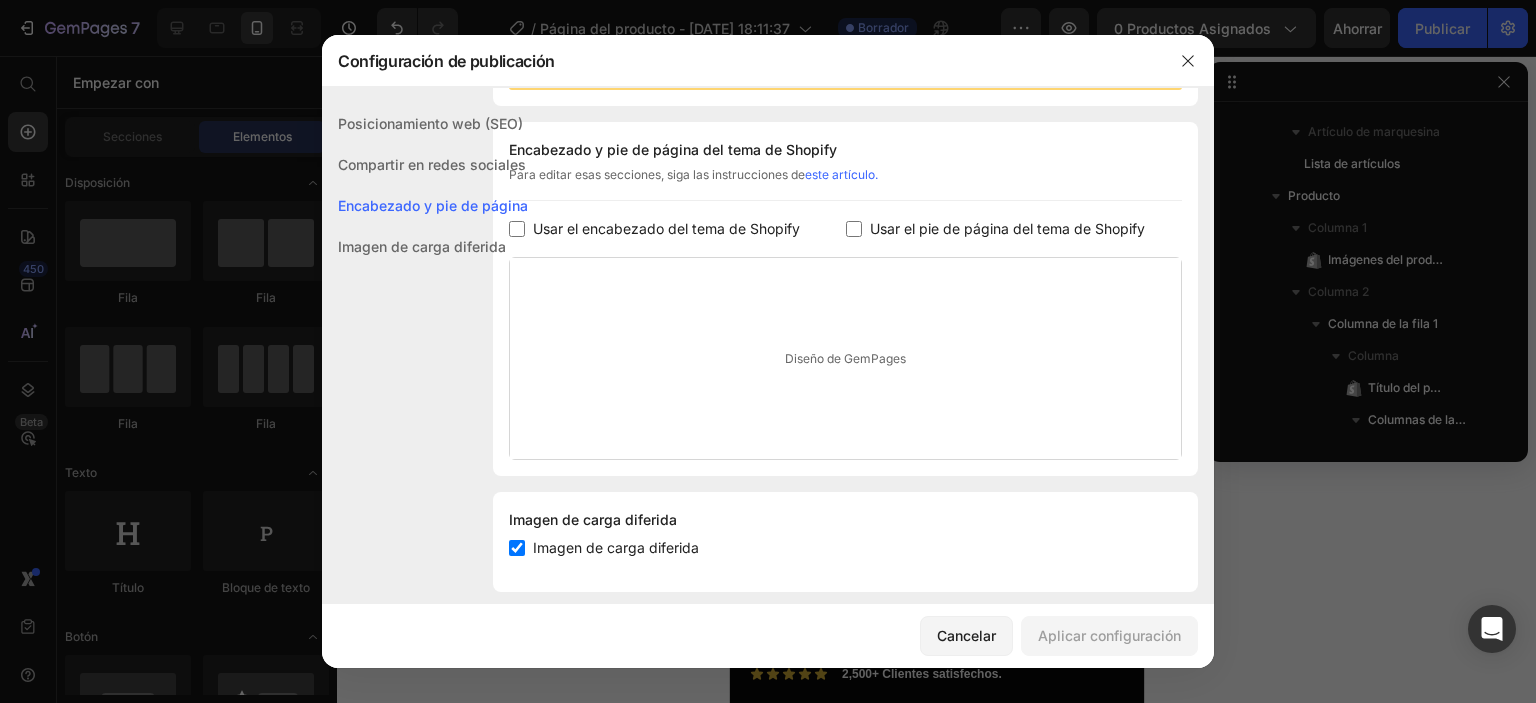 scroll, scrollTop: 291, scrollLeft: 0, axis: vertical 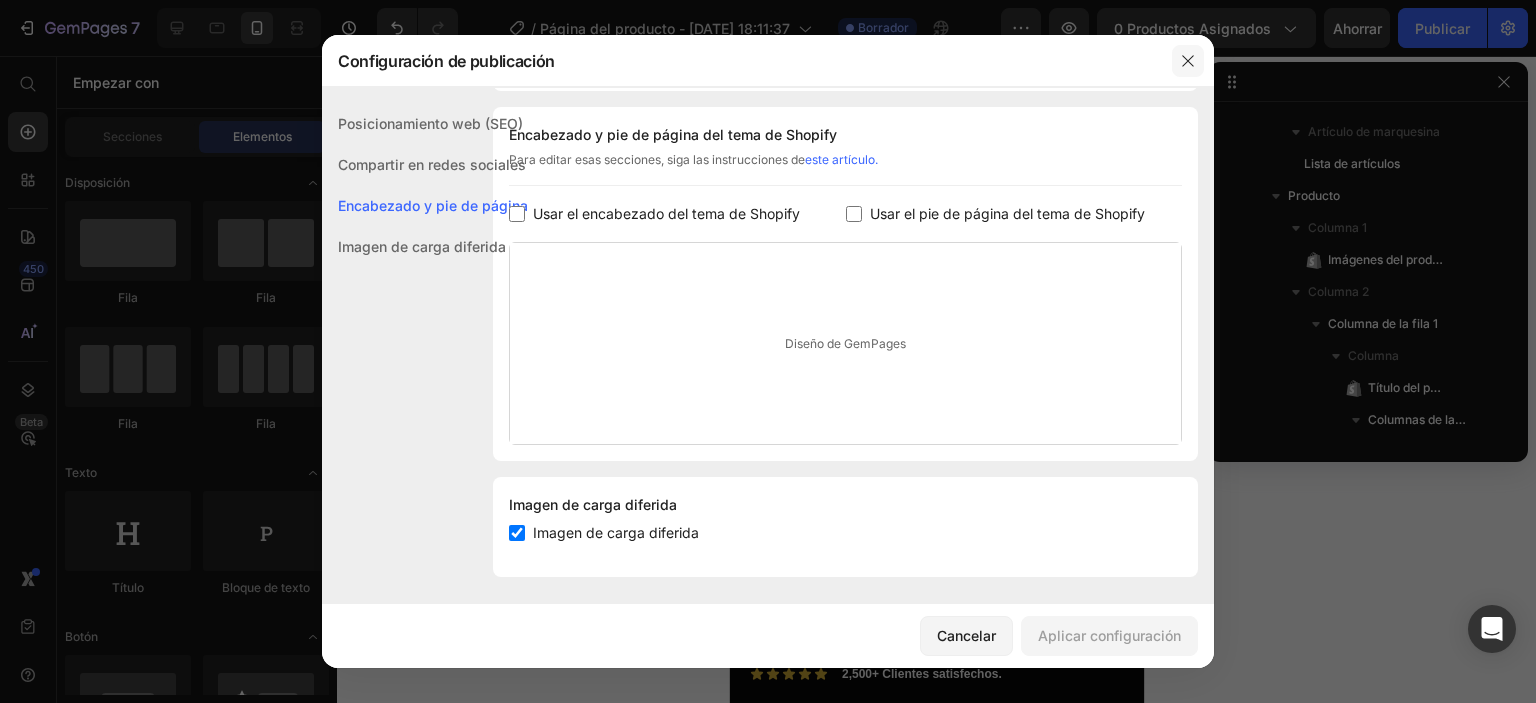 click 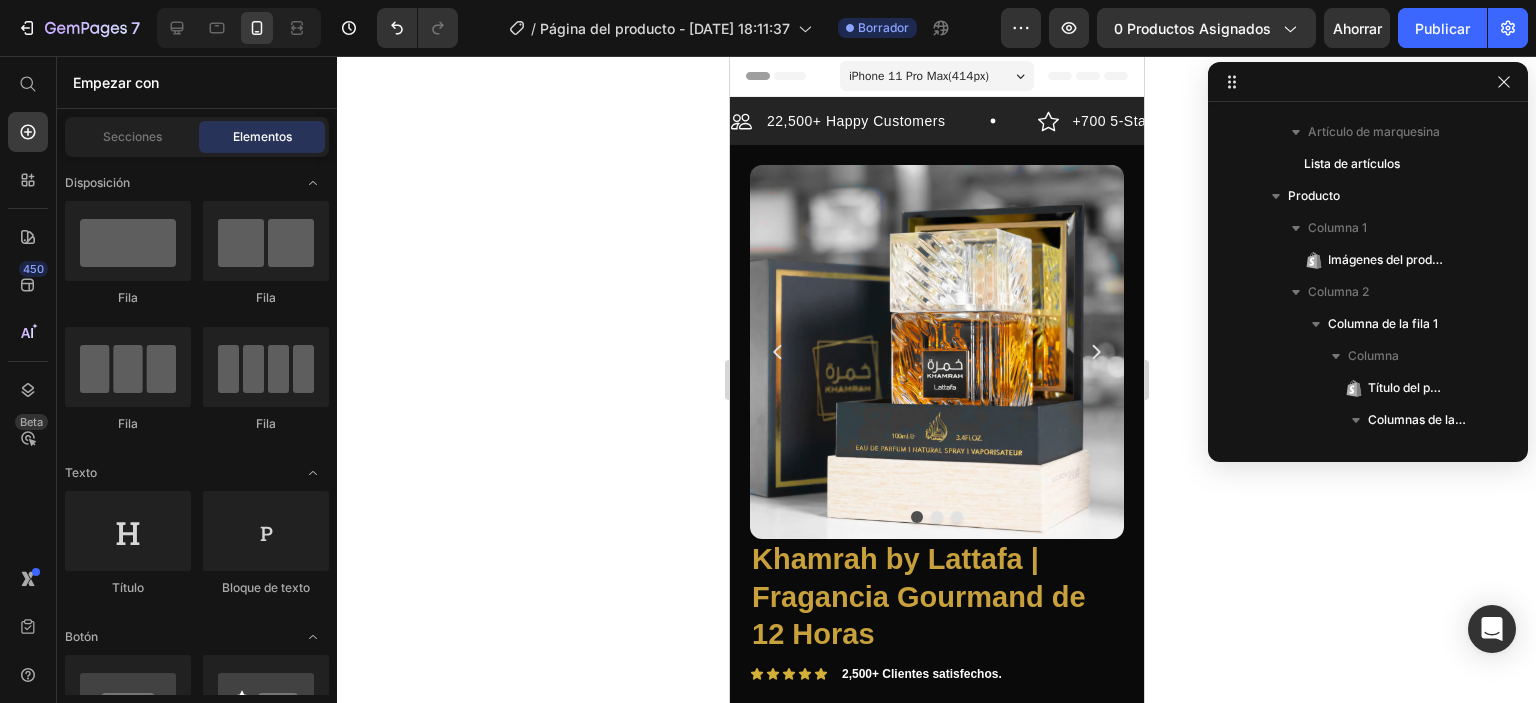 click on "Header" at bounding box center [786, 76] 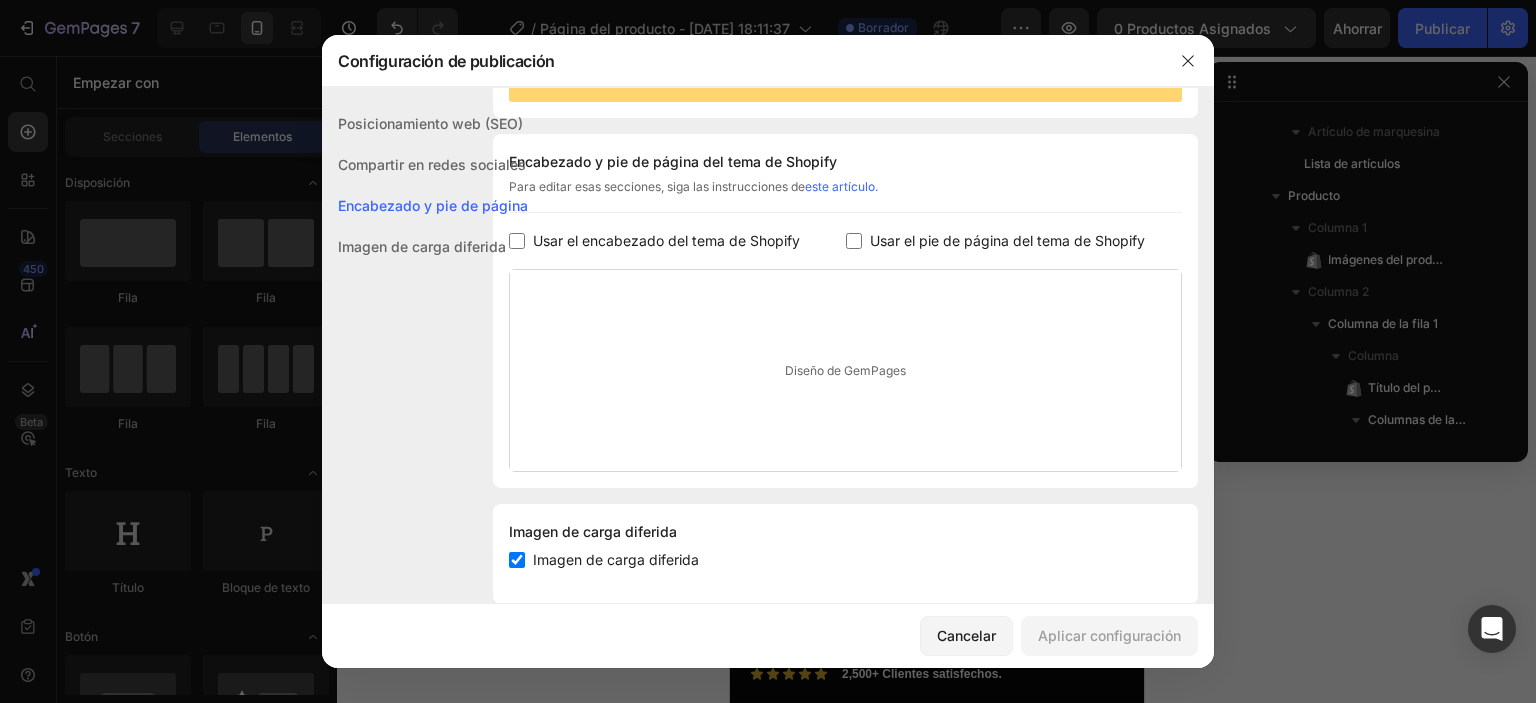 scroll, scrollTop: 291, scrollLeft: 0, axis: vertical 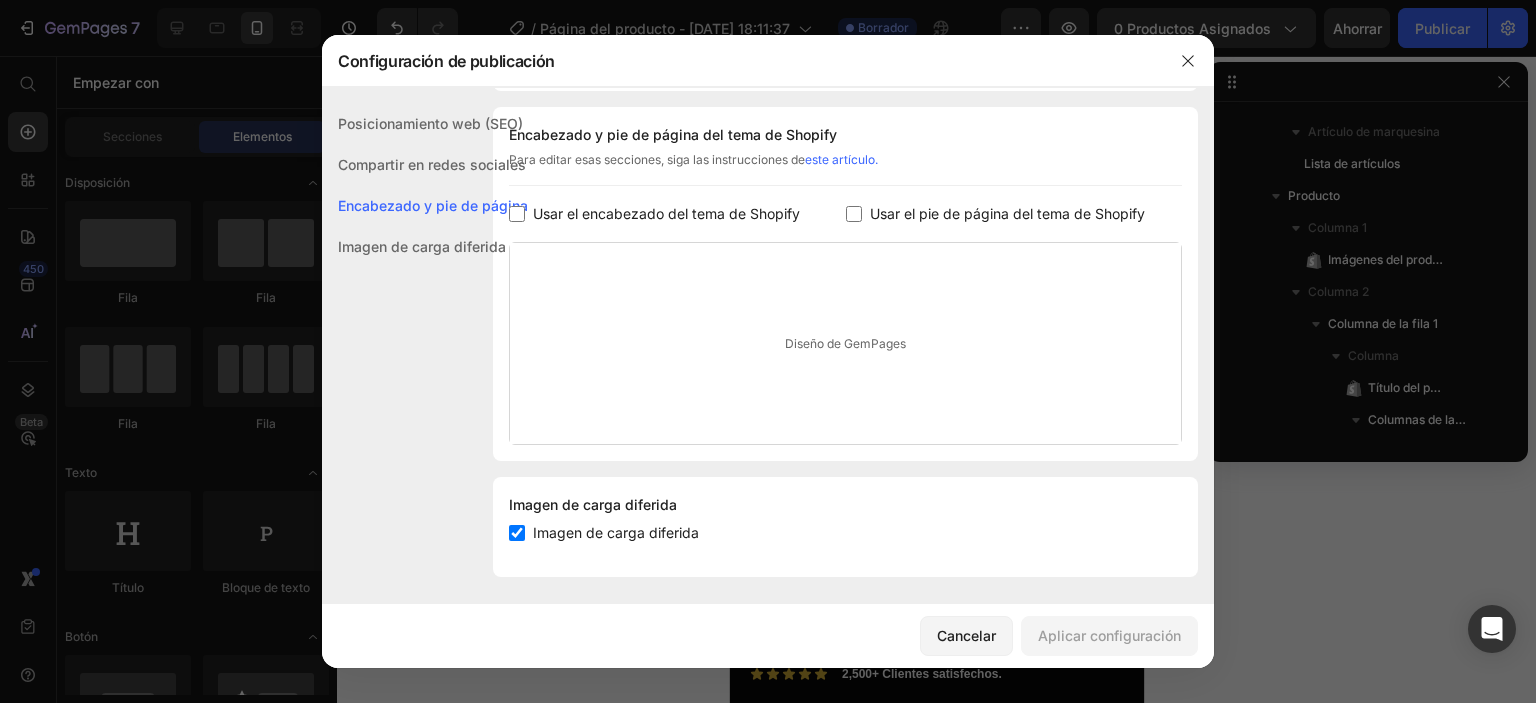 click on "Usar el encabezado del tema de Shopify" at bounding box center [666, 214] 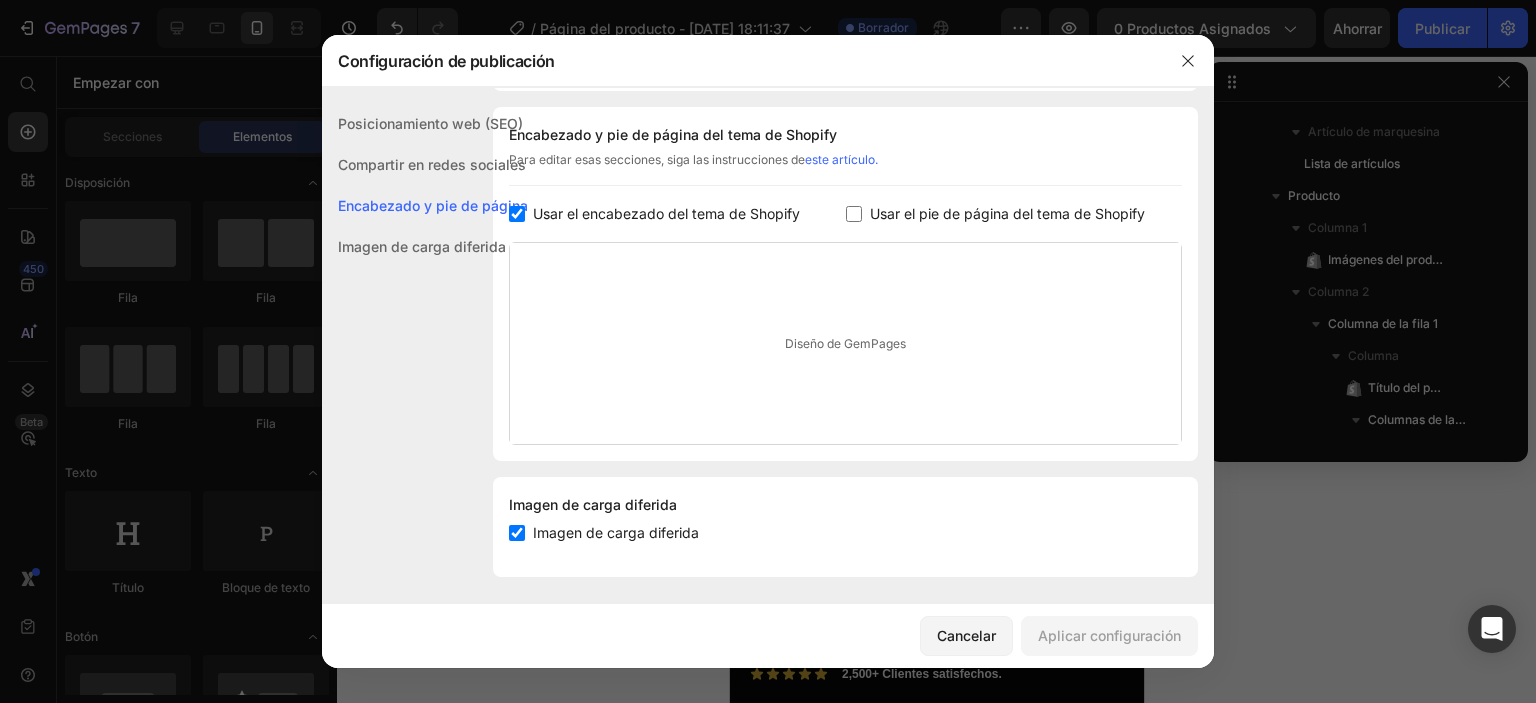 checkbox on "true" 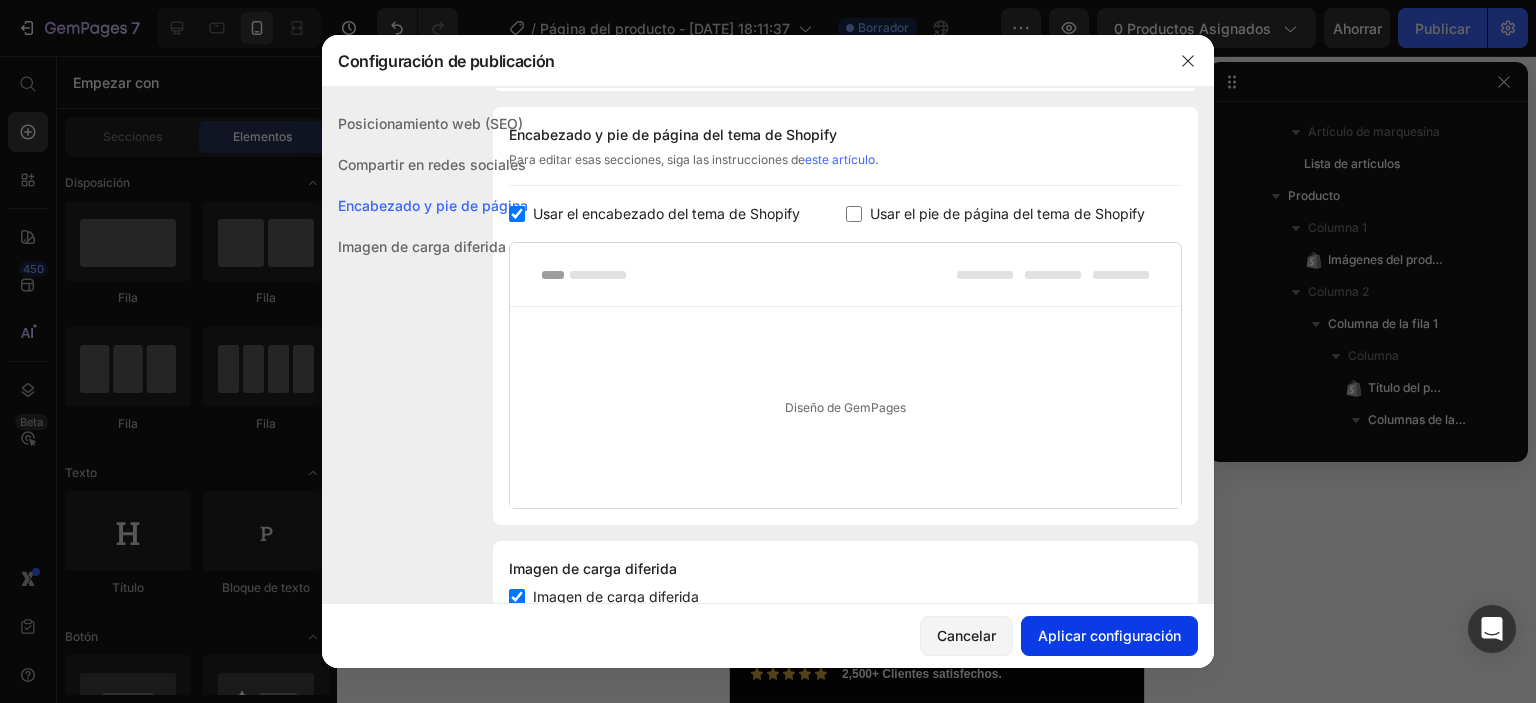 click on "Aplicar configuración" 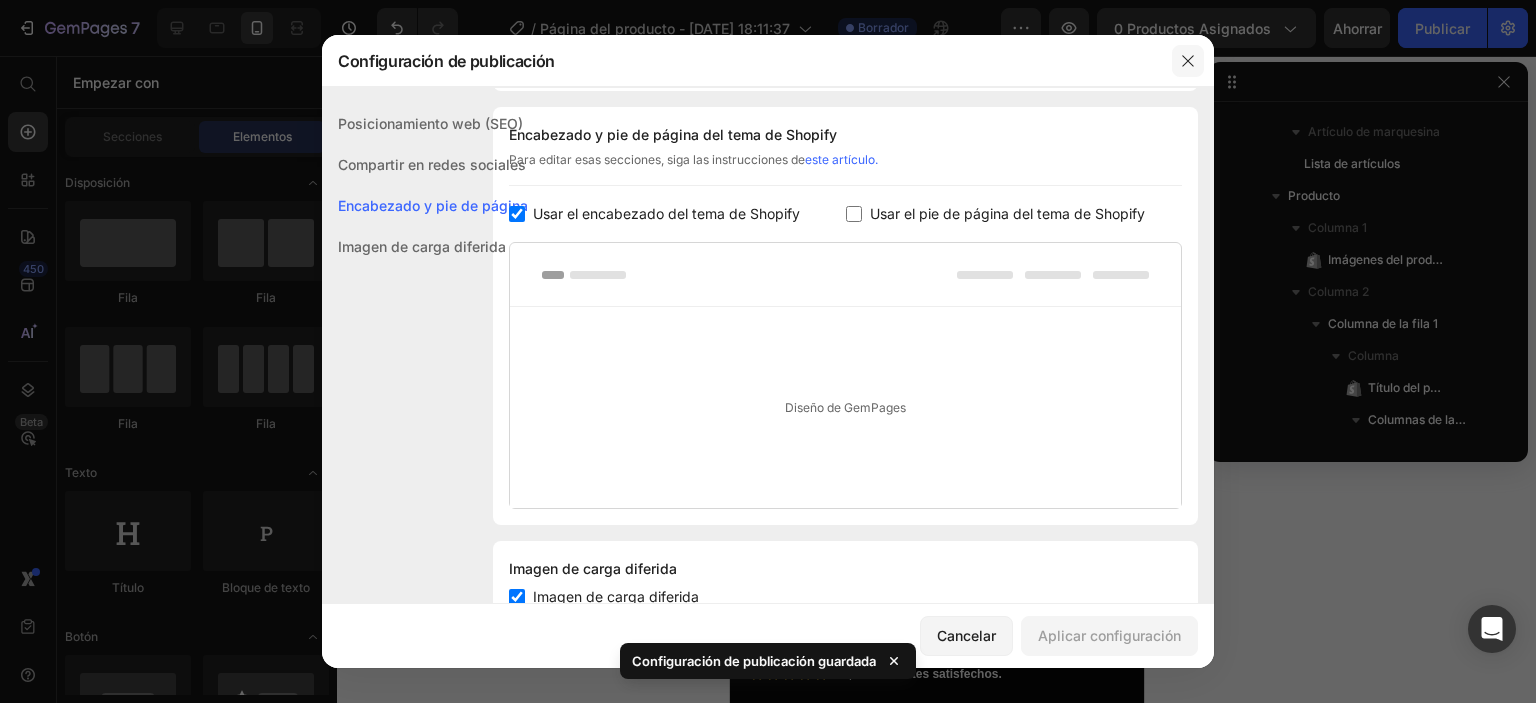 click 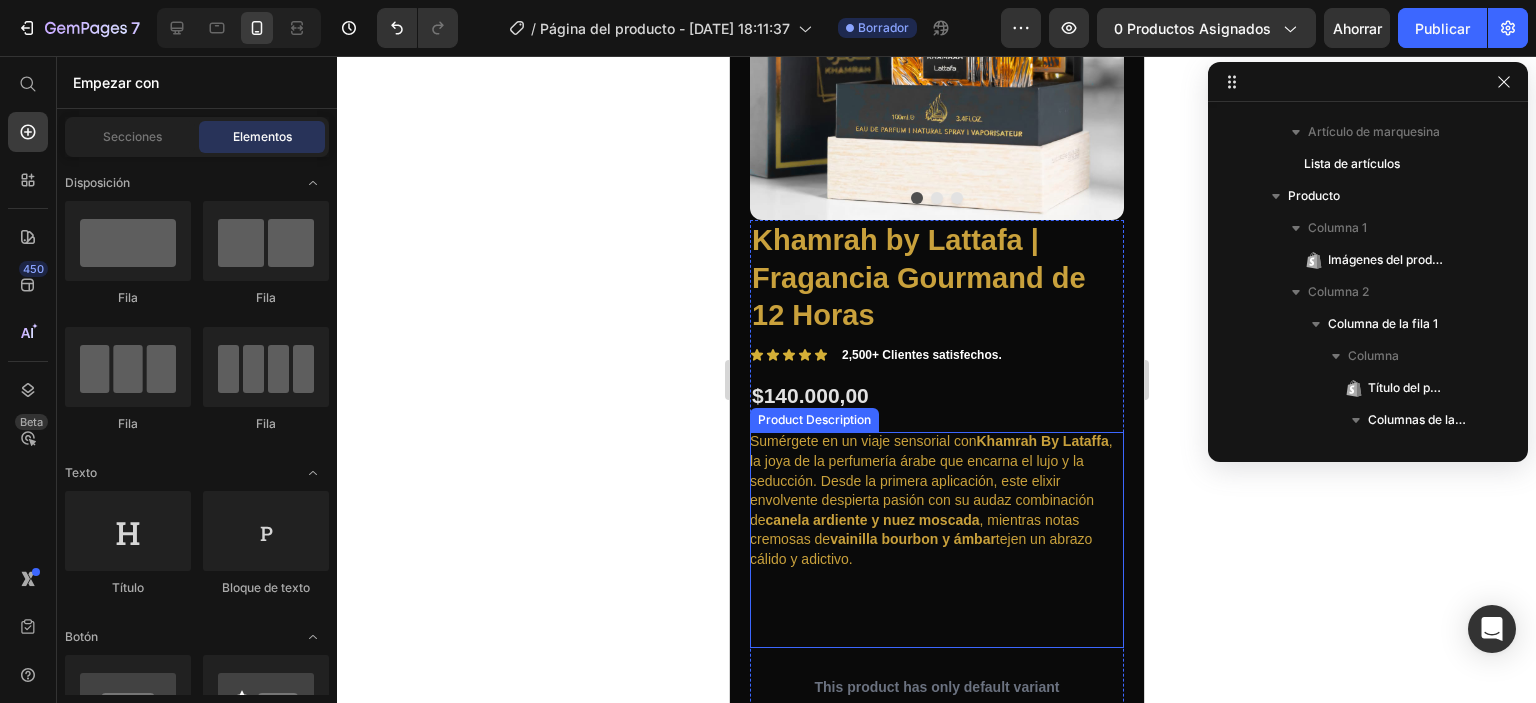 scroll, scrollTop: 400, scrollLeft: 0, axis: vertical 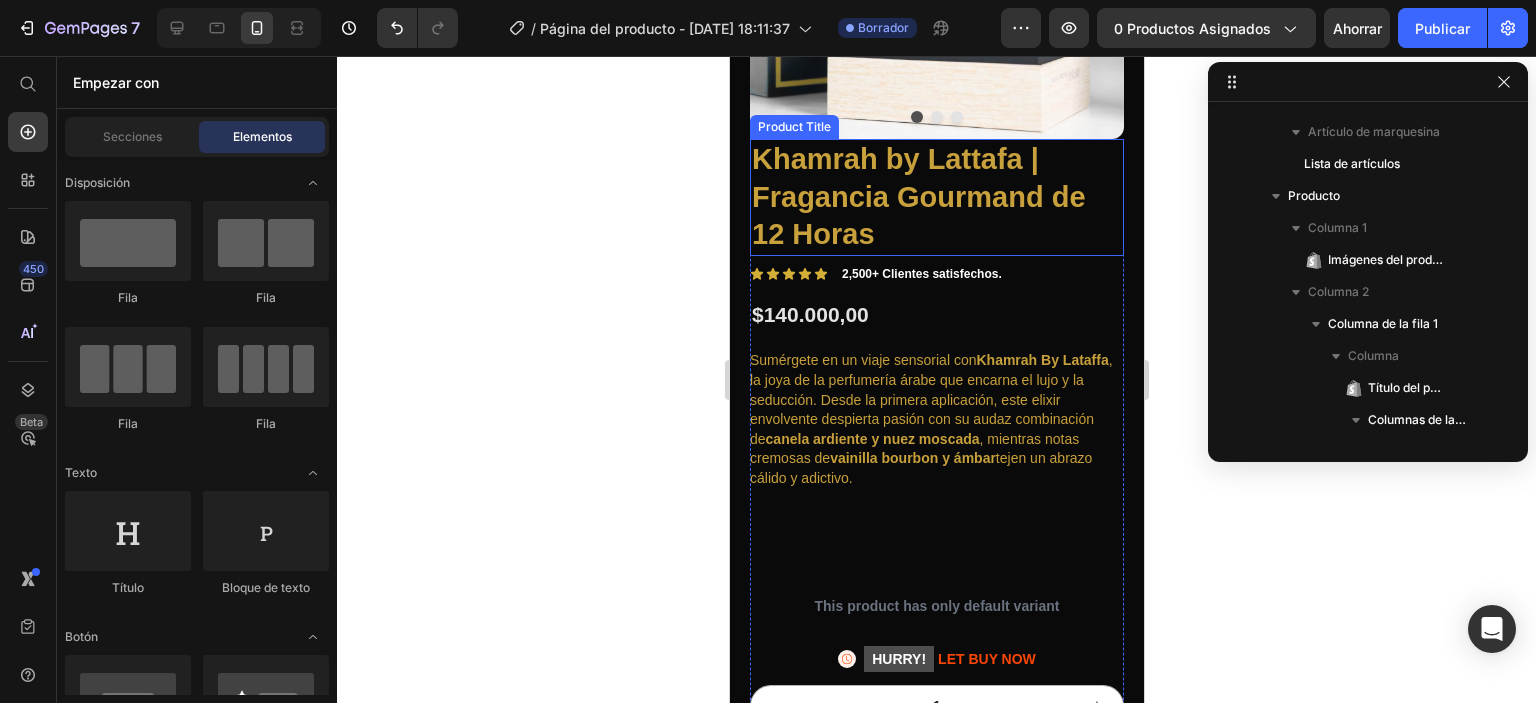 click on "Khamrah by Lattafa | Fragancia Gourmand de 12 Horas" at bounding box center [936, 197] 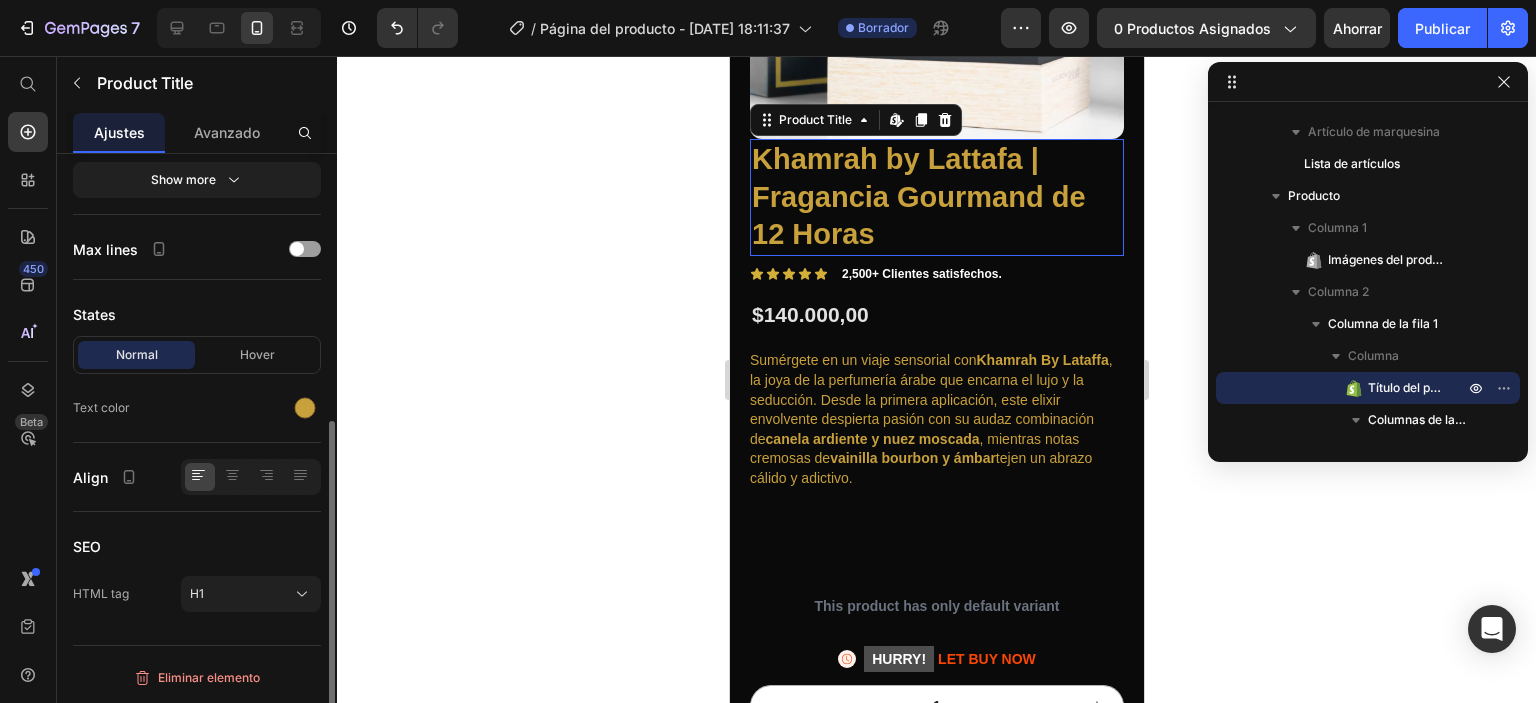 scroll, scrollTop: 0, scrollLeft: 0, axis: both 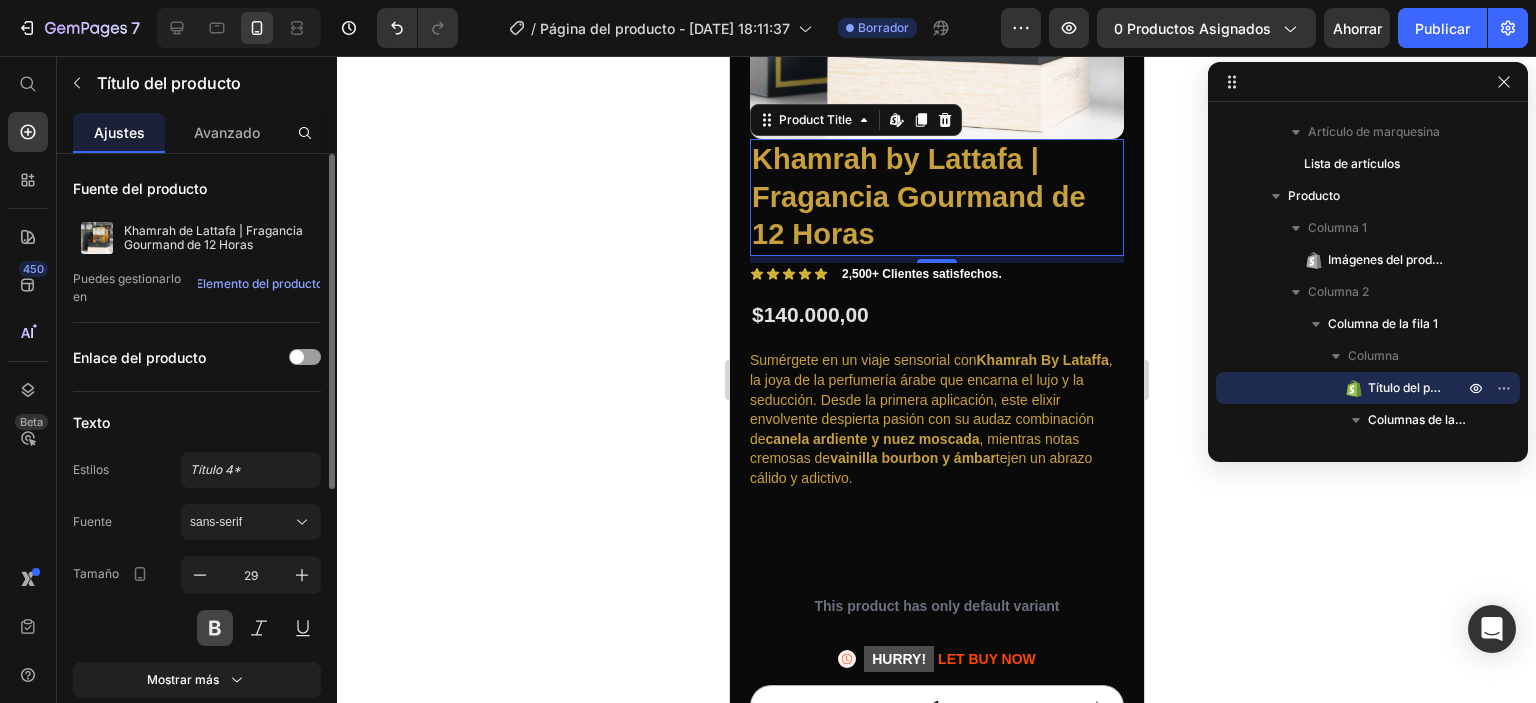 click at bounding box center [215, 628] 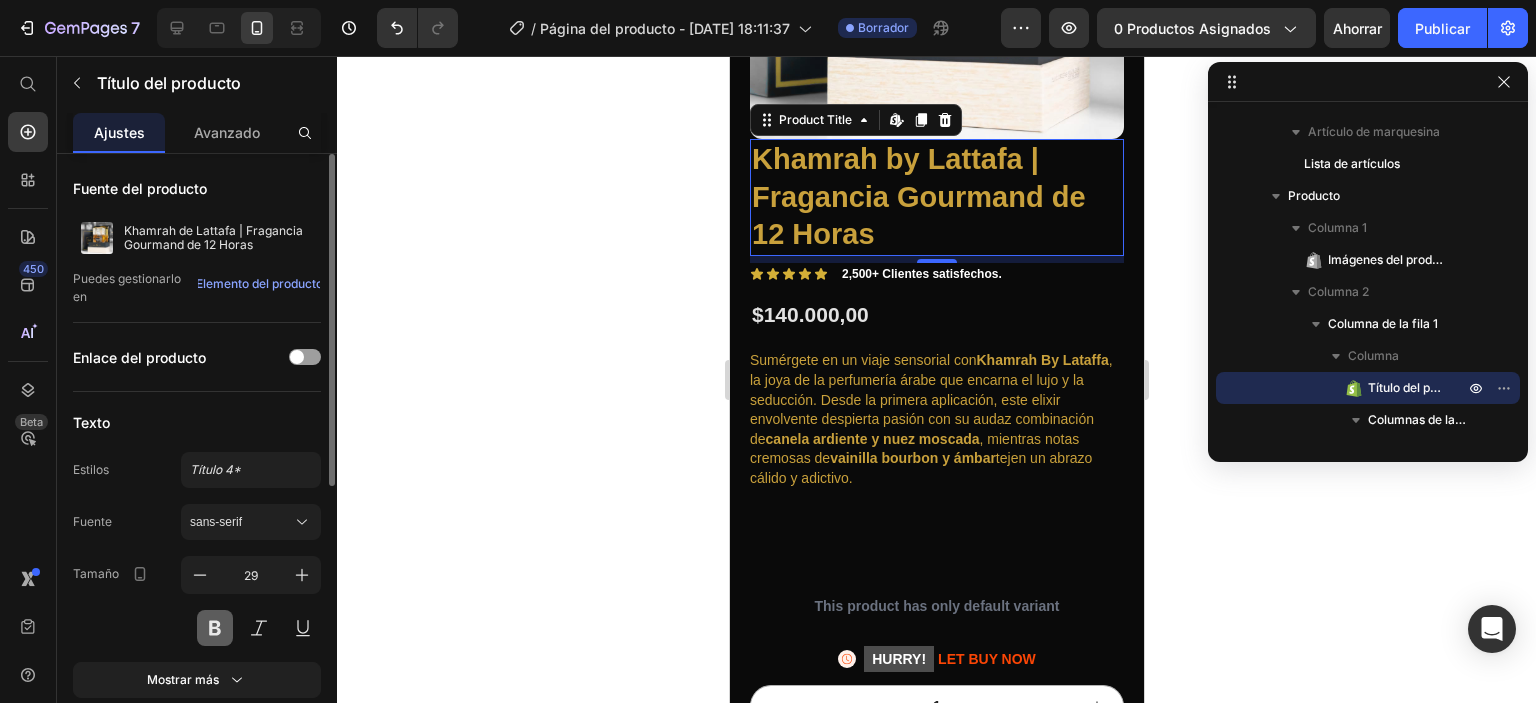 click at bounding box center (215, 628) 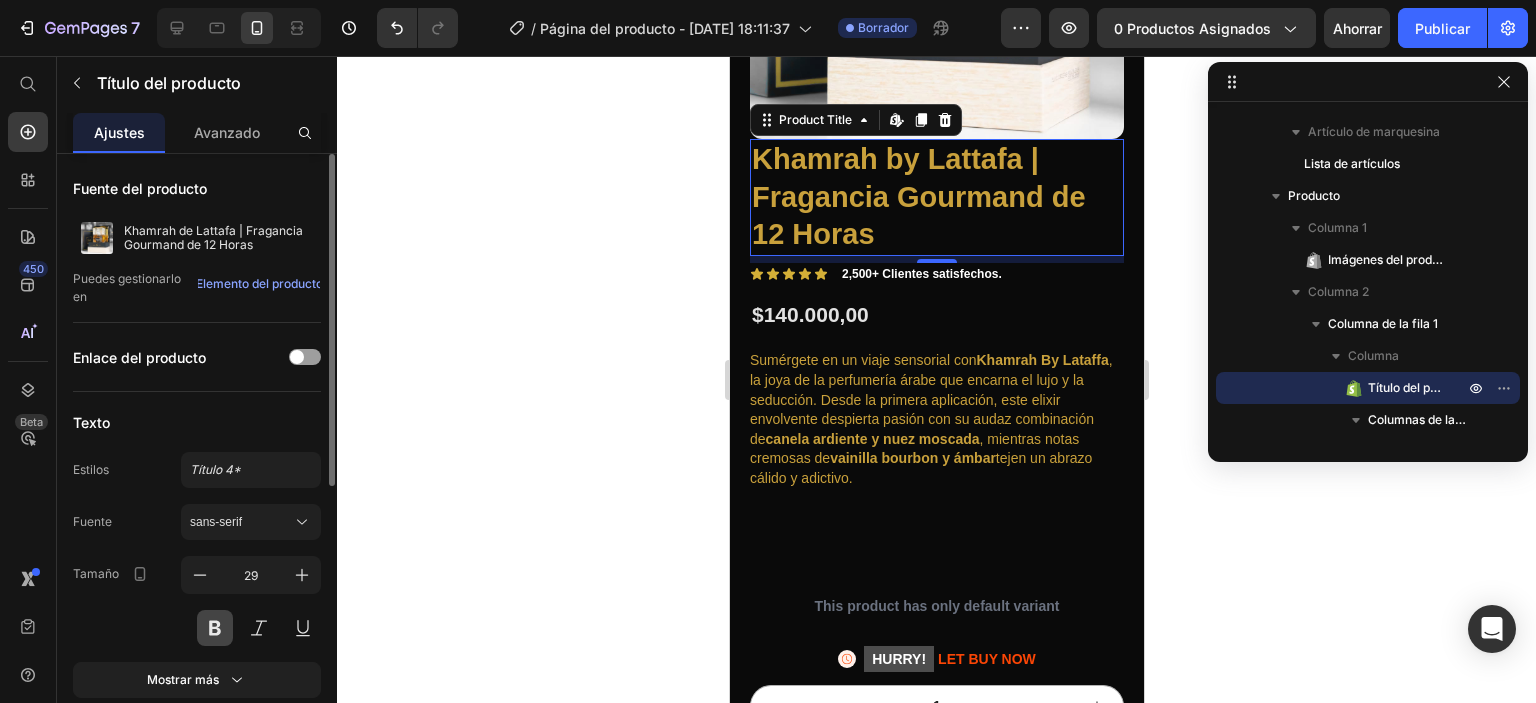 click at bounding box center [215, 628] 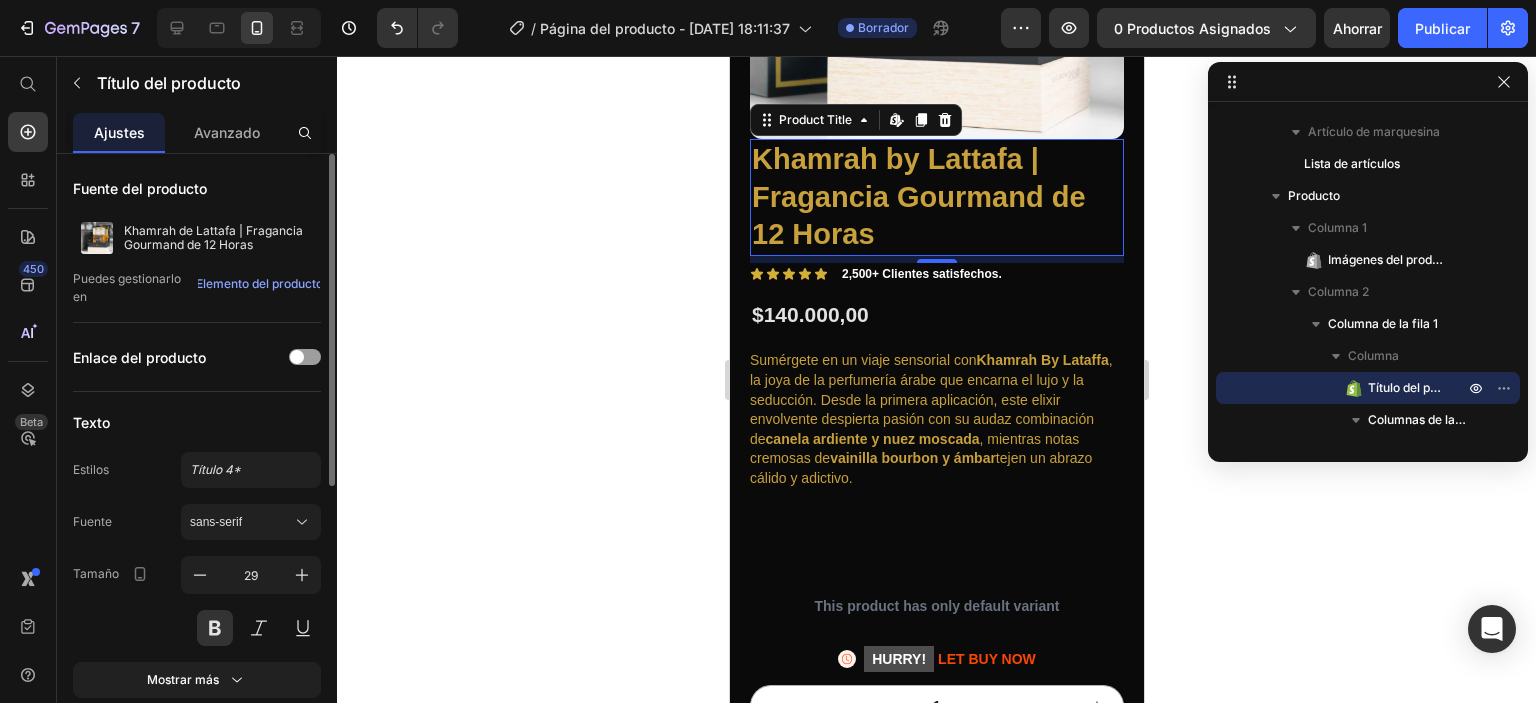 click on "Fuente sans-serif Tamaño 29 Mostrar más" at bounding box center (197, 601) 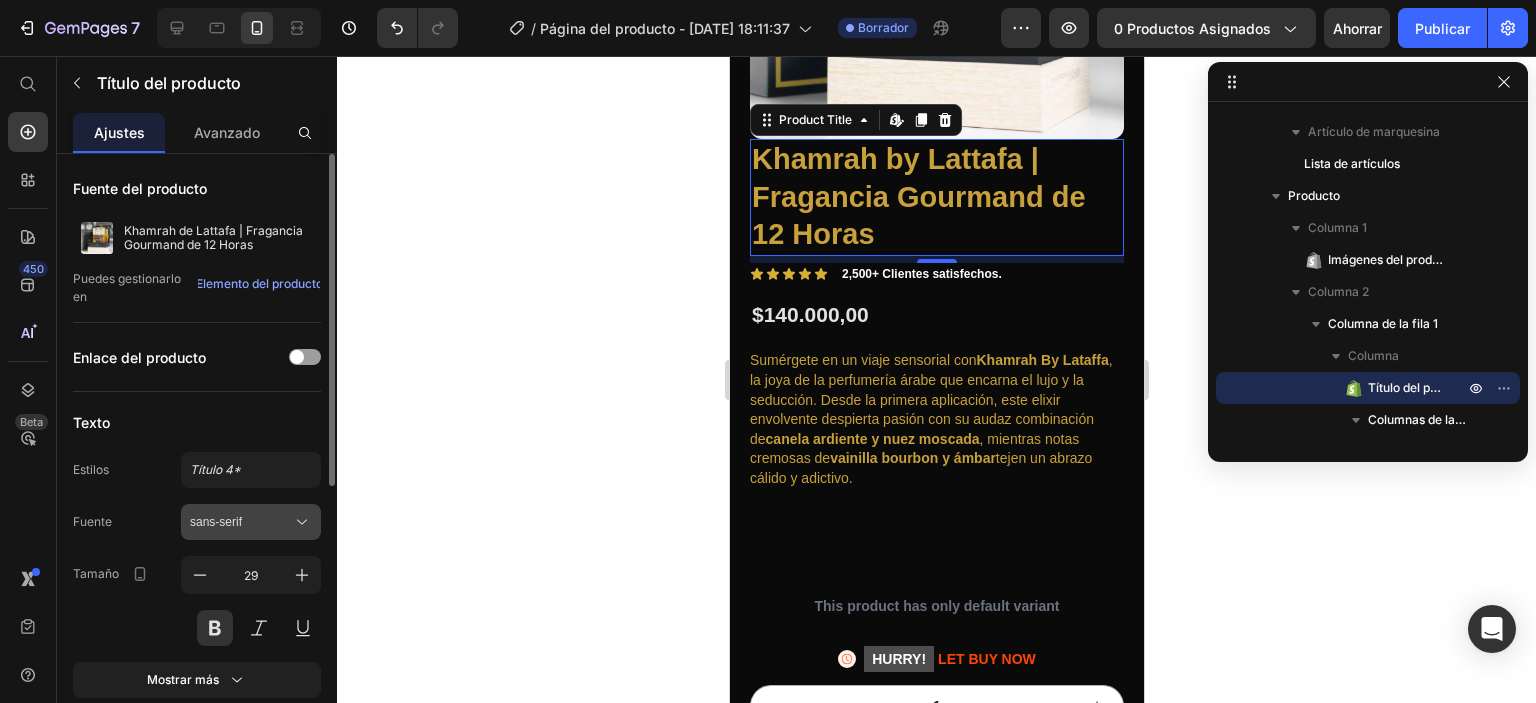 click 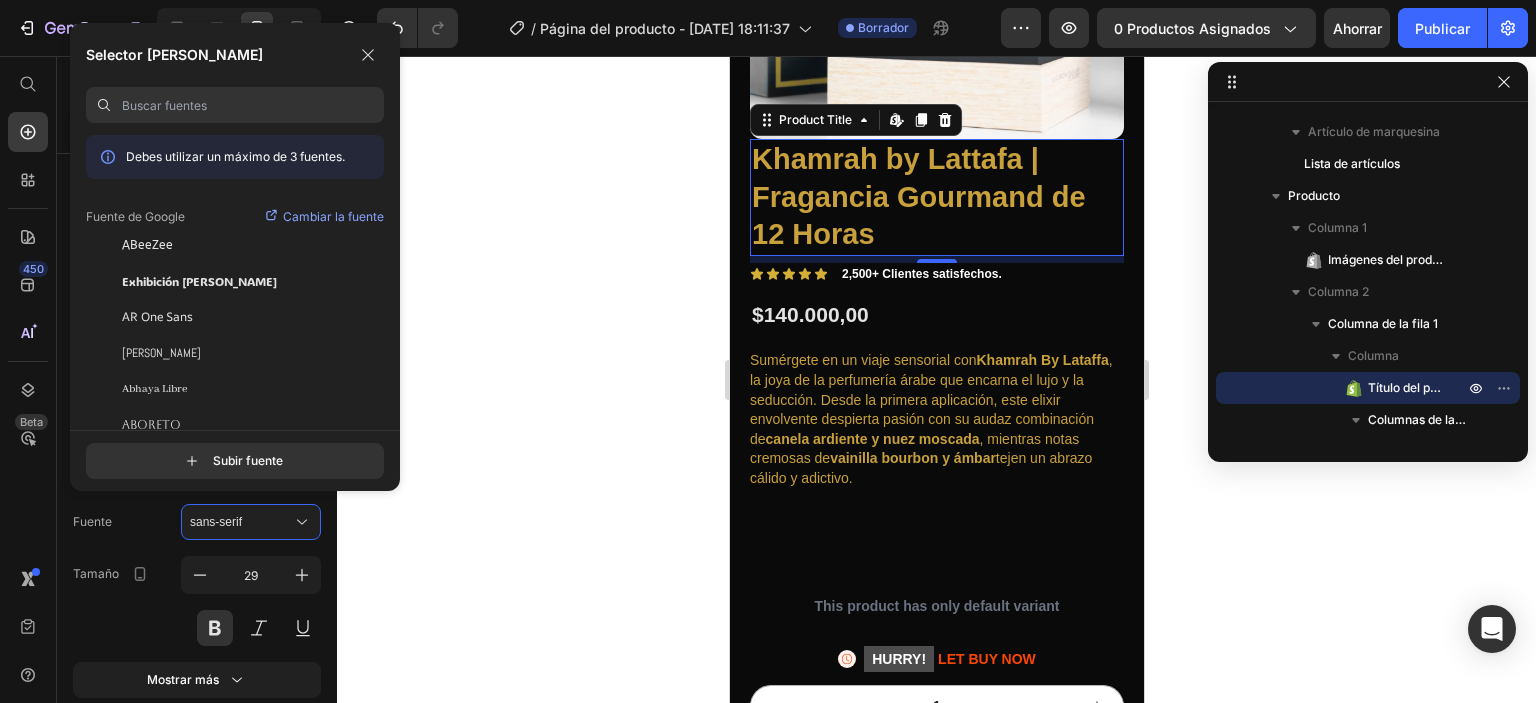 paste on "Playfair Display" 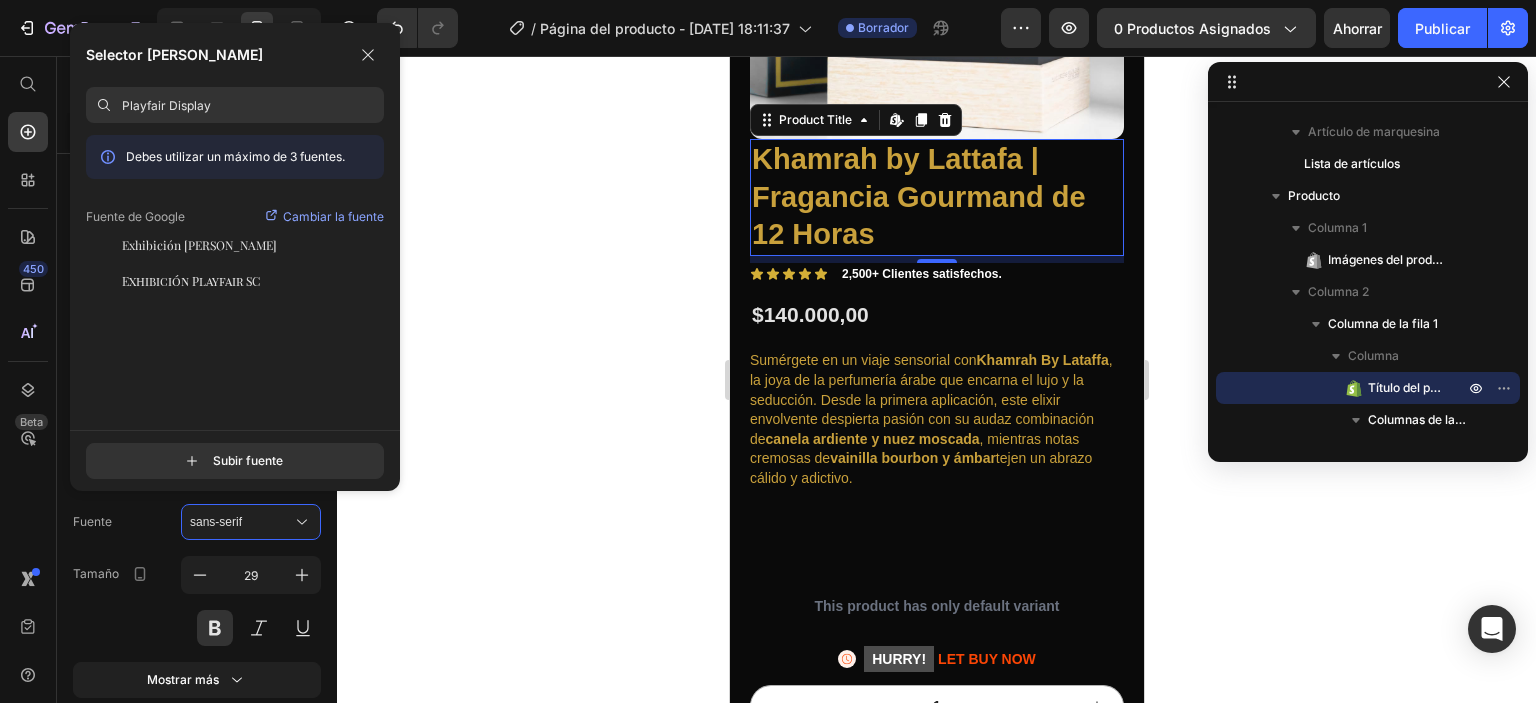 drag, startPoint x: 228, startPoint y: 108, endPoint x: 0, endPoint y: 77, distance: 230.09781 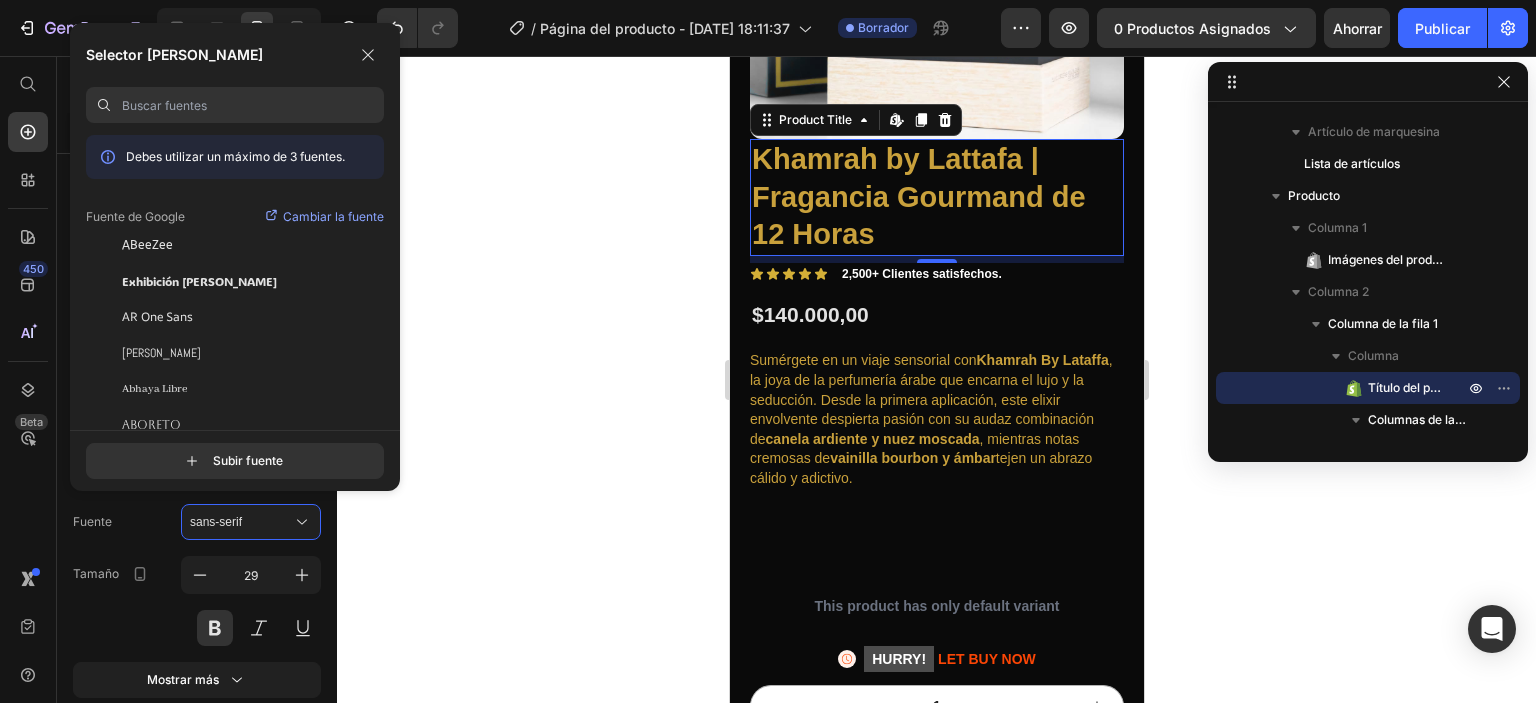 click 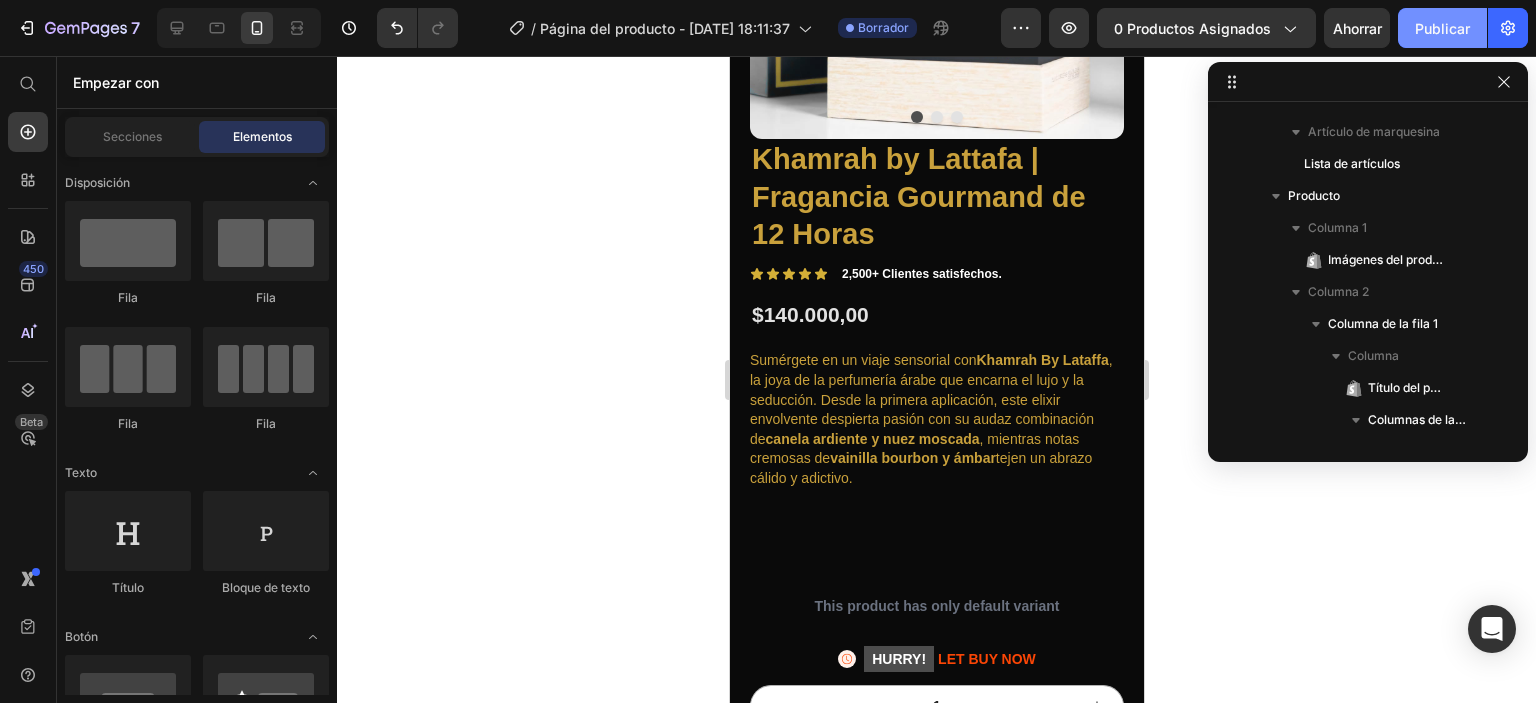 click on "Publicar" at bounding box center (1442, 28) 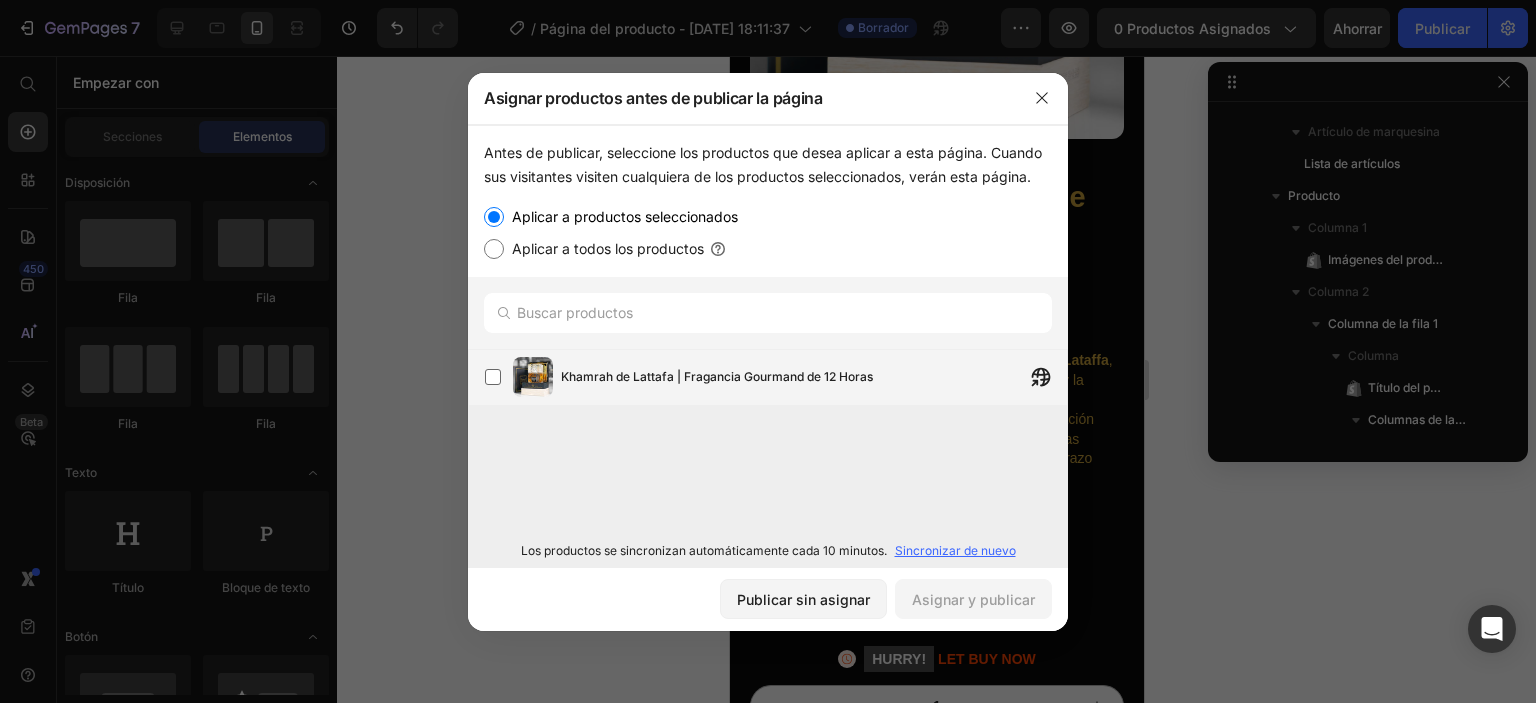 click on "Khamrah de Lattafa | Fragancia Gourmand de 12 Horas" at bounding box center (814, 377) 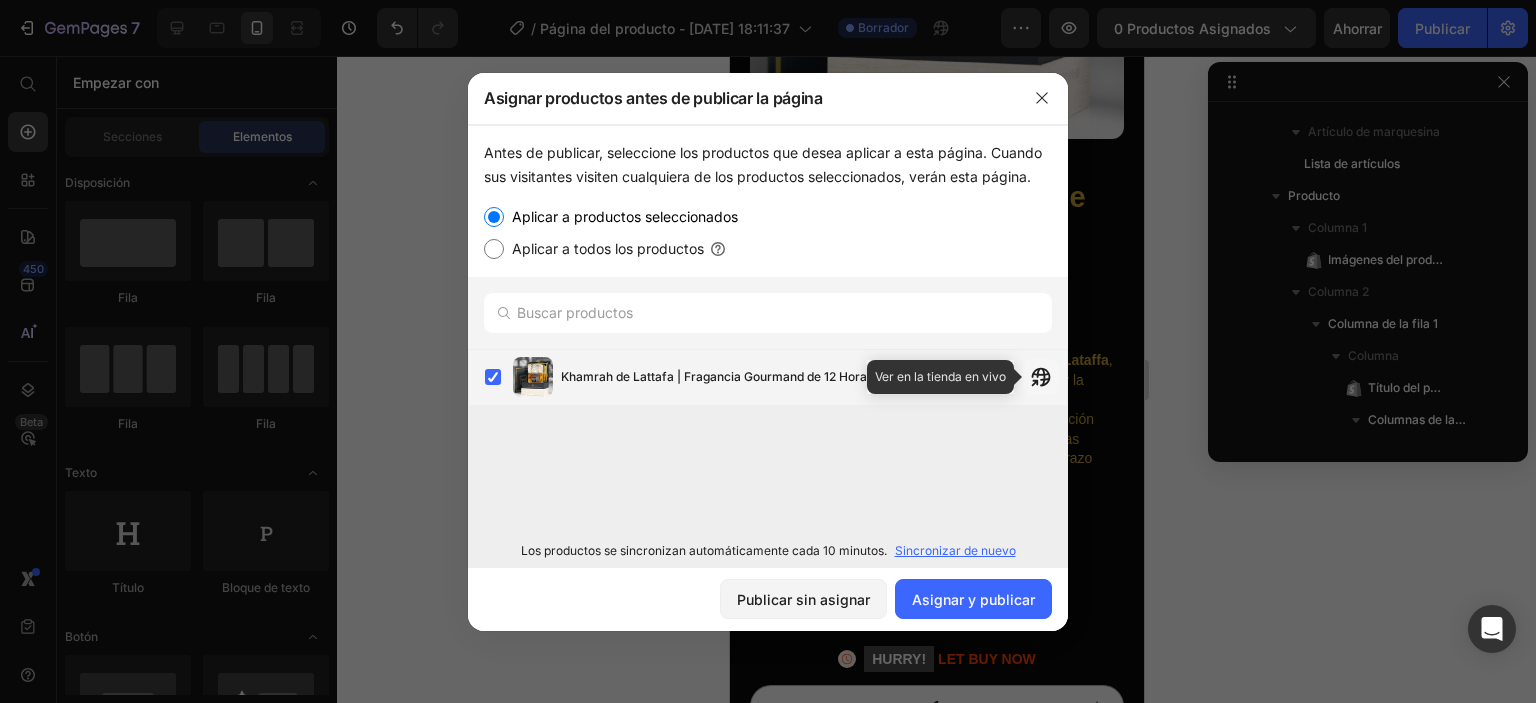 click 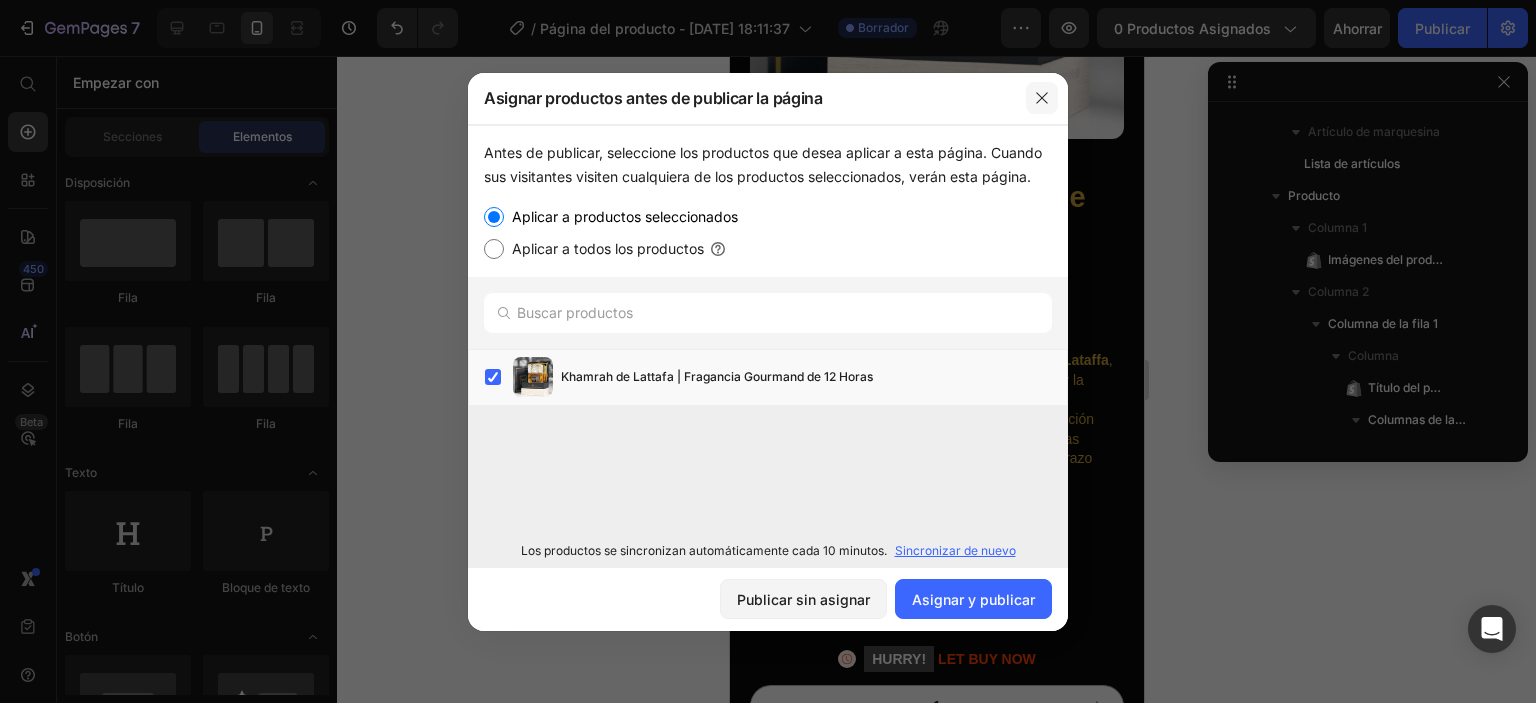 click at bounding box center [1042, 98] 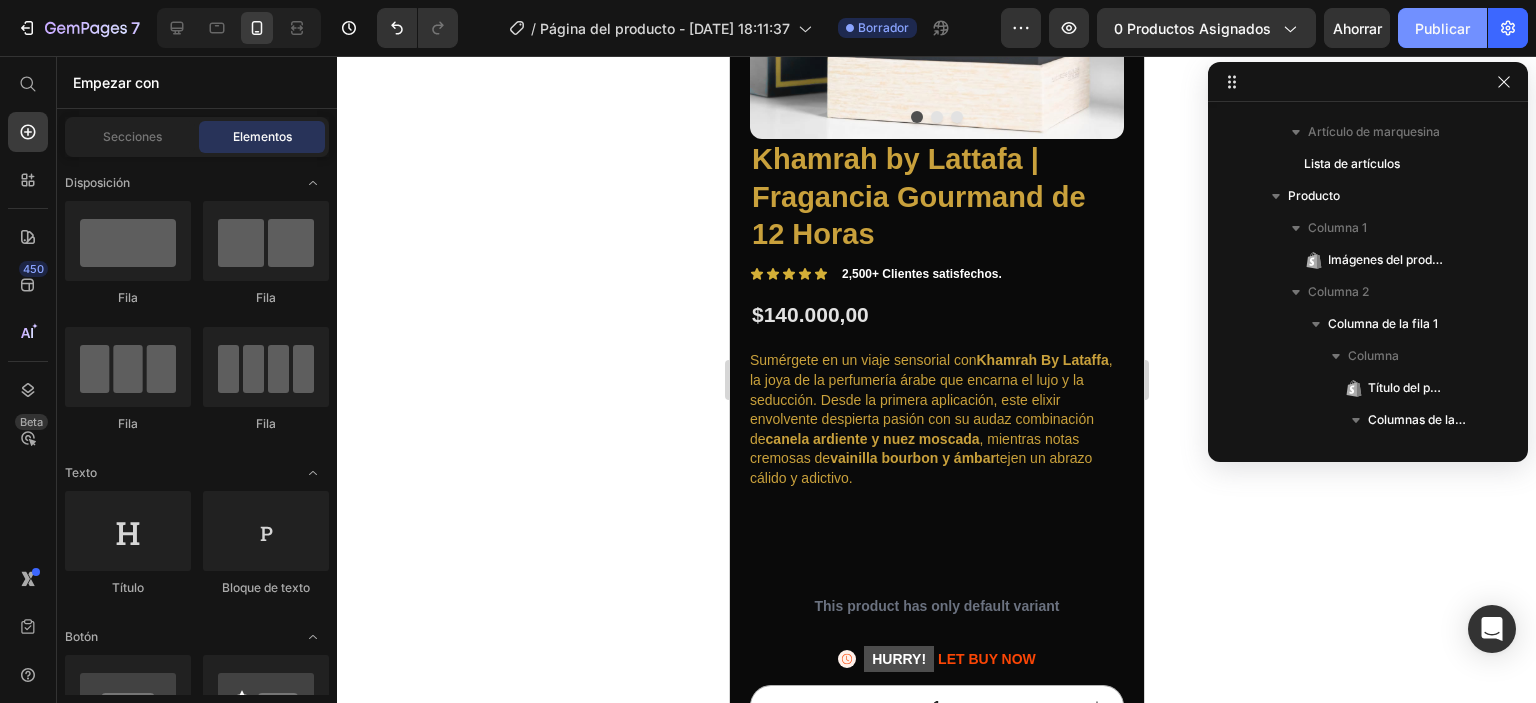 click on "Publicar" 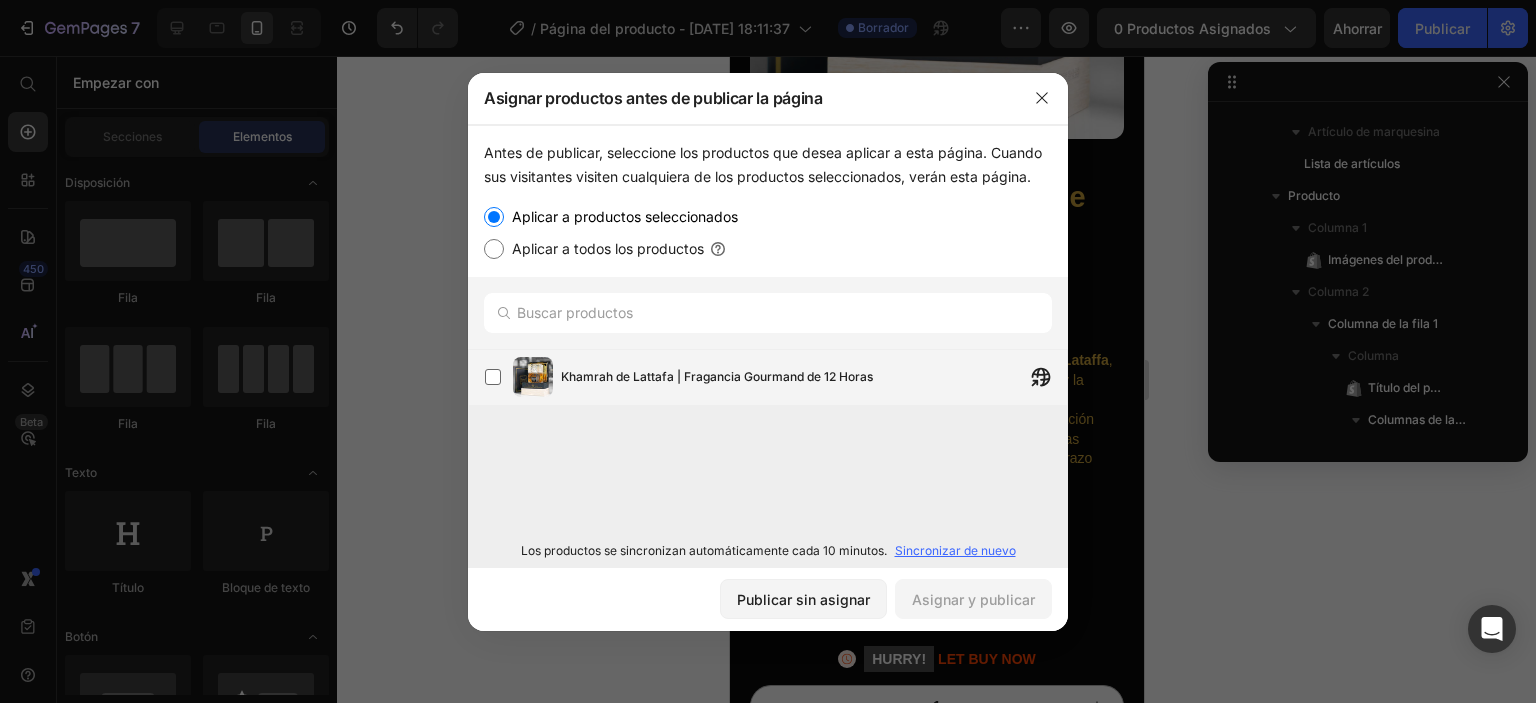 click on "Khamrah de Lattafa | Fragancia Gourmand de 12 Horas" at bounding box center (814, 377) 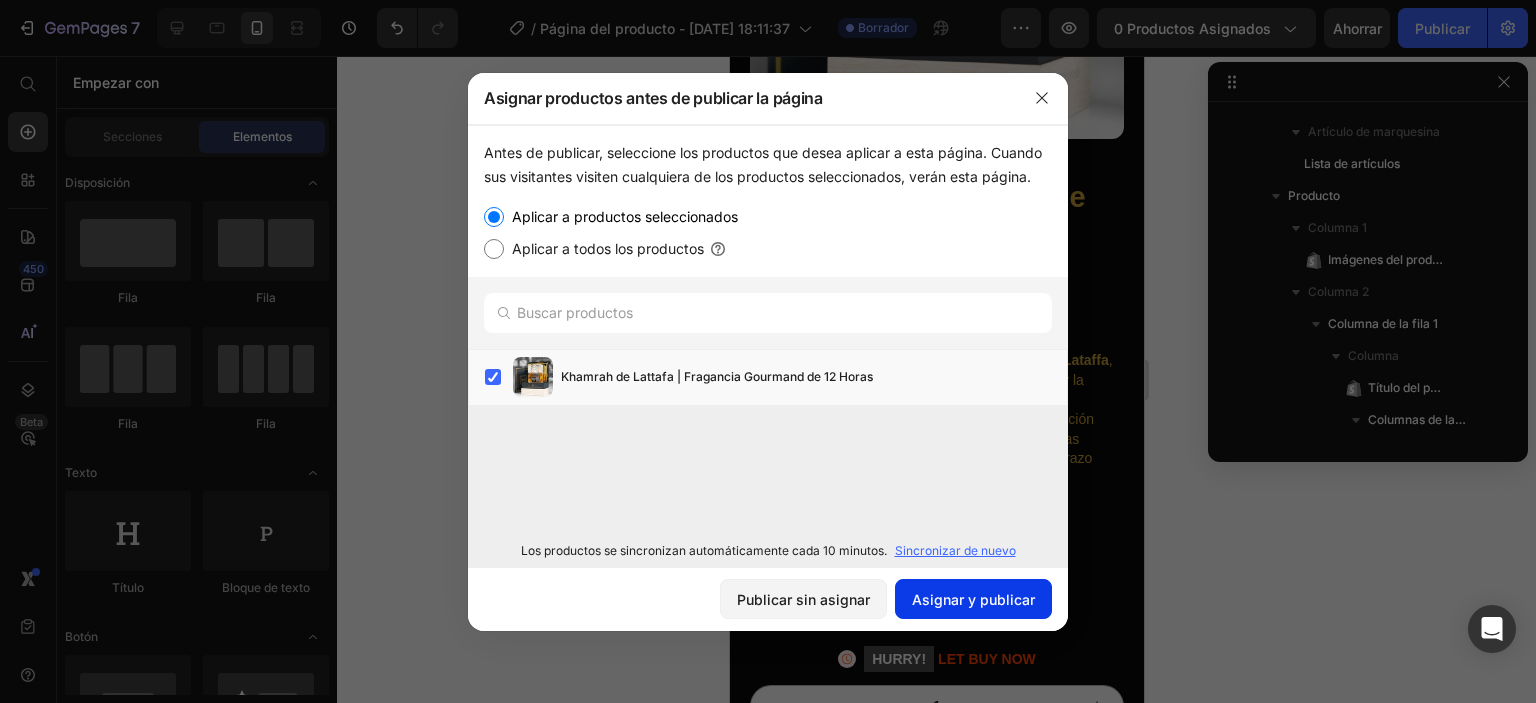 click on "Asignar y publicar" at bounding box center [973, 599] 